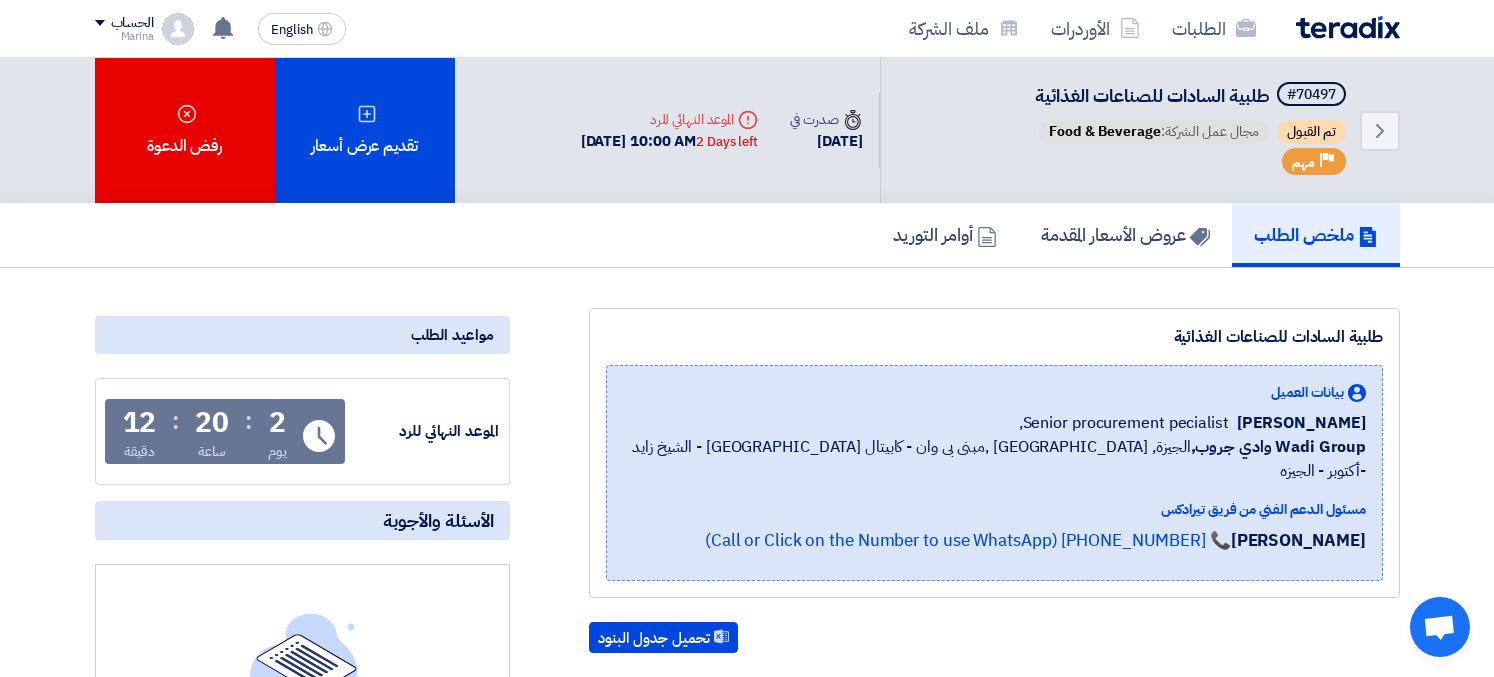 scroll, scrollTop: 444, scrollLeft: 0, axis: vertical 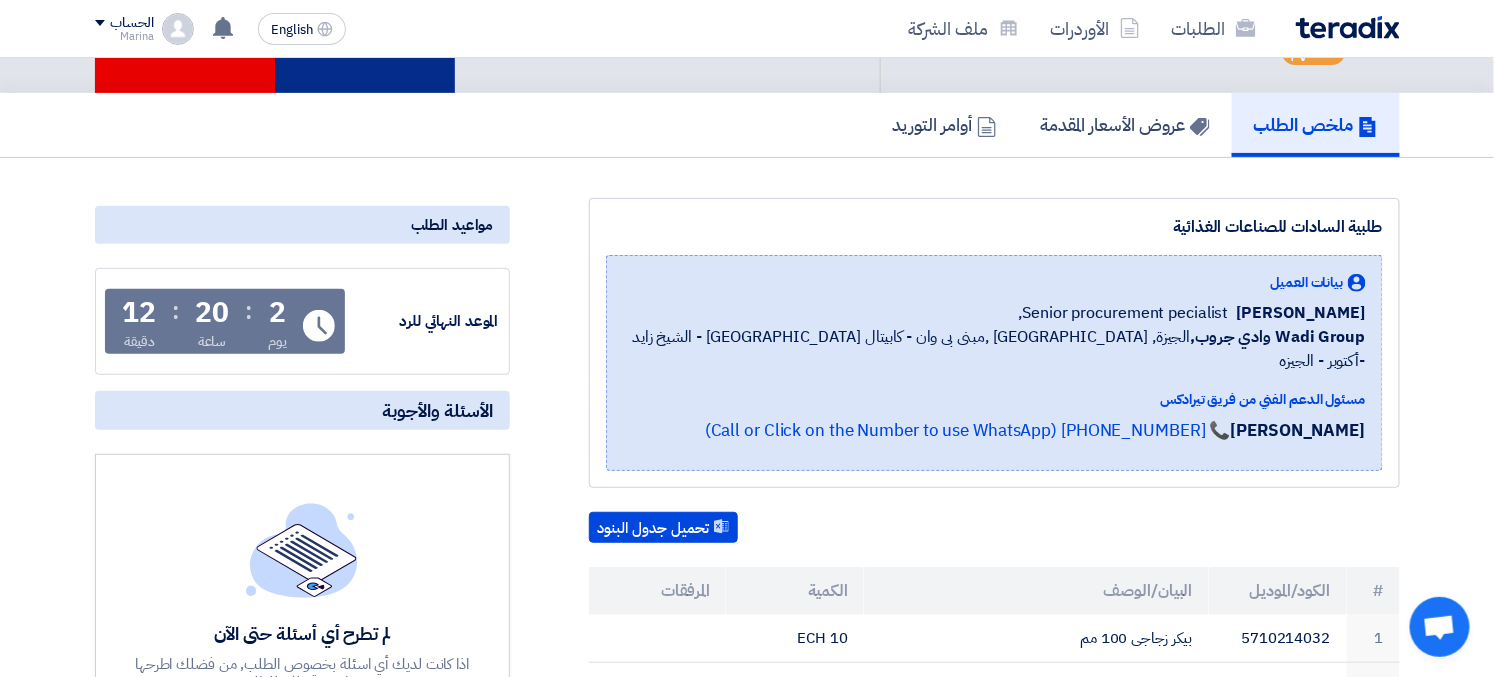 click on "تقديم عرض أسعار" 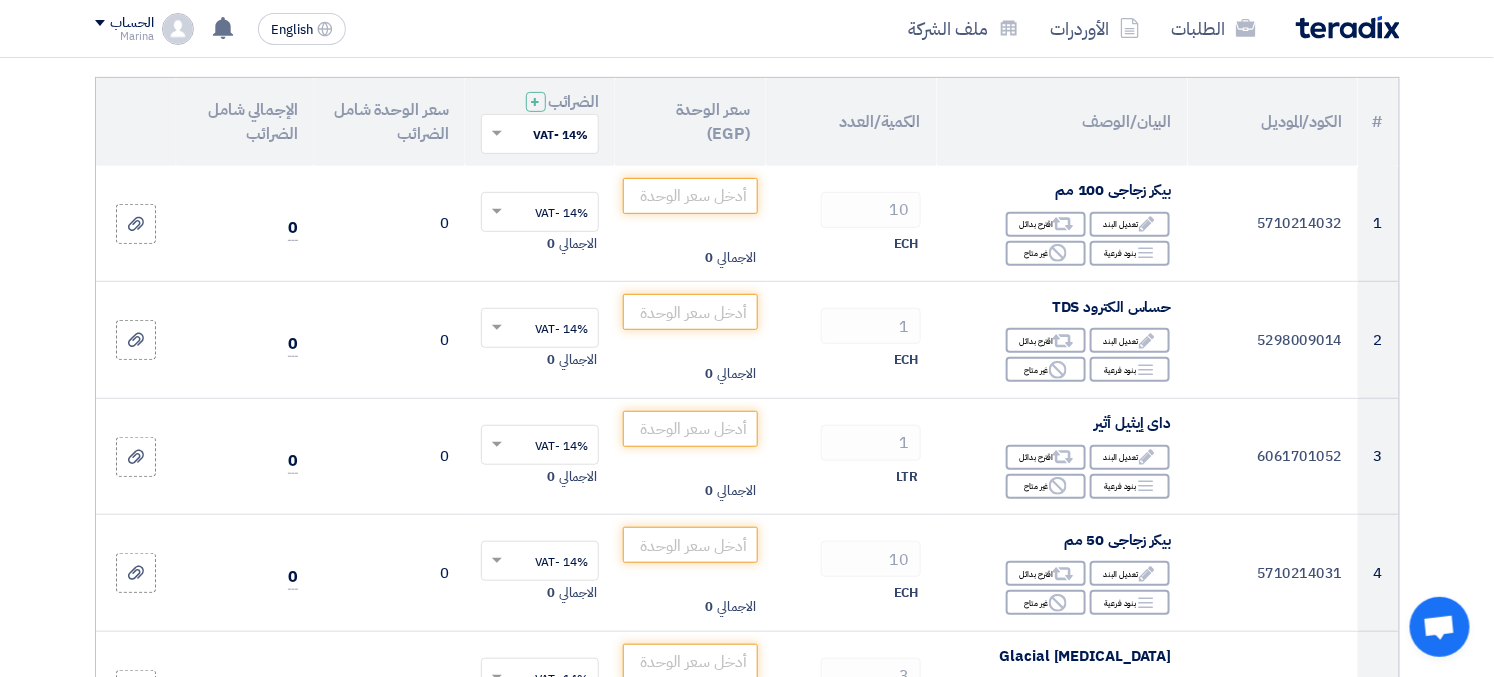 scroll, scrollTop: 222, scrollLeft: 0, axis: vertical 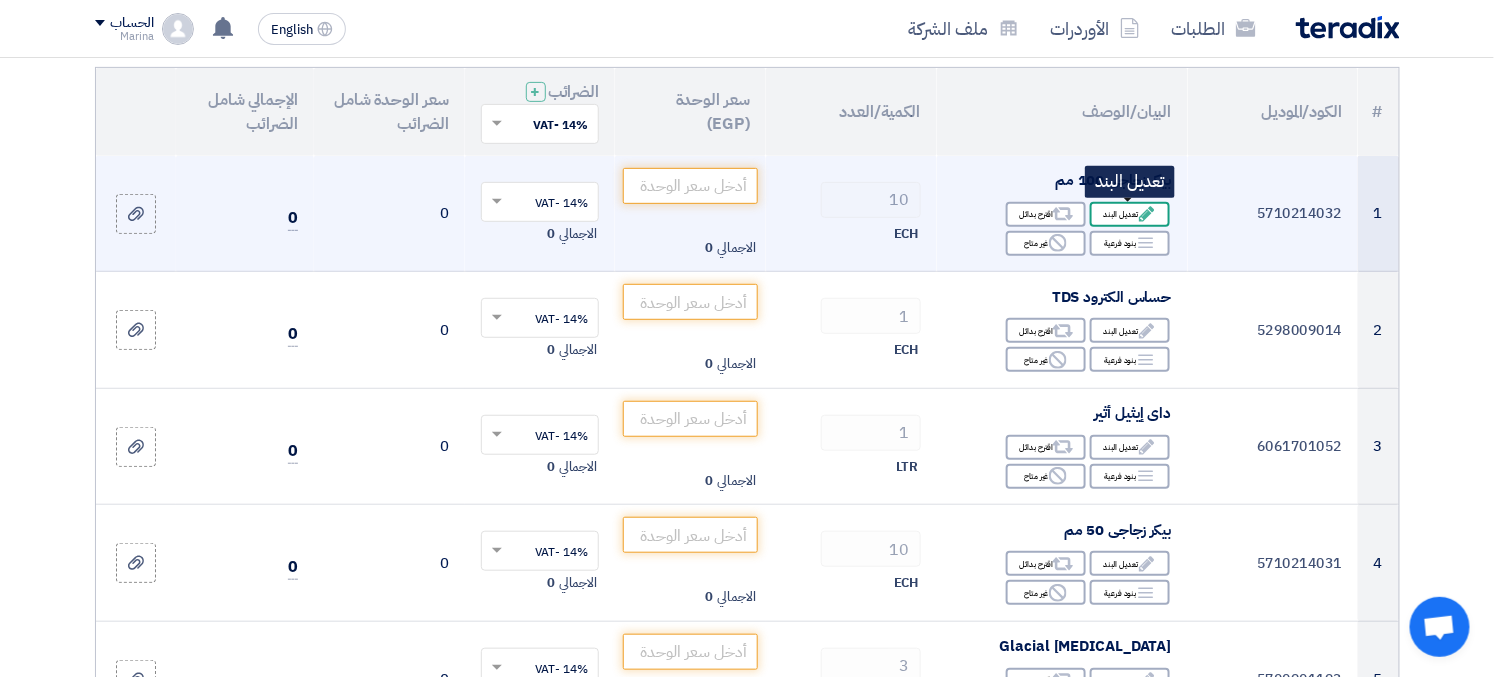click on "Edit
تعديل البند" 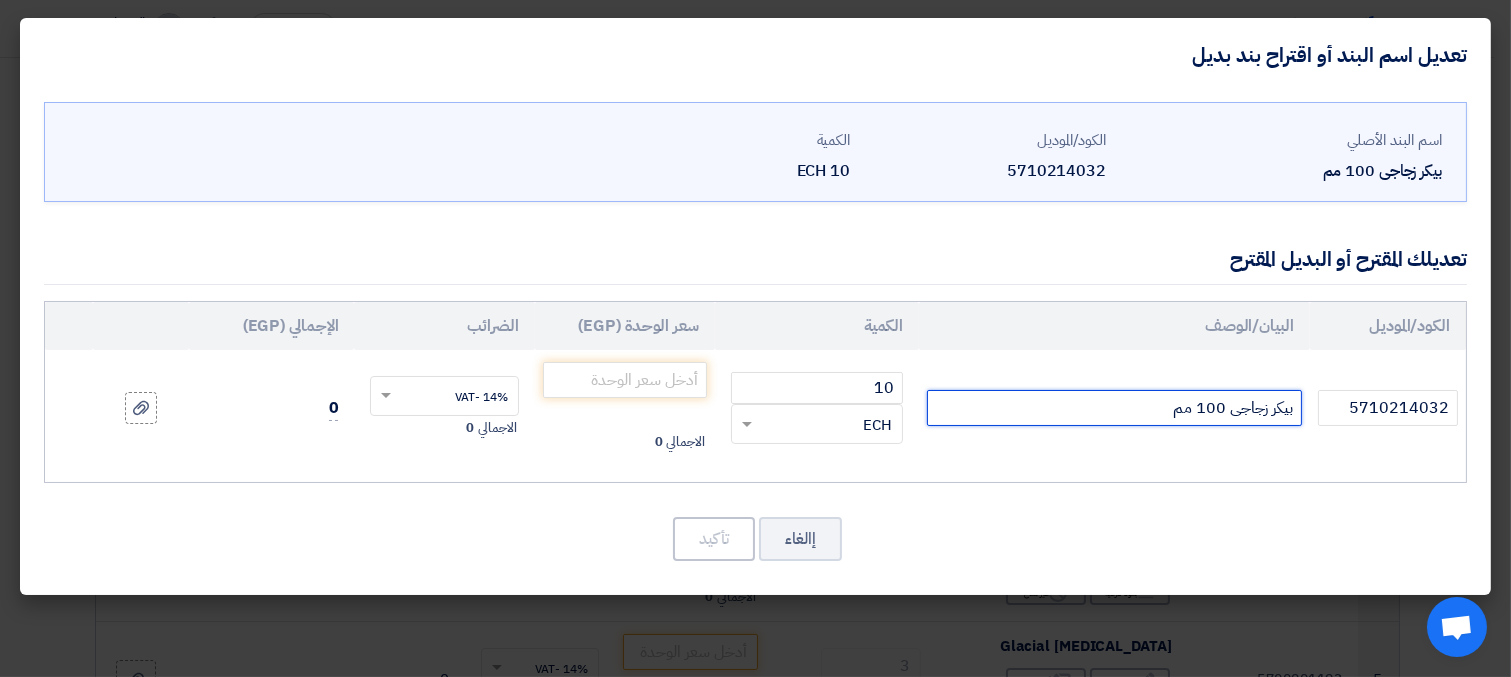 click on "بيكر زجاجى 100 مم" 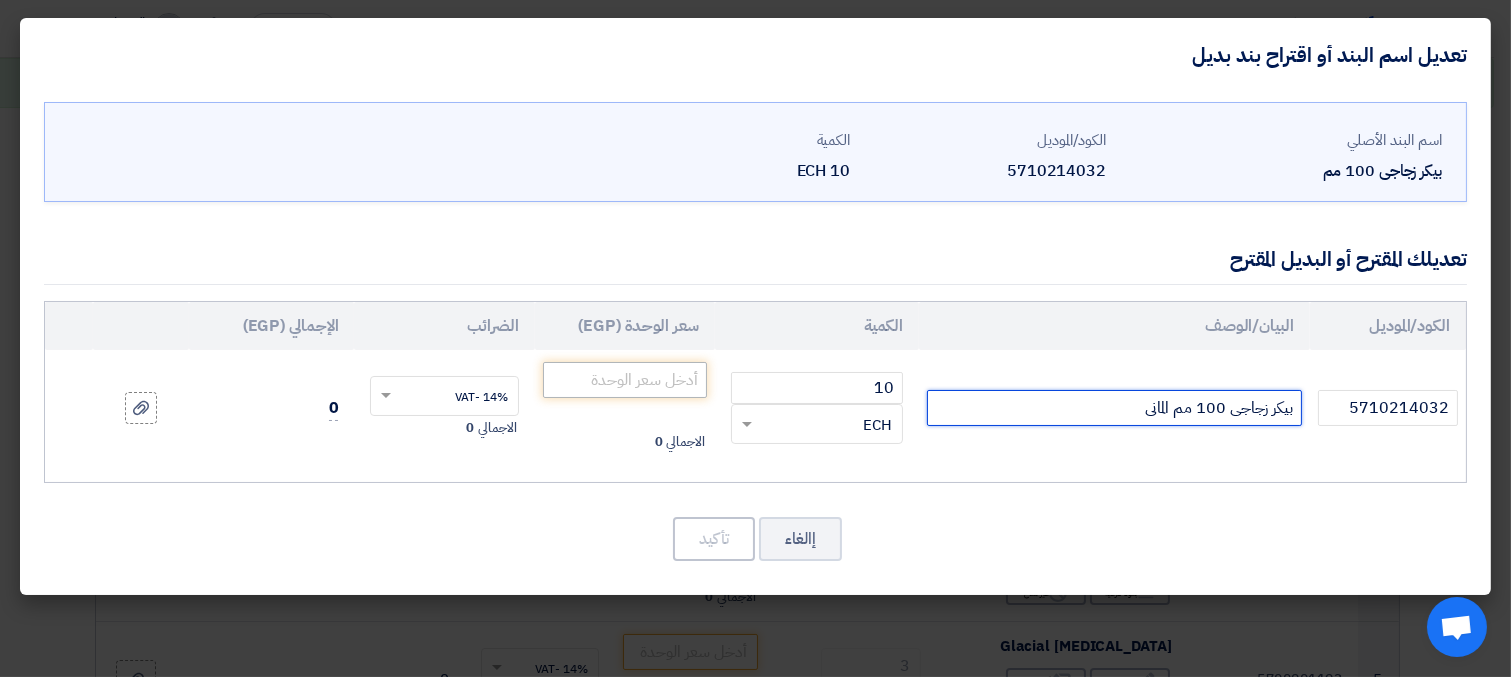 type on "بيكر زجاجى 100 مم المانى" 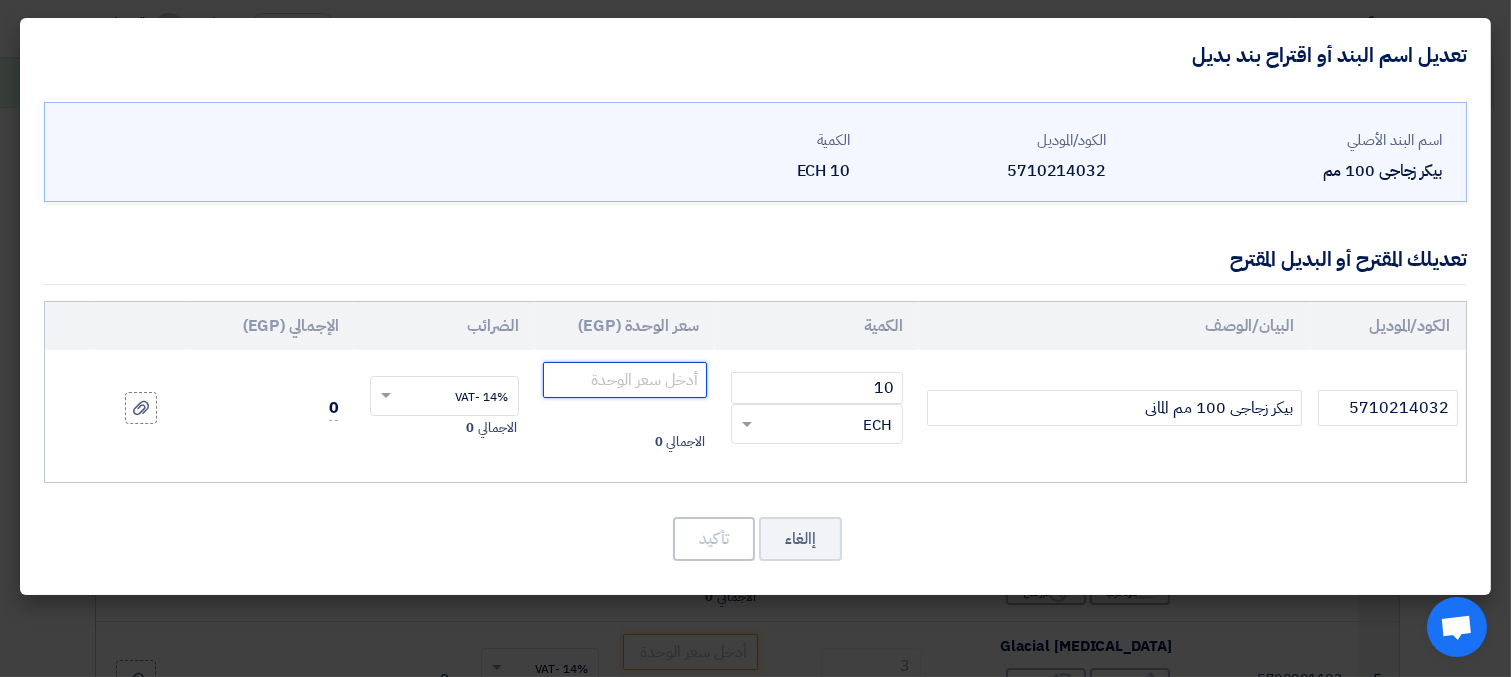 click 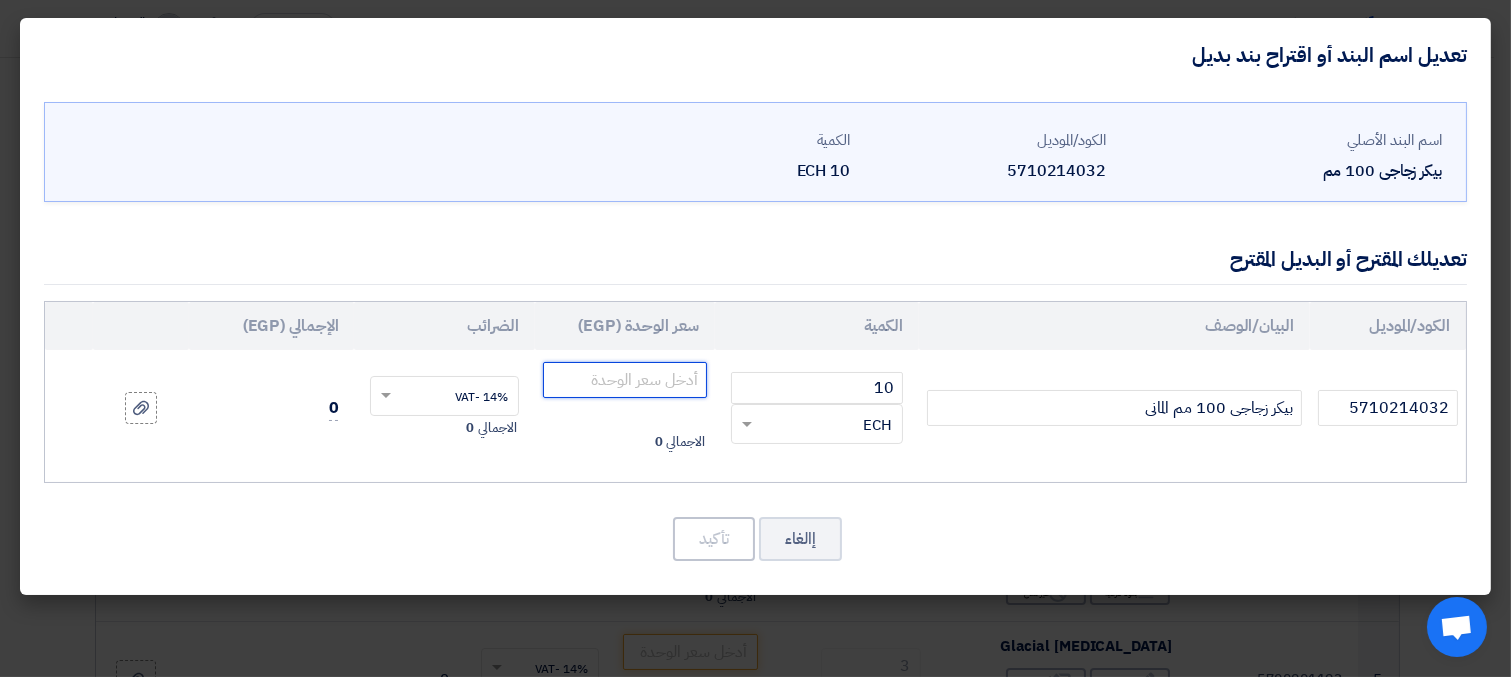click 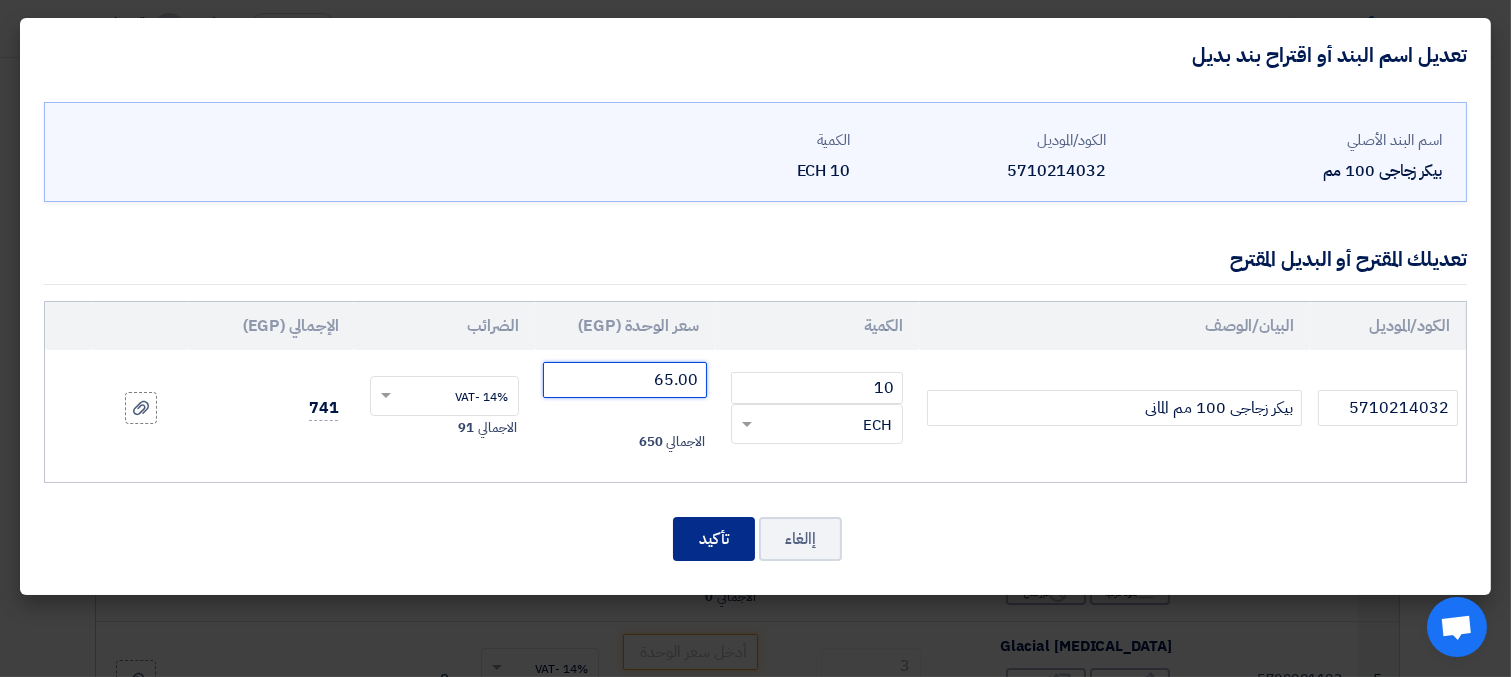 type on "65.00" 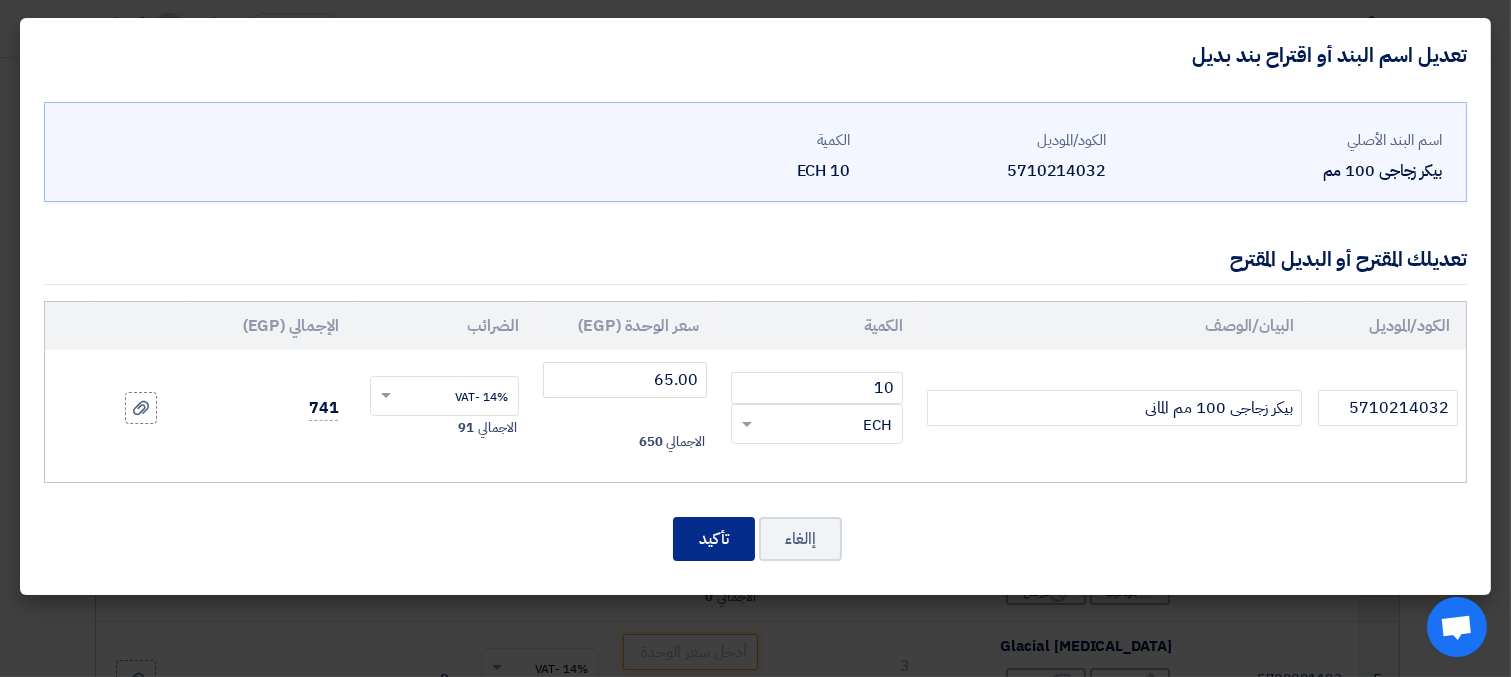 click on "تأكيد" 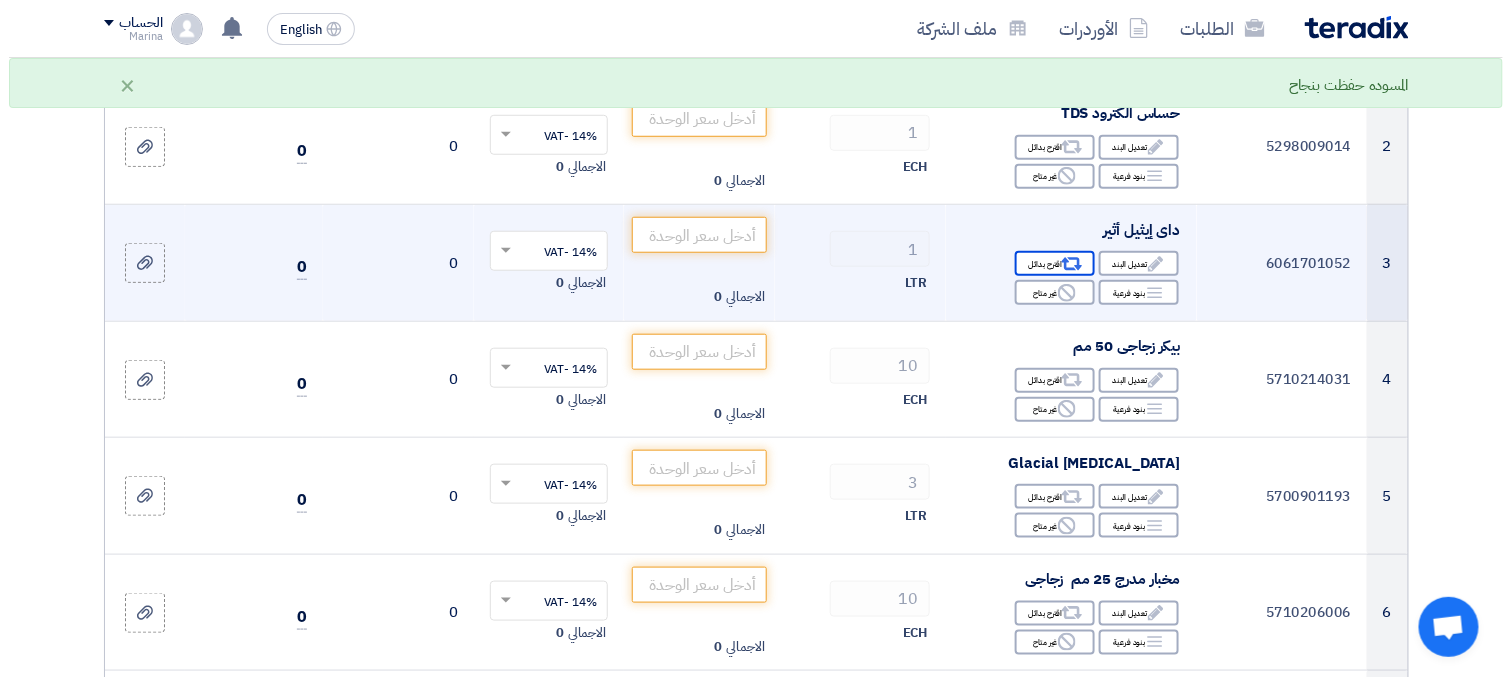 scroll, scrollTop: 444, scrollLeft: 0, axis: vertical 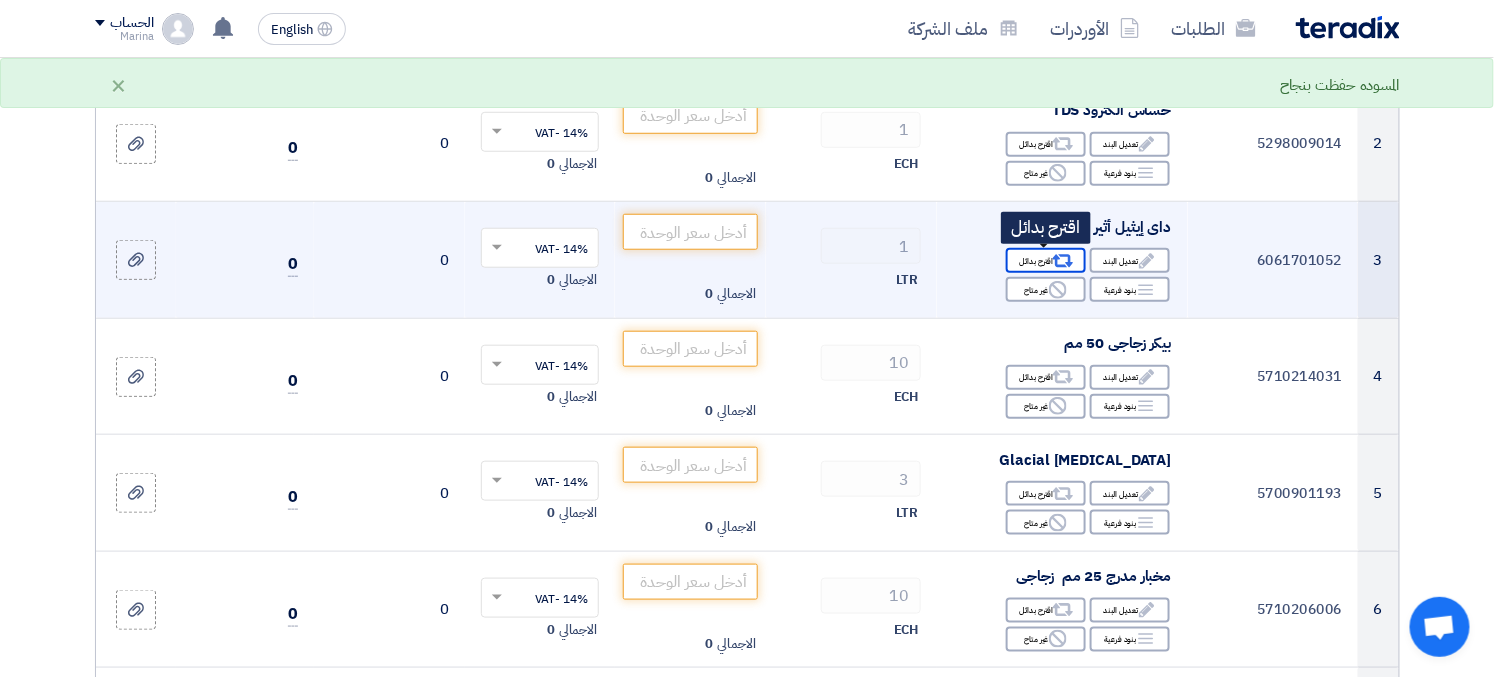 click on "Alternative
اقترح بدائل" 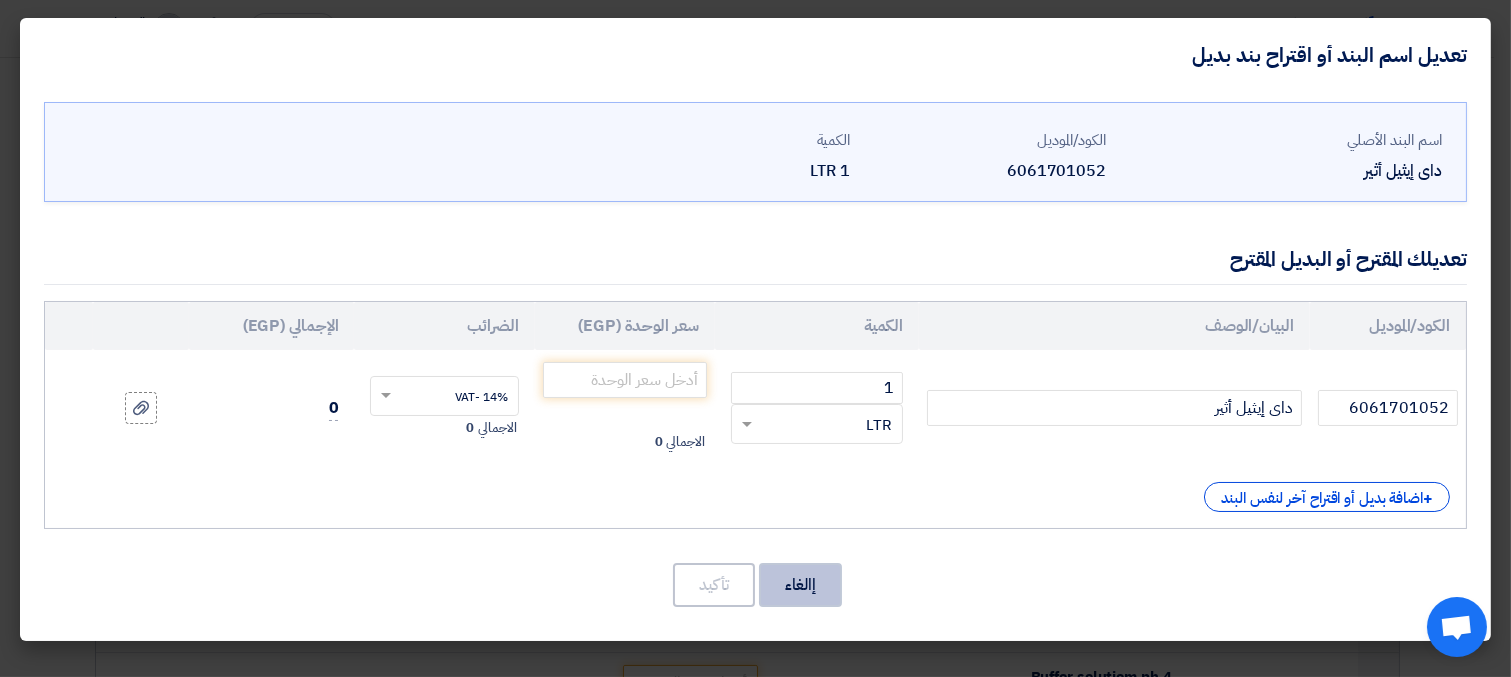 click on "إالغاء" 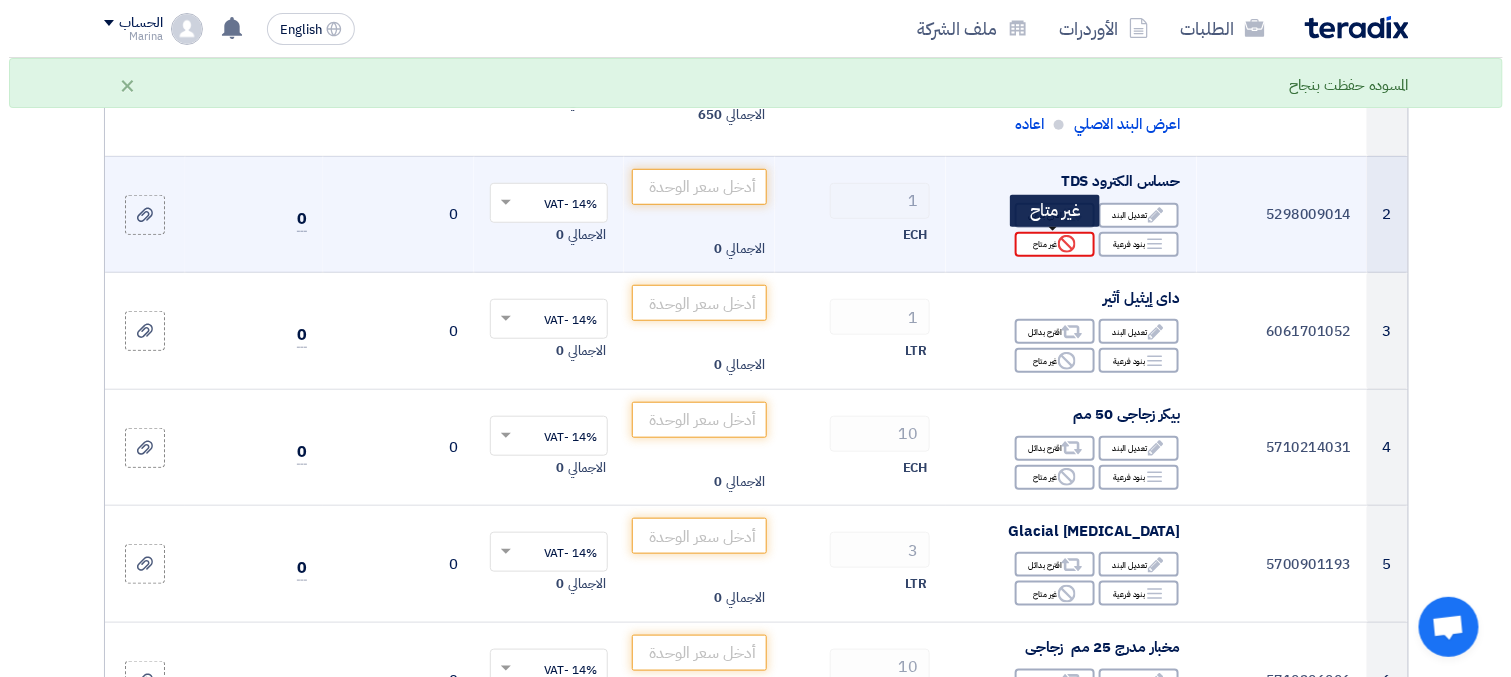 scroll, scrollTop: 261, scrollLeft: 0, axis: vertical 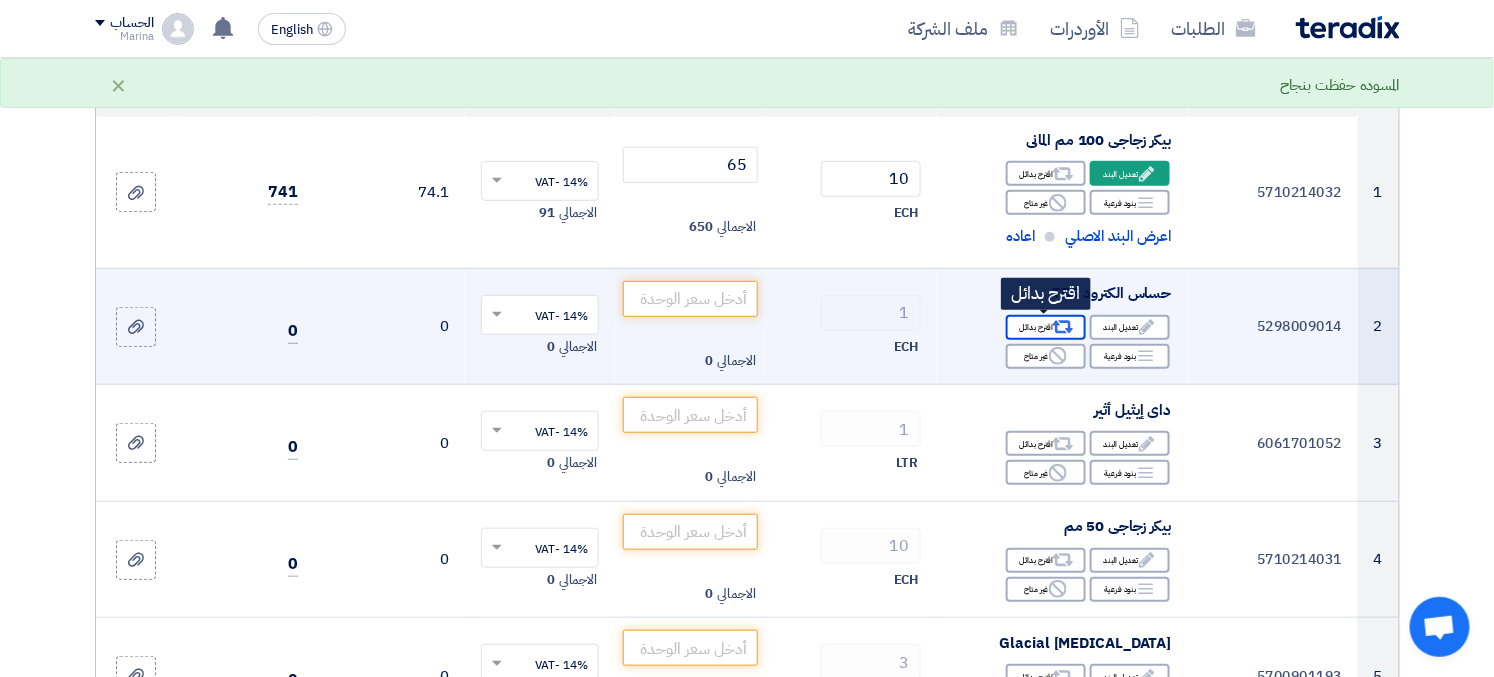 click on "Alternative
اقترح بدائل" 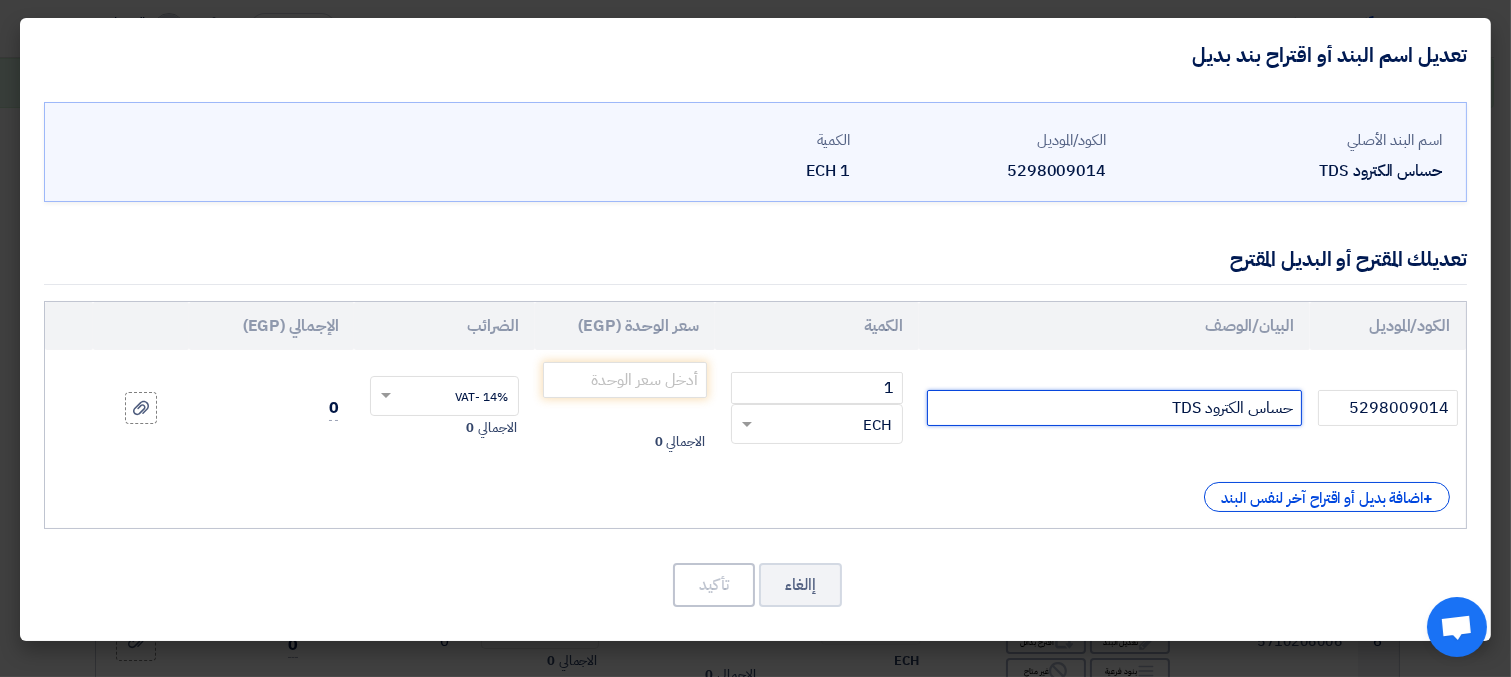 click on "حساس الكترود TDS" 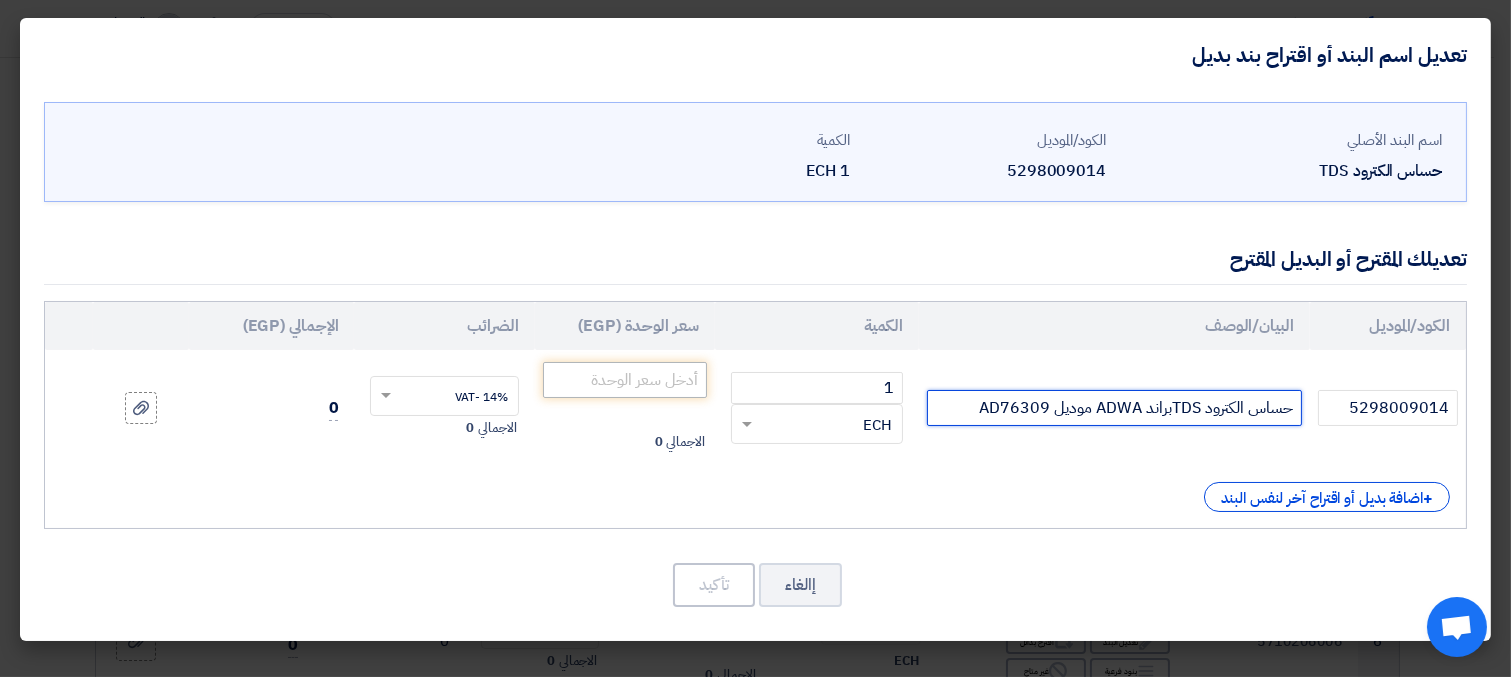 type on "حساس الكترود TDSبراند ADWA موديل AD76309" 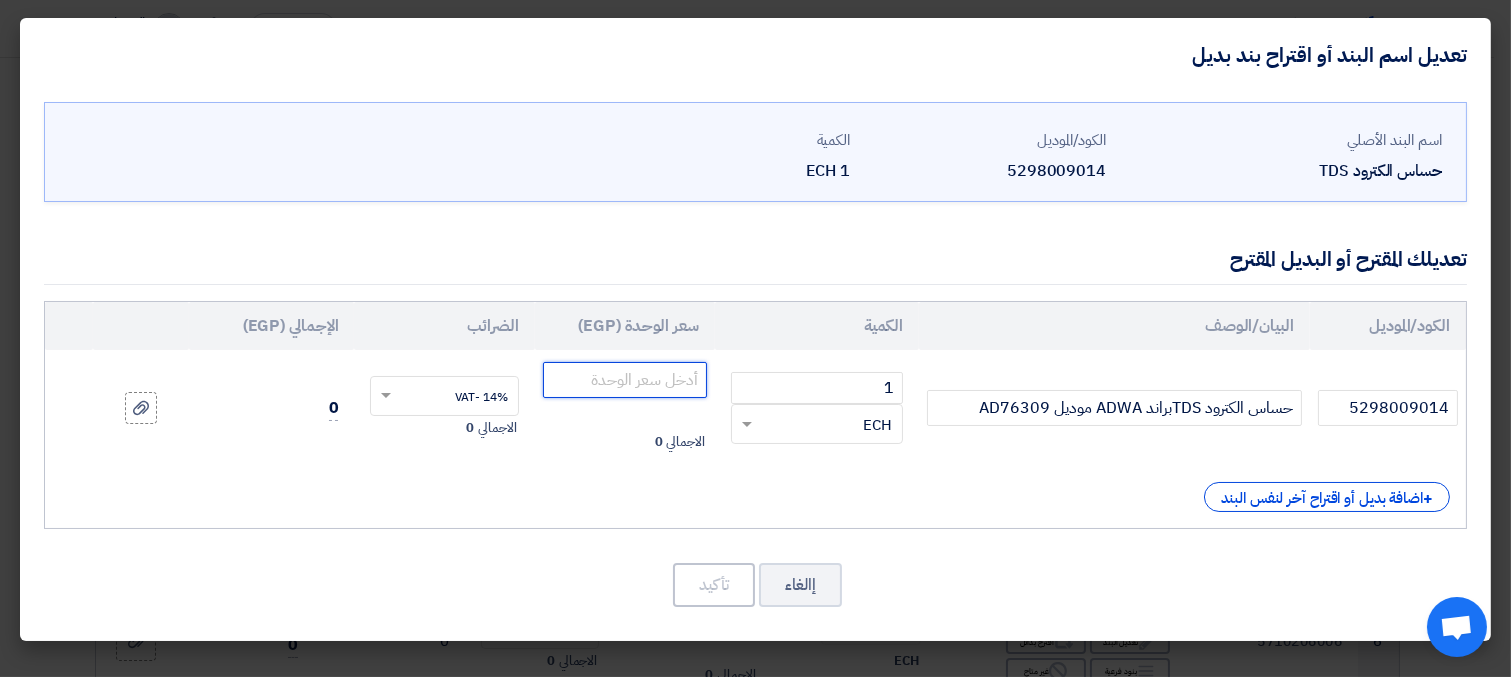 click 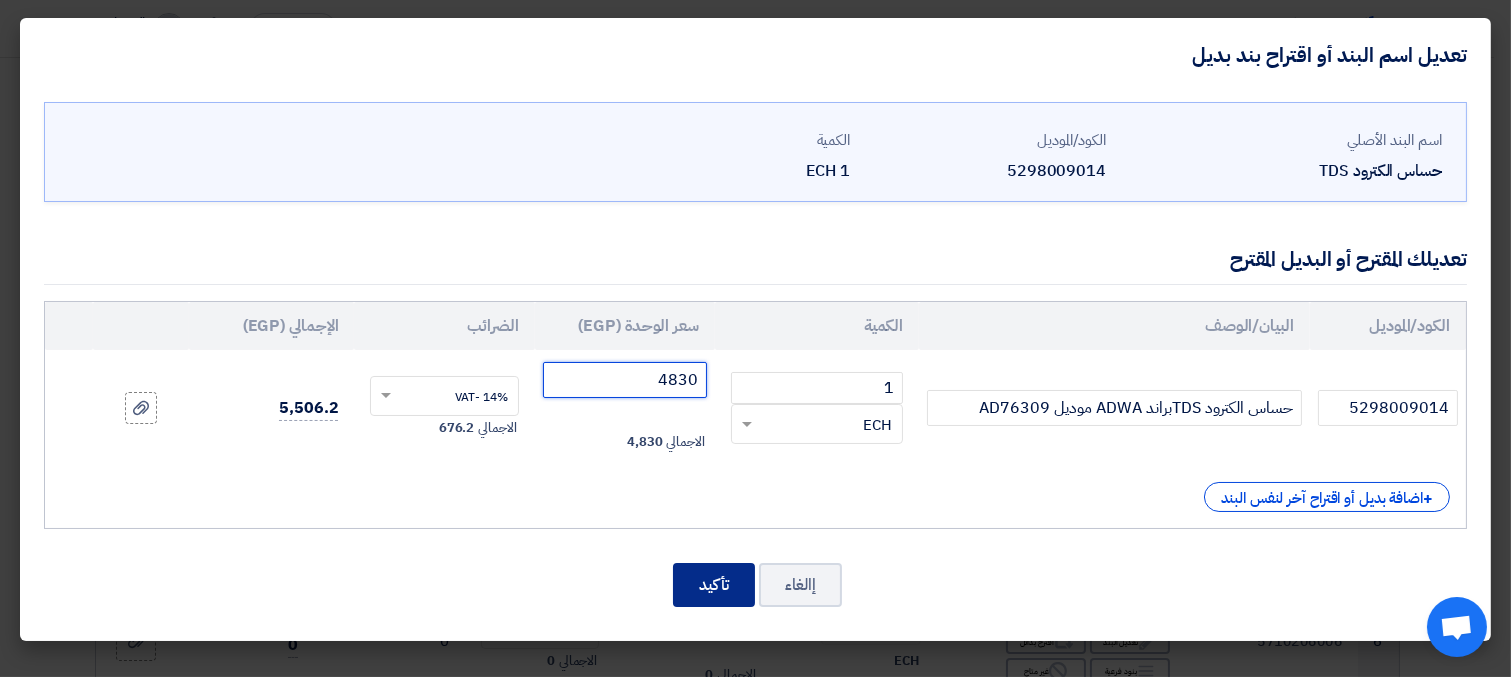 type on "4830" 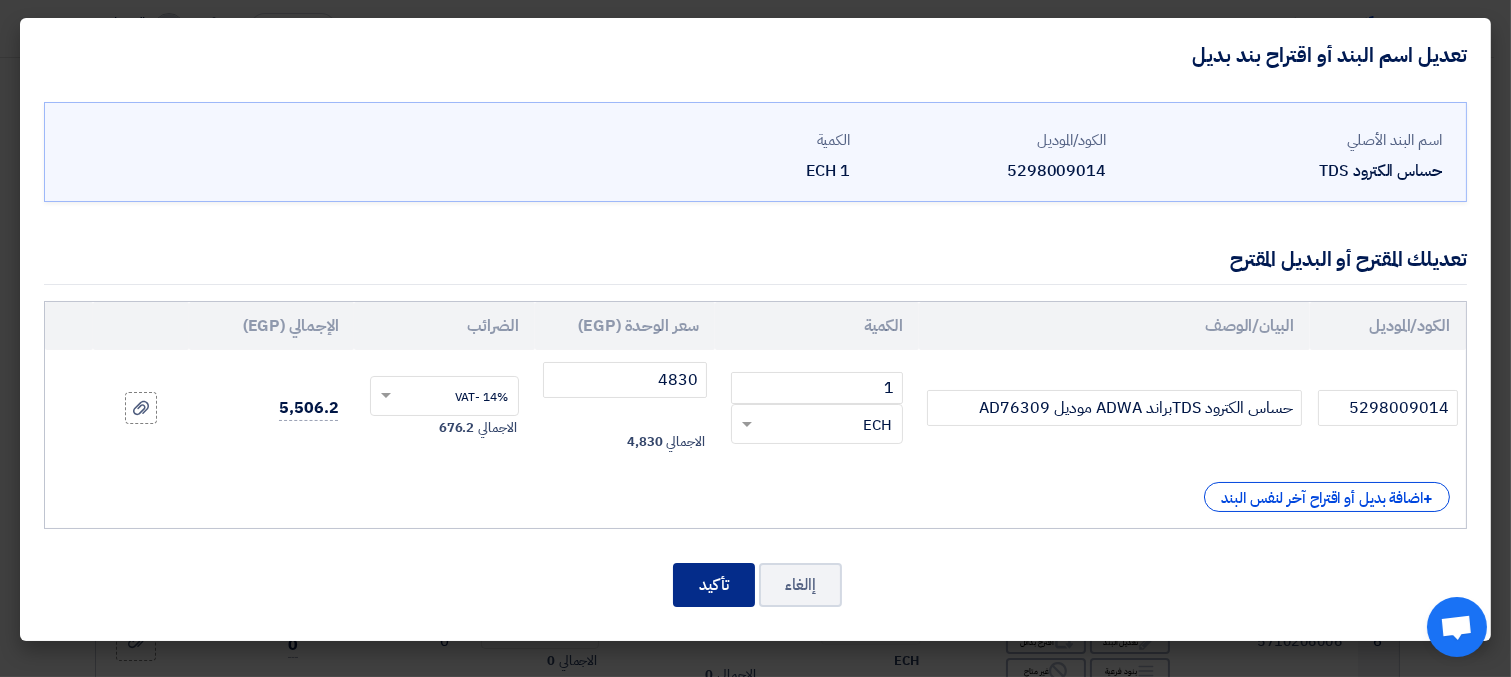 click on "تأكيد" 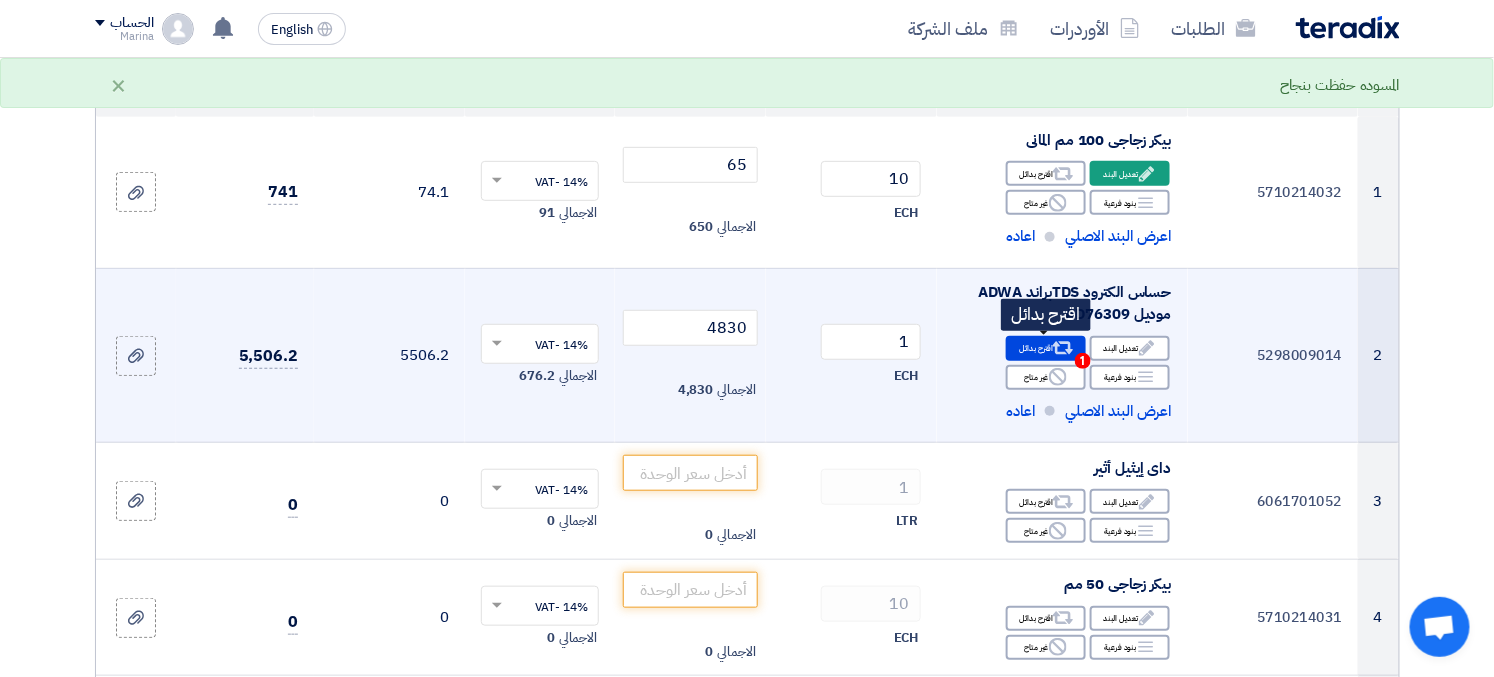 click 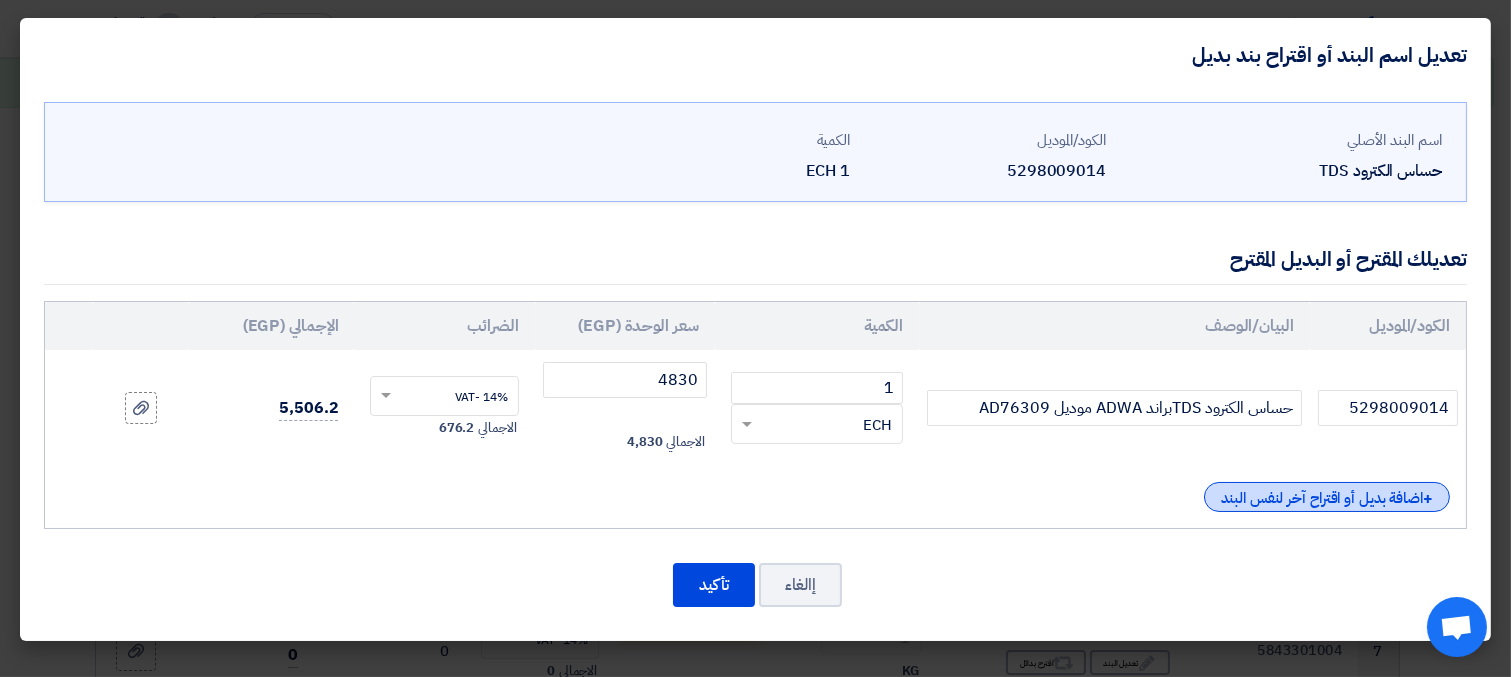 click on "+
اضافة بديل أو اقتراح آخر لنفس البند" 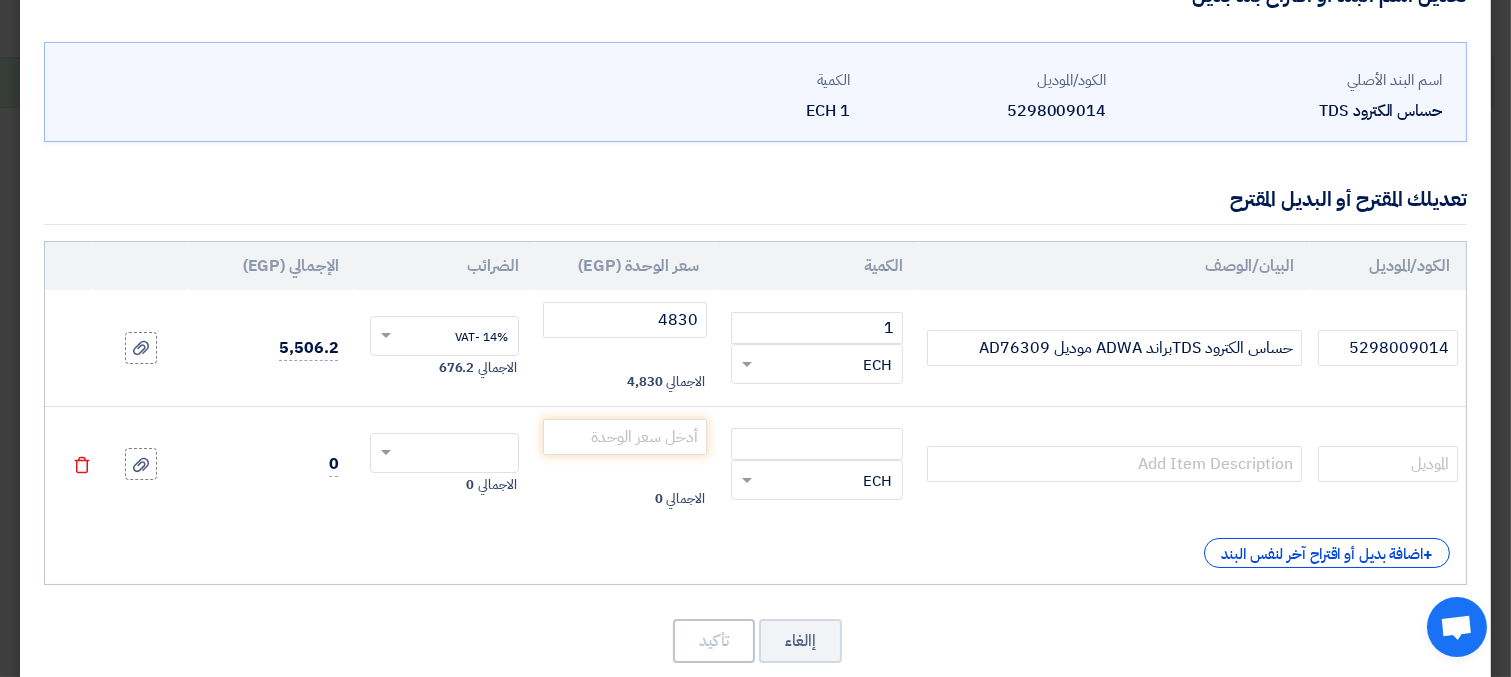 scroll, scrollTop: 94, scrollLeft: 0, axis: vertical 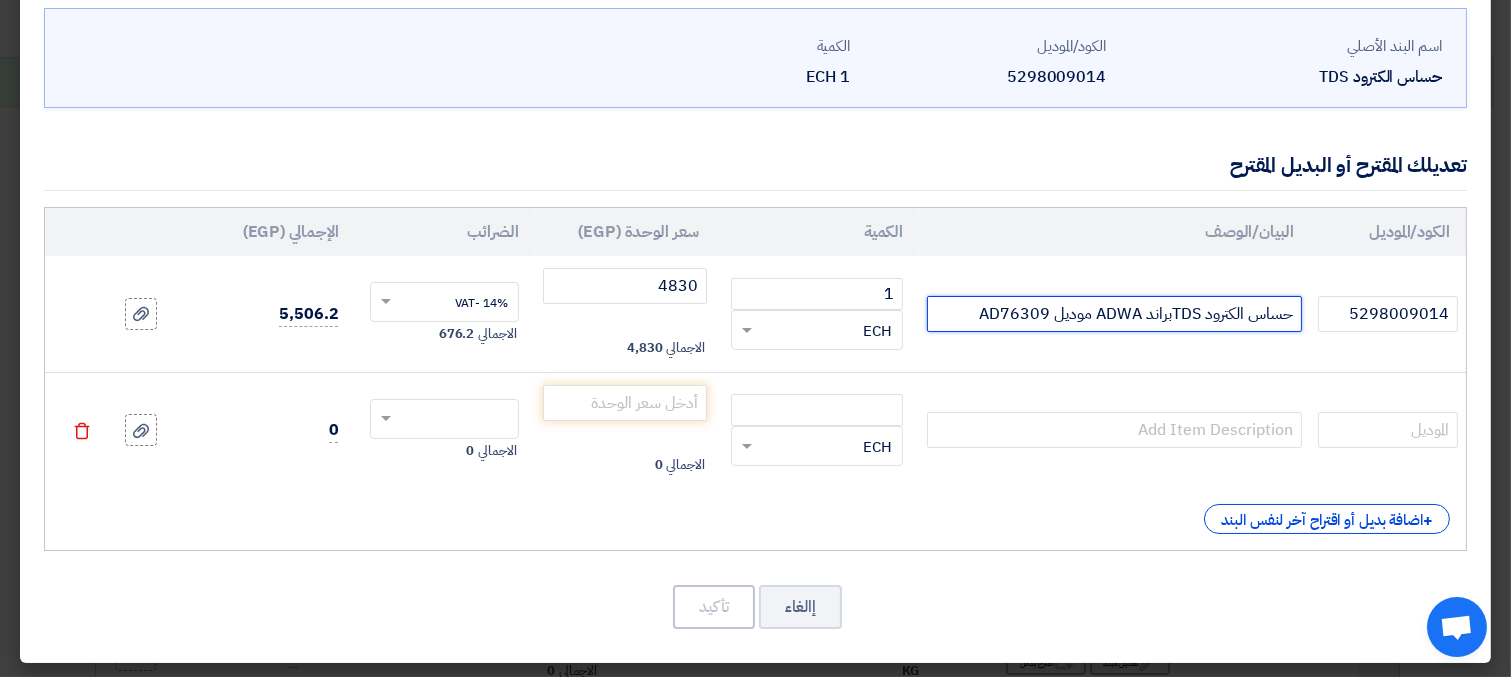 click on "حساس الكترود TDSبراند ADWA موديل AD76309" 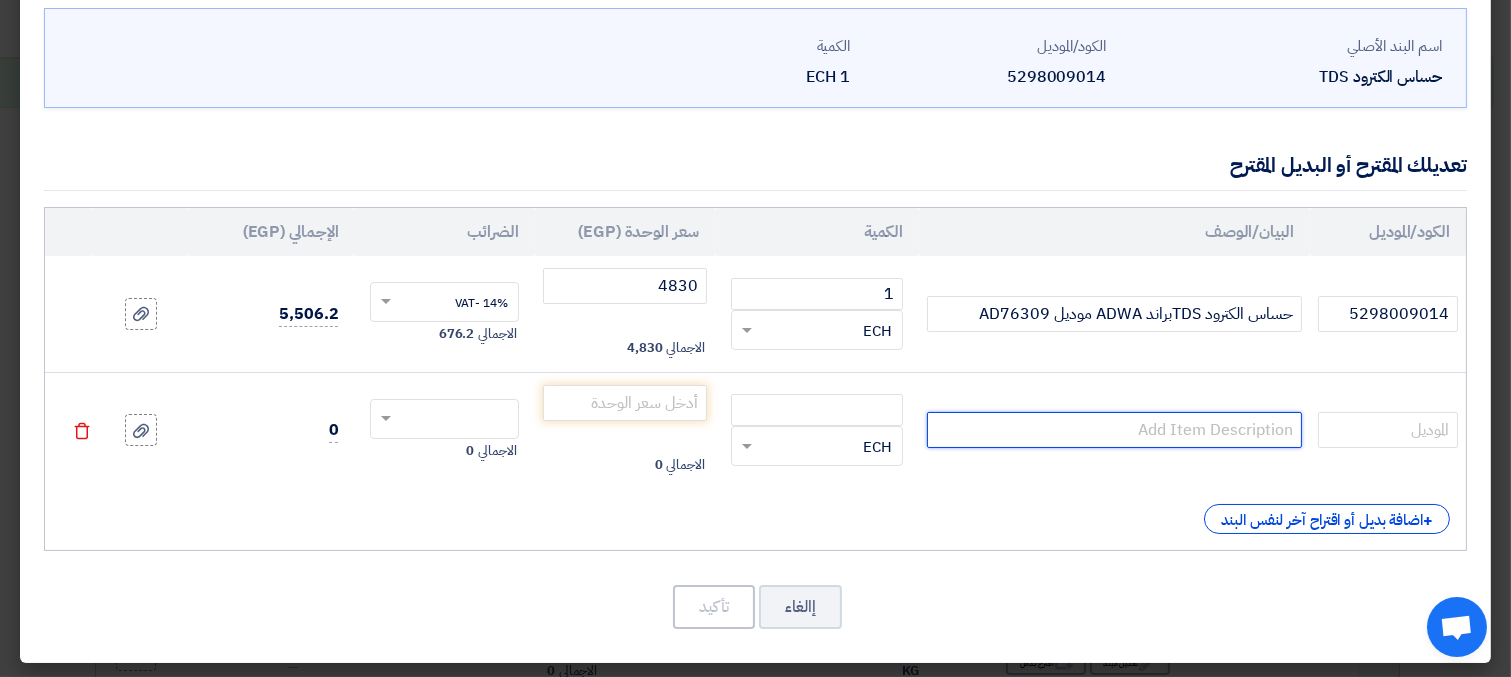 click 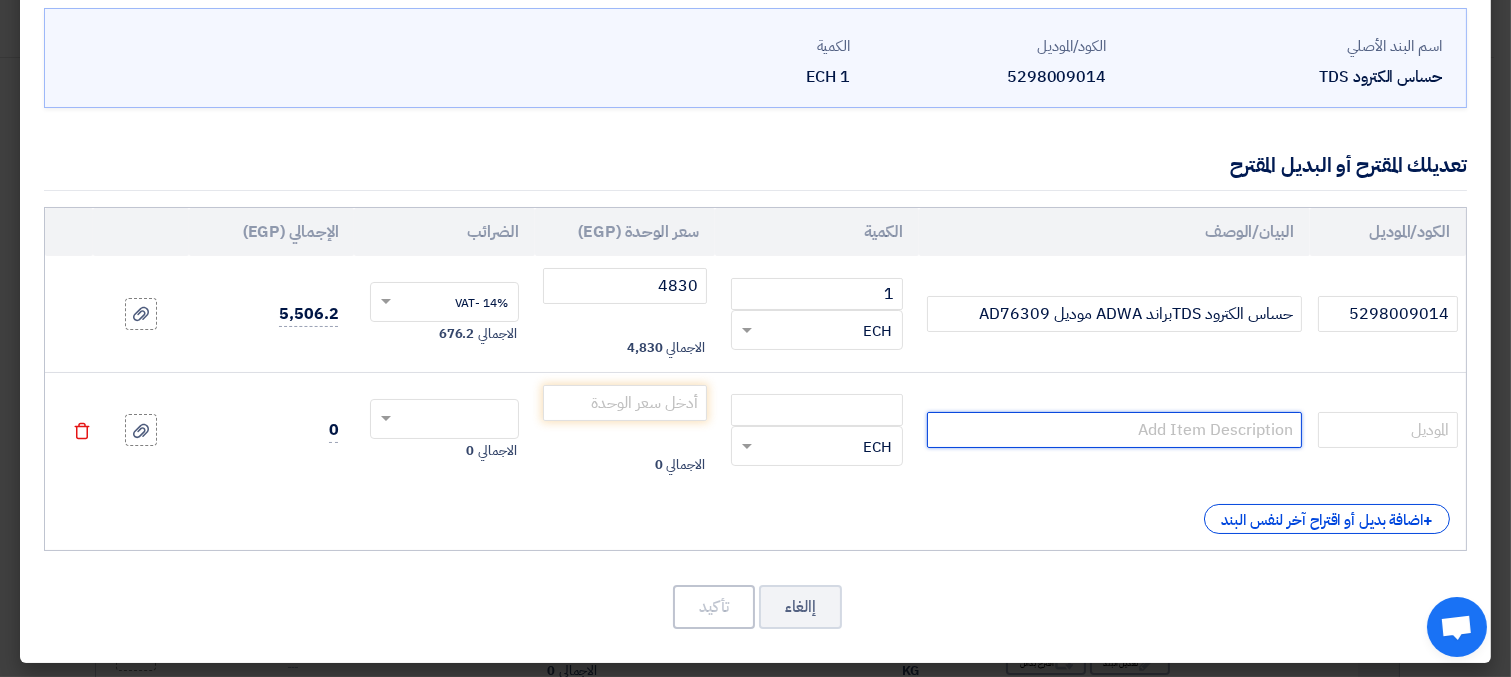 paste on "حساس الكترود TDSبراند" 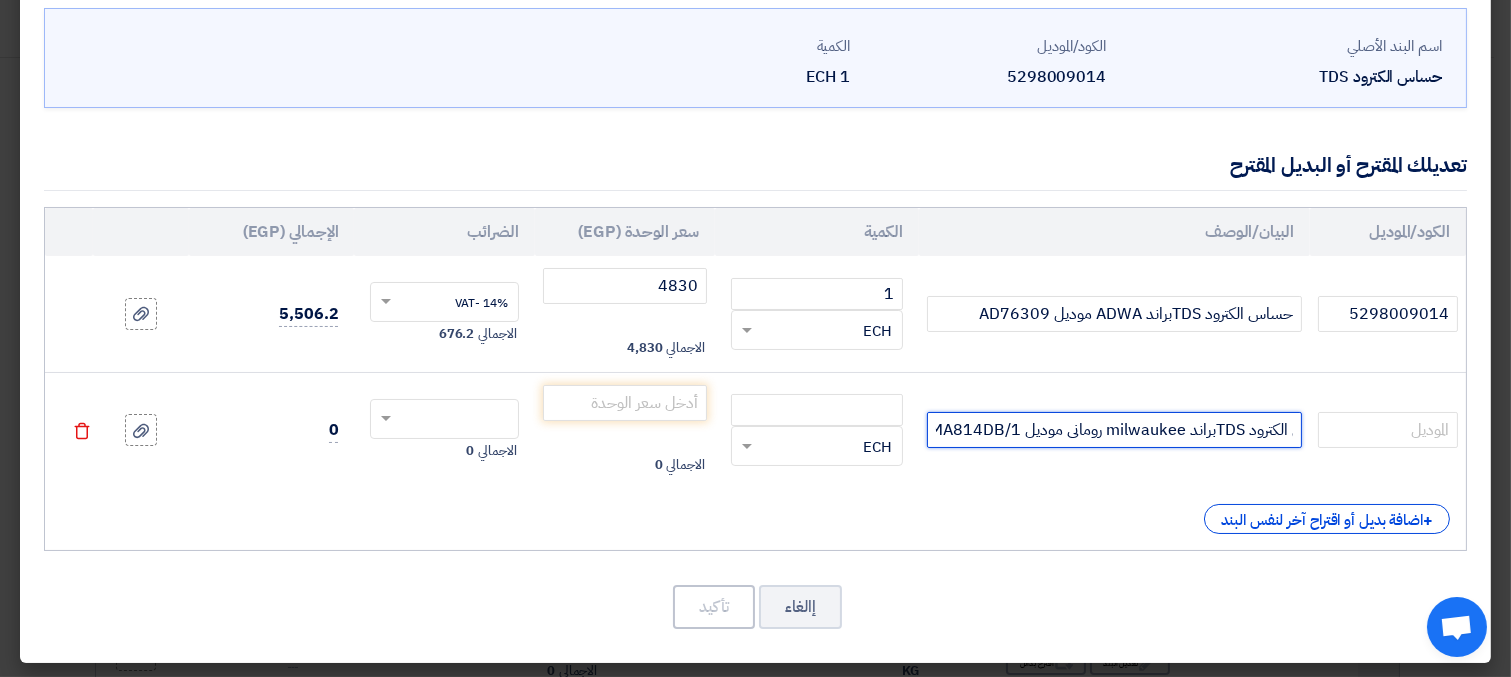 scroll, scrollTop: 0, scrollLeft: -52, axis: horizontal 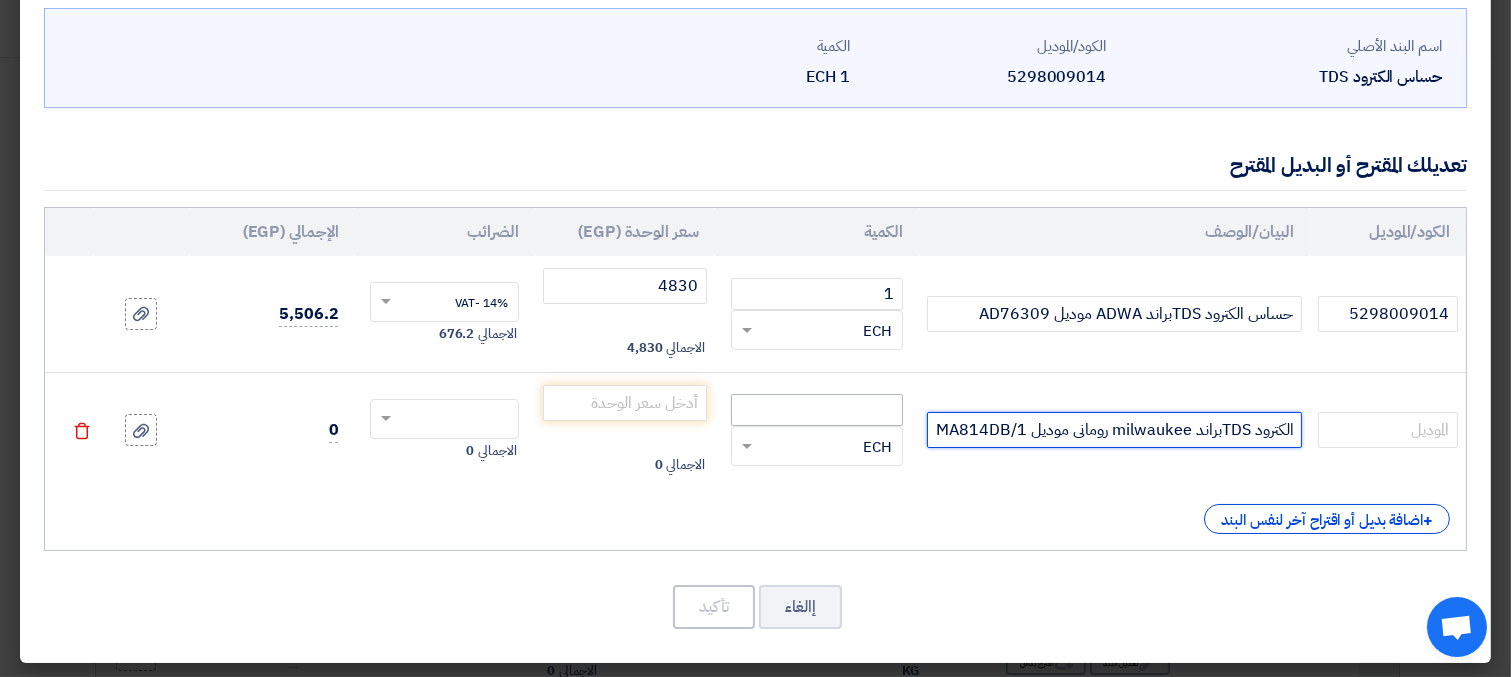 type on "حساس الكترود TDSبراند milwaukee رومانى موديل MA814DB/1" 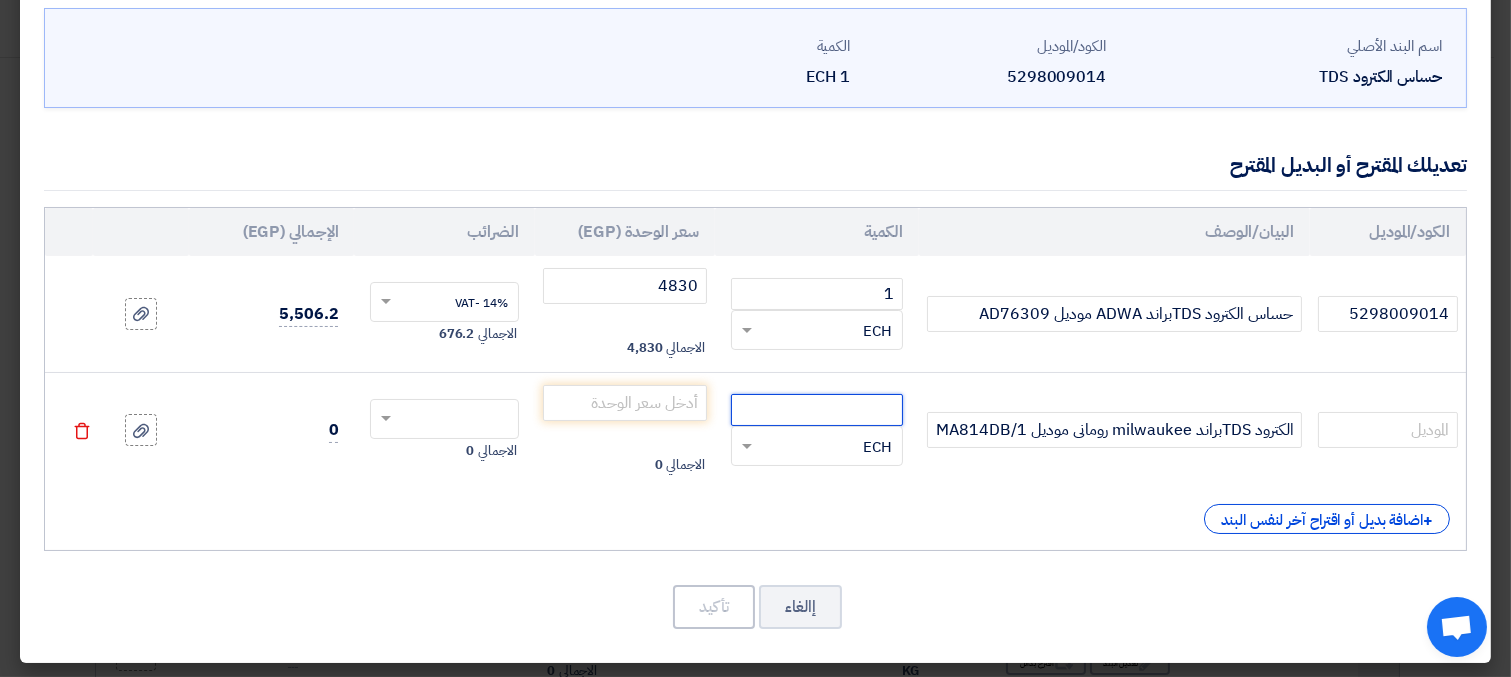 click 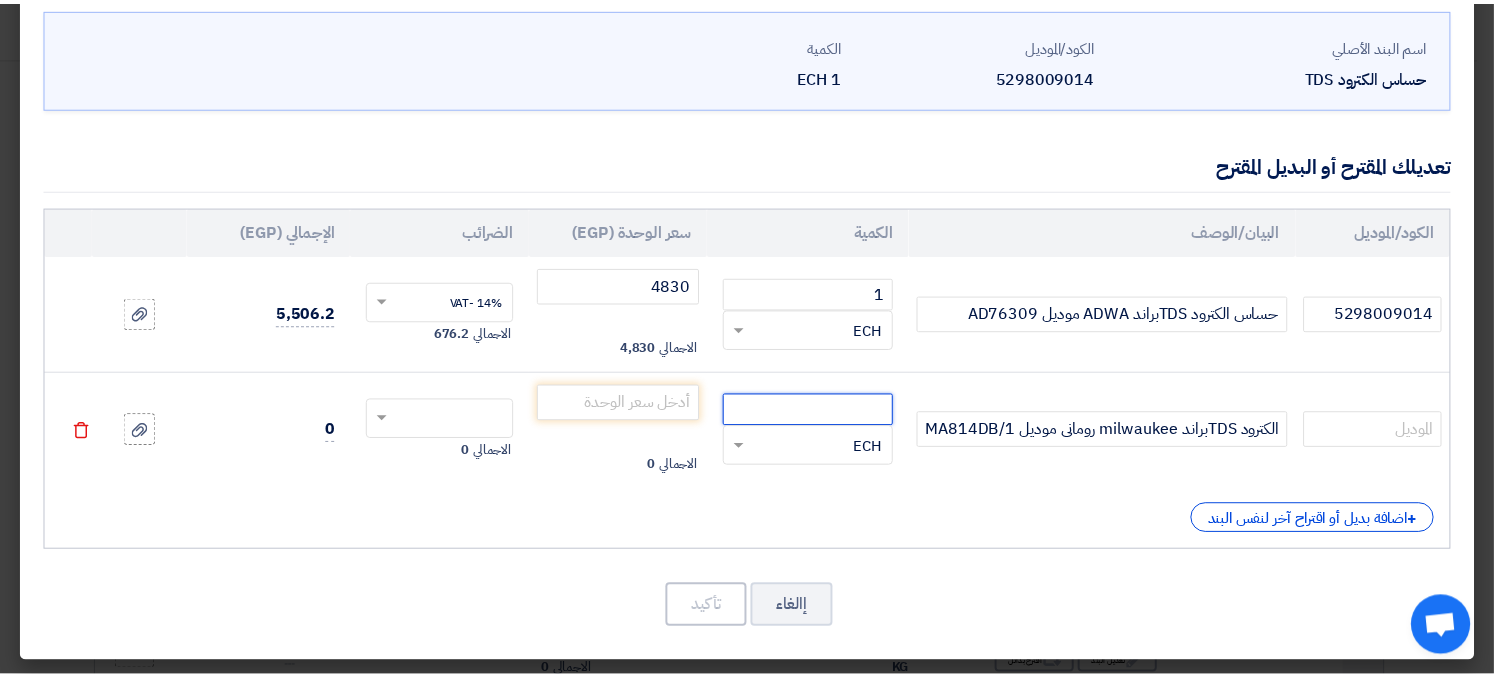 scroll, scrollTop: 0, scrollLeft: 0, axis: both 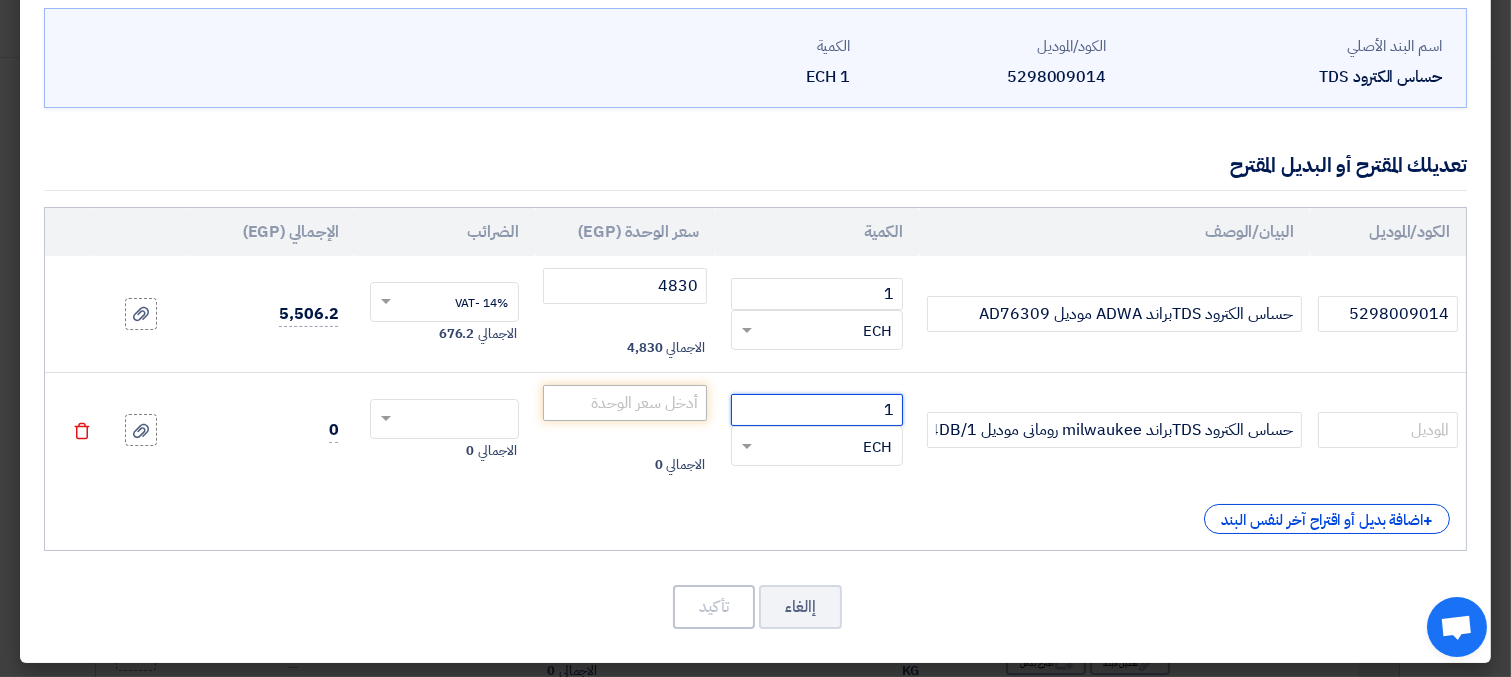 type on "1" 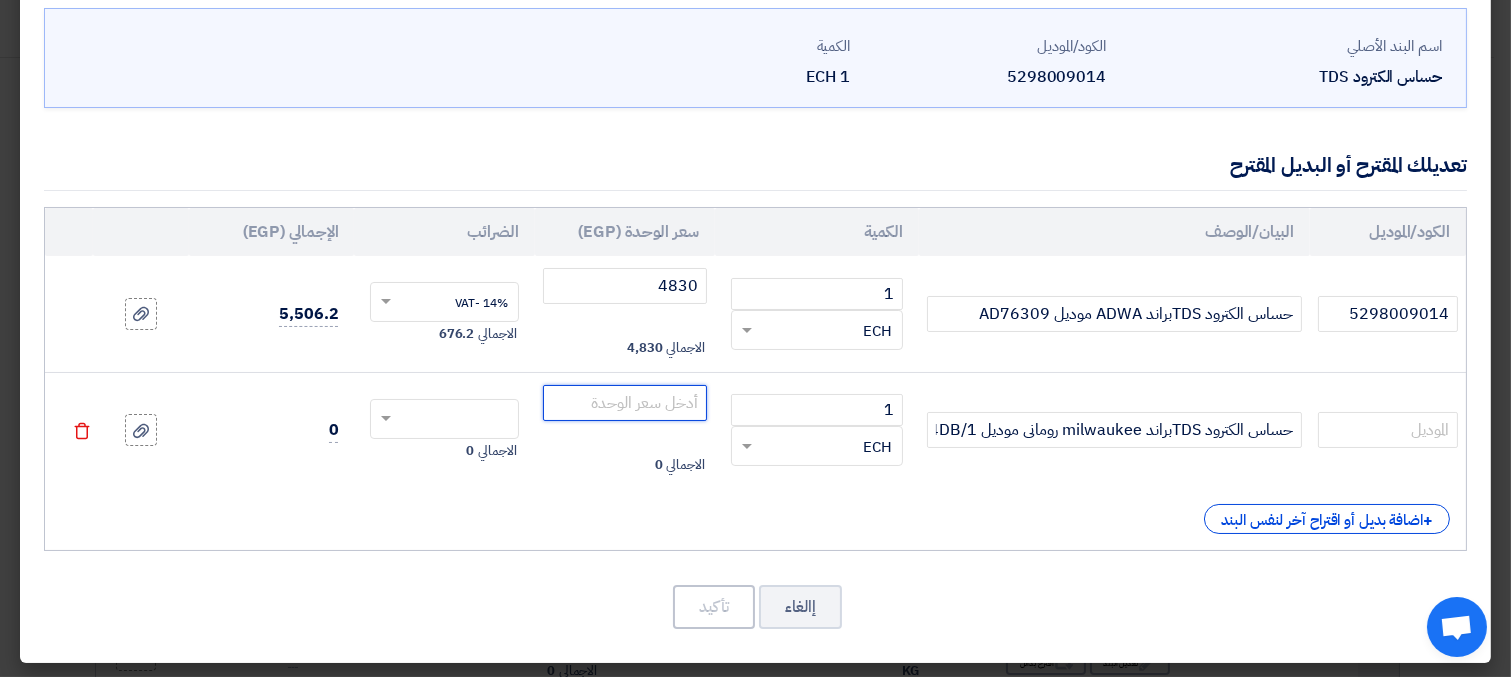 click 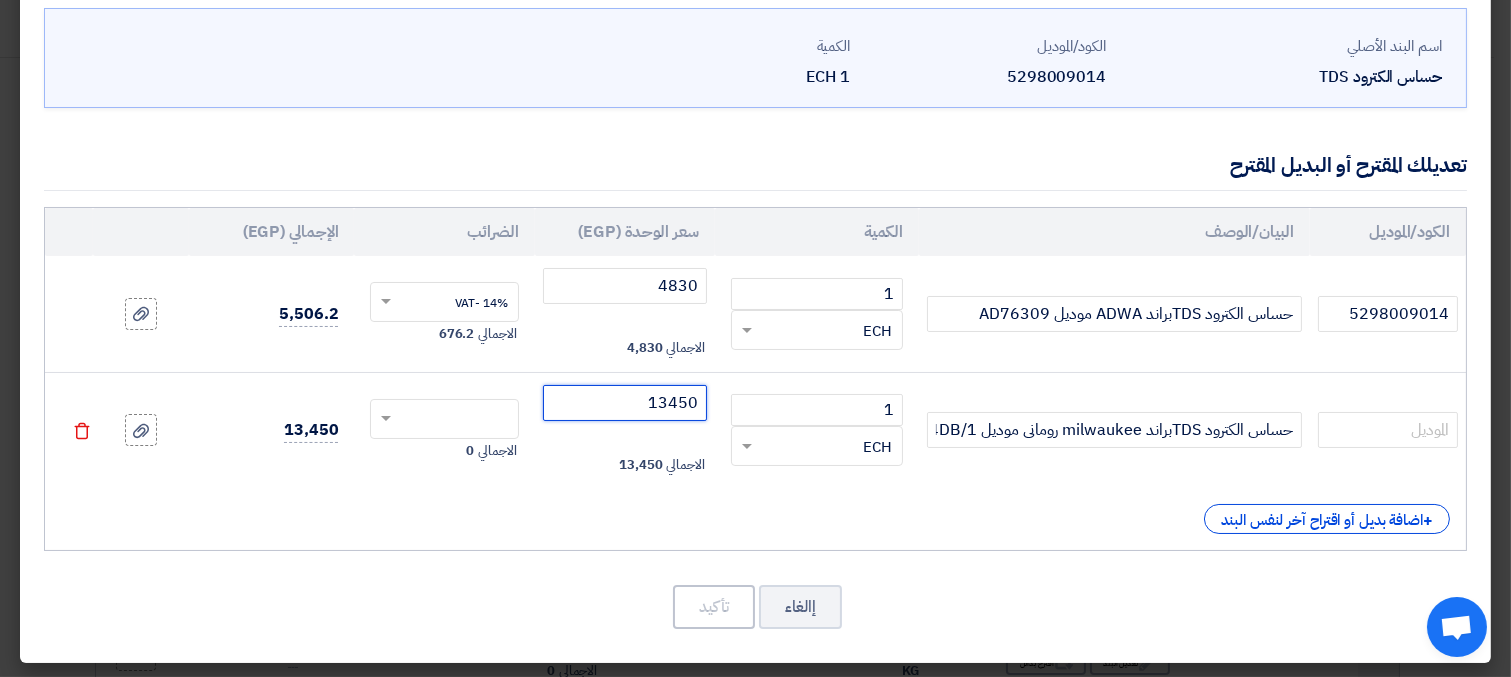 type on "13450" 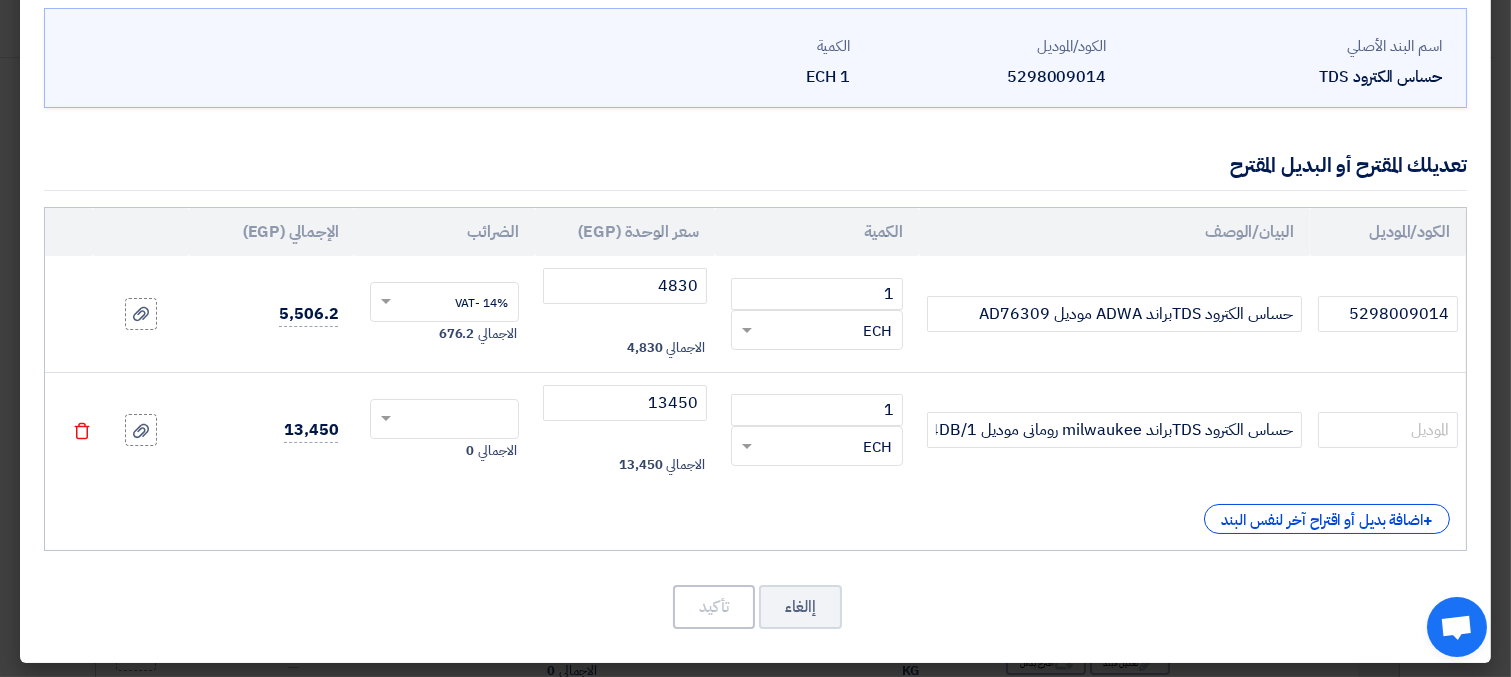 click 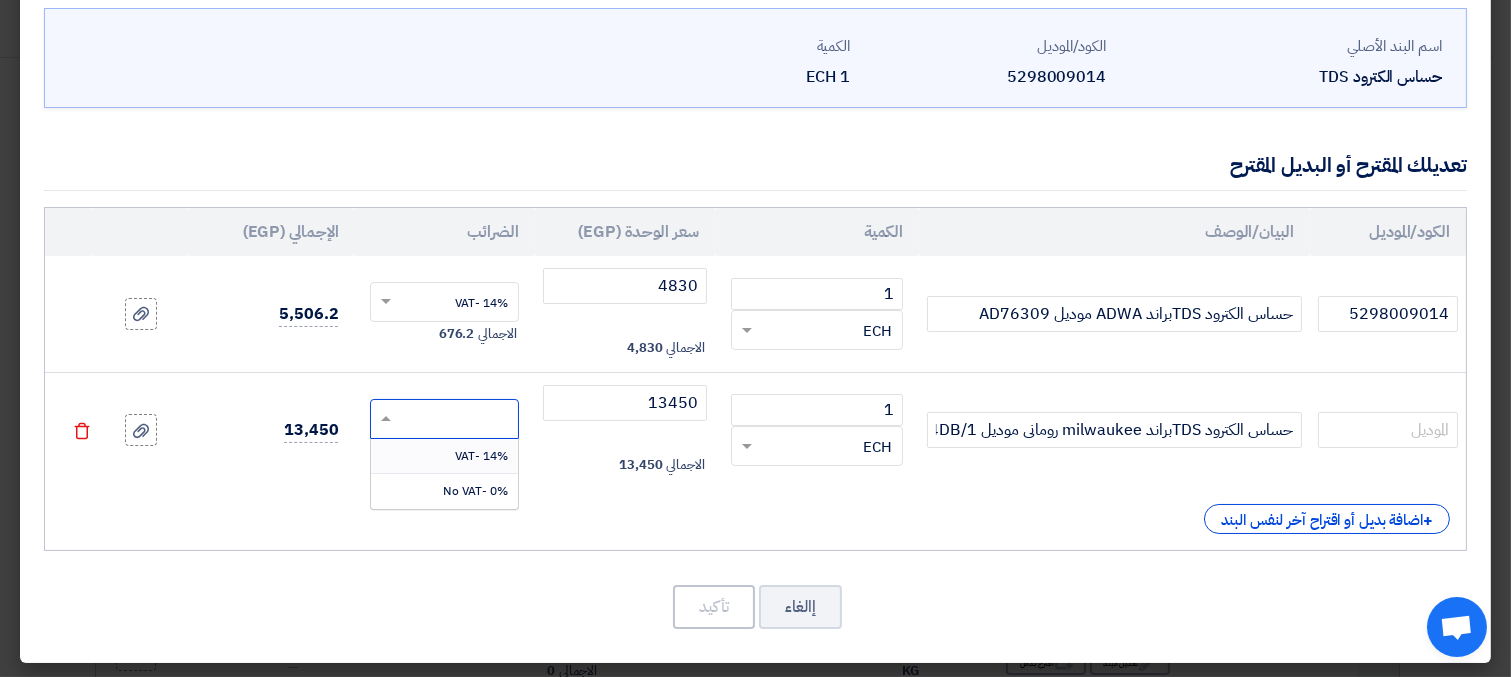 click on "14% -VAT" at bounding box center [481, 456] 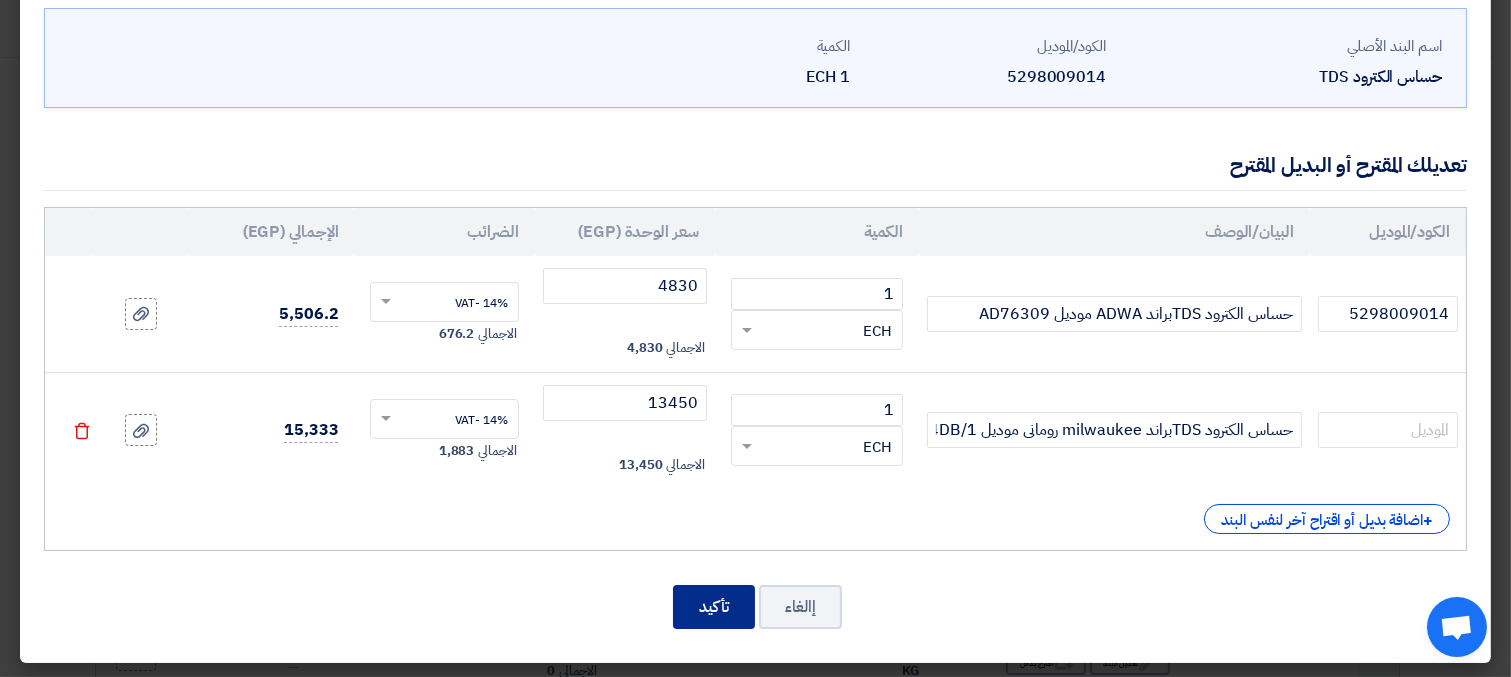click on "تأكيد" 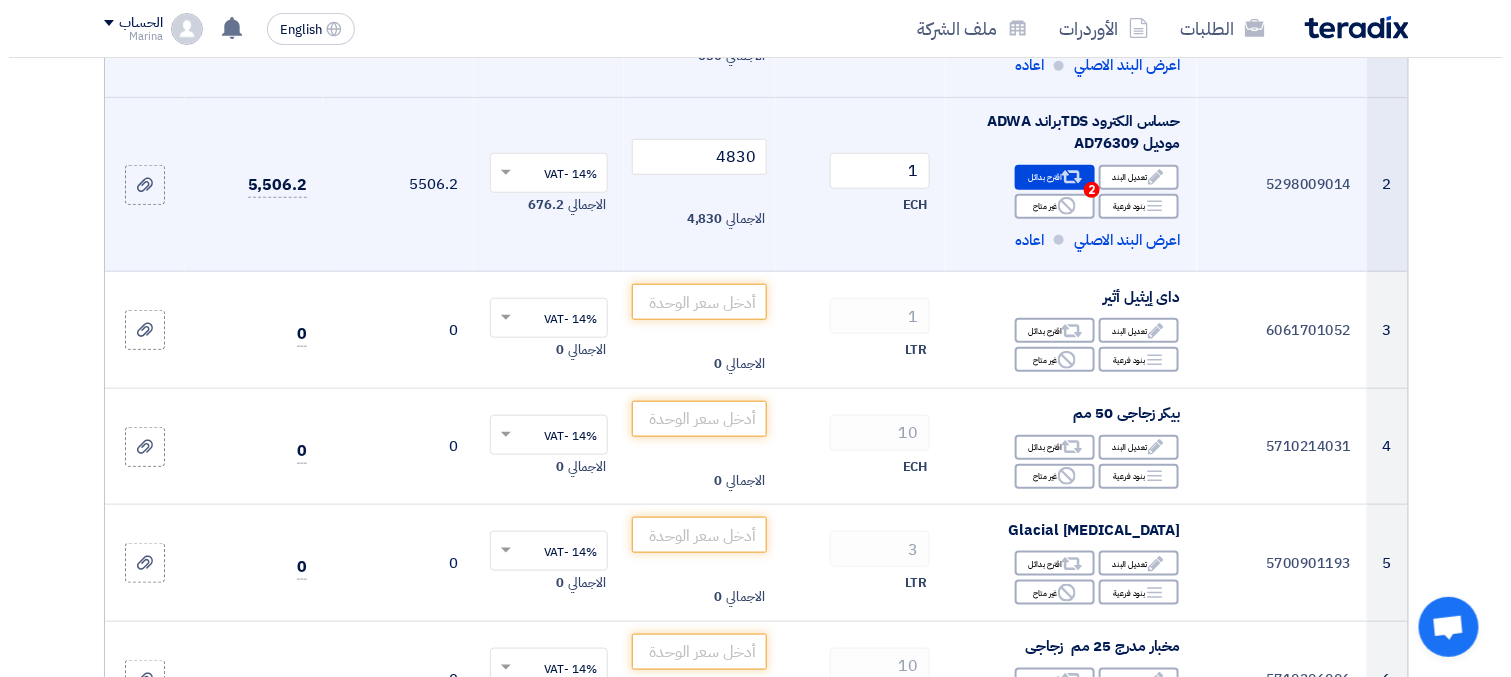scroll, scrollTop: 484, scrollLeft: 0, axis: vertical 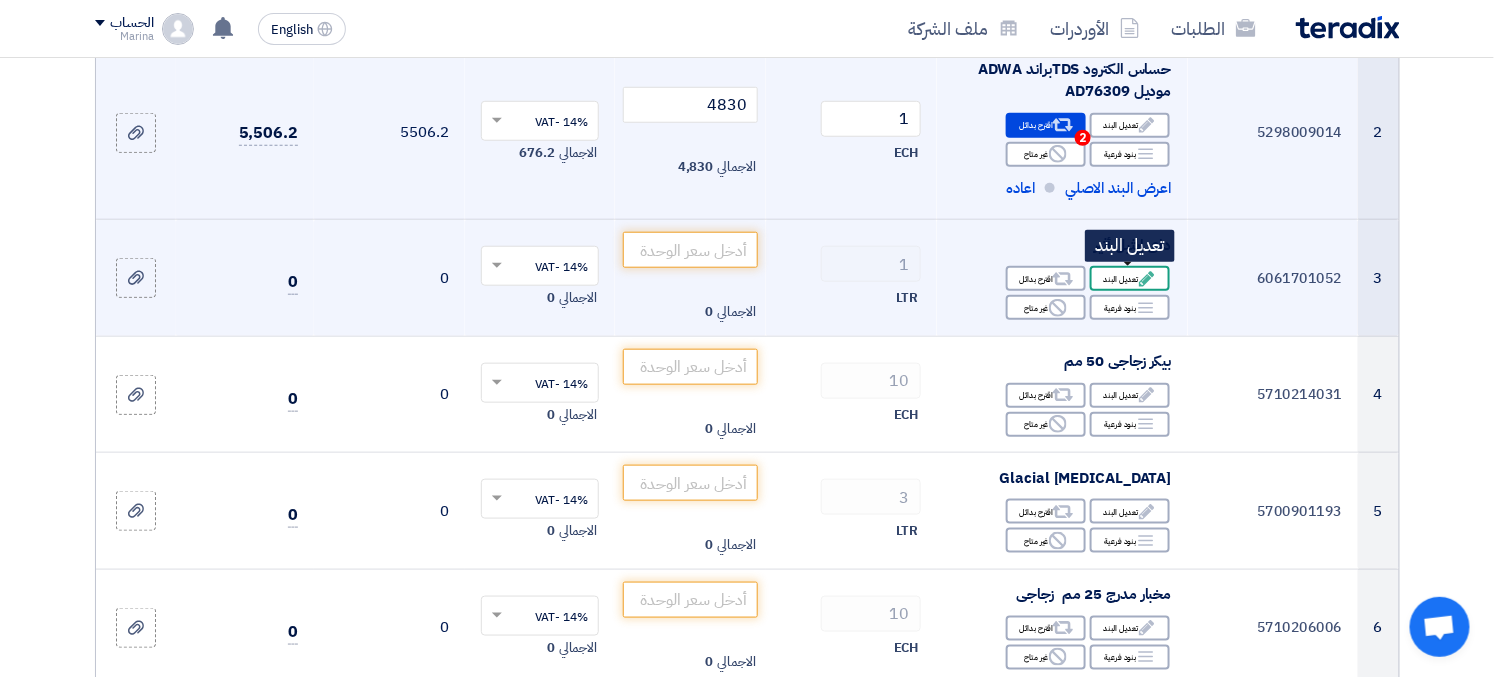 click on "Edit
تعديل البند" 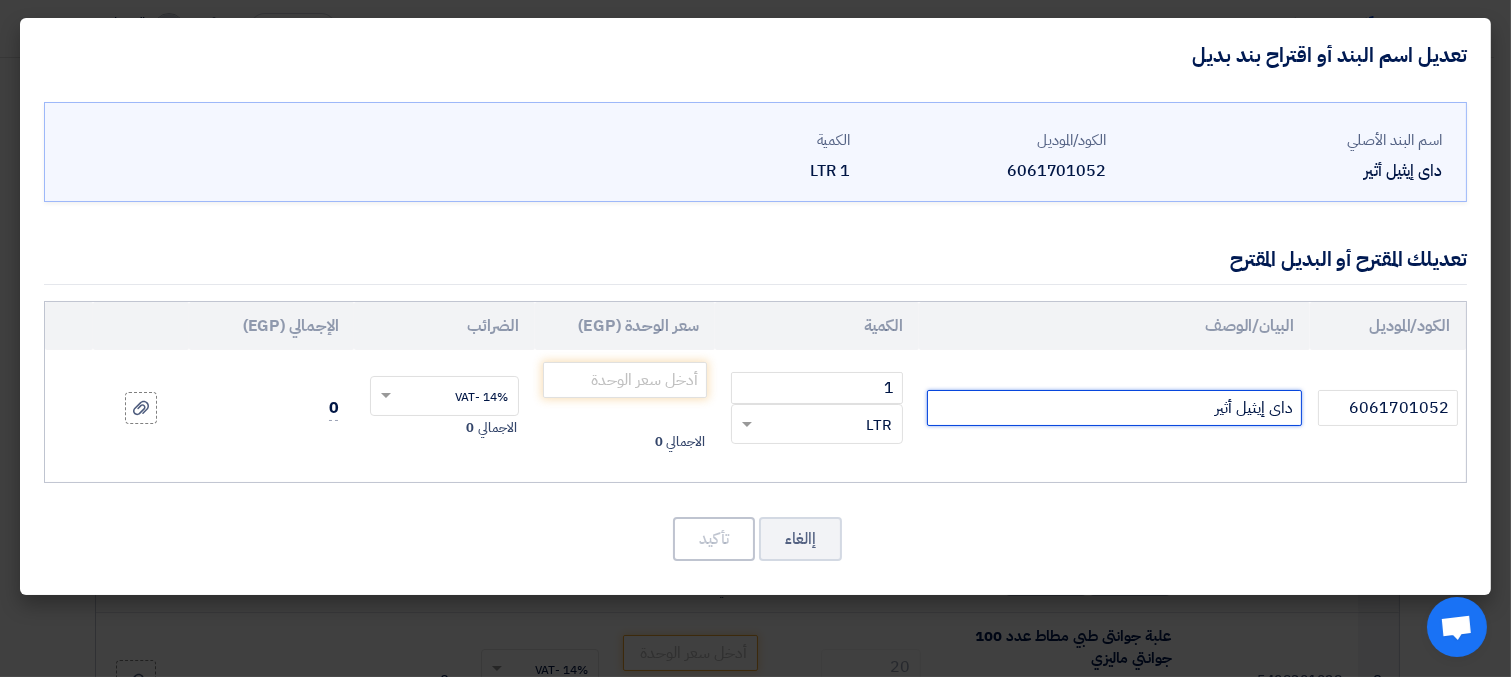 click on "داى إيثيل أثير" 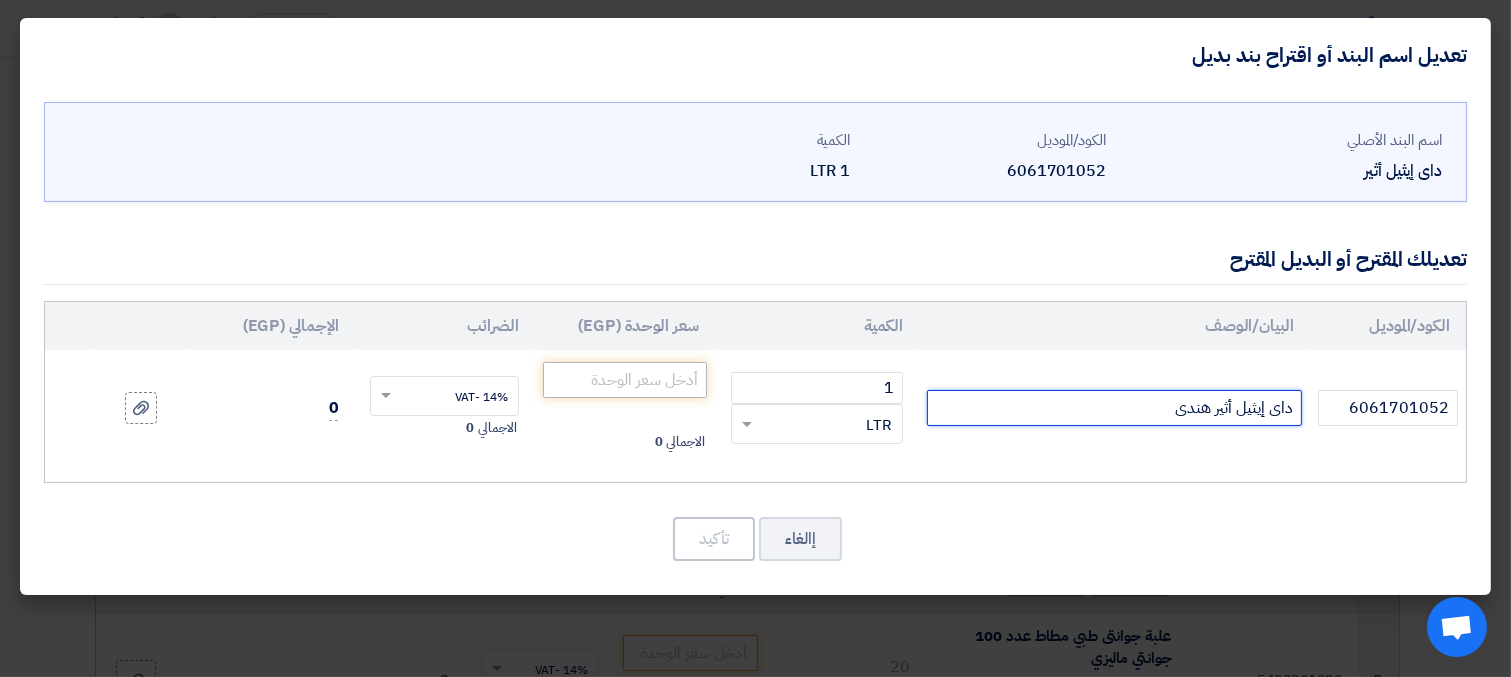 type on "داى إيثيل أثير هندى" 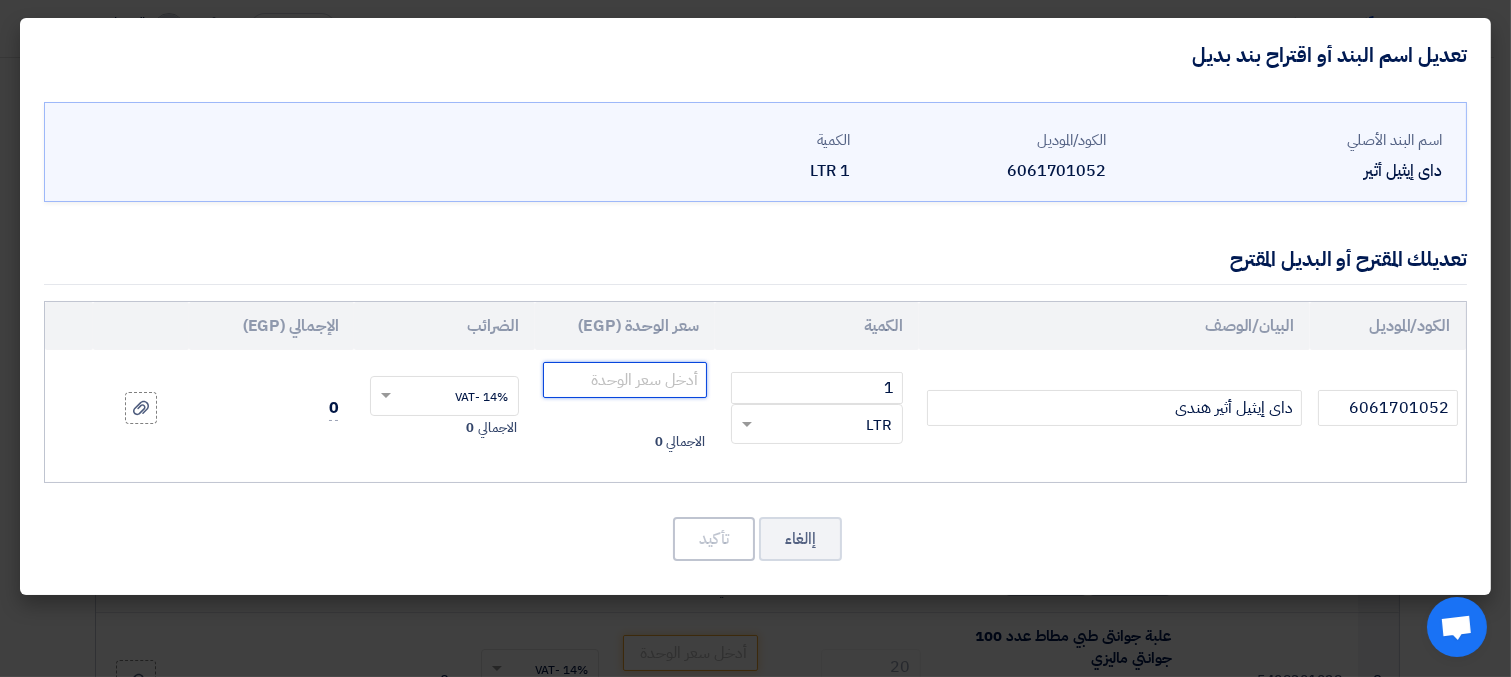 click 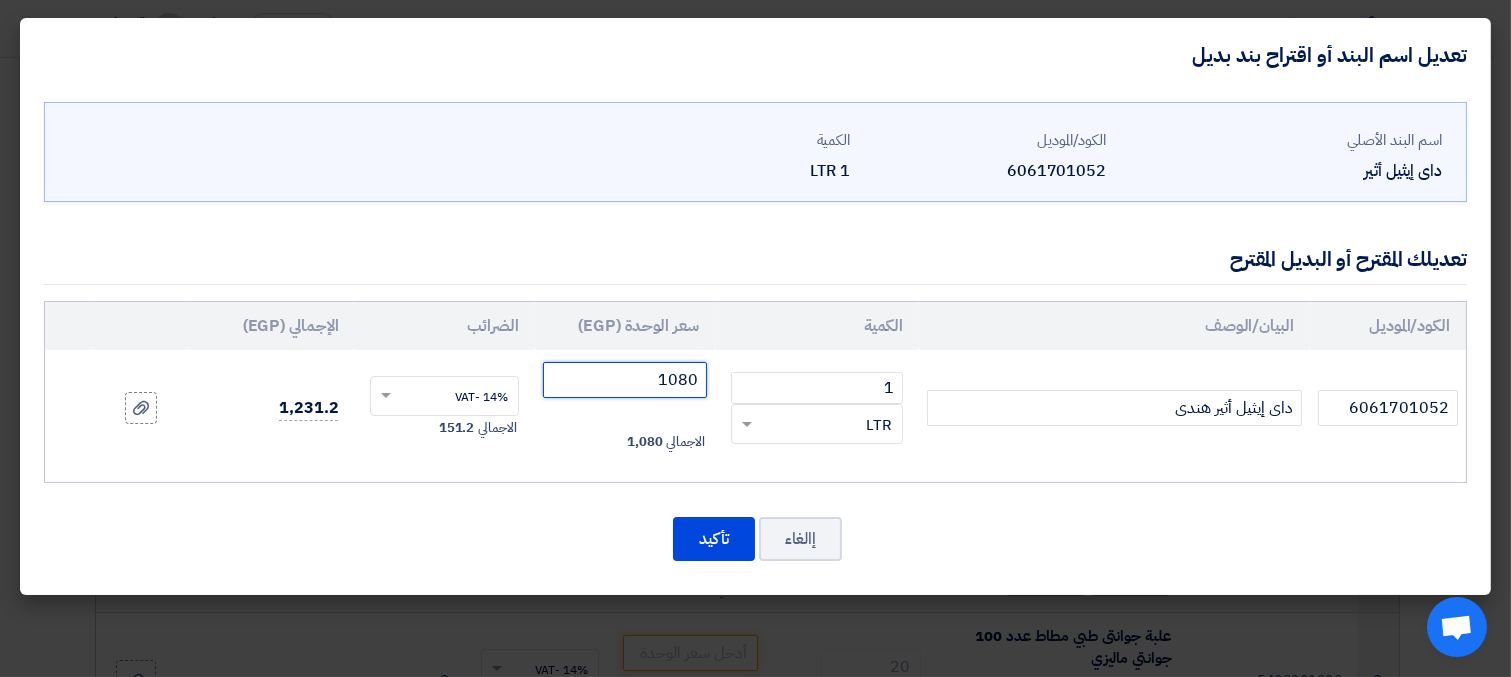 click on "1080" 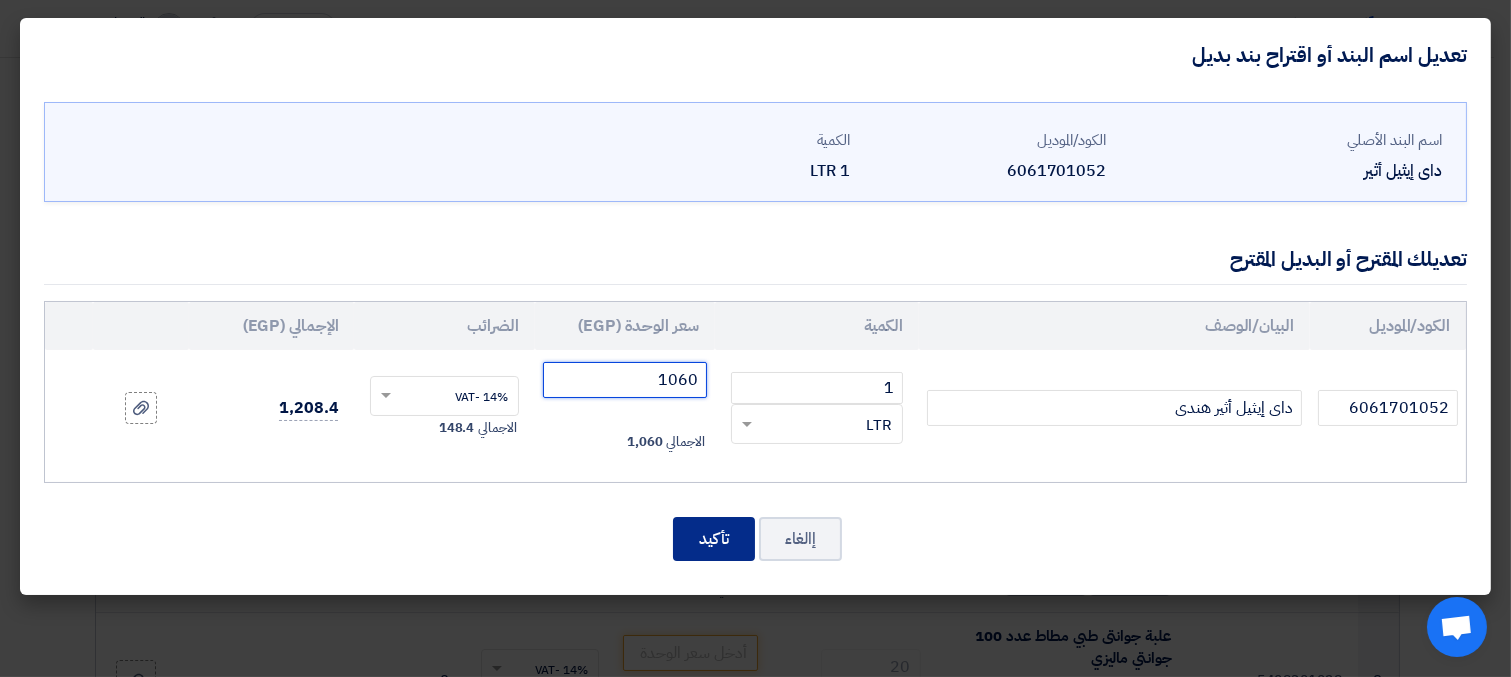 type on "1060" 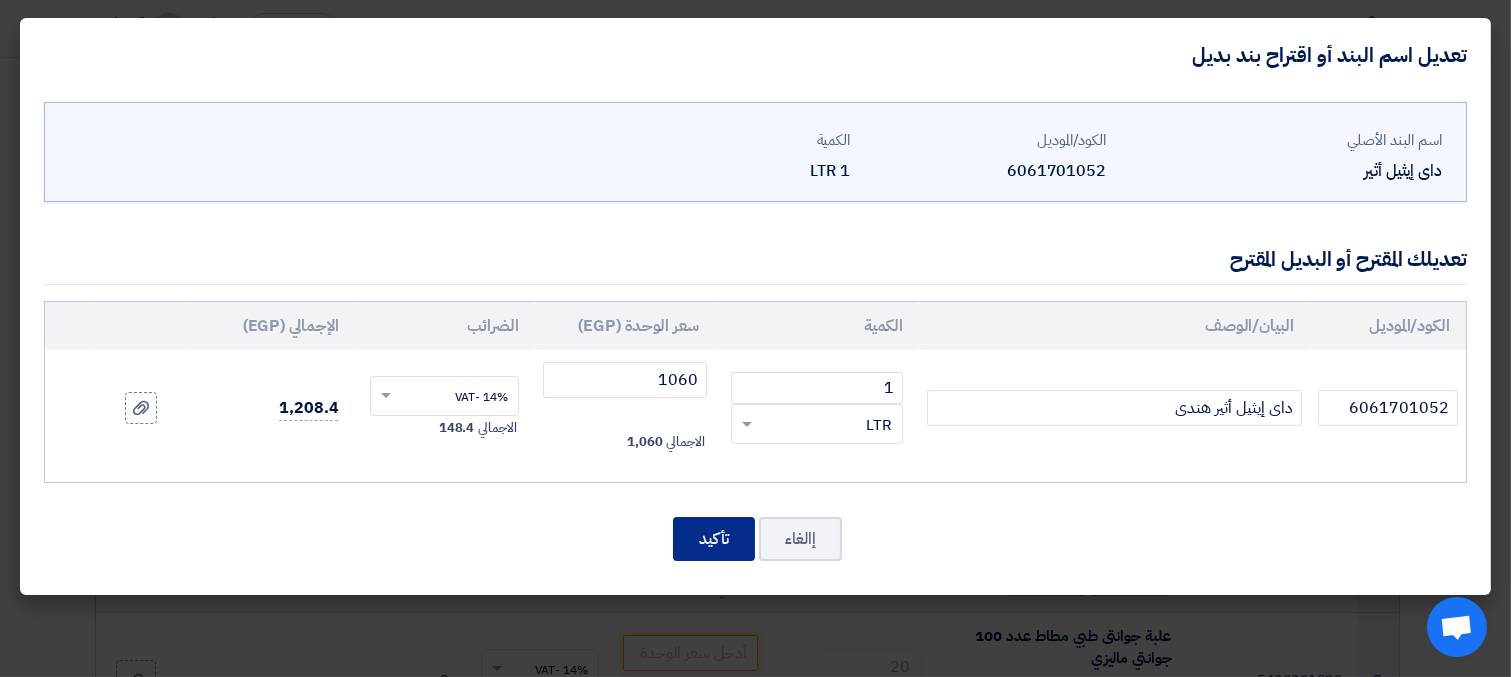 click on "تأكيد" 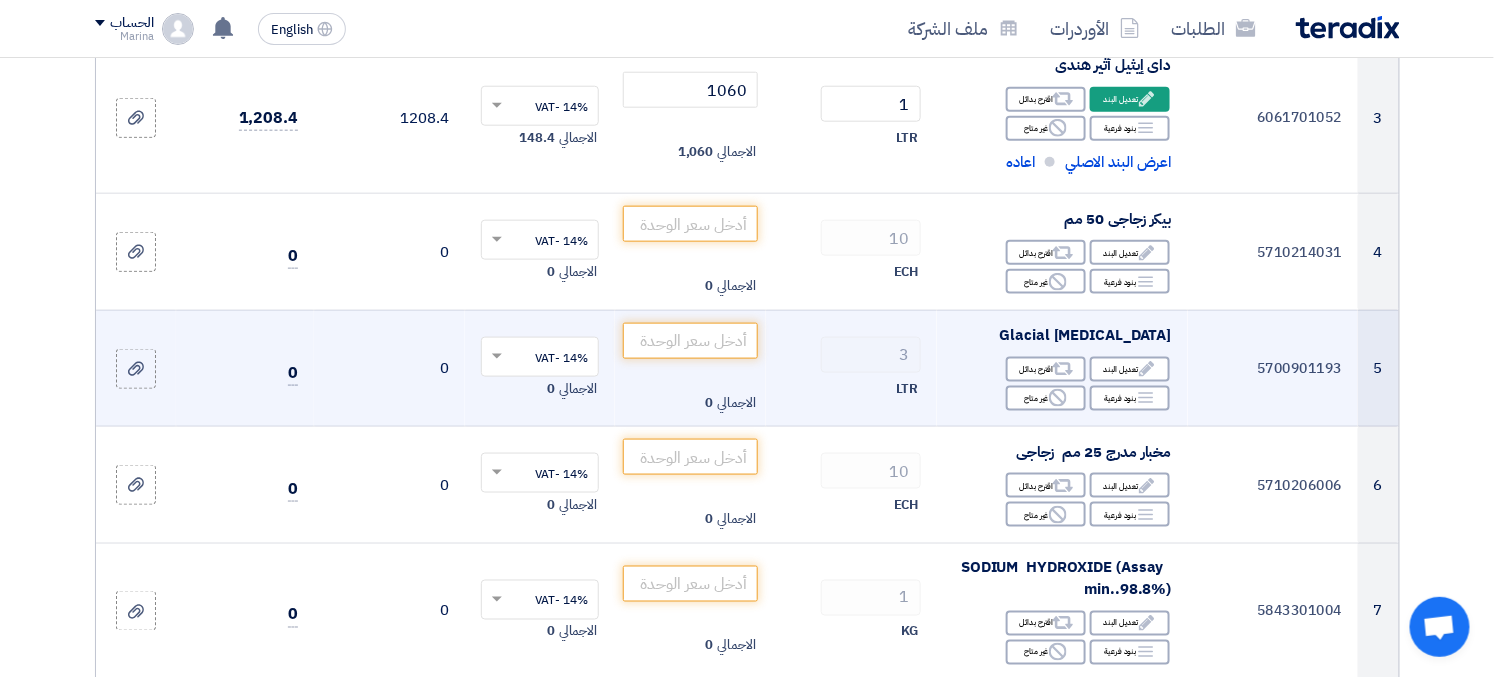 scroll, scrollTop: 699, scrollLeft: 0, axis: vertical 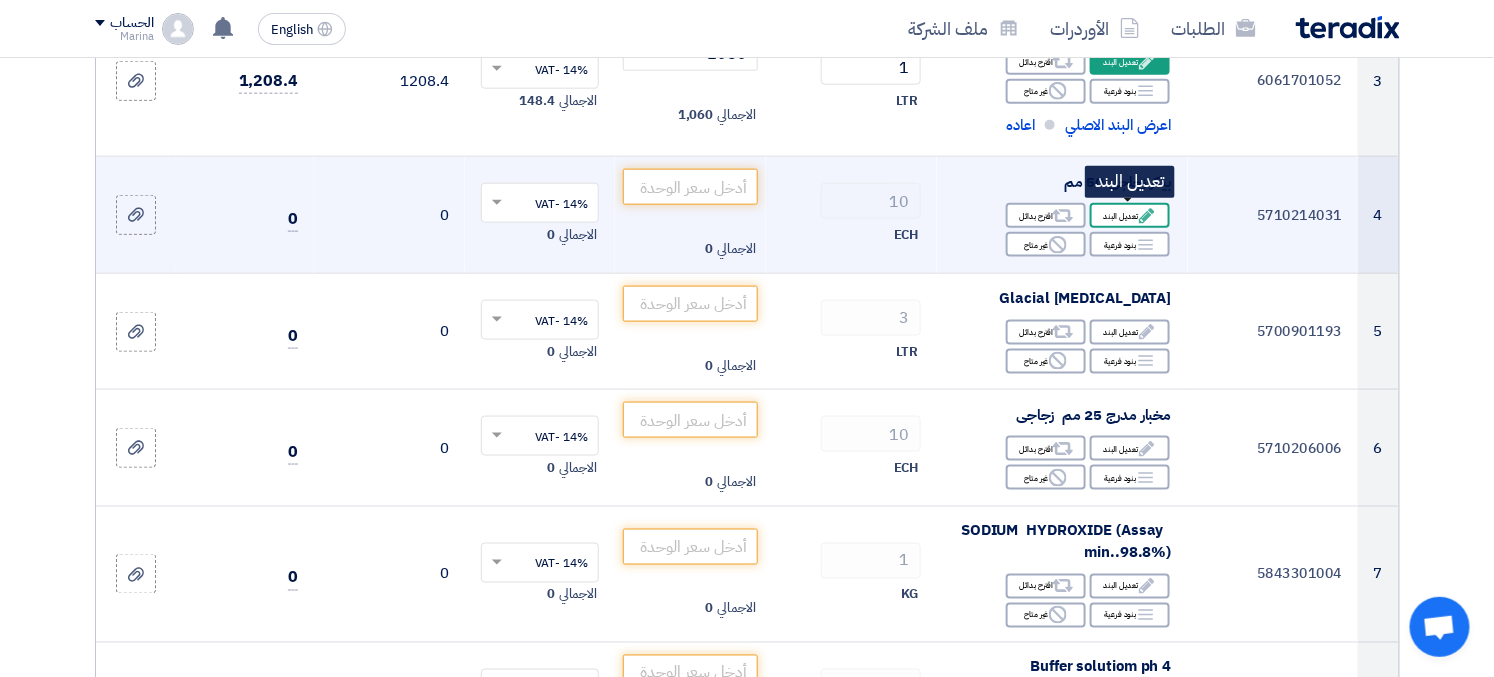 click on "Edit
تعديل البند" 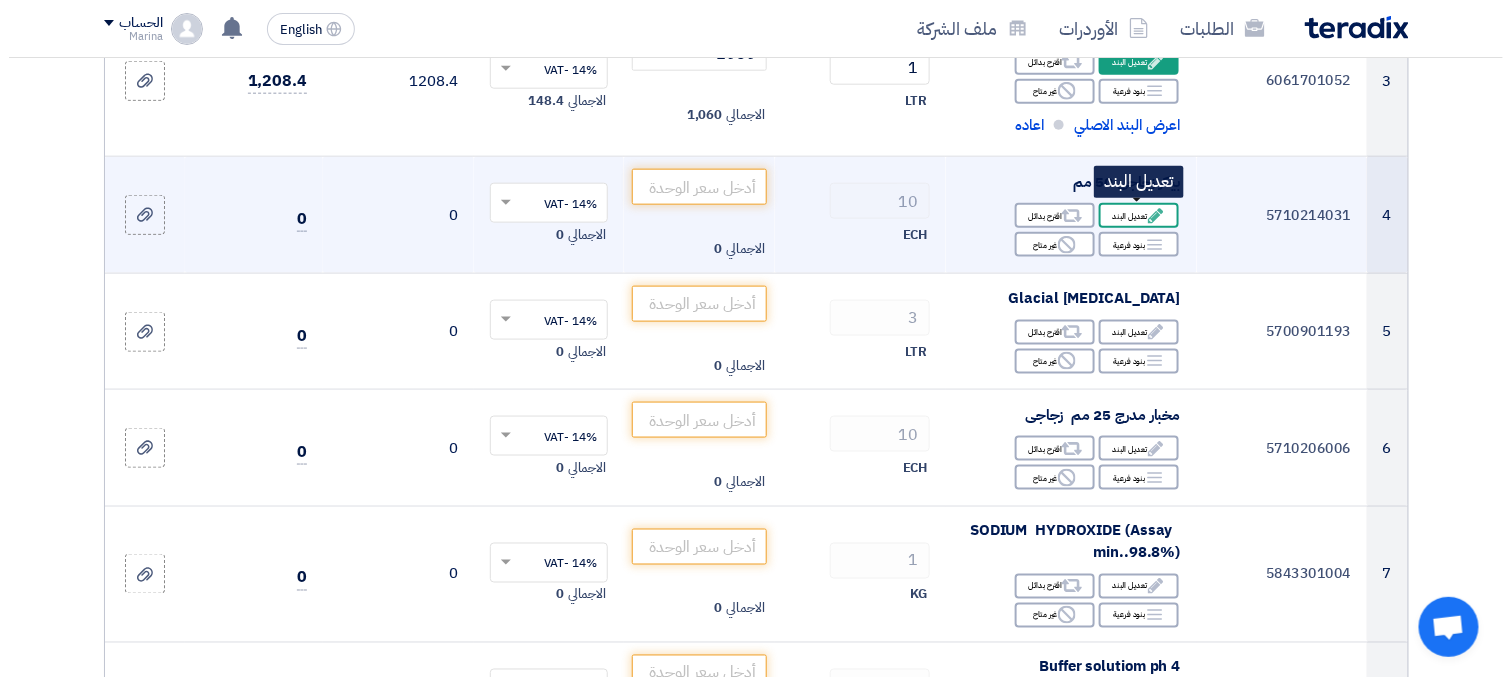 scroll, scrollTop: 547, scrollLeft: 0, axis: vertical 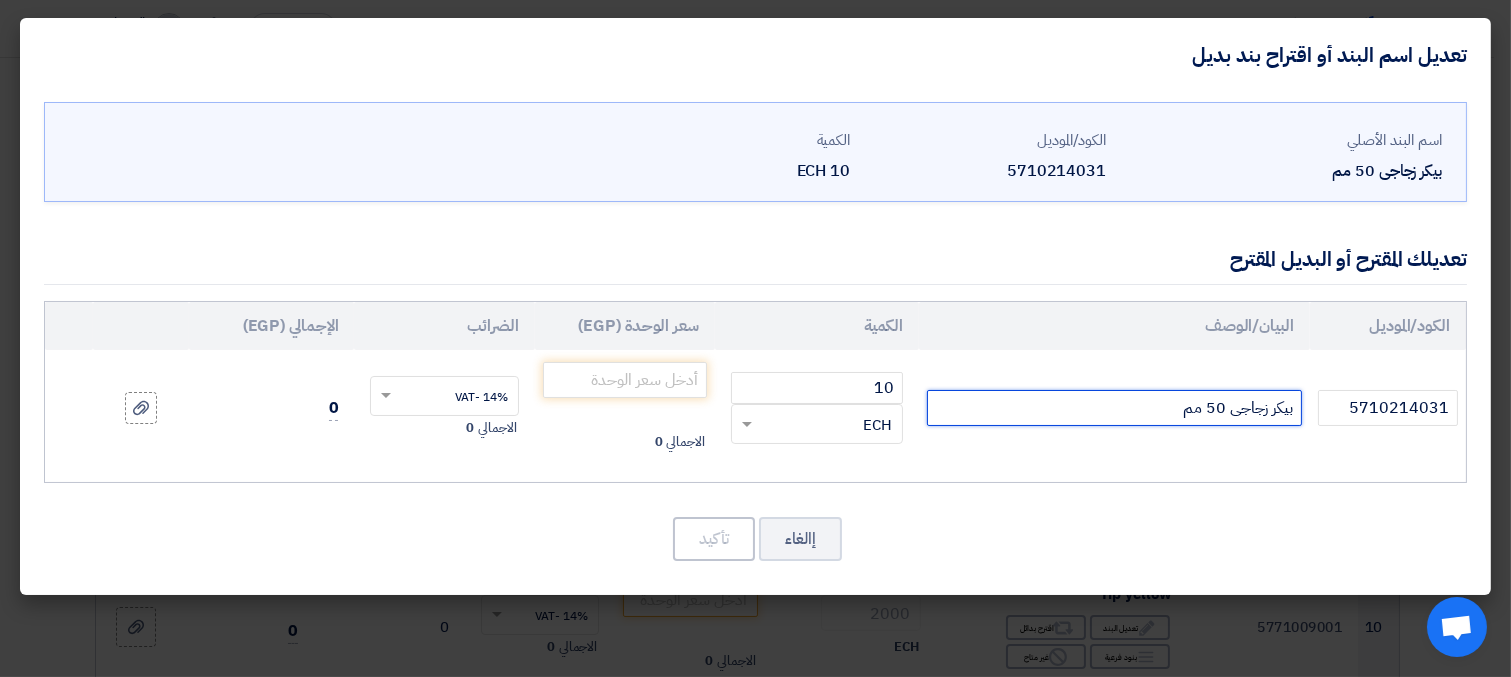click on "بيكر زجاجى 50 مم" 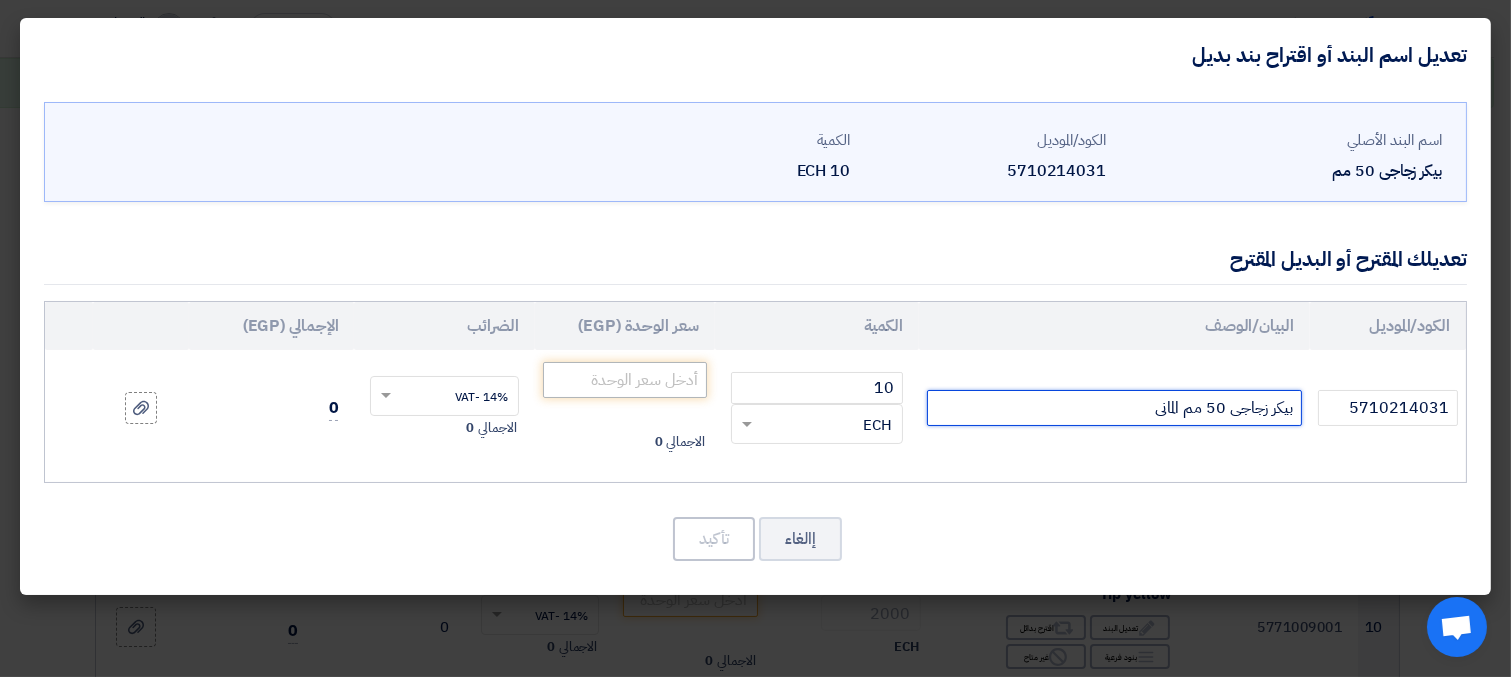 type on "بيكر زجاجى 50 مم المانى" 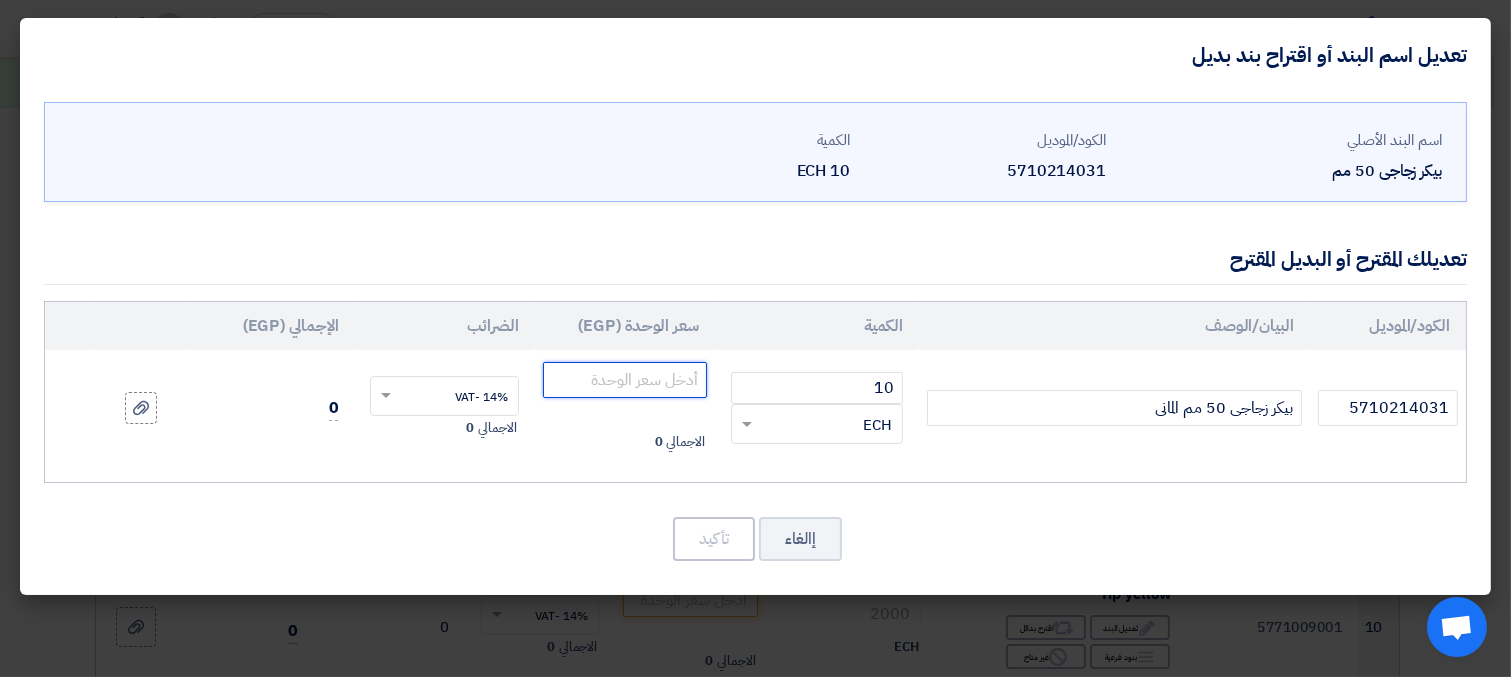 click 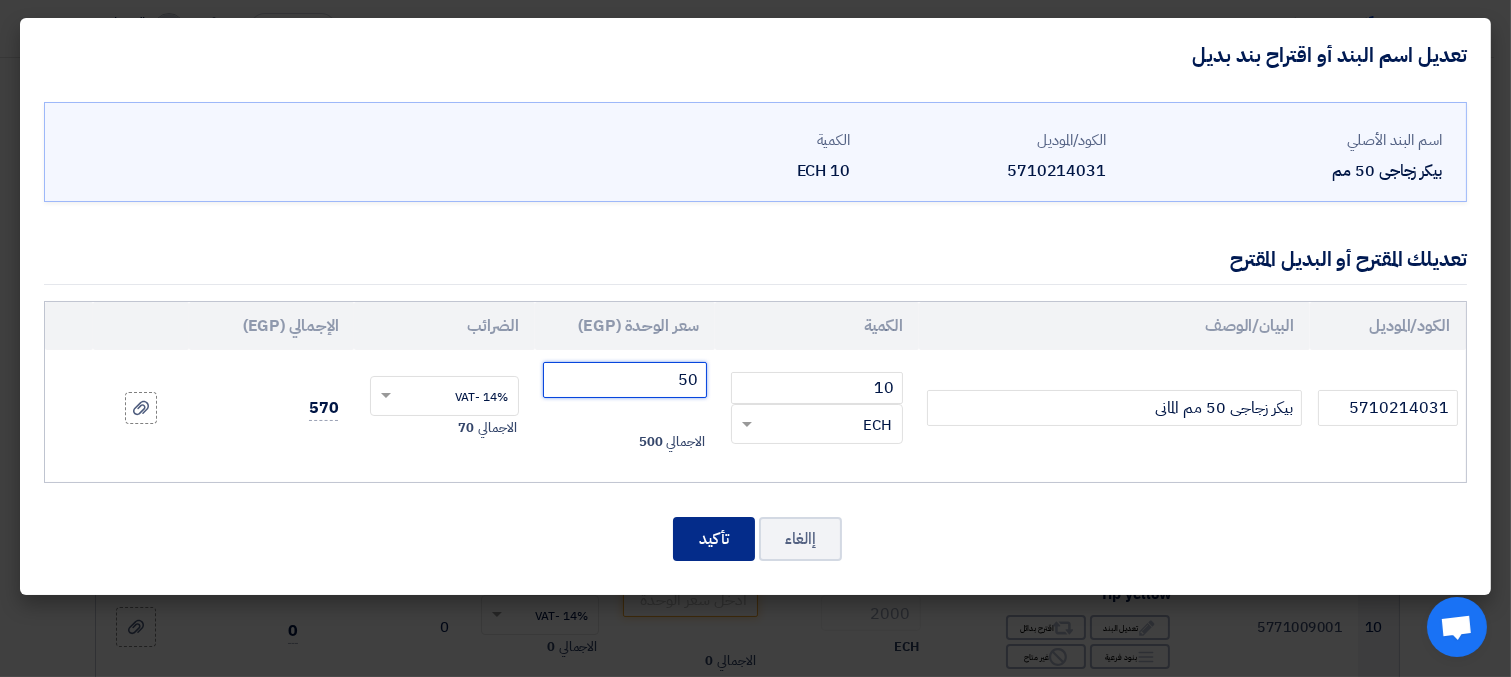type on "50" 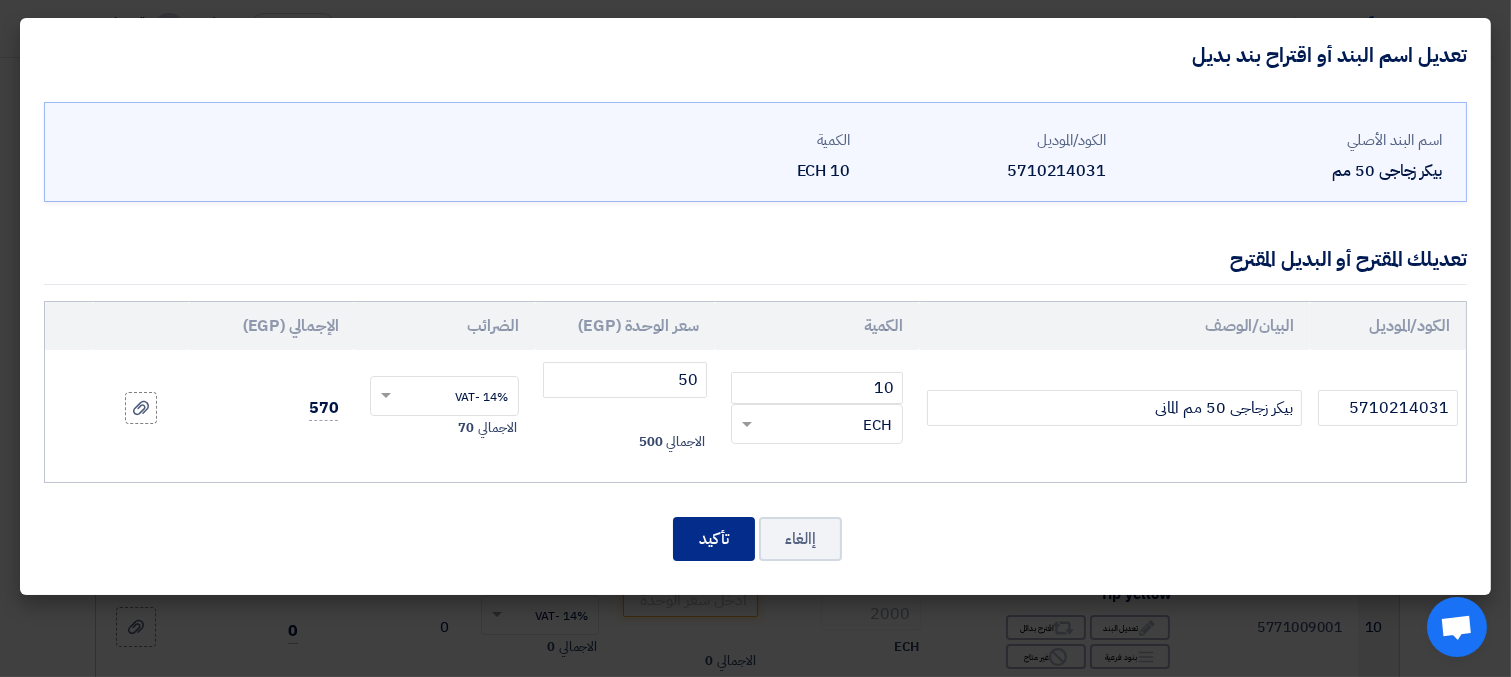 click on "تأكيد" 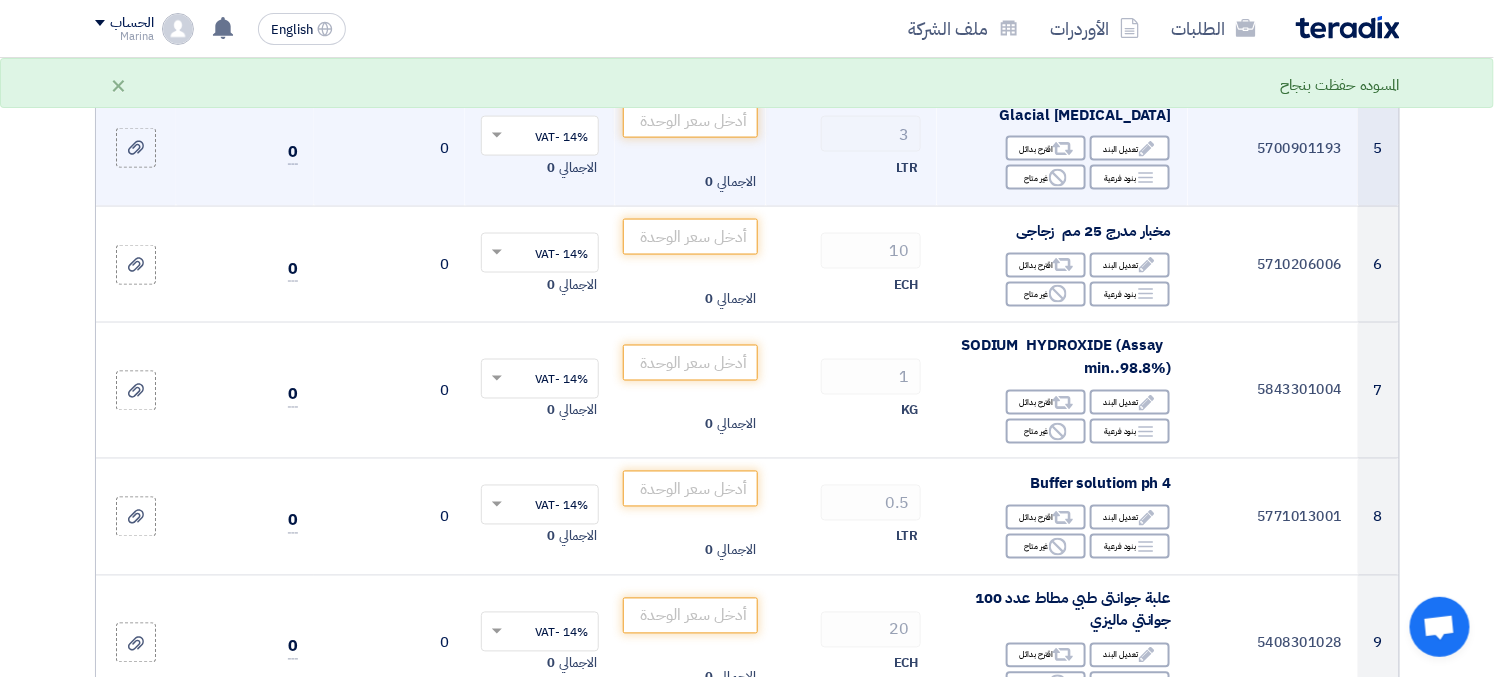 scroll, scrollTop: 947, scrollLeft: 0, axis: vertical 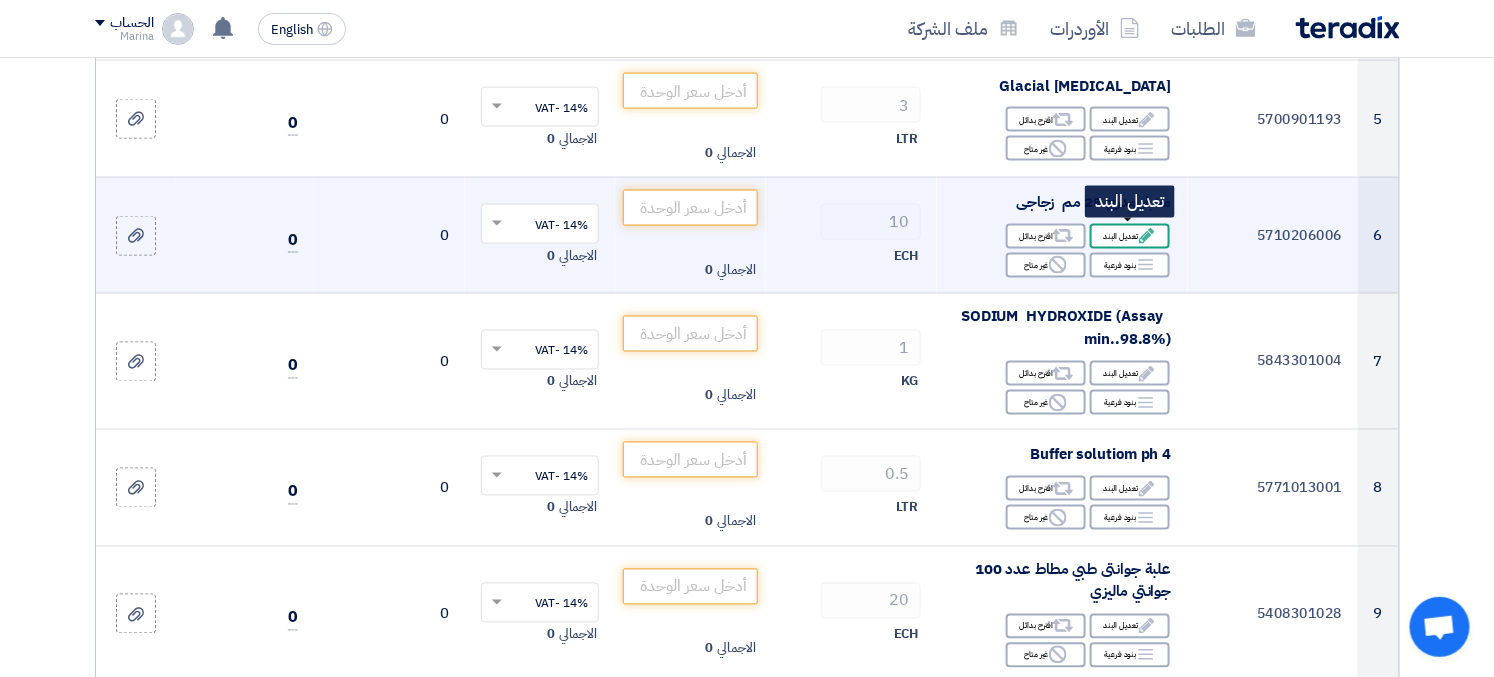 click on "Edit
تعديل البند" 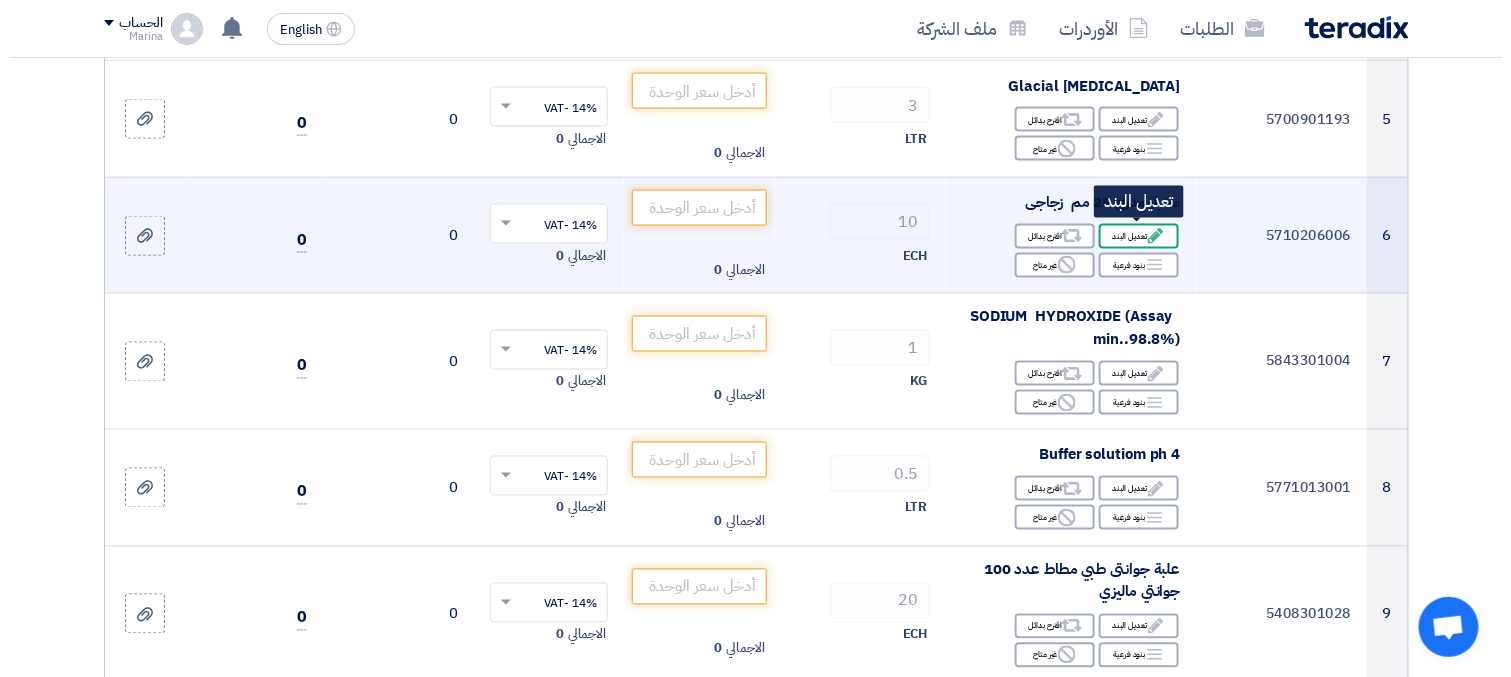 scroll, scrollTop: 470, scrollLeft: 0, axis: vertical 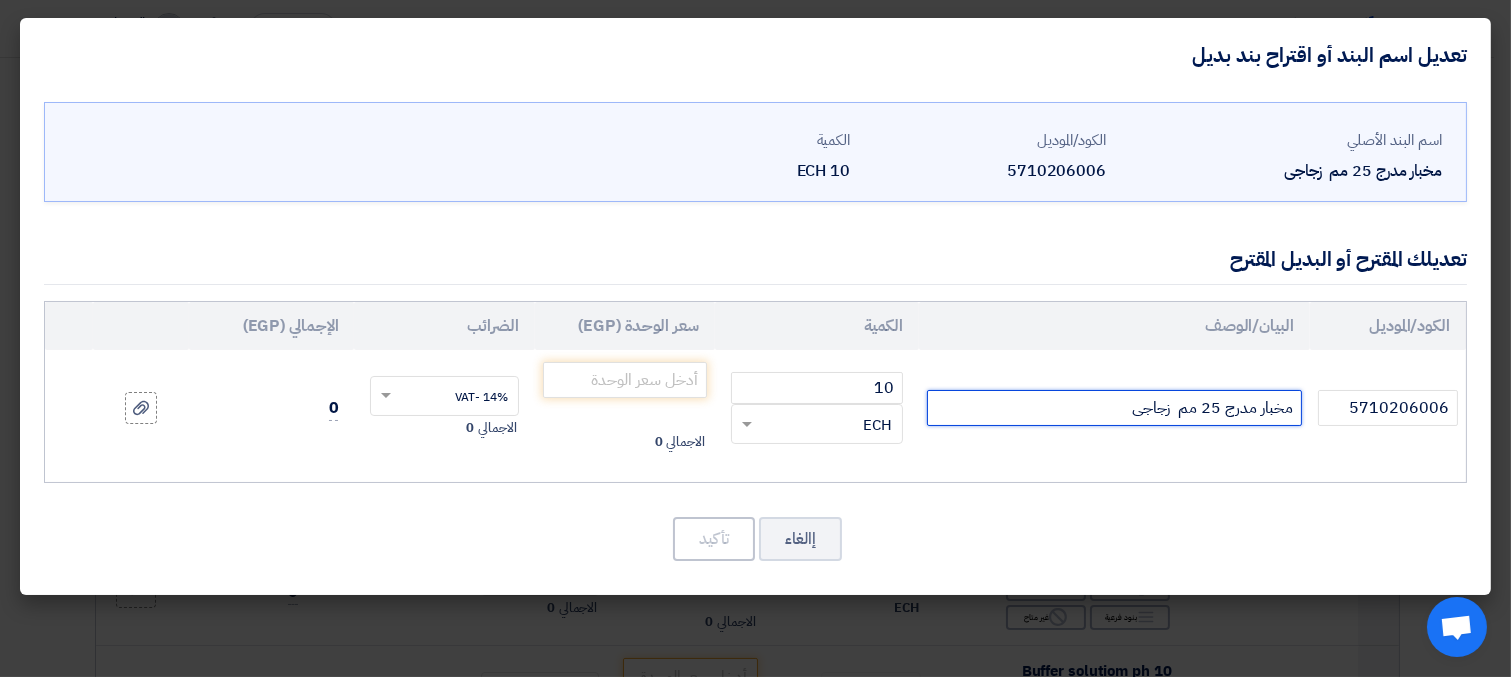 click on "مخبار مدرج 25 مم  زجاجى" 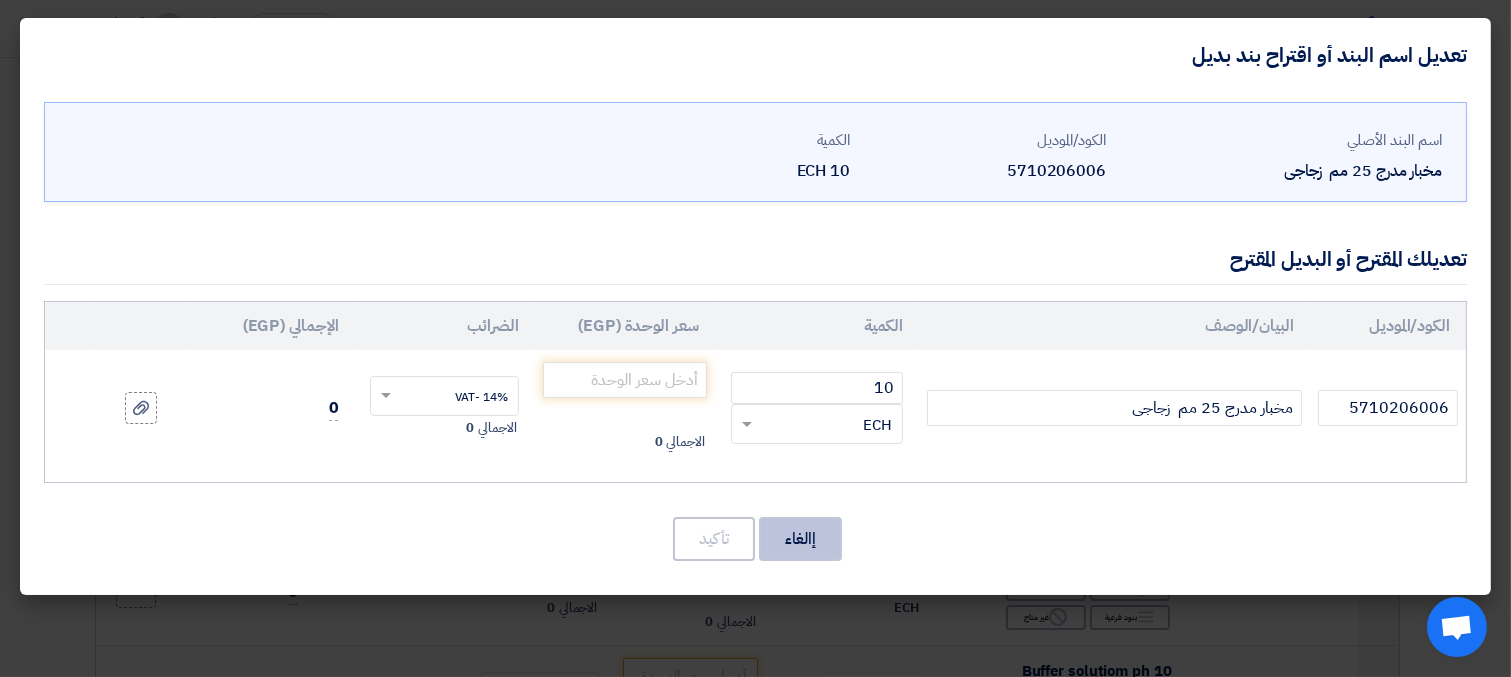 click on "إالغاء" 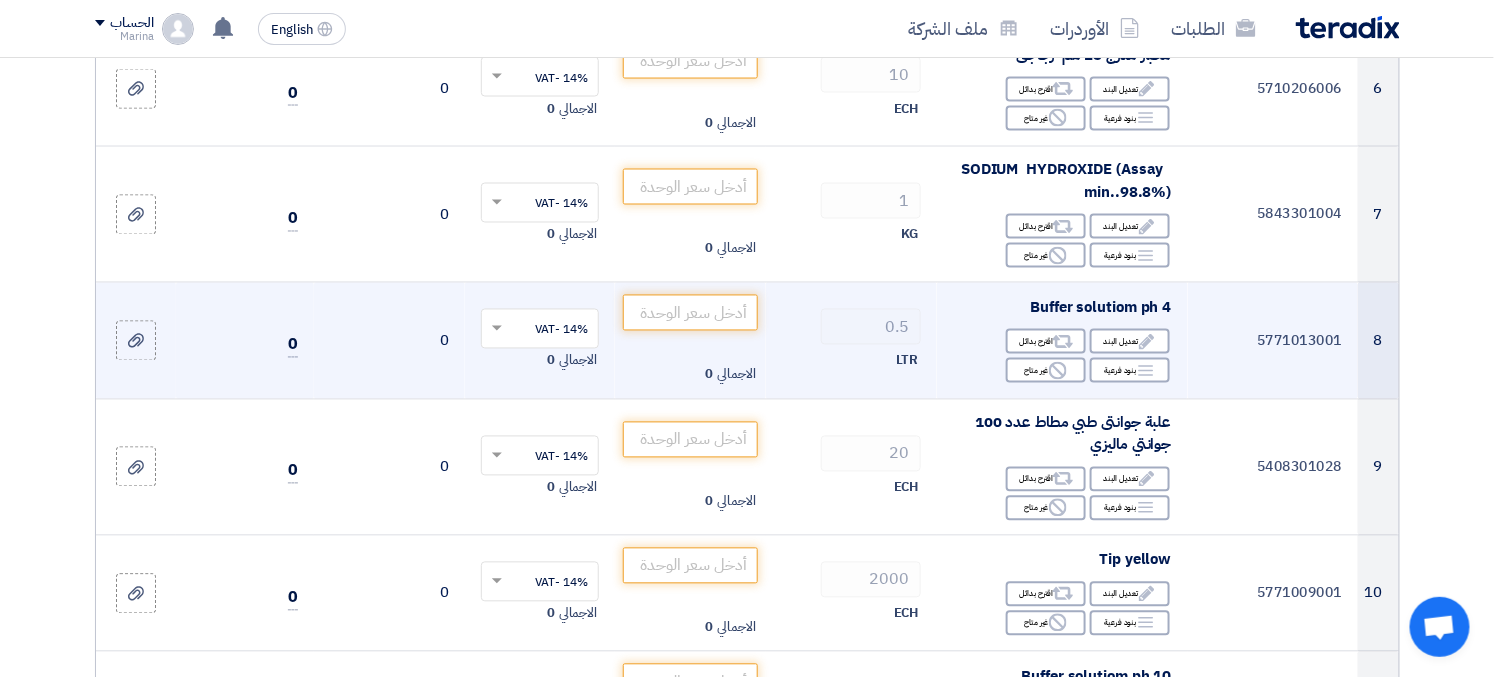 scroll, scrollTop: 1099, scrollLeft: 0, axis: vertical 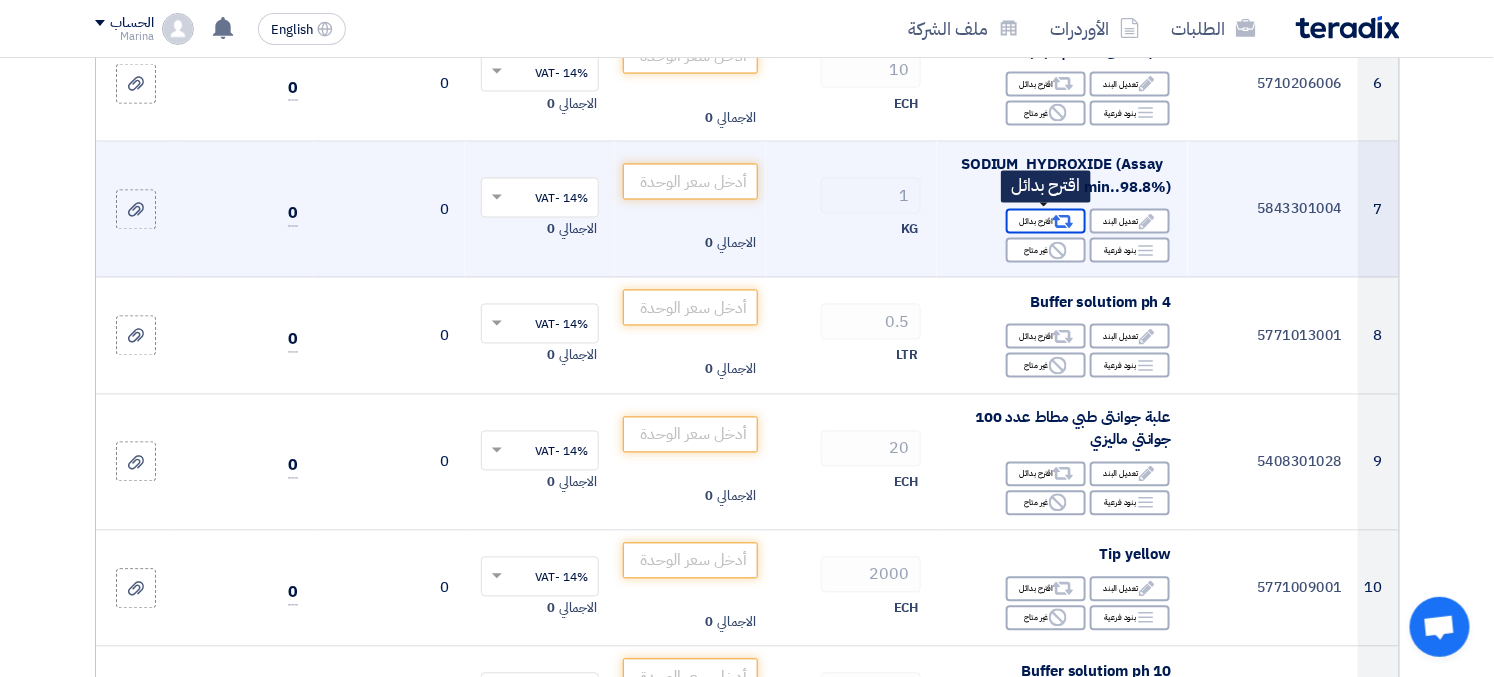 click on "Alternative
اقترح بدائل" 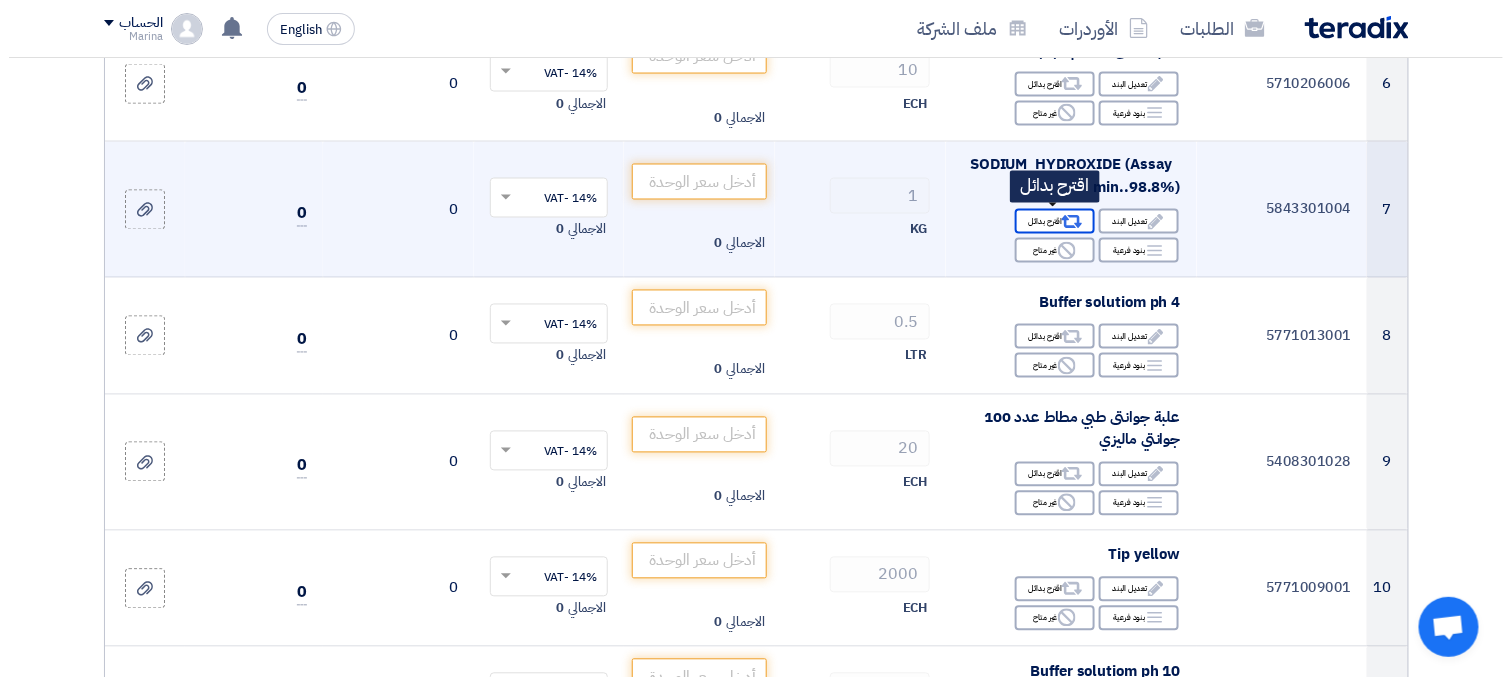 scroll, scrollTop: 470, scrollLeft: 0, axis: vertical 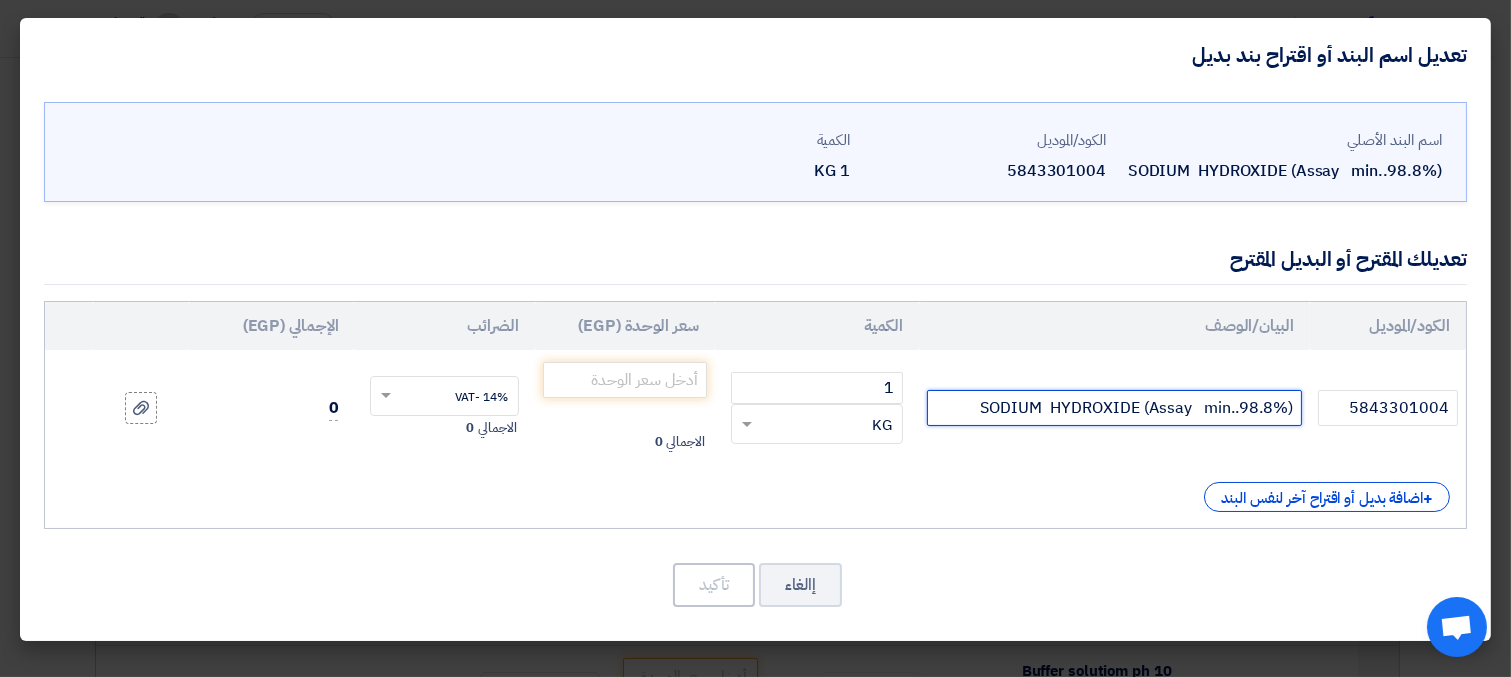 click on "SODIUM  HYDROXIDE (Assay   min..98.8%)" 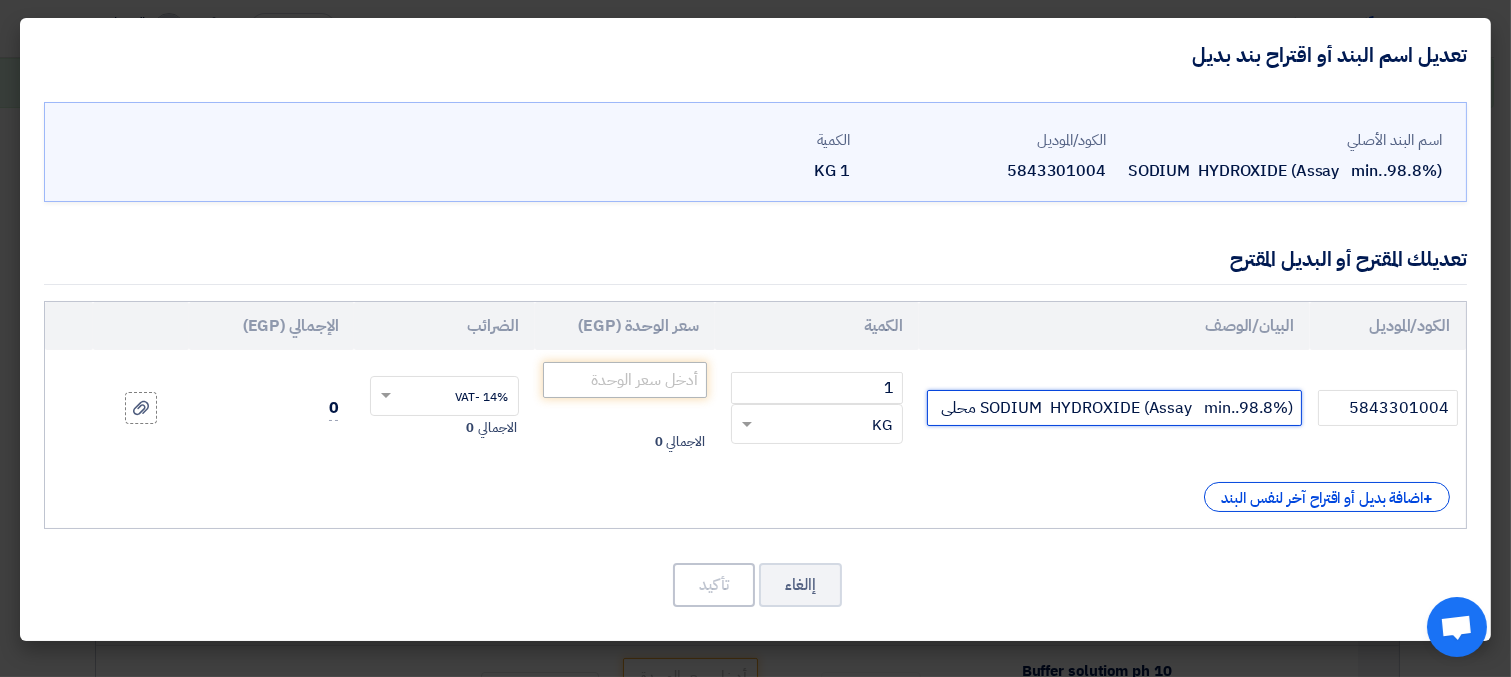 type on "SODIUM  HYDROXIDE (Assay   min..98.8%) محلى" 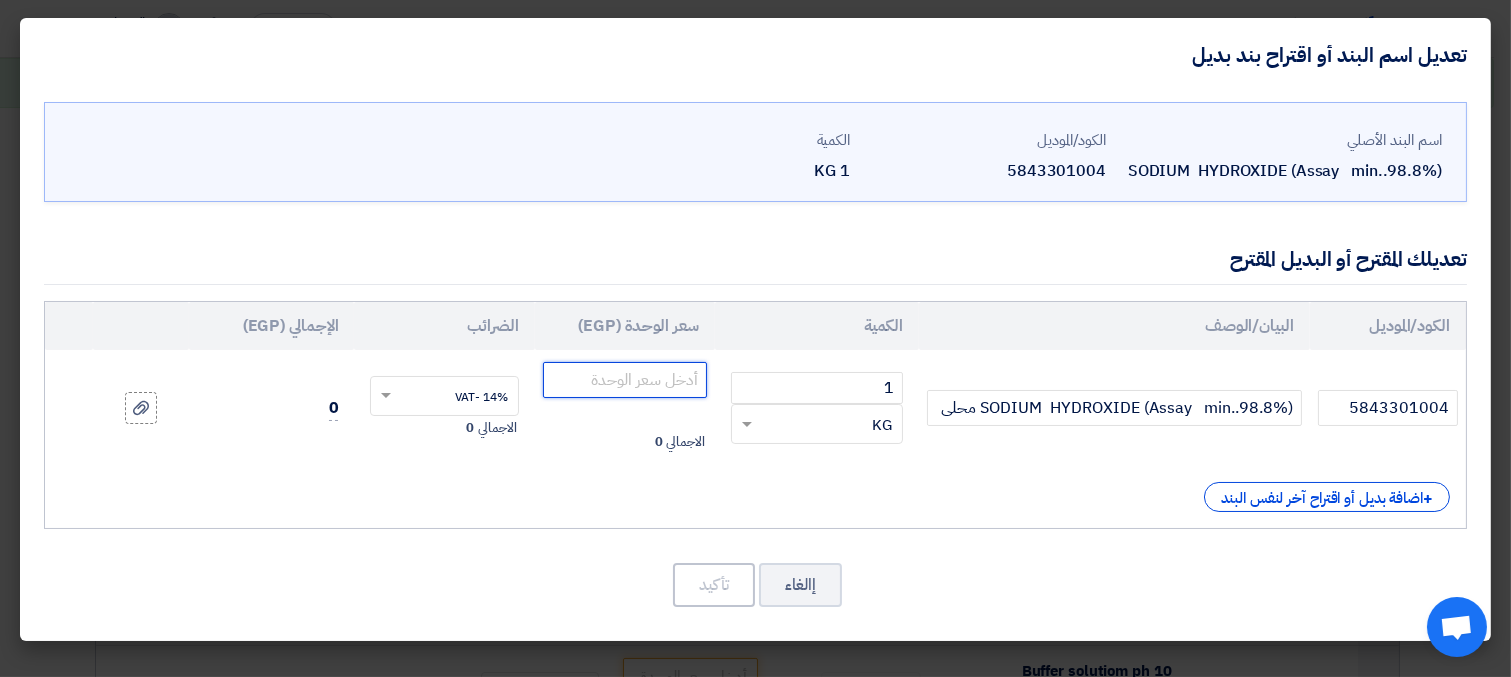 click 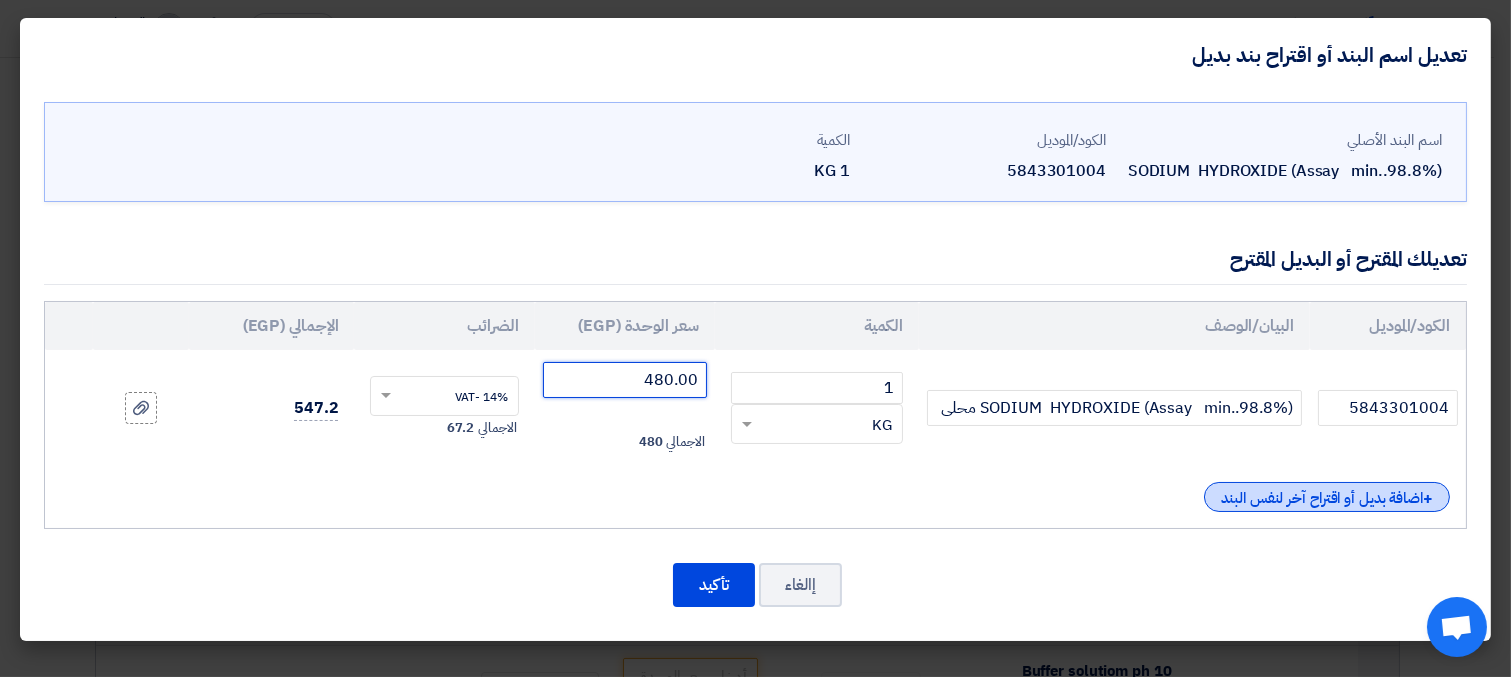type on "480.00" 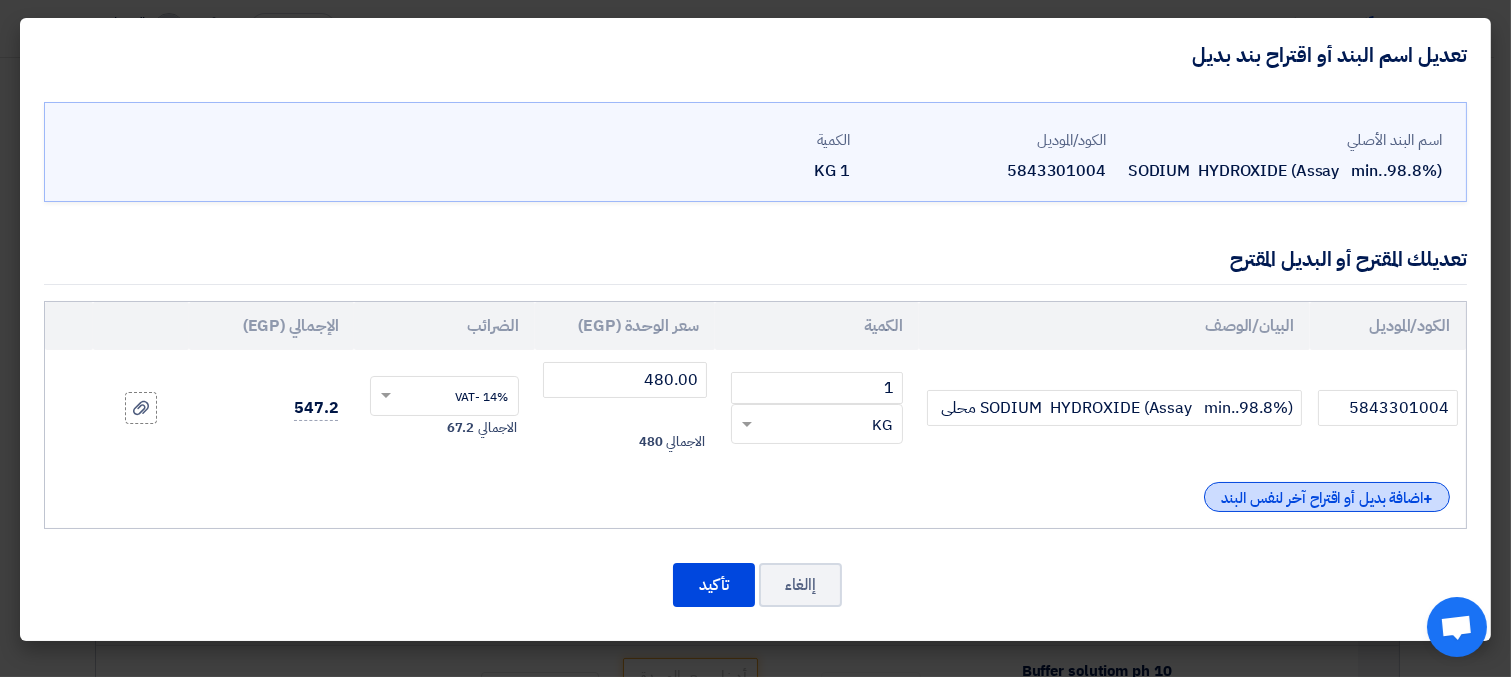 click on "+
اضافة بديل أو اقتراح آخر لنفس البند" 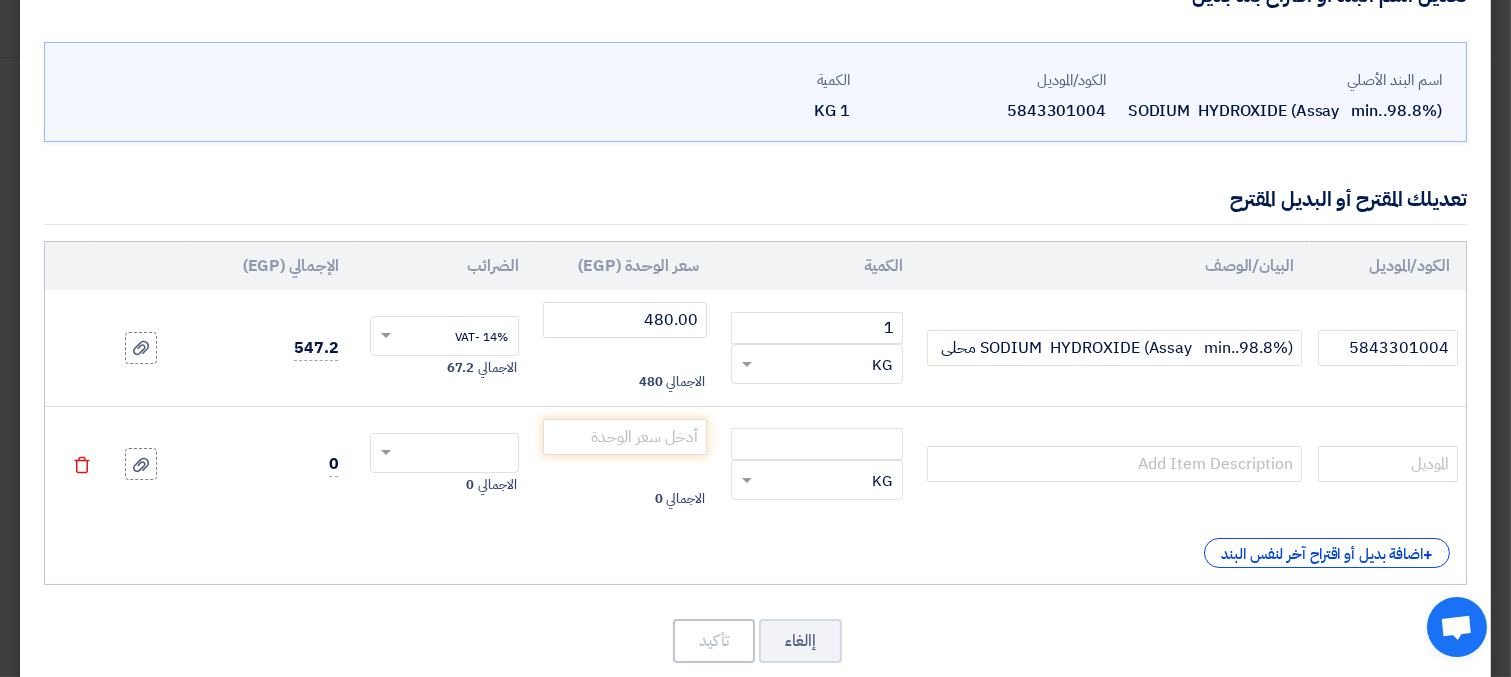 scroll, scrollTop: 94, scrollLeft: 0, axis: vertical 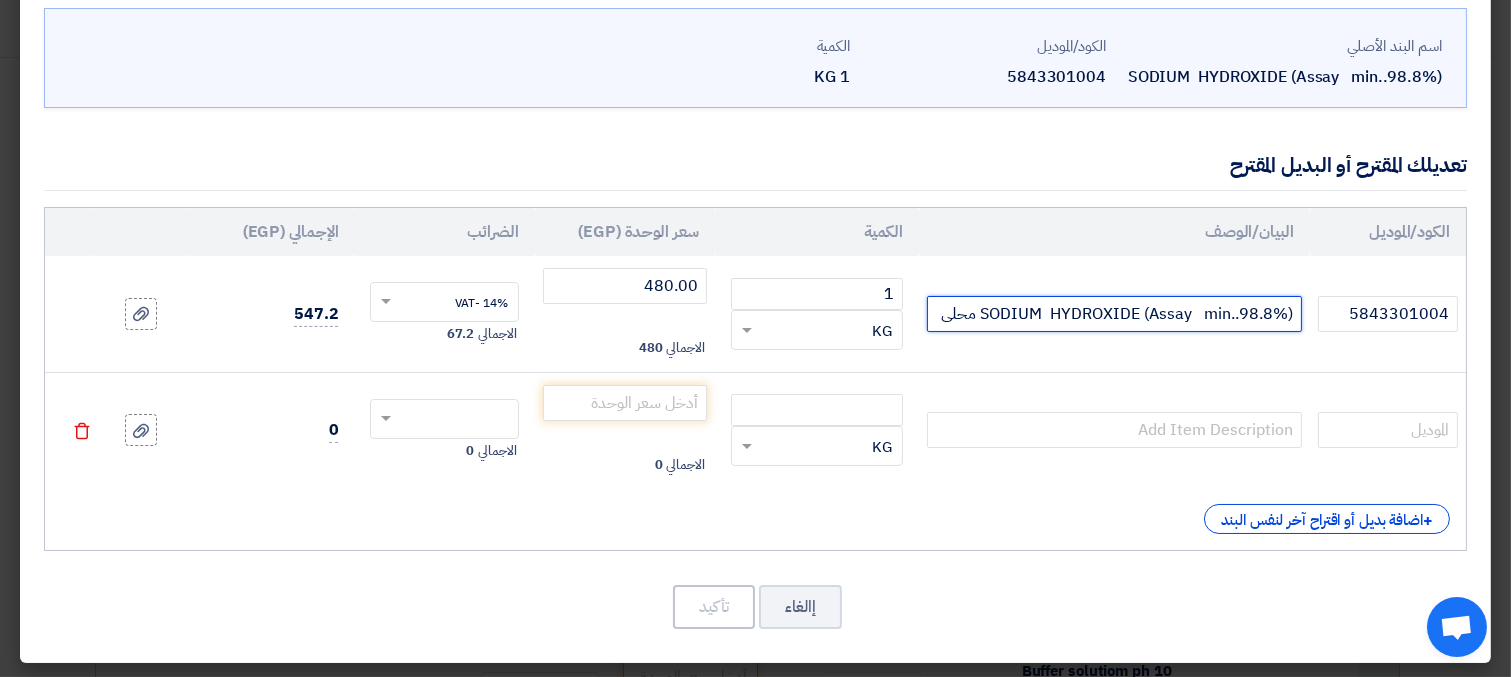 drag, startPoint x: 984, startPoint y: 313, endPoint x: 1150, endPoint y: 314, distance: 166.003 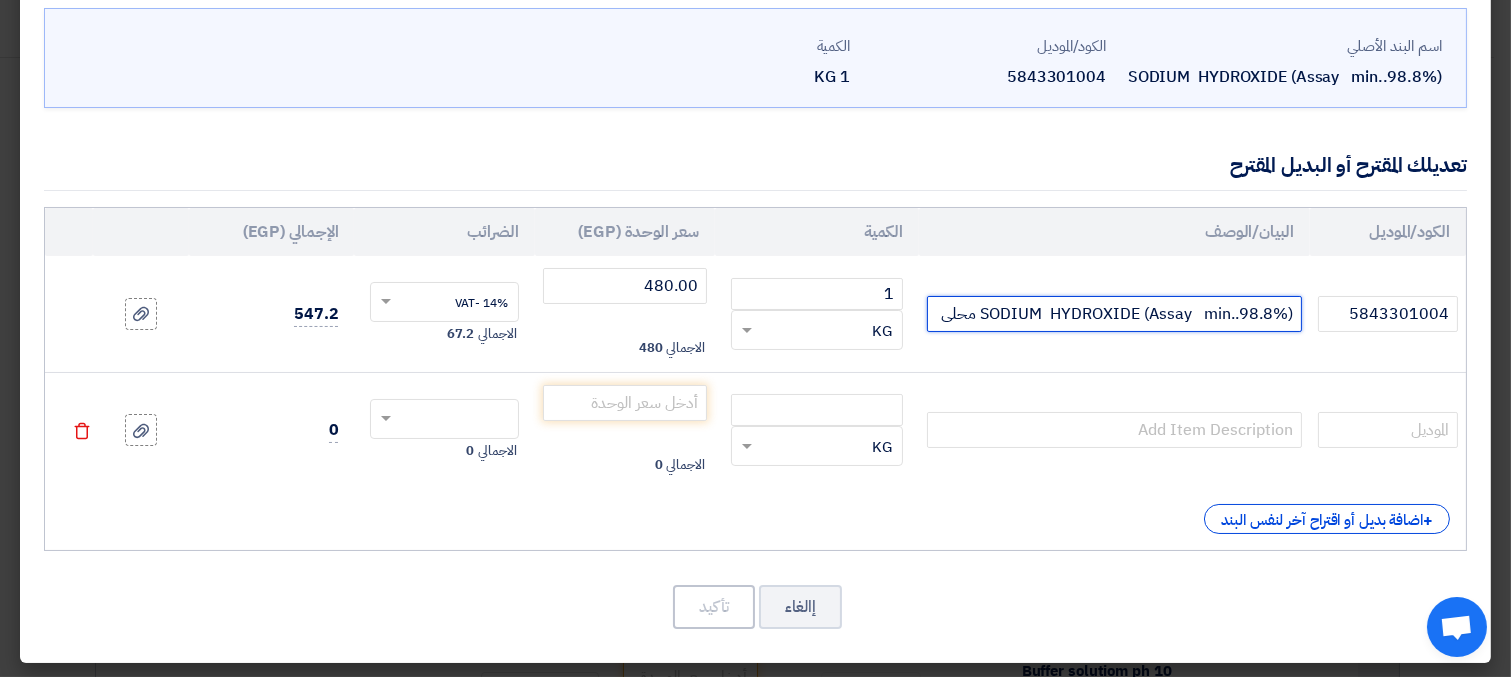 click on "SODIUM  HYDROXIDE (Assay   min..98.8%) محلى" 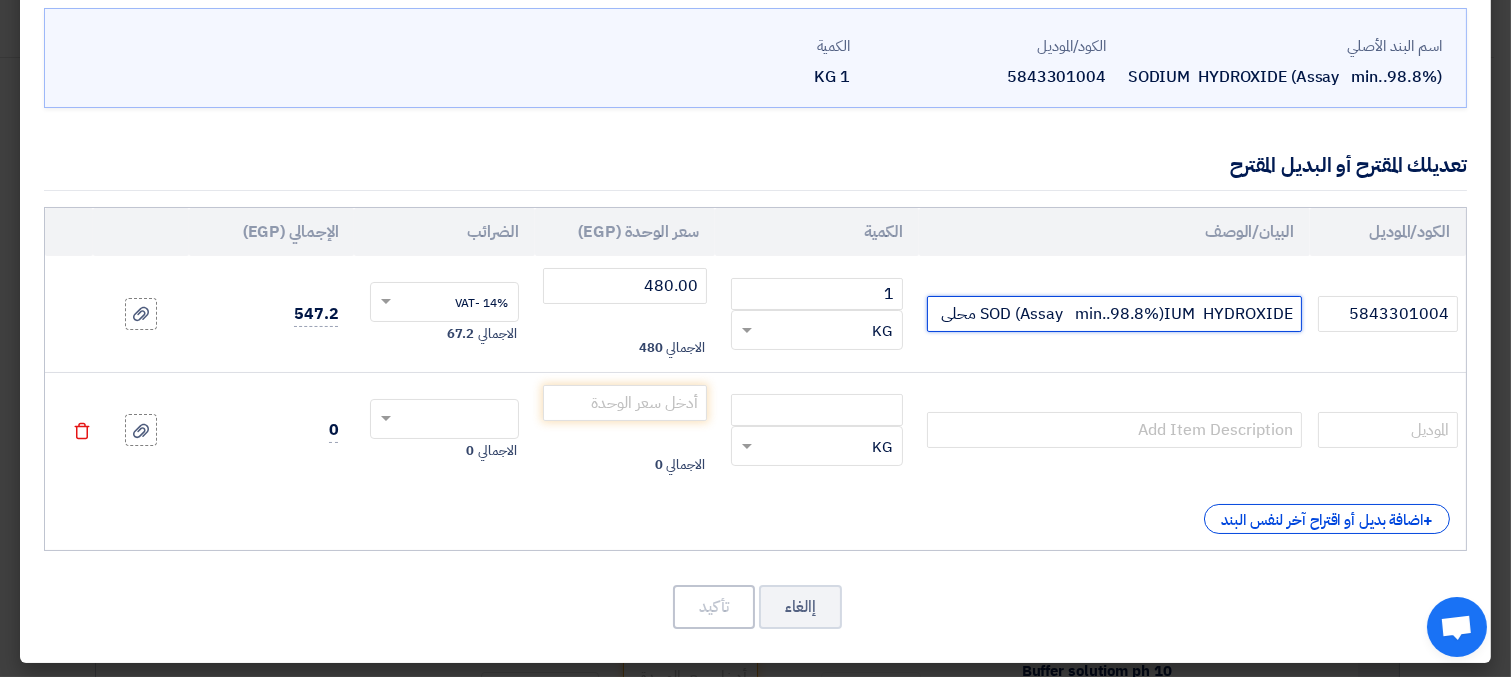 click on "SOD (Assay   min..98.8%)IUM  HYDROXIDE محلى" 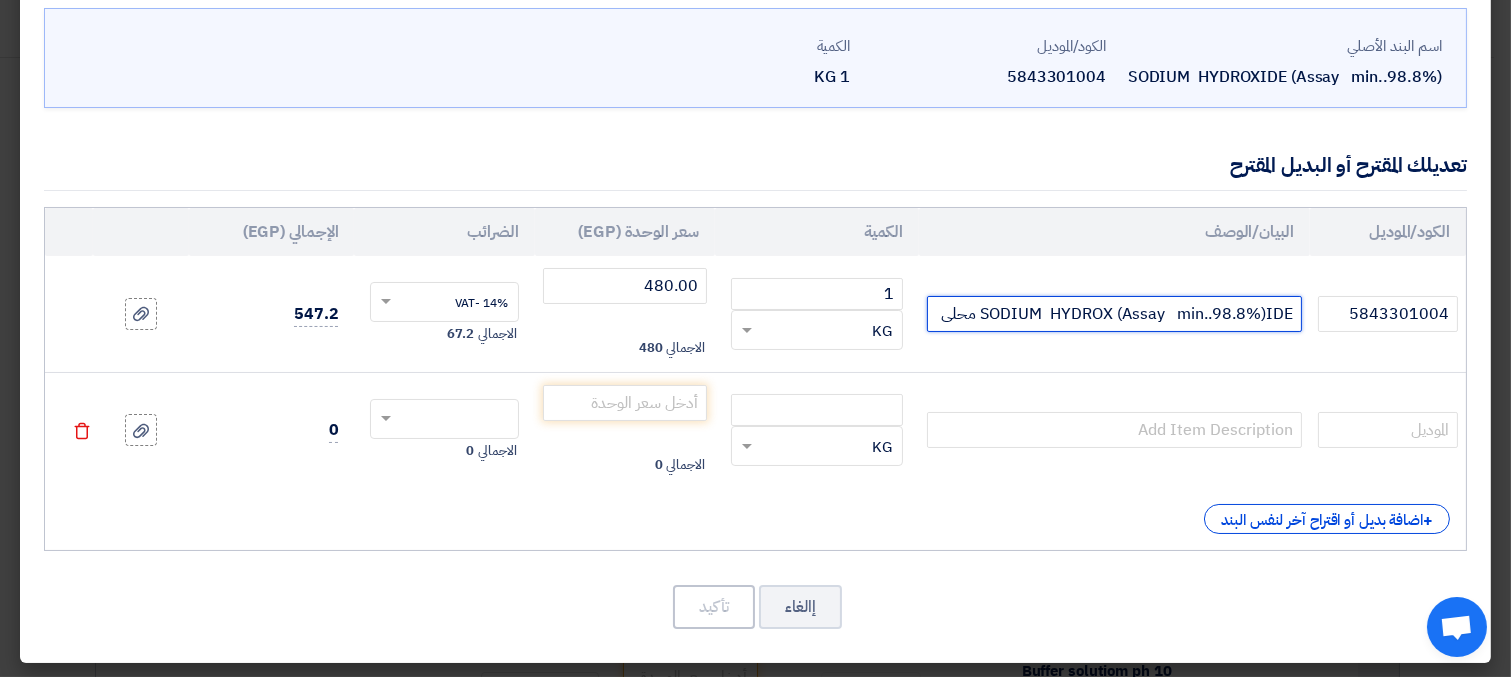 type on "SODIUM  HYDROXIDE (Assay   min..98.8%) محلى" 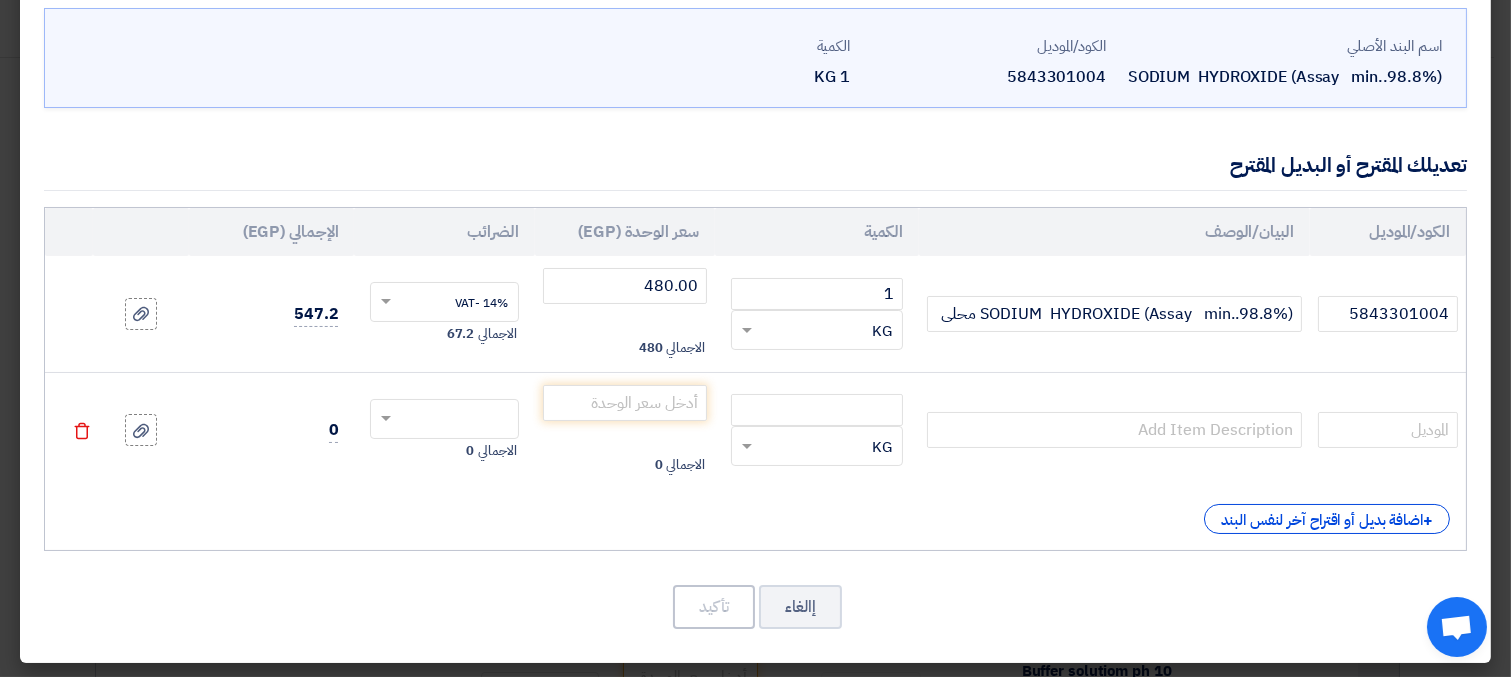 click 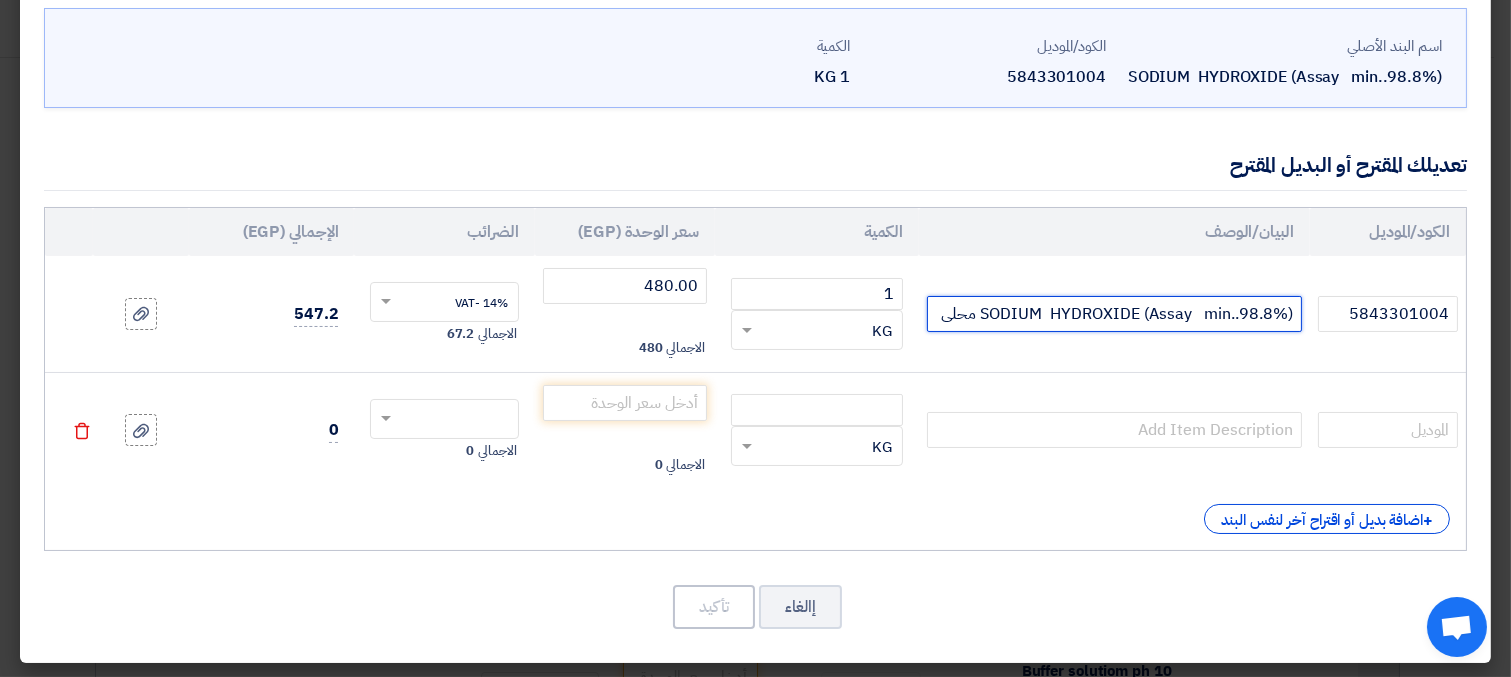 drag, startPoint x: 985, startPoint y: 310, endPoint x: 1139, endPoint y: 307, distance: 154.02922 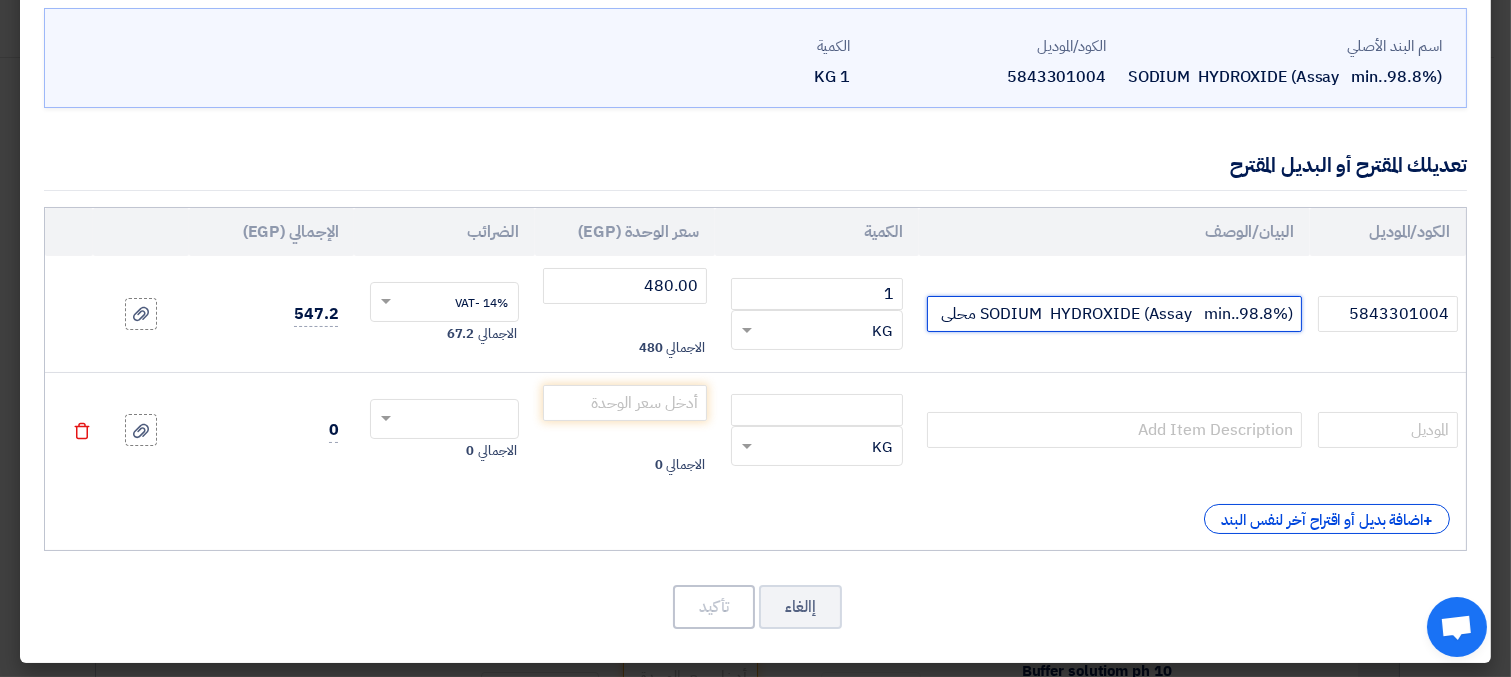 click on "SODIUM  HYDROXIDE (Assay   min..98.8%) محلى" 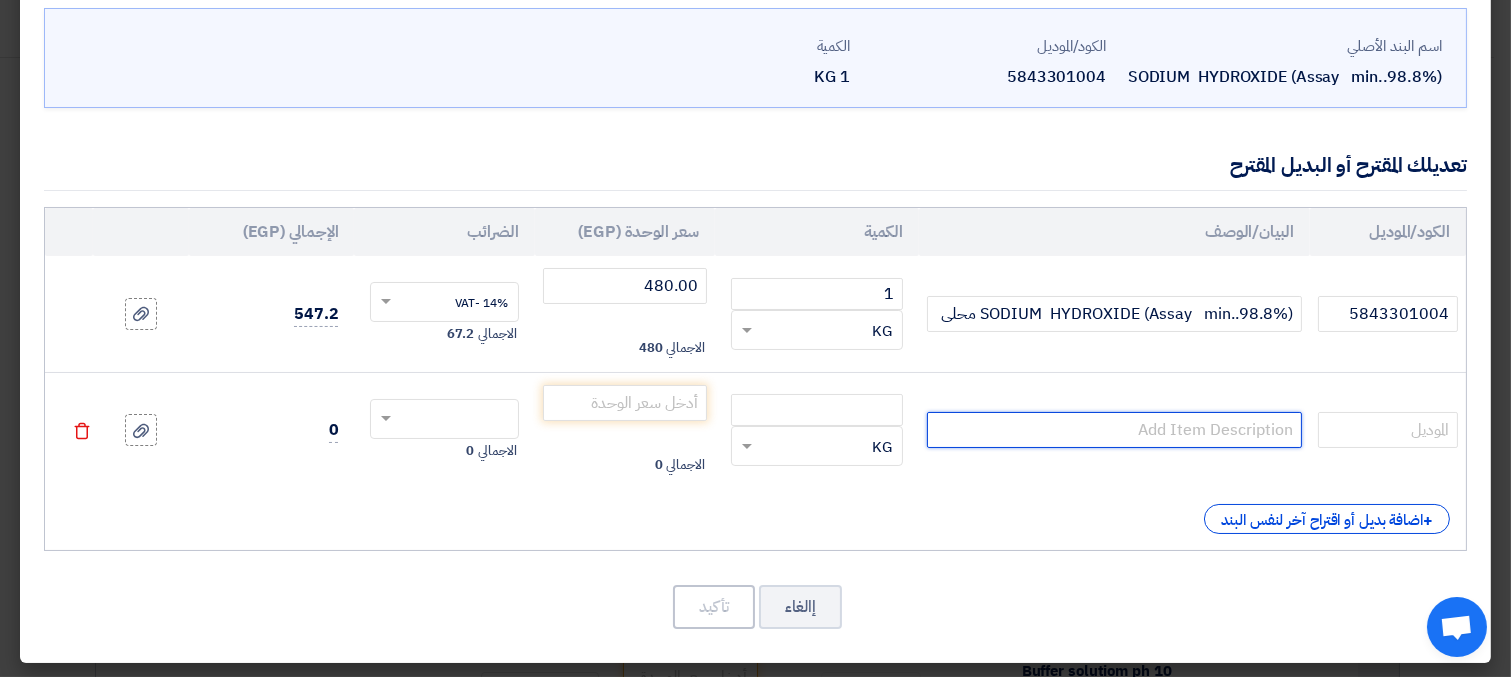 click 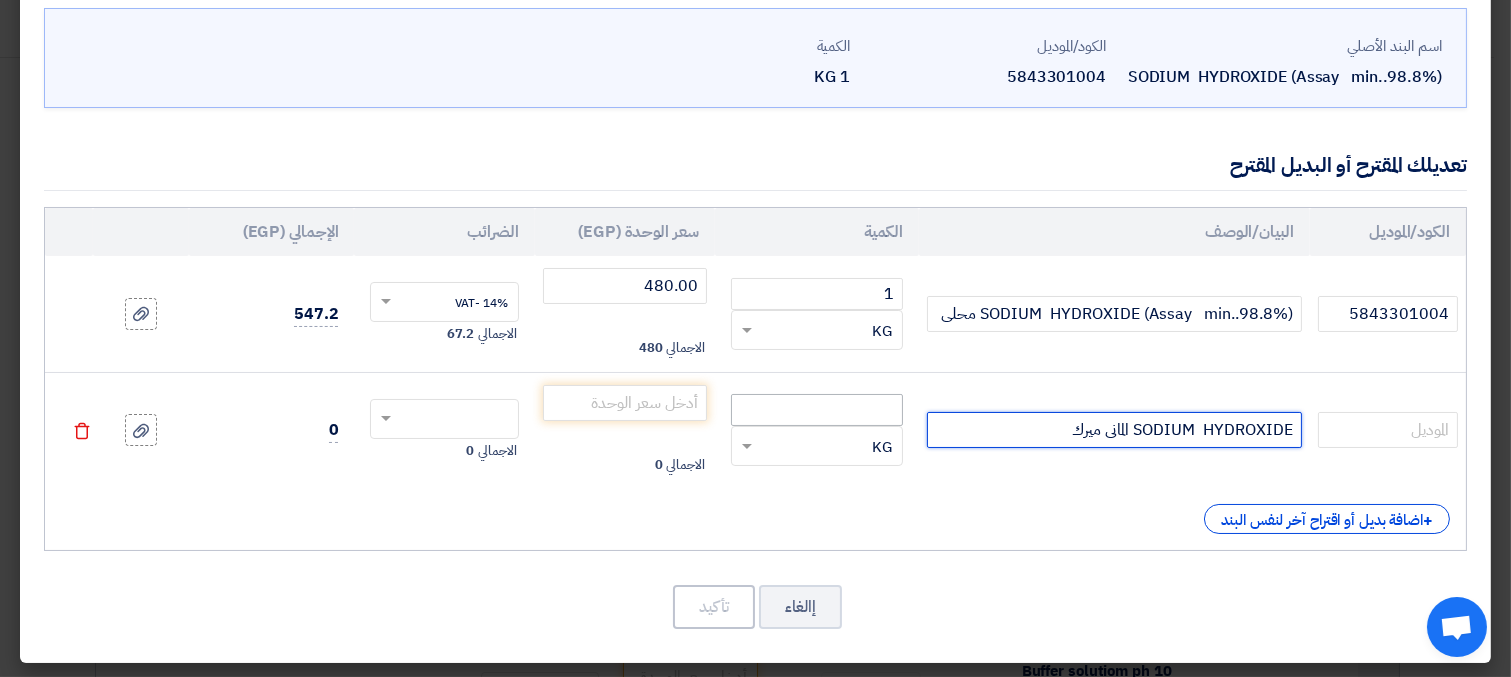 type on "SODIUM  HYDROXIDE المانى ميرك" 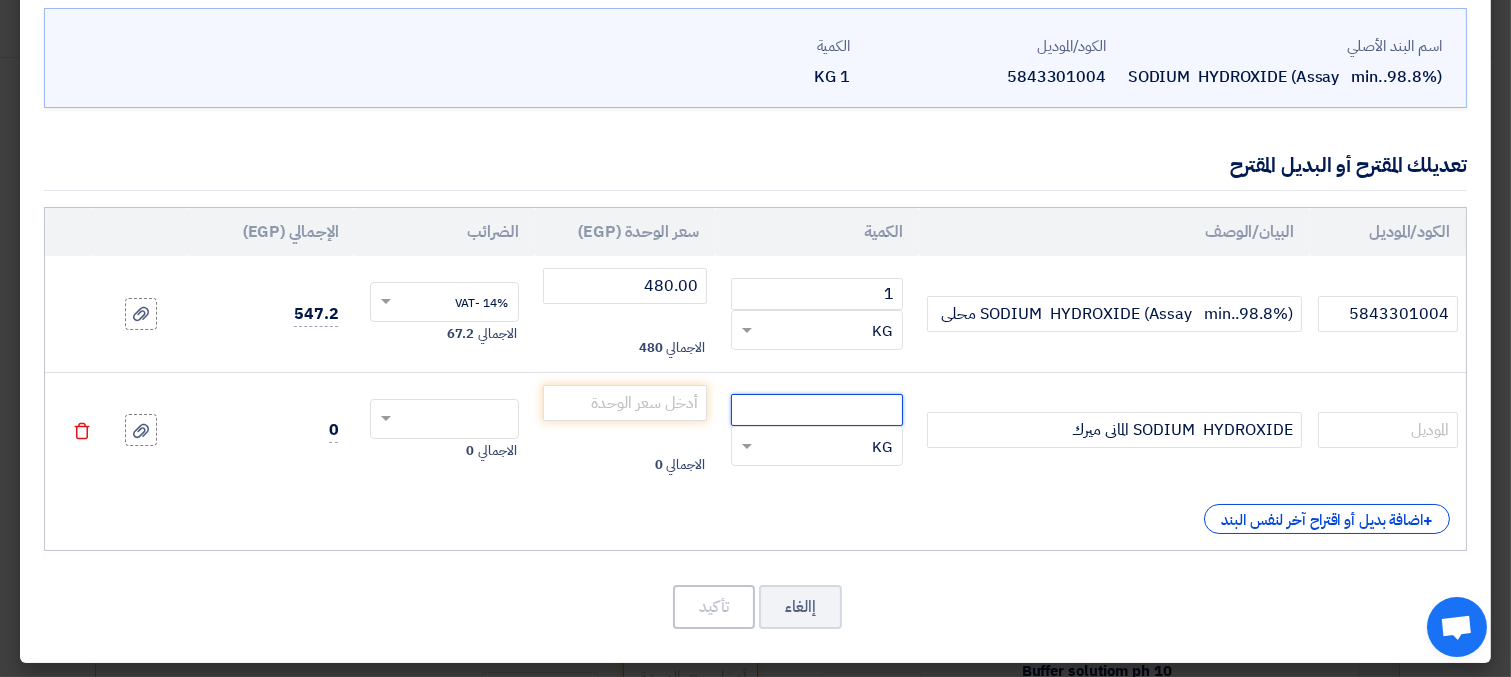 click 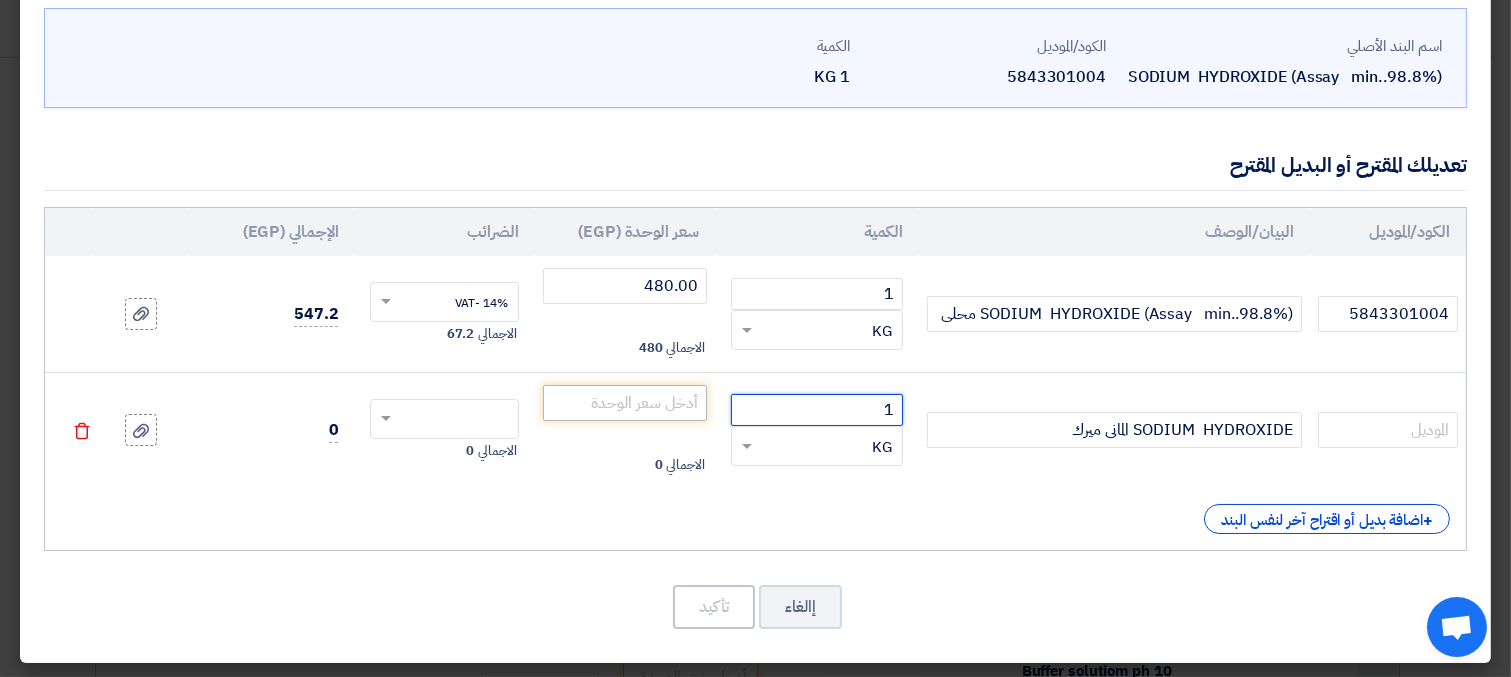 type on "1" 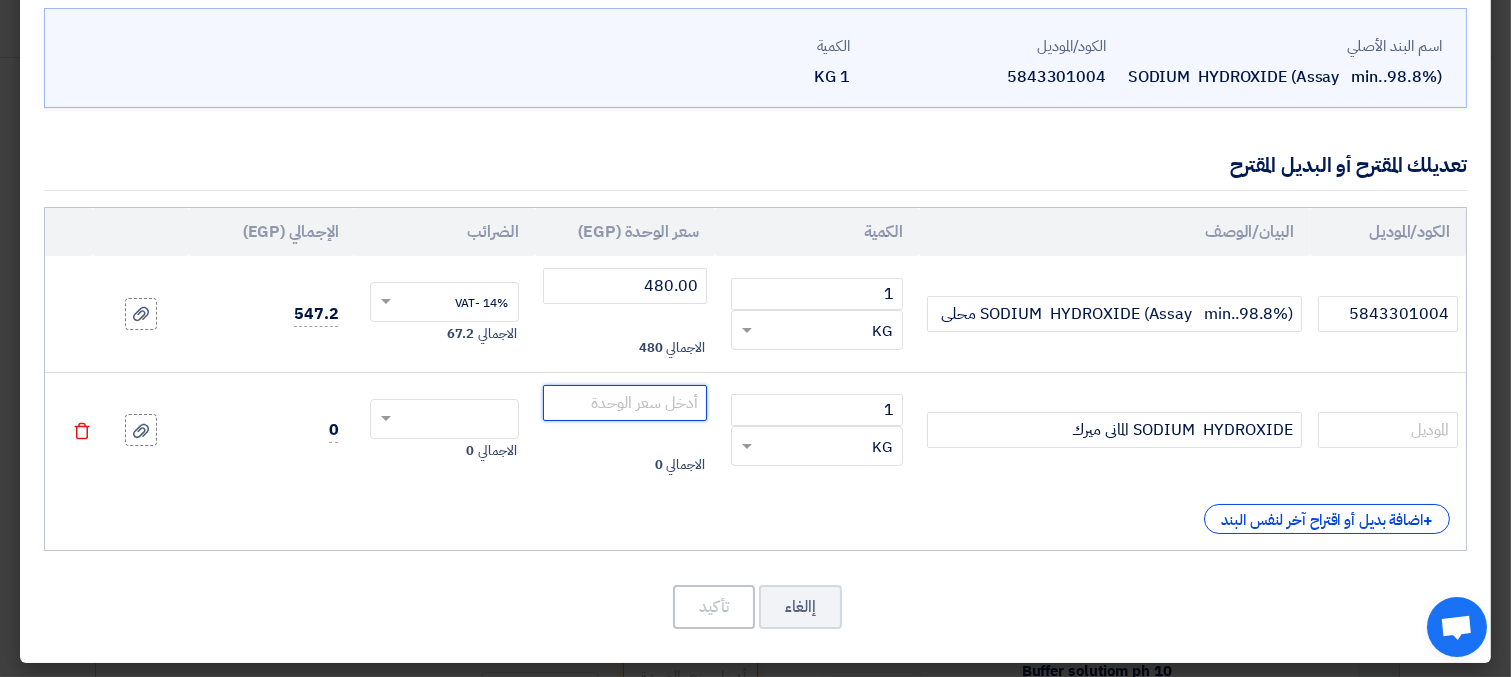 click 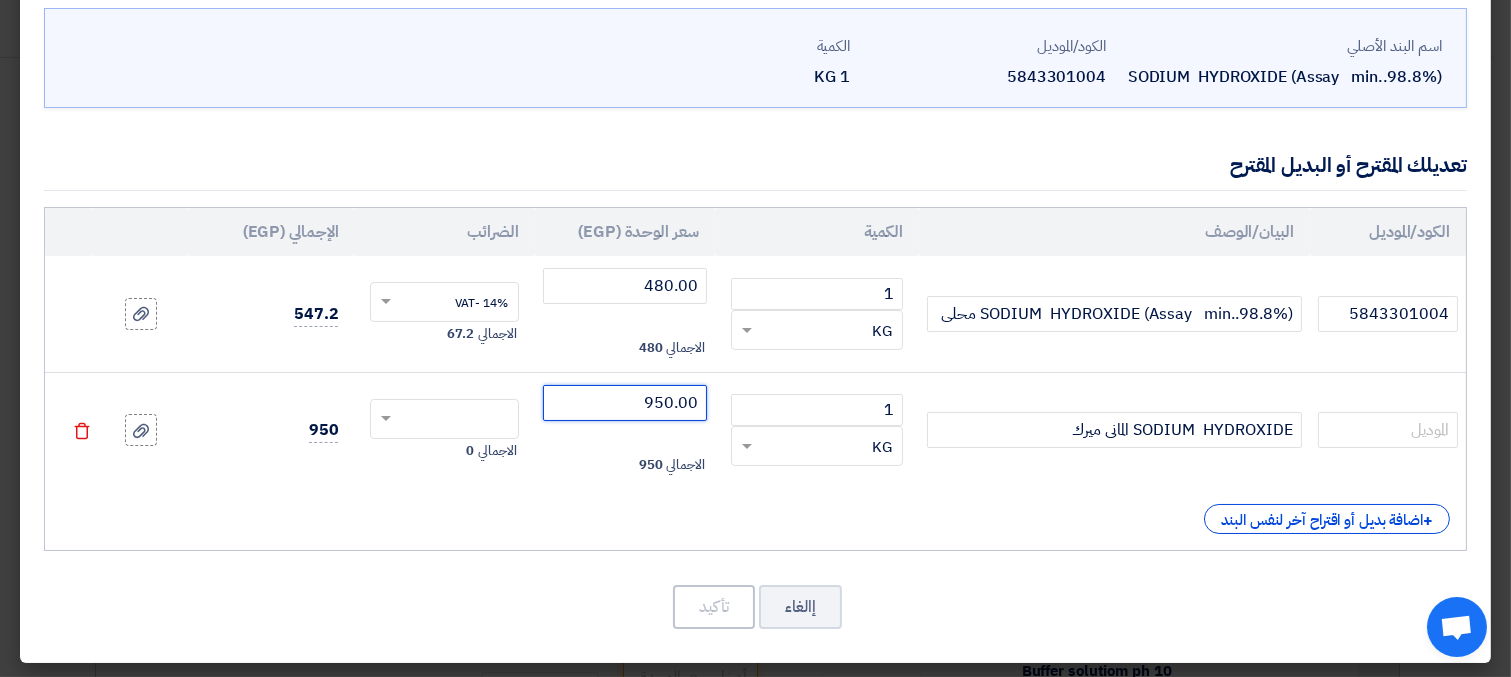 type on "950.00" 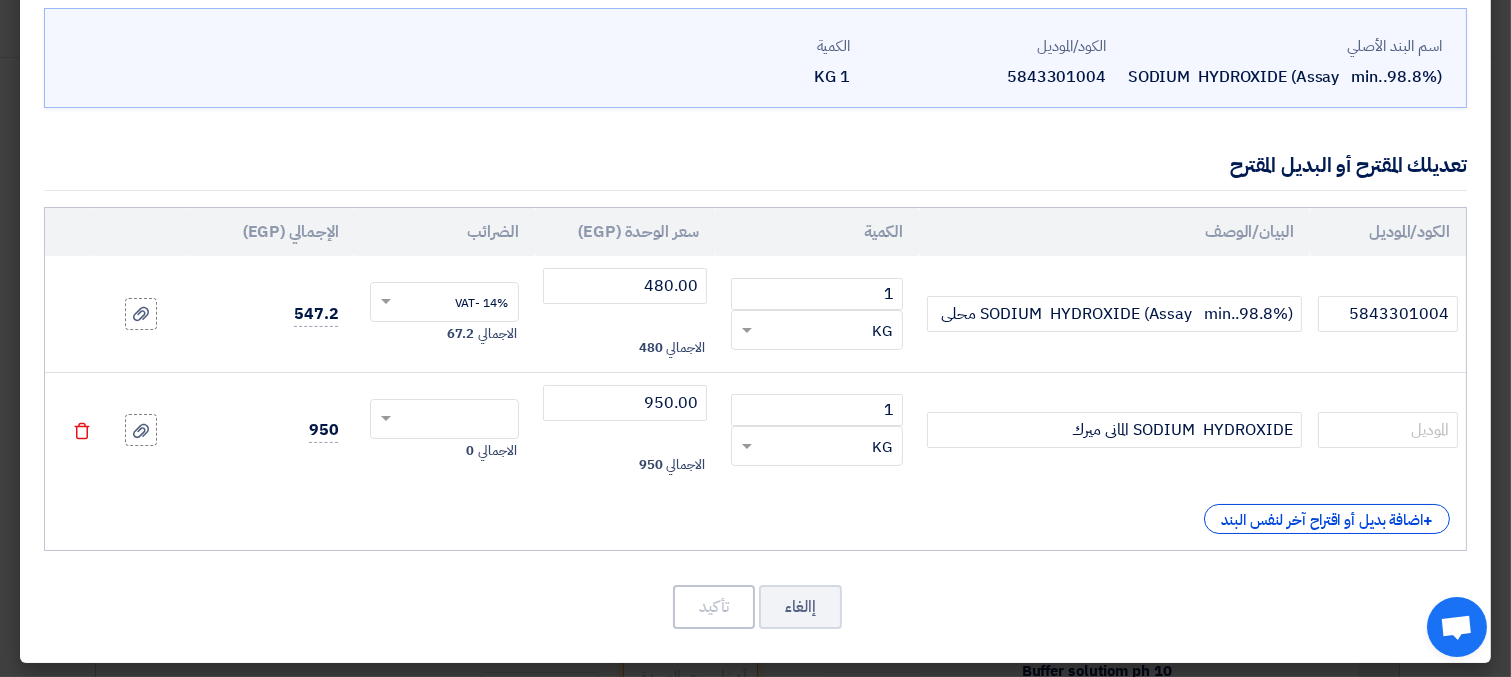 click 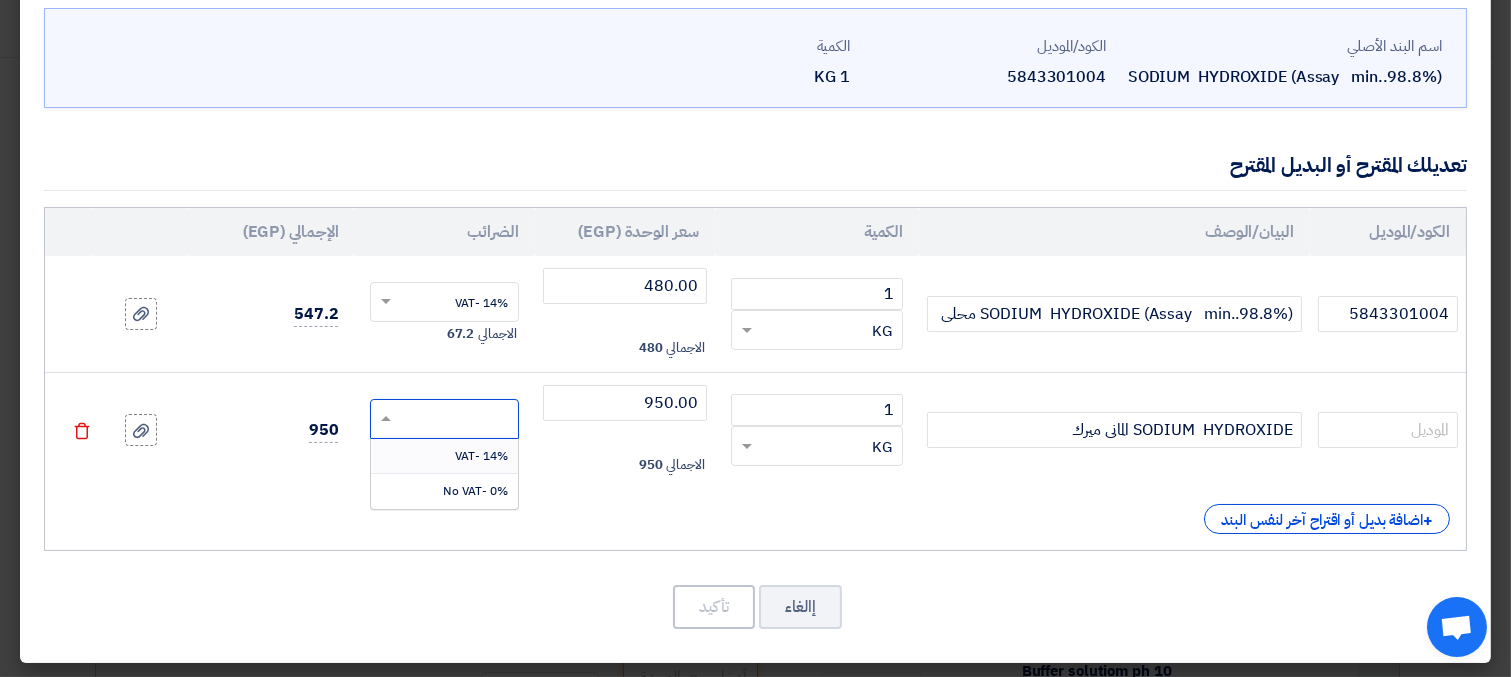 click on "14% -VAT" at bounding box center [481, 456] 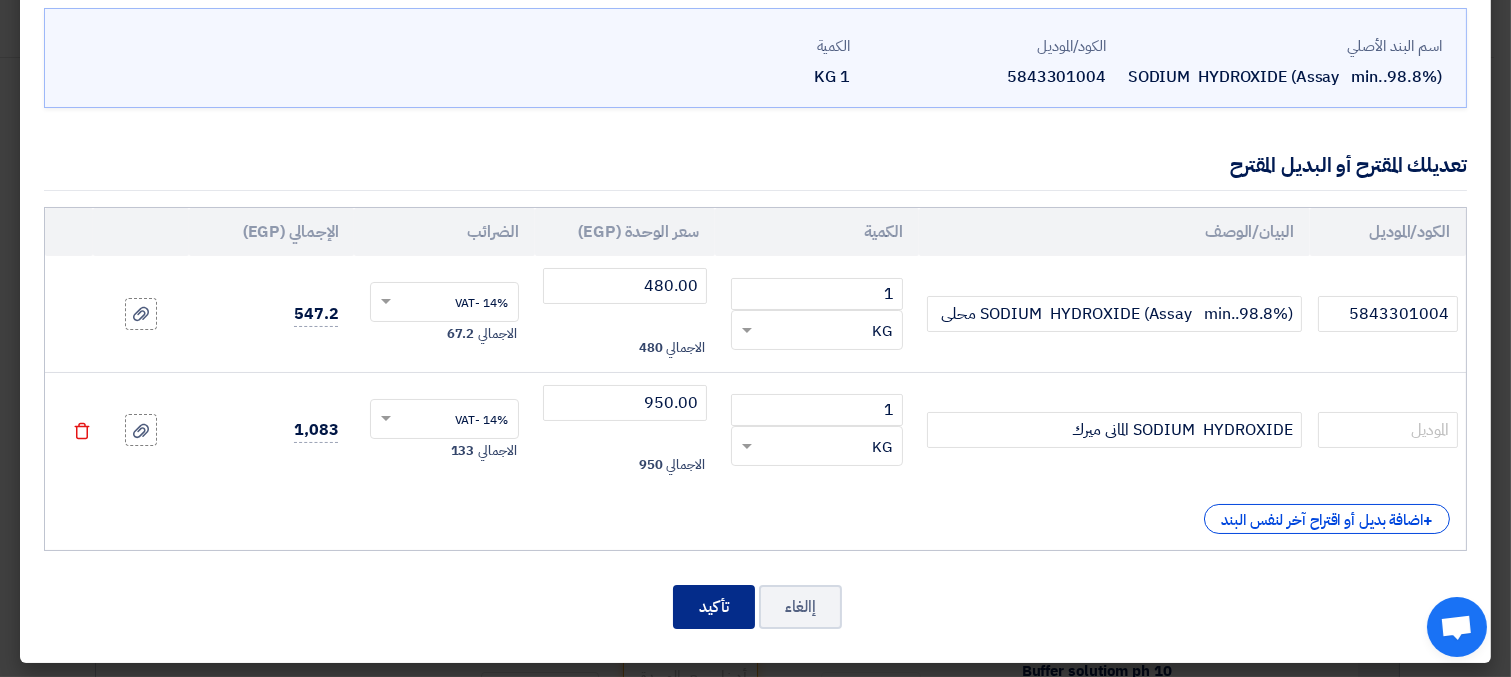 click on "تأكيد" 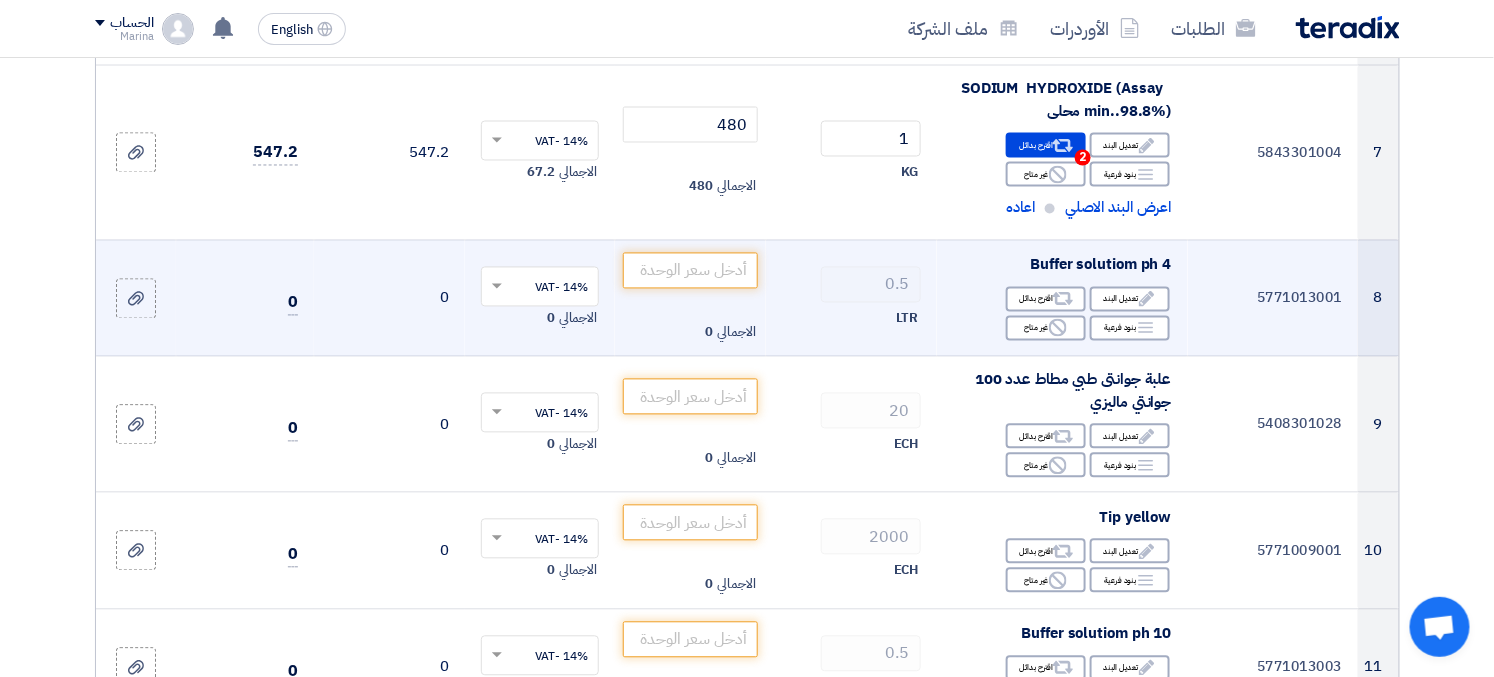 scroll, scrollTop: 1211, scrollLeft: 0, axis: vertical 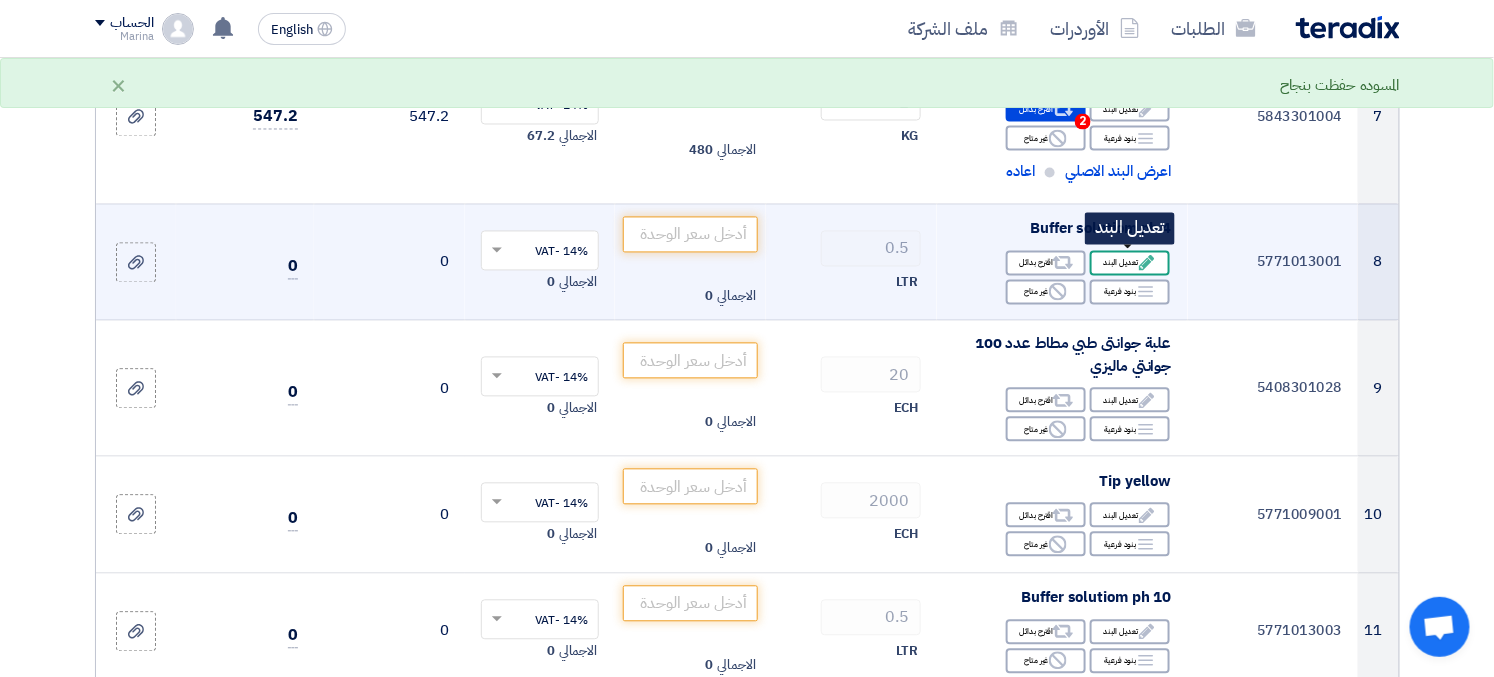 click on "Edit" 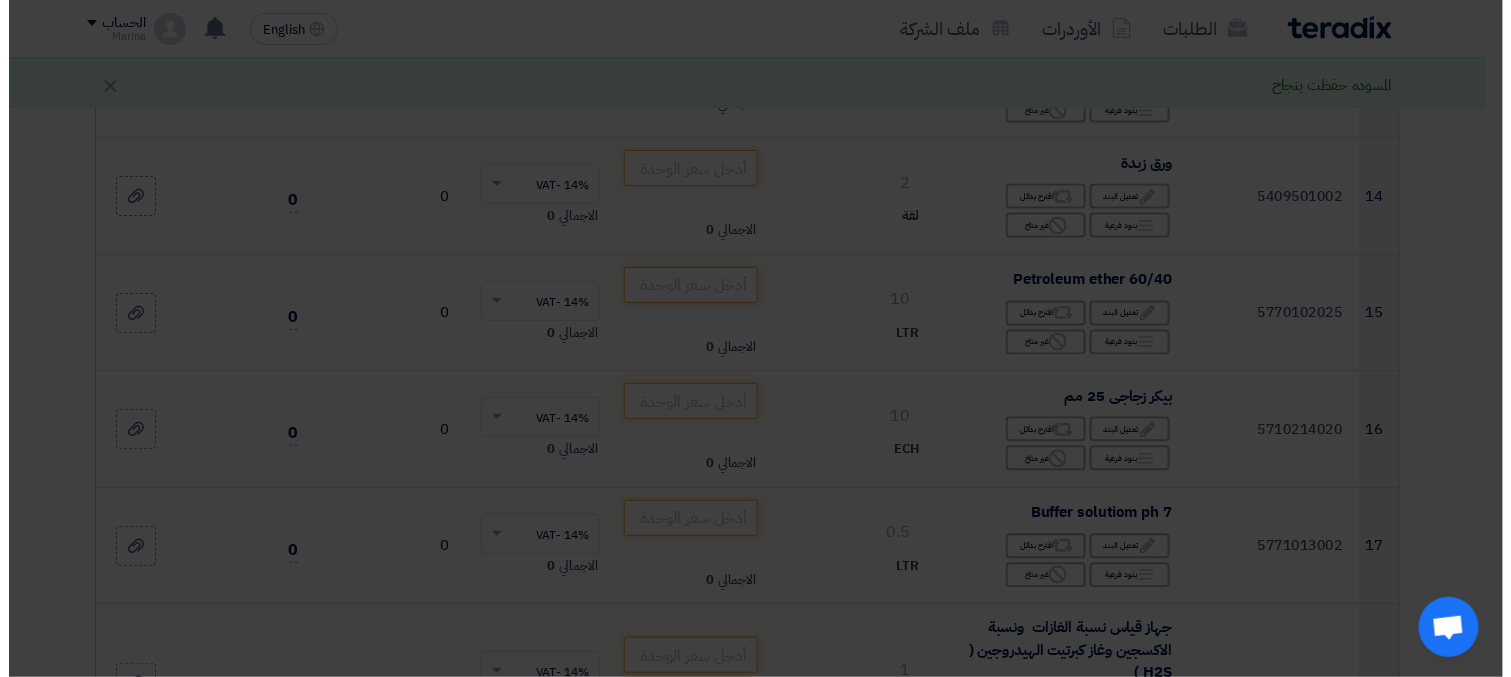 scroll, scrollTop: 582, scrollLeft: 0, axis: vertical 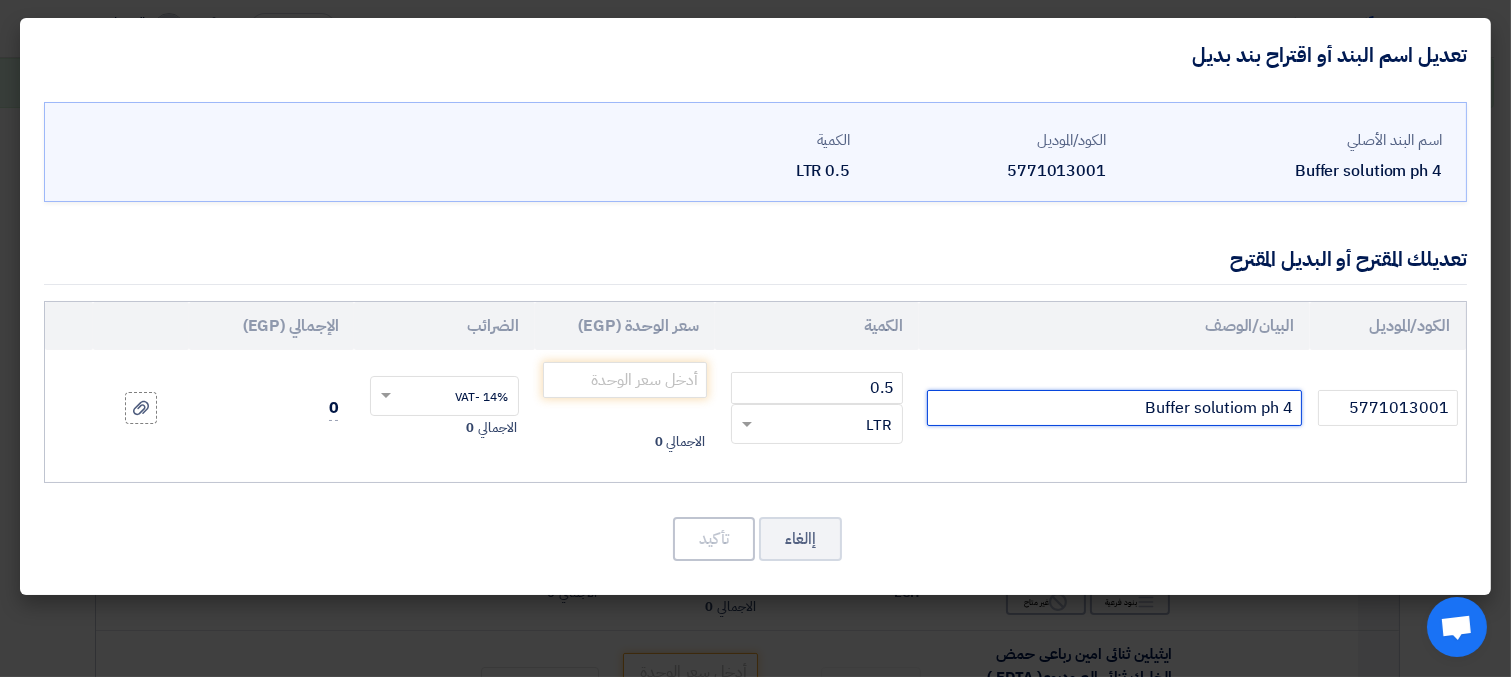 click on "Buffer solutiom ph 4" 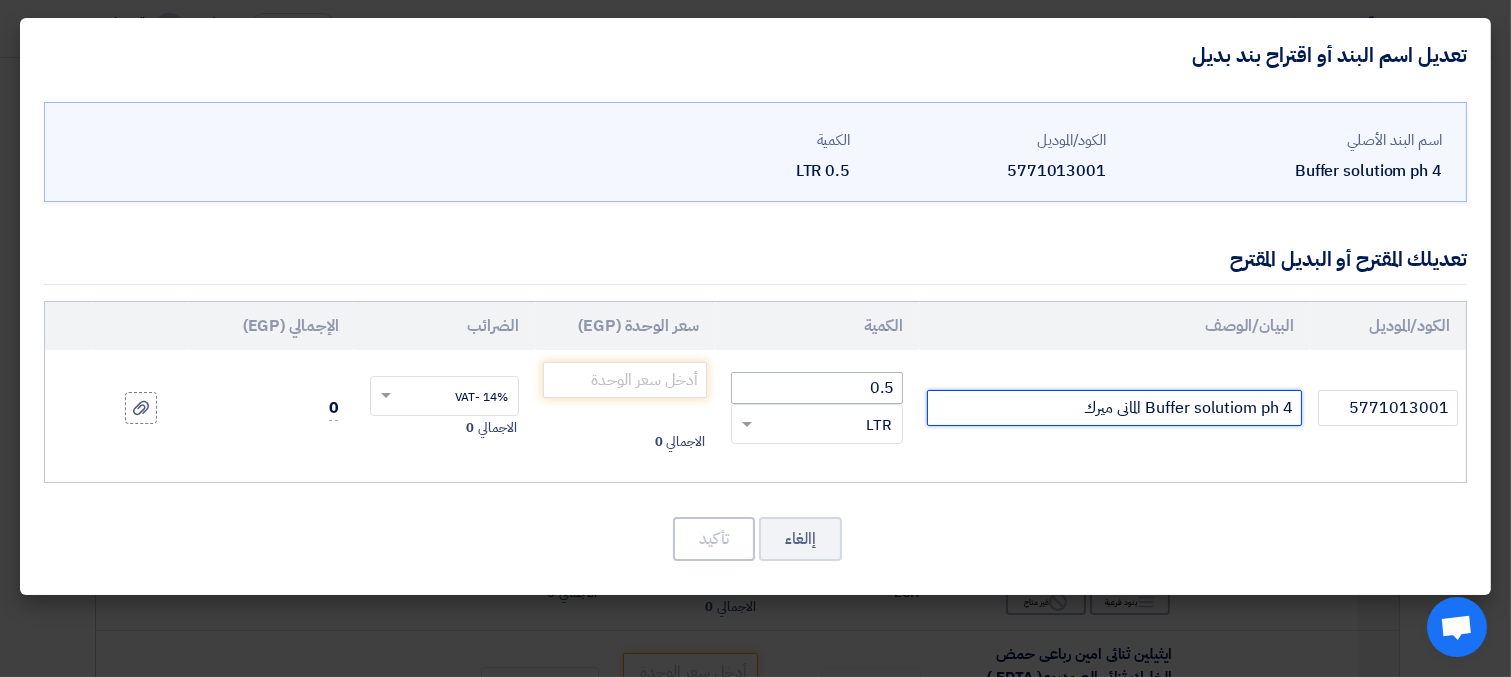 type on "Buffer solutiom ph 4 المانى ميرك" 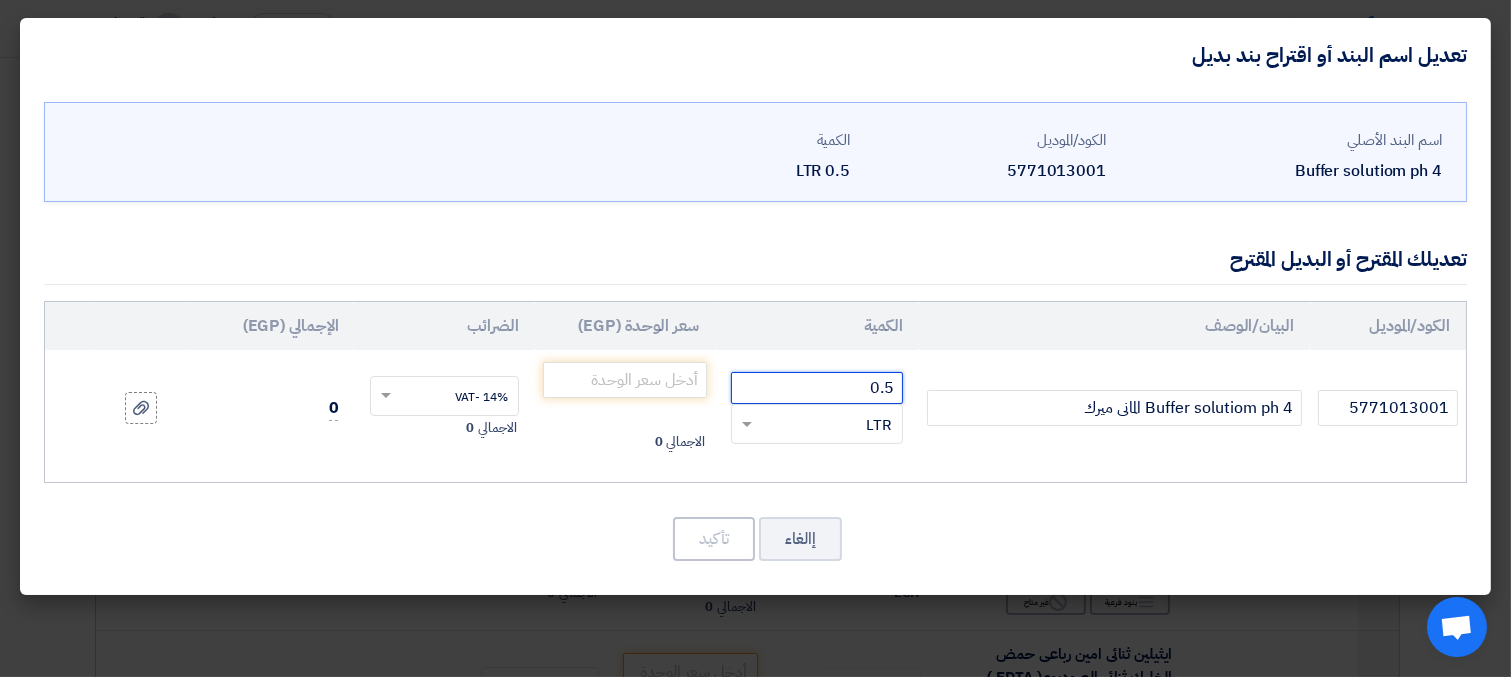 drag, startPoint x: 816, startPoint y: 387, endPoint x: 920, endPoint y: 395, distance: 104.307236 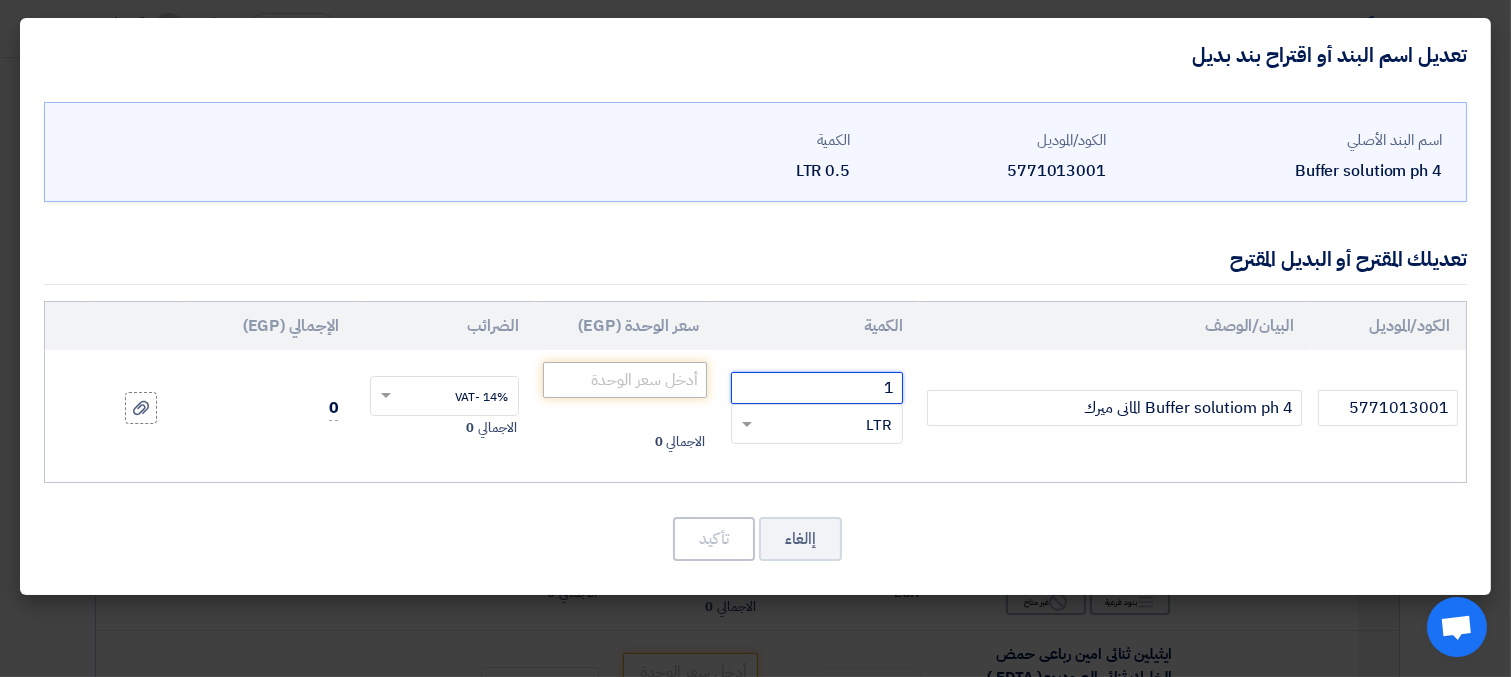 type on "1" 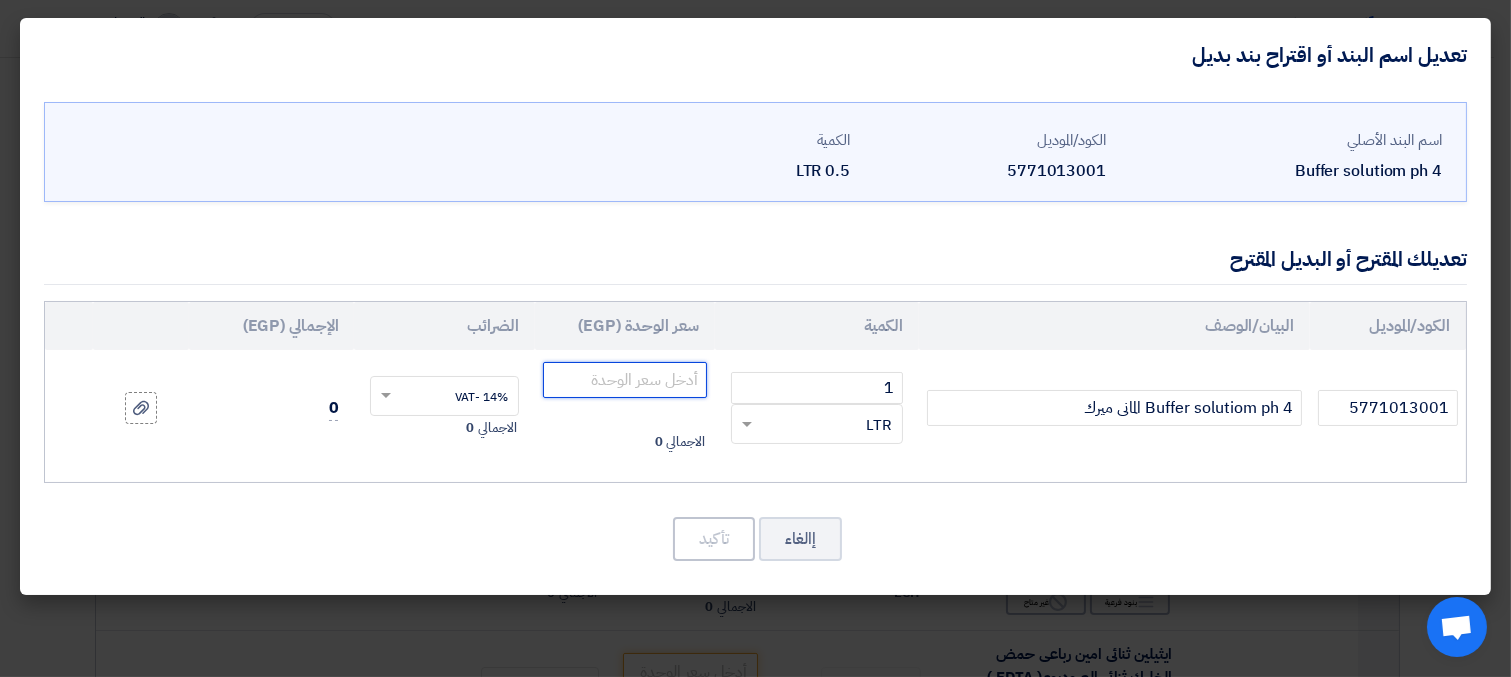click 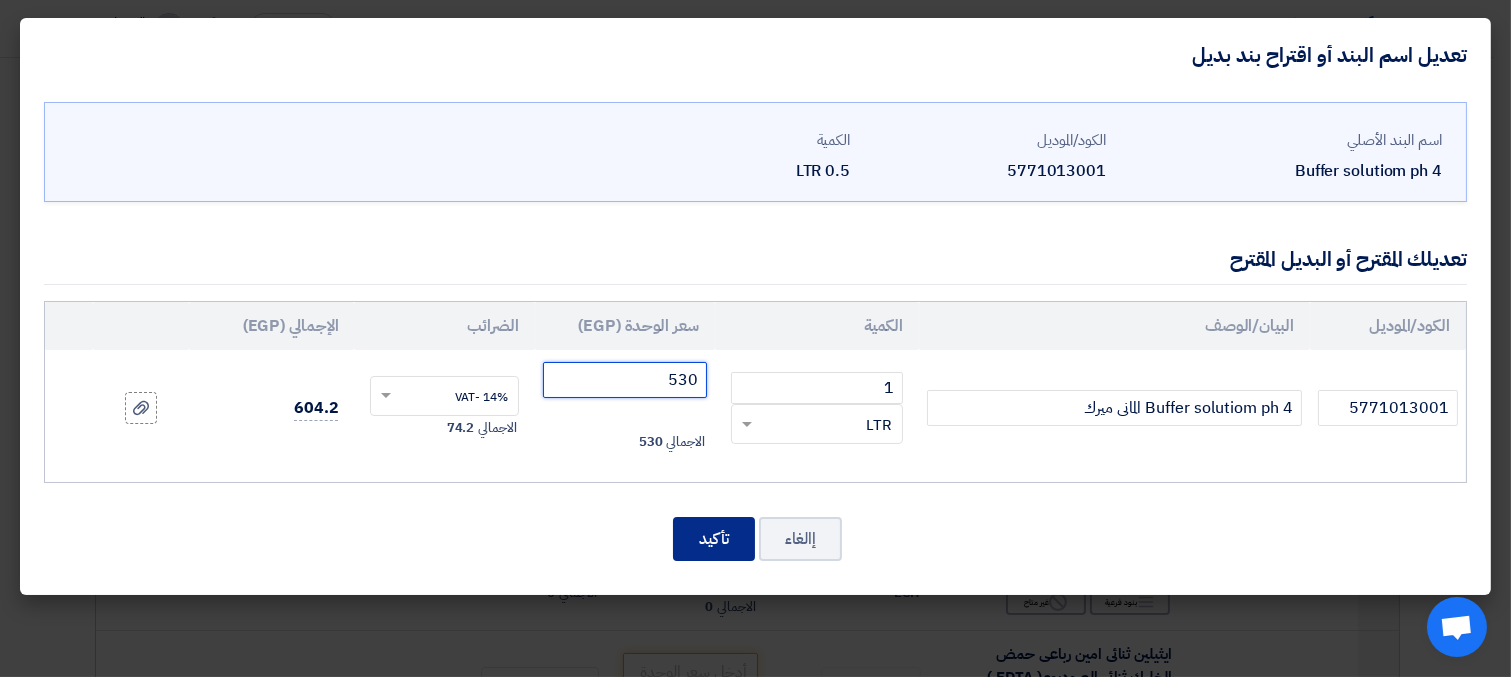 type on "530" 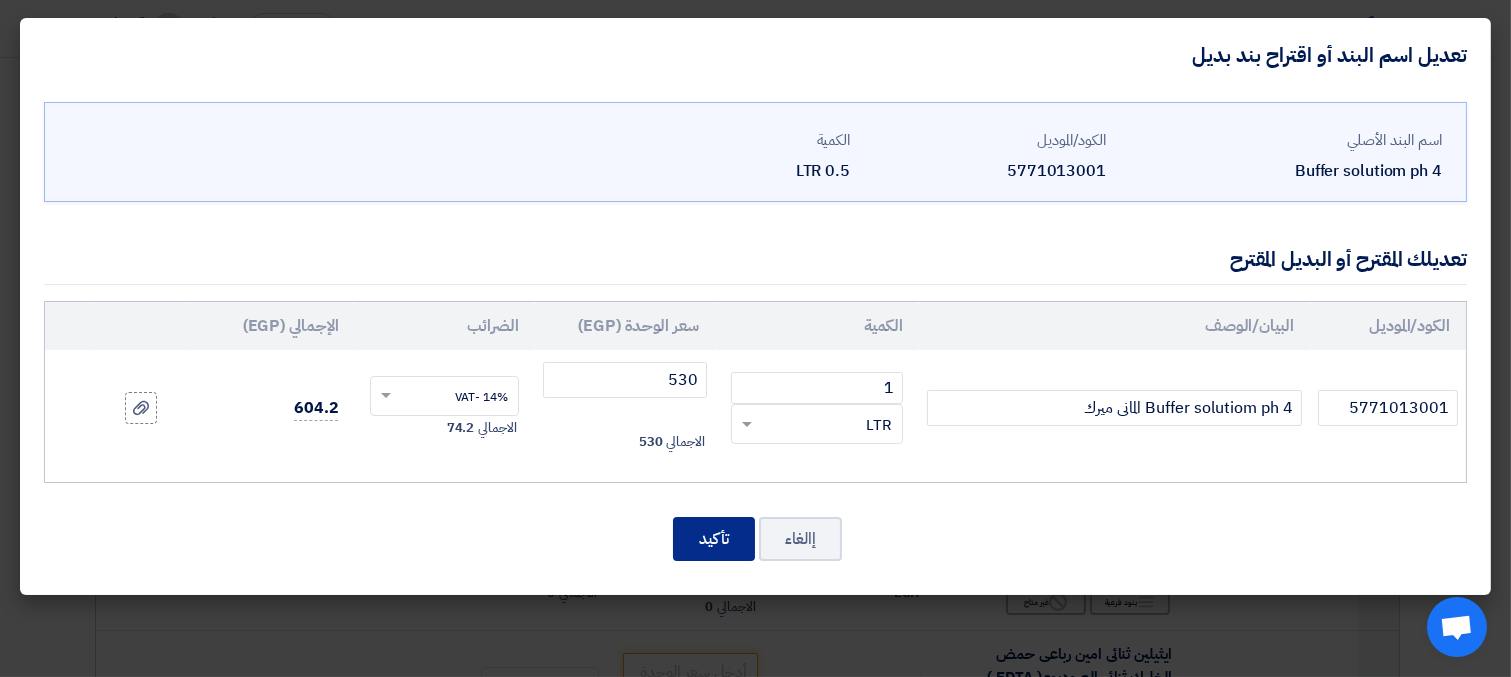 click on "تأكيد" 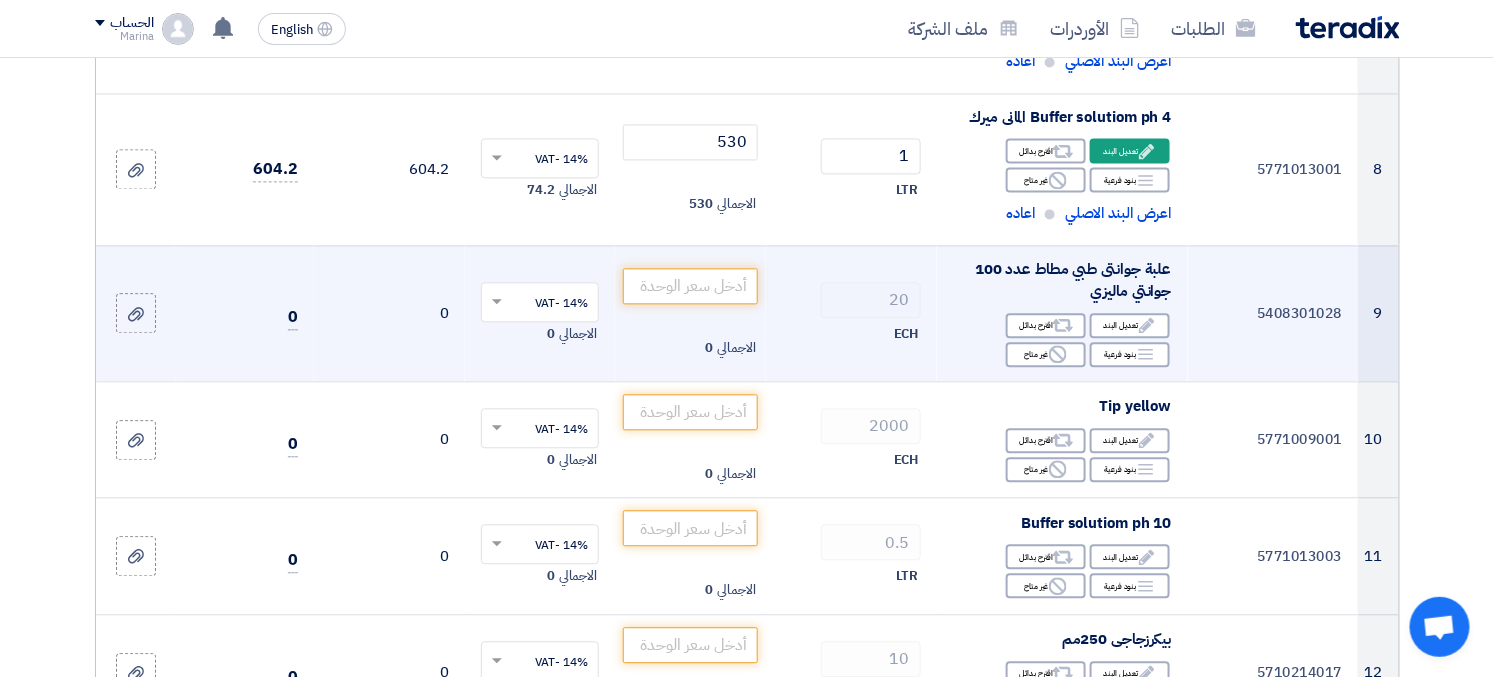 scroll, scrollTop: 1433, scrollLeft: 0, axis: vertical 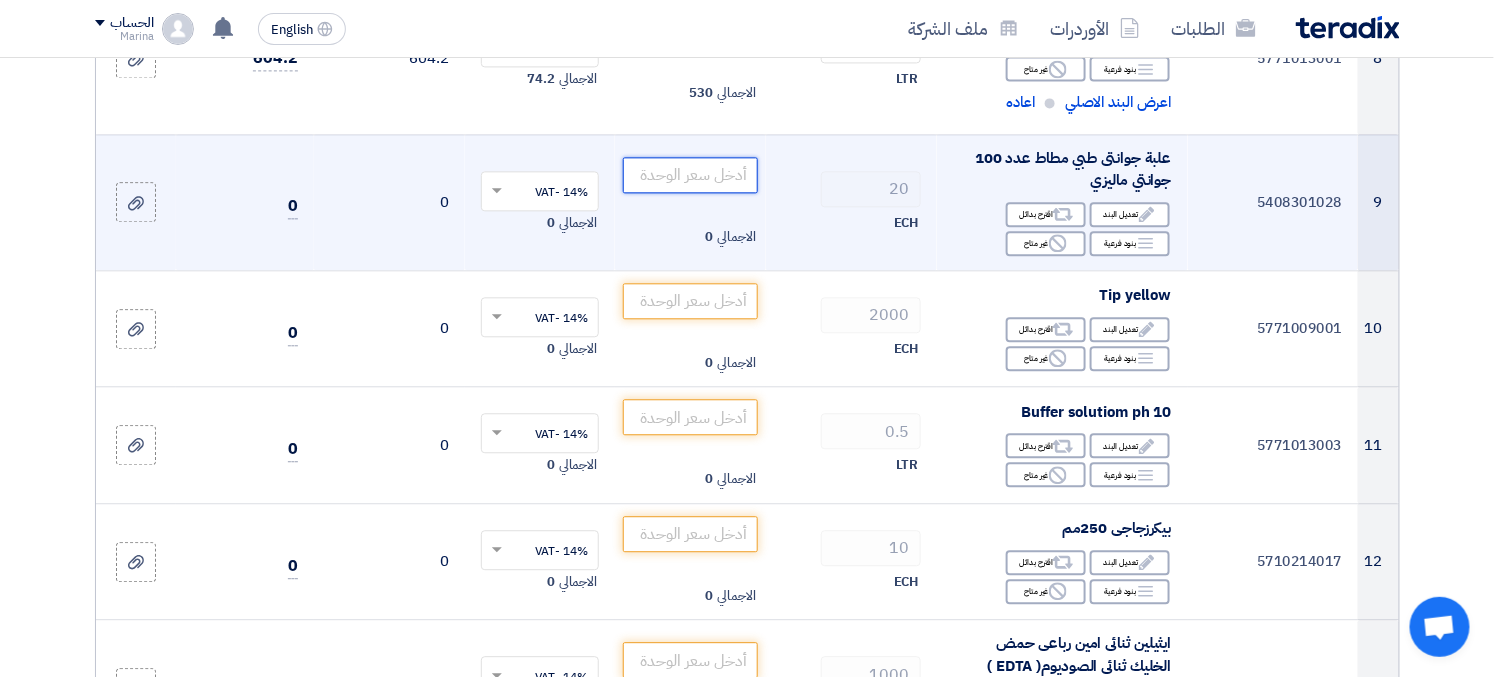click 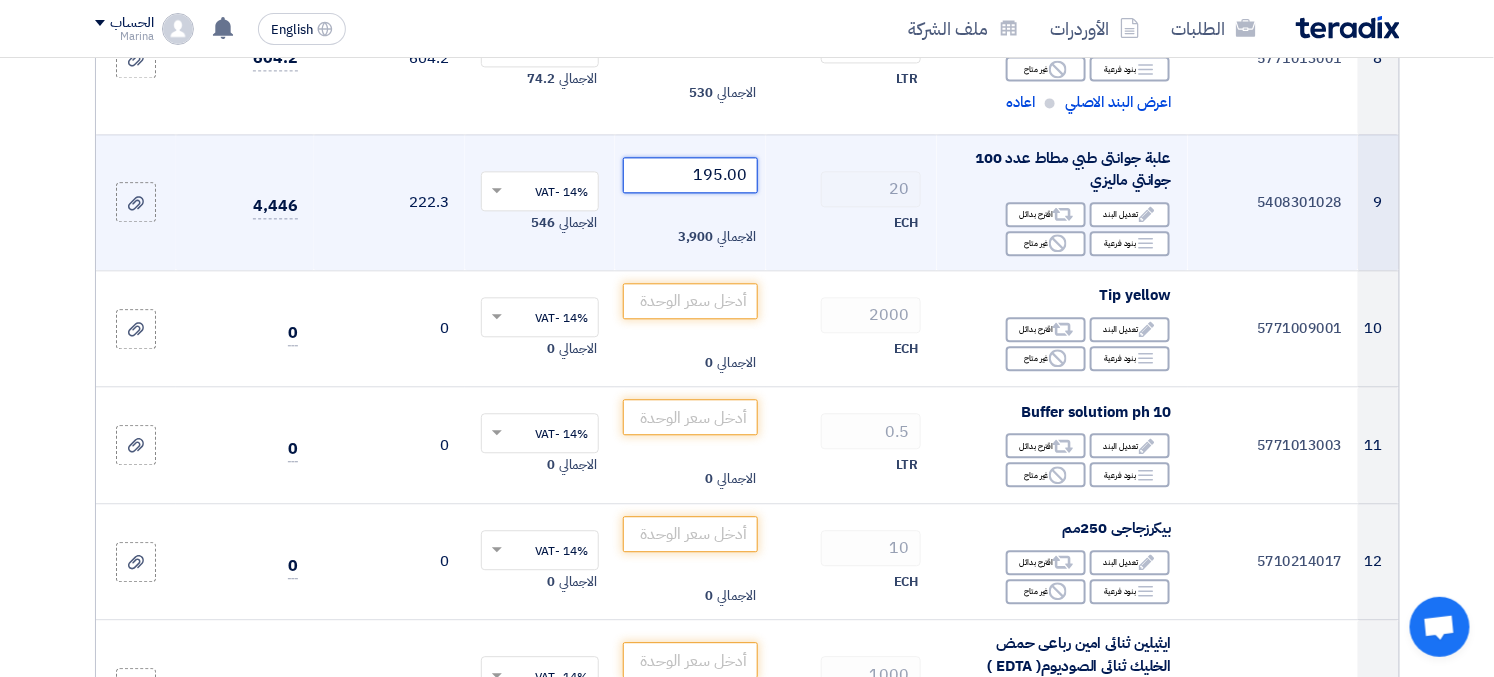 drag, startPoint x: 688, startPoint y: 173, endPoint x: 762, endPoint y: 177, distance: 74.10803 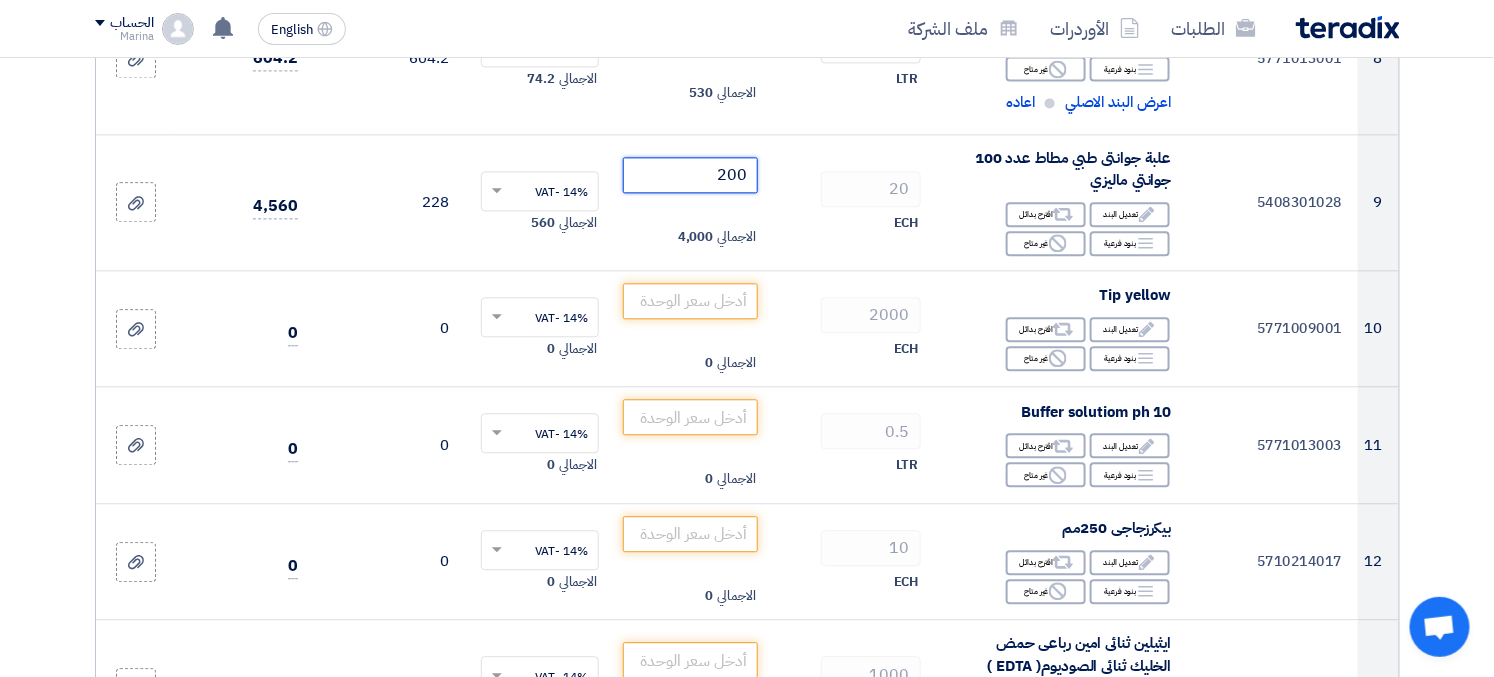 type on "200" 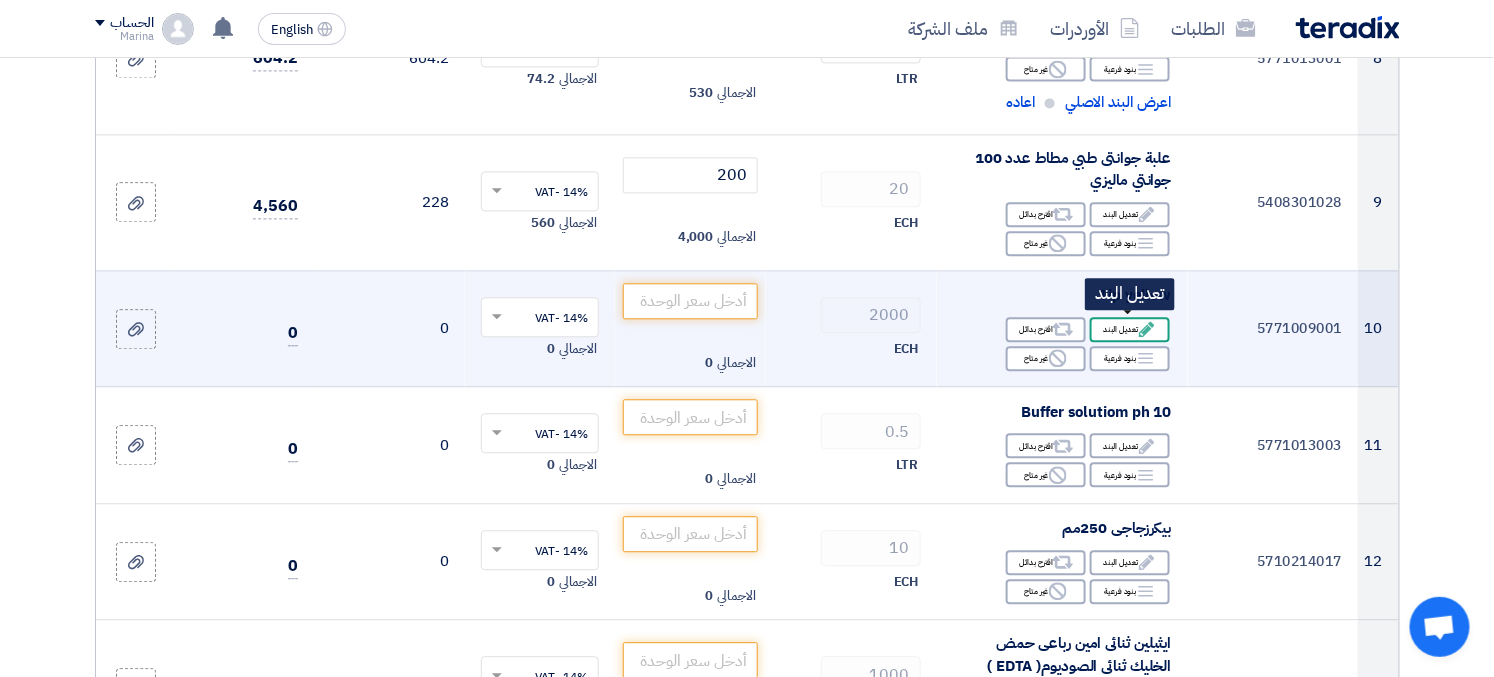 click on "Edit
تعديل البند" 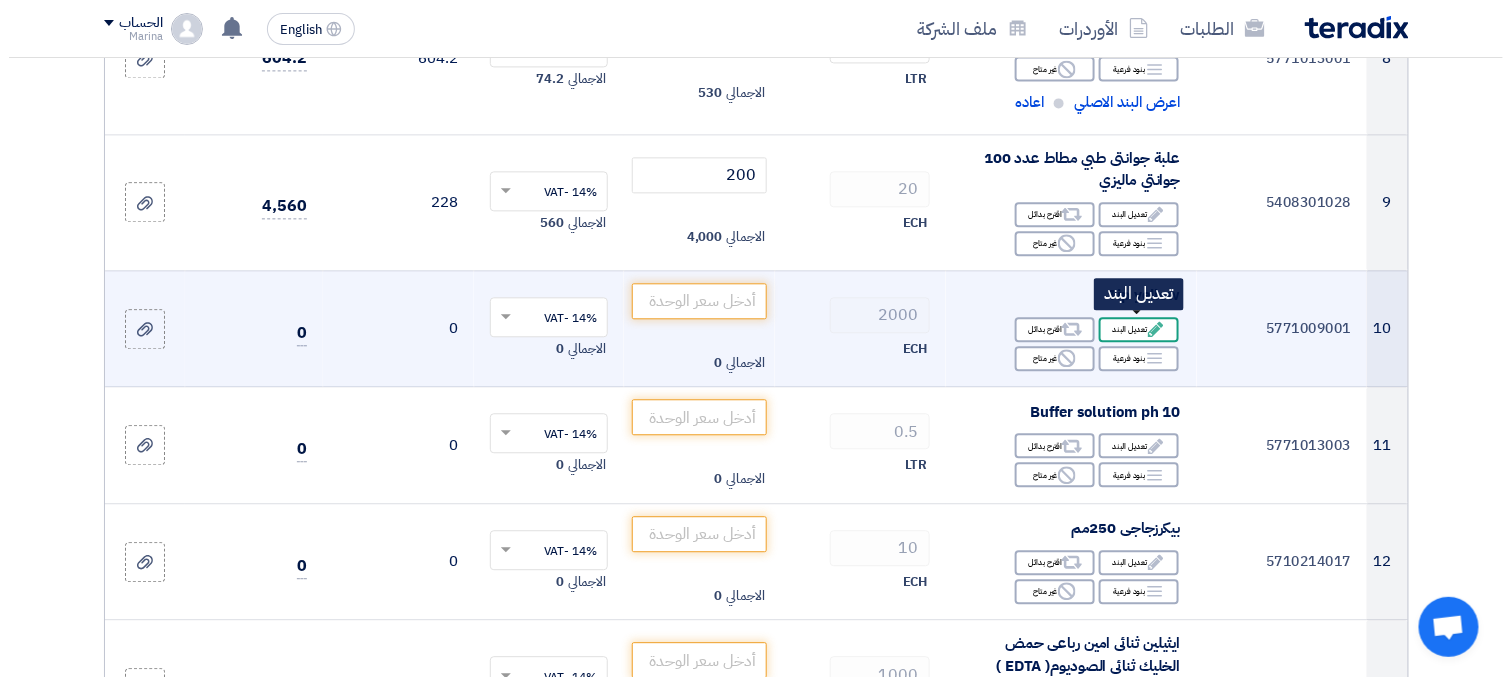 scroll, scrollTop: 630, scrollLeft: 0, axis: vertical 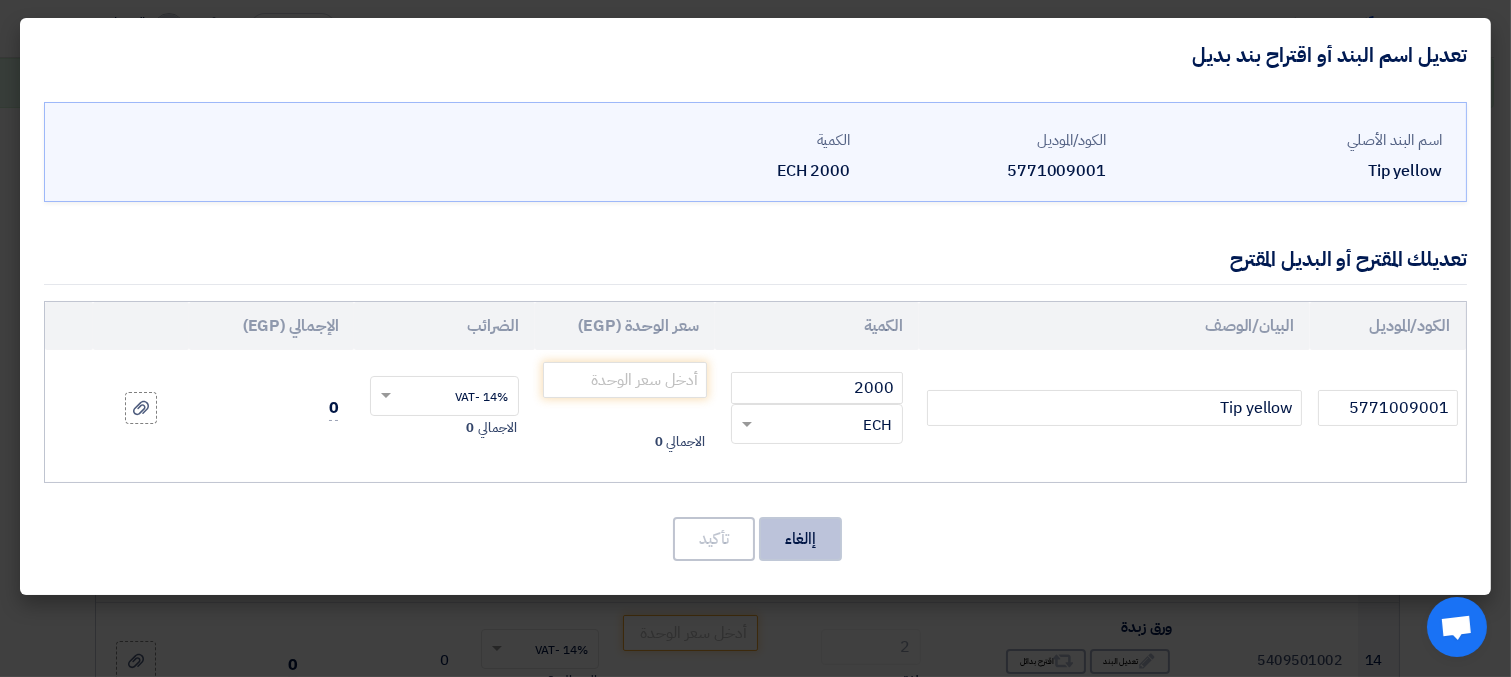 click on "إالغاء" 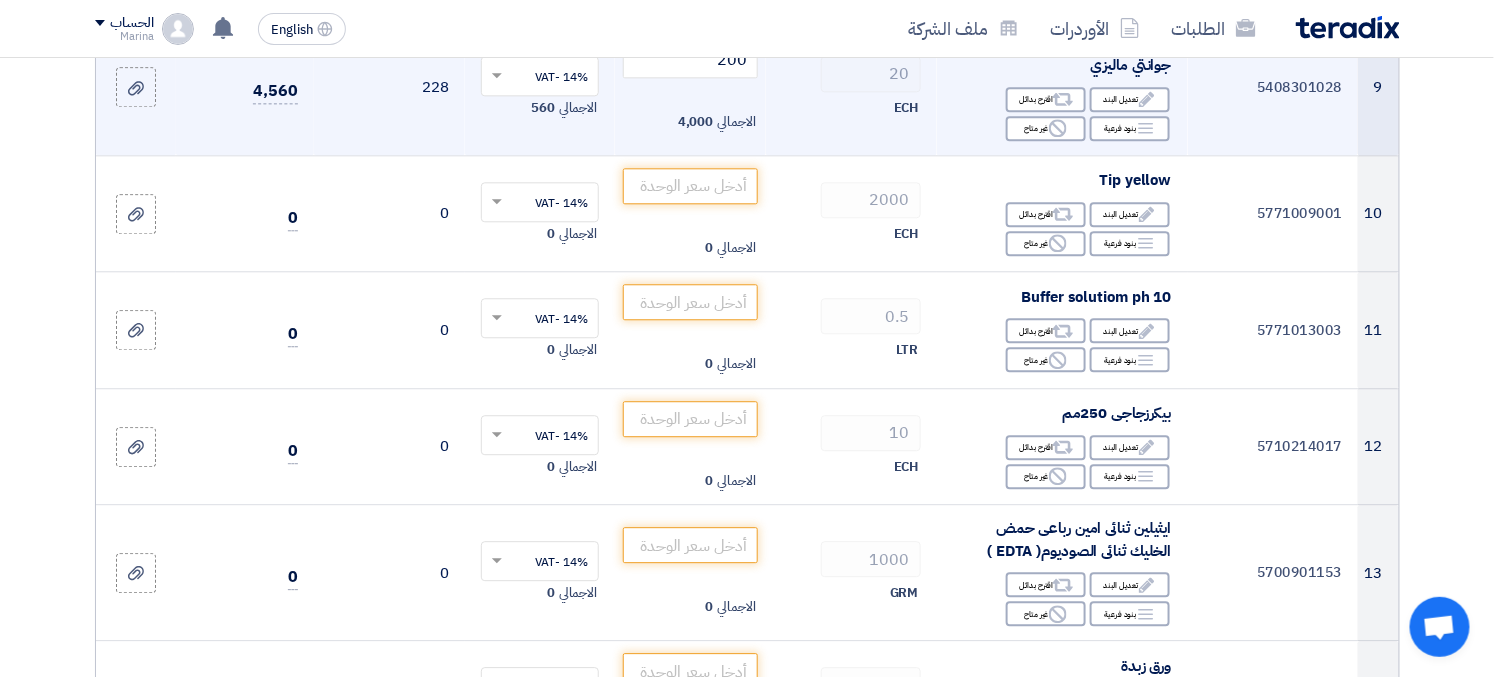 scroll, scrollTop: 1584, scrollLeft: 0, axis: vertical 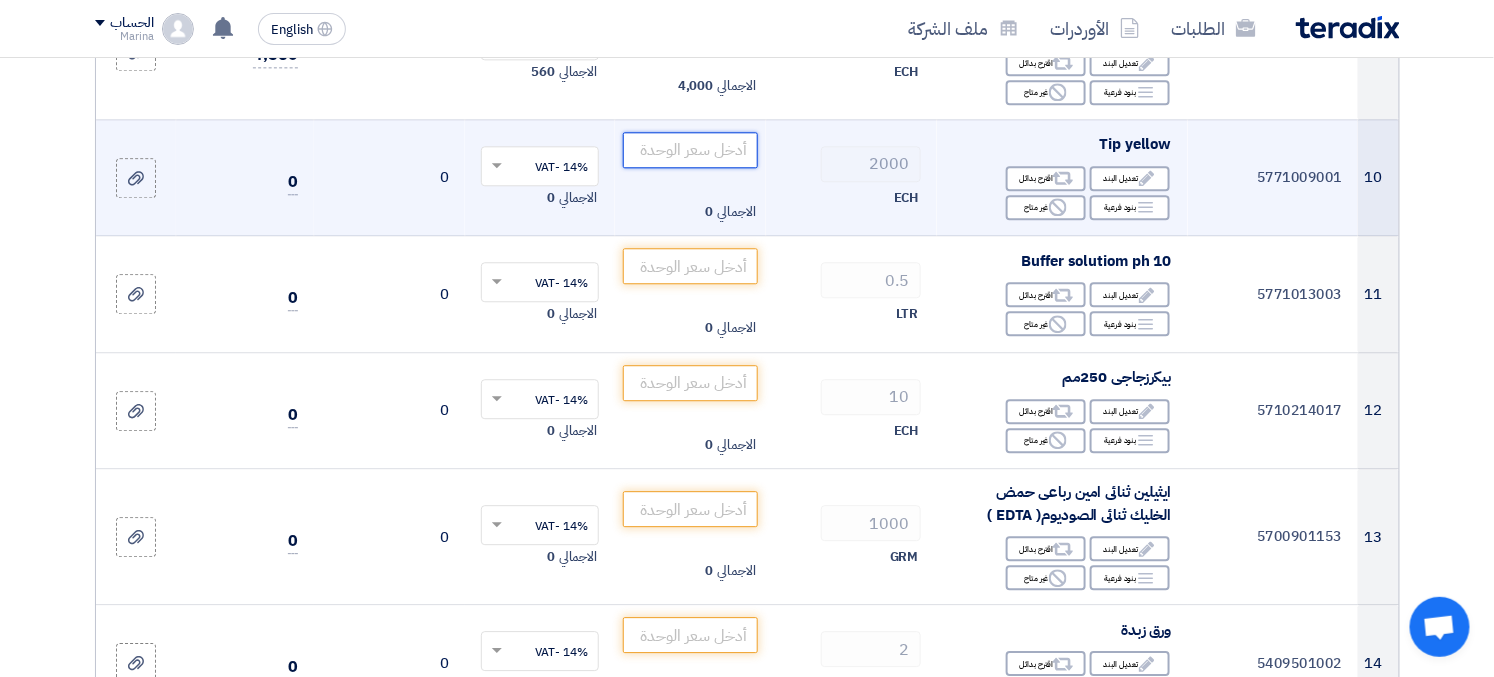 click 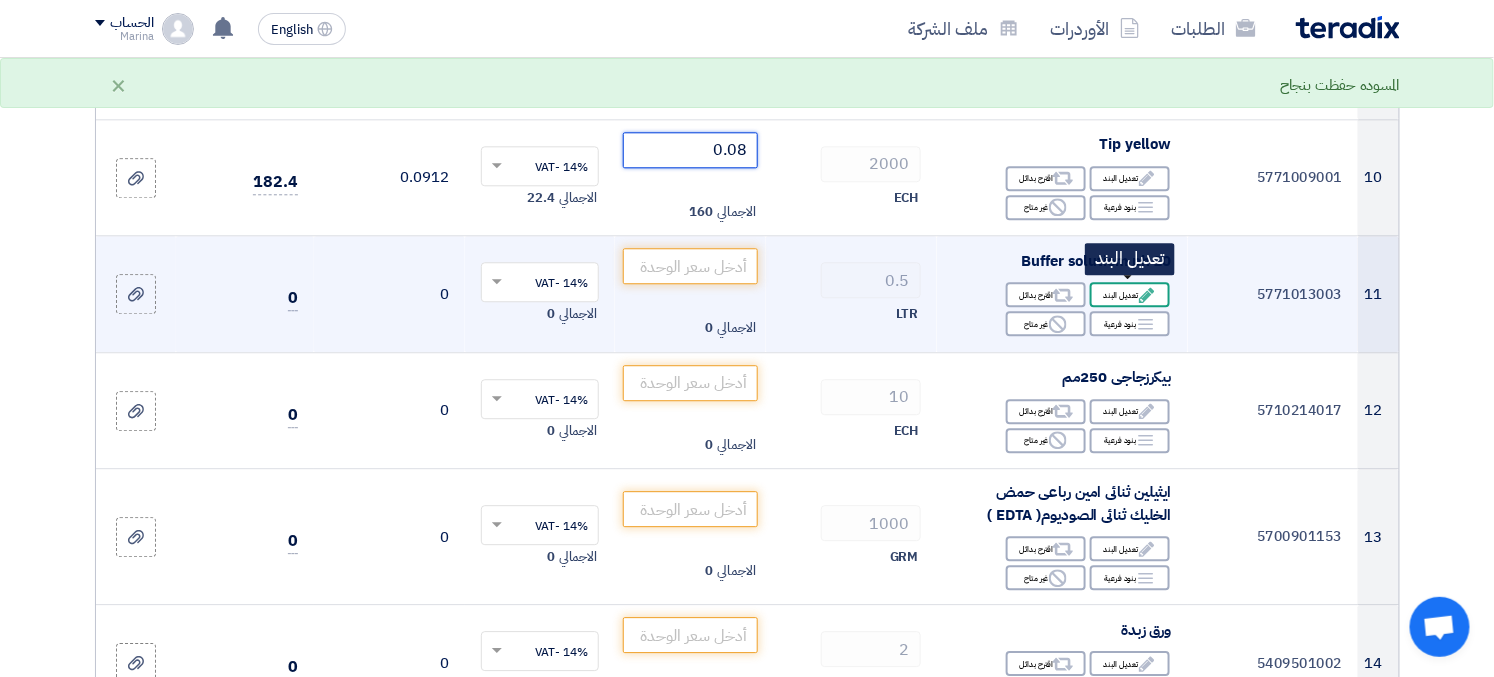 type on "0.08" 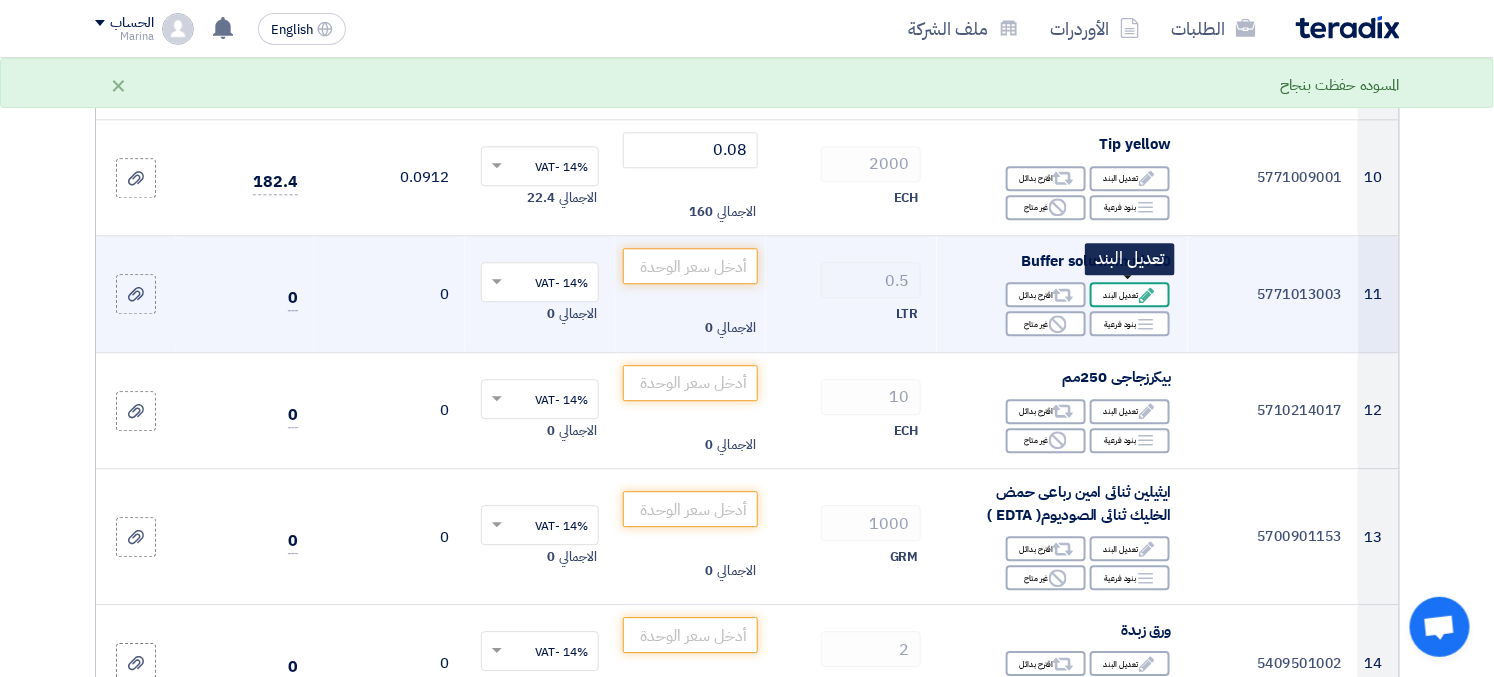 click on "Edit
تعديل البند" 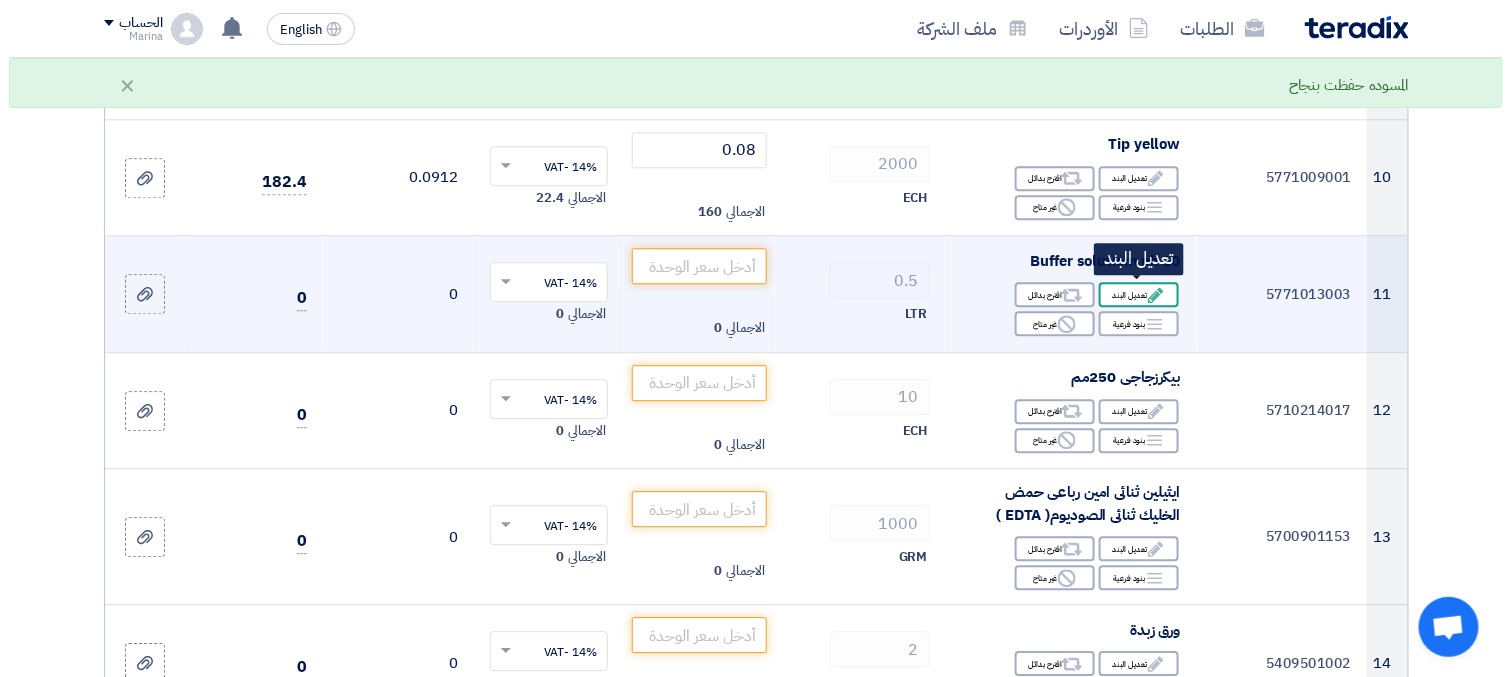 scroll, scrollTop: 630, scrollLeft: 0, axis: vertical 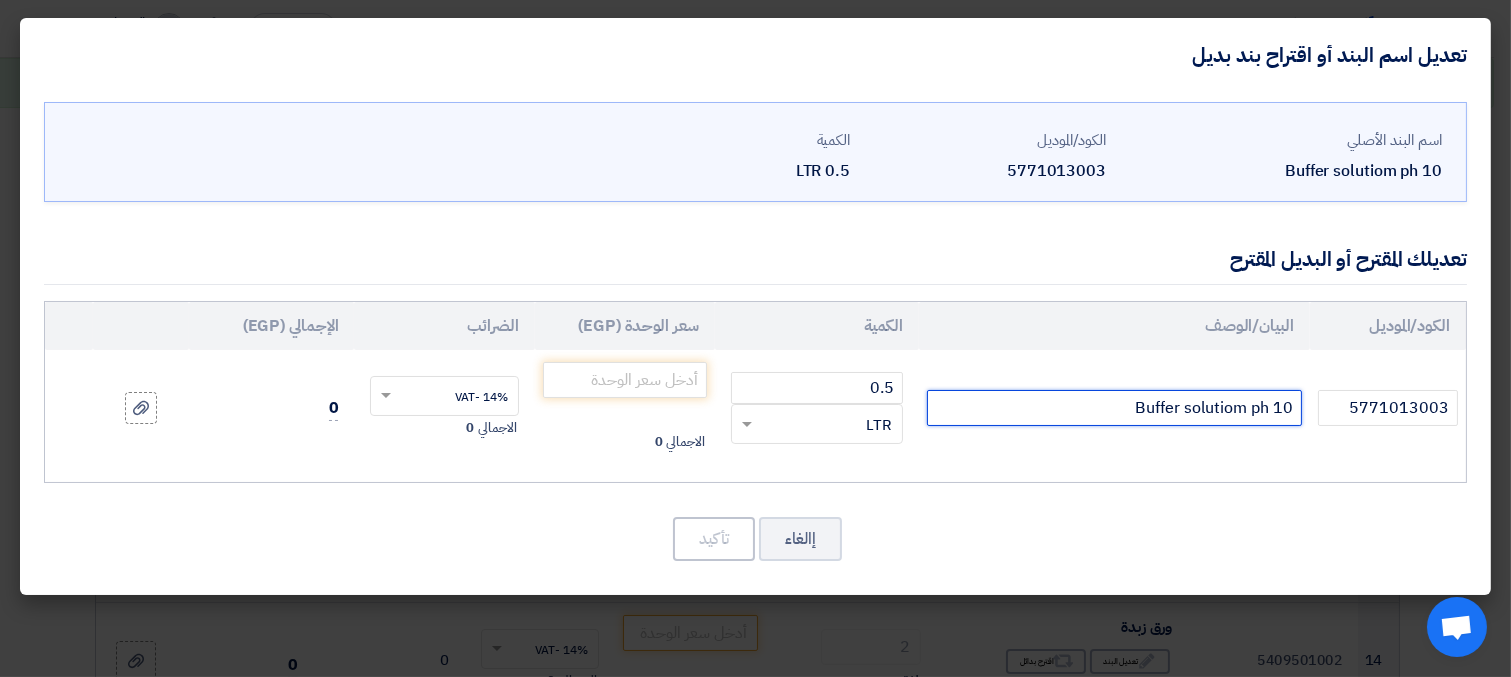 click on "Buffer solutiom ph 10" 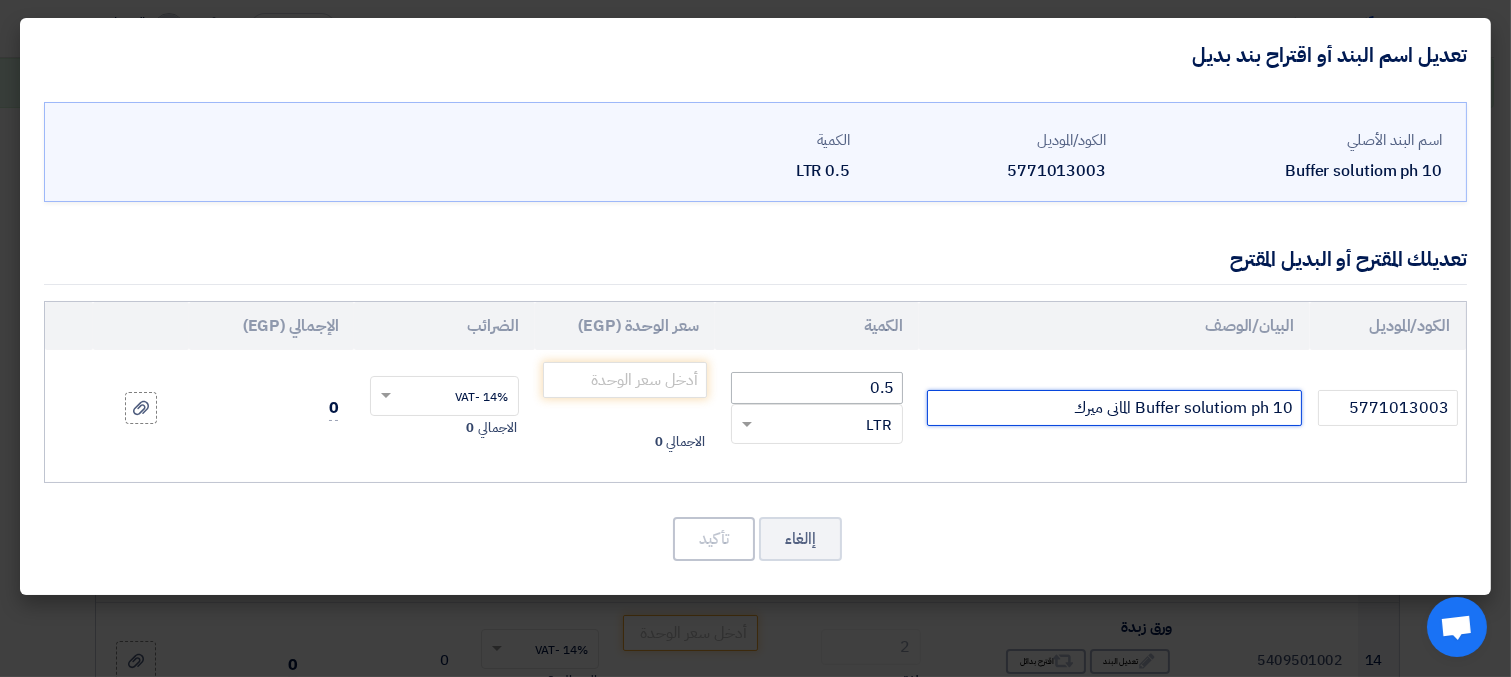 type on "Buffer solutiom ph 10 المانى ميرك" 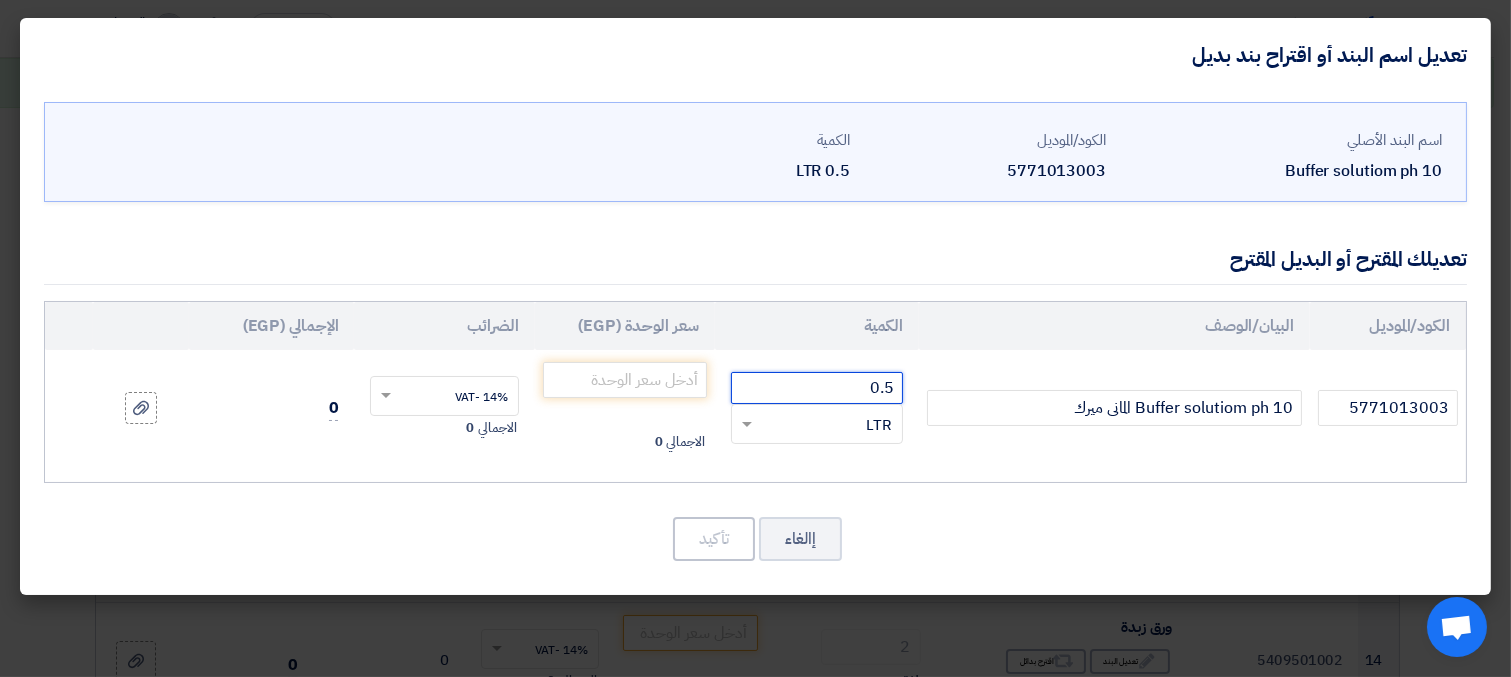 drag, startPoint x: 858, startPoint y: 389, endPoint x: 903, endPoint y: 391, distance: 45.044422 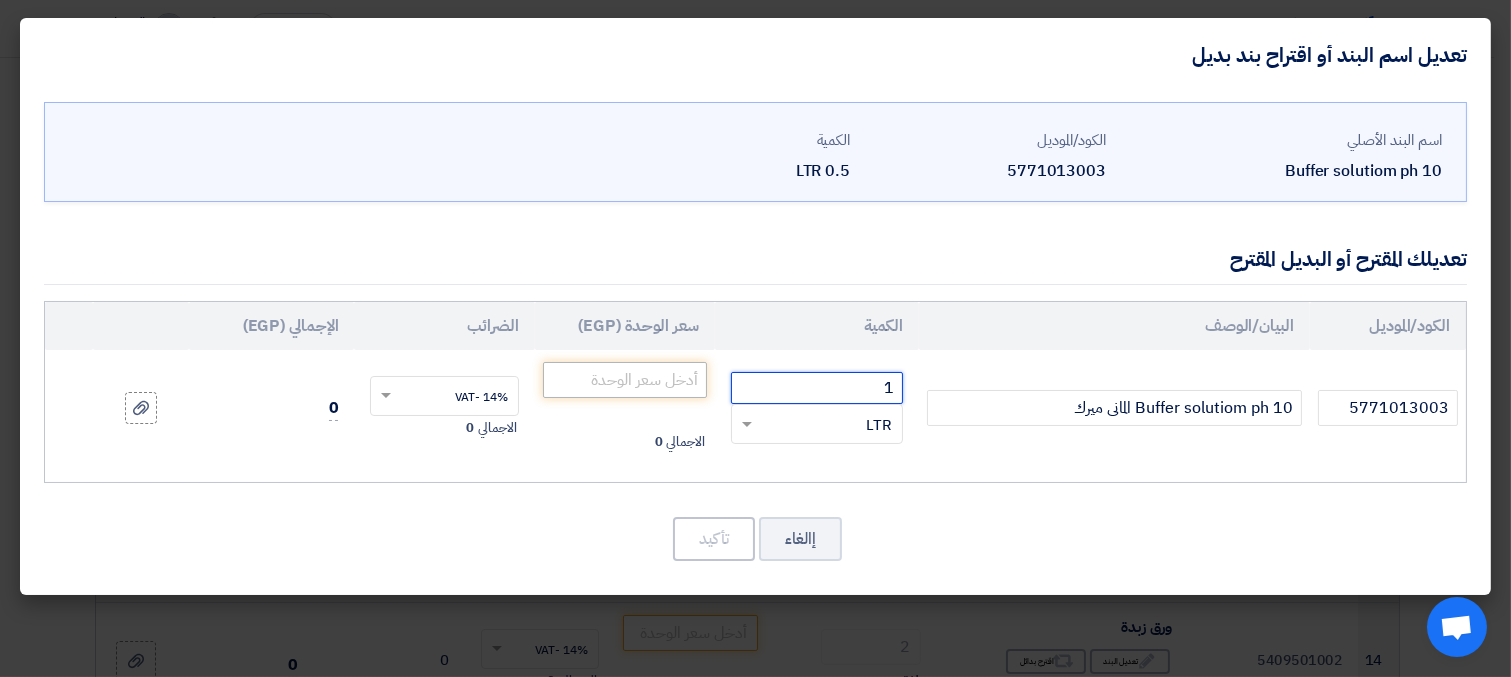 type on "1" 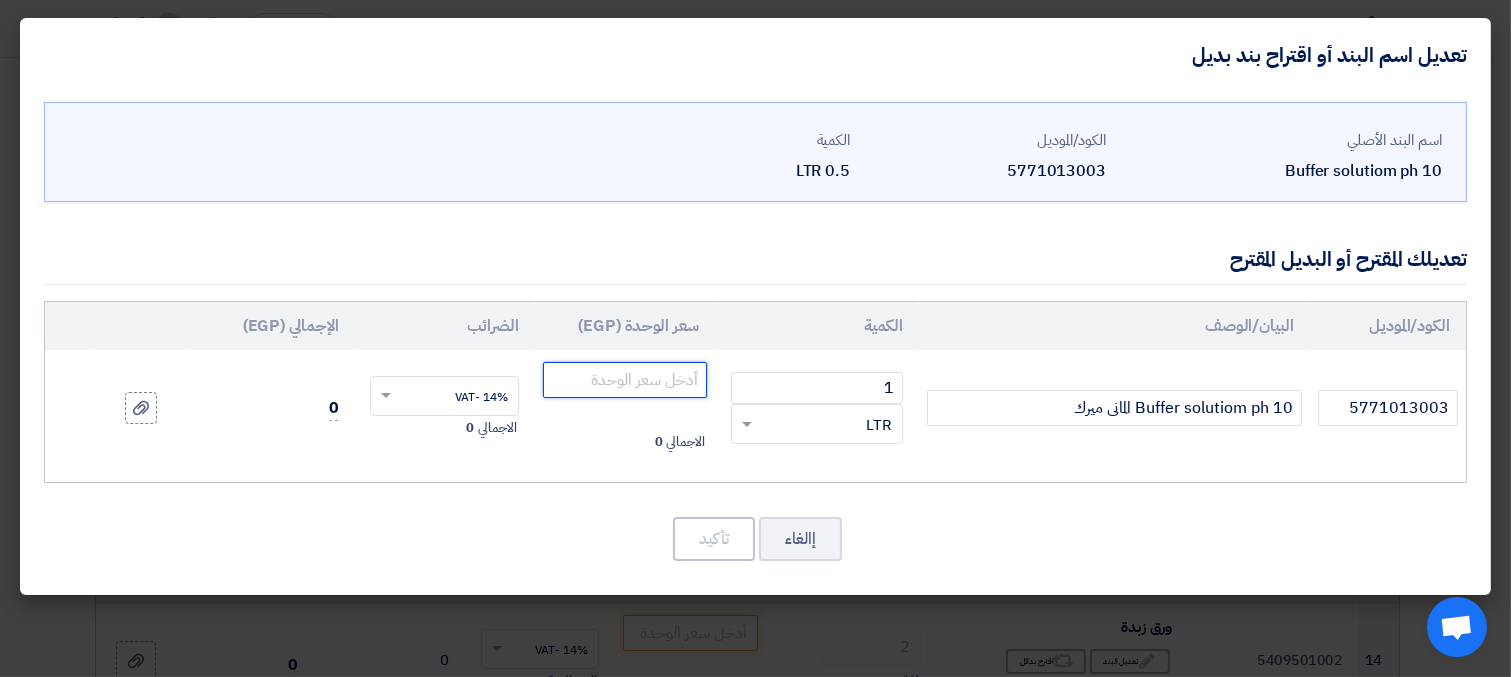 click 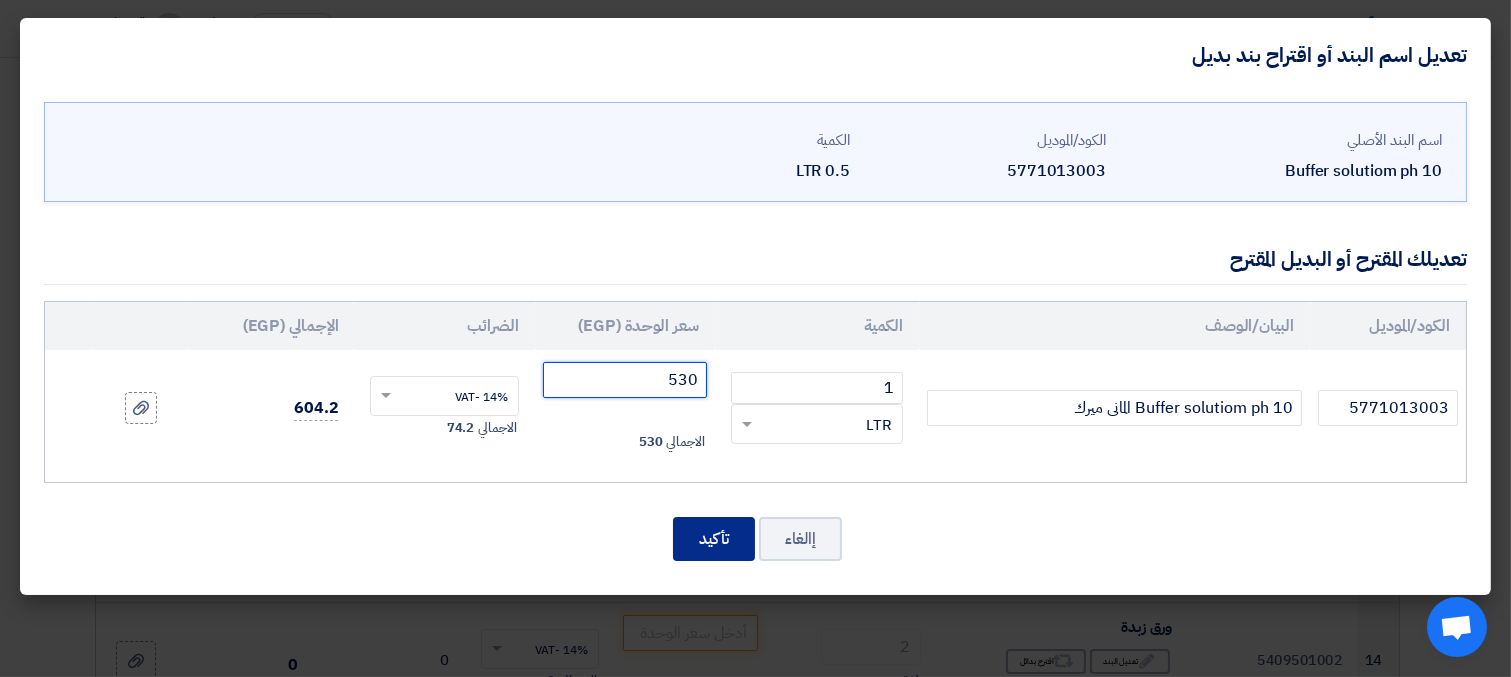 type on "530" 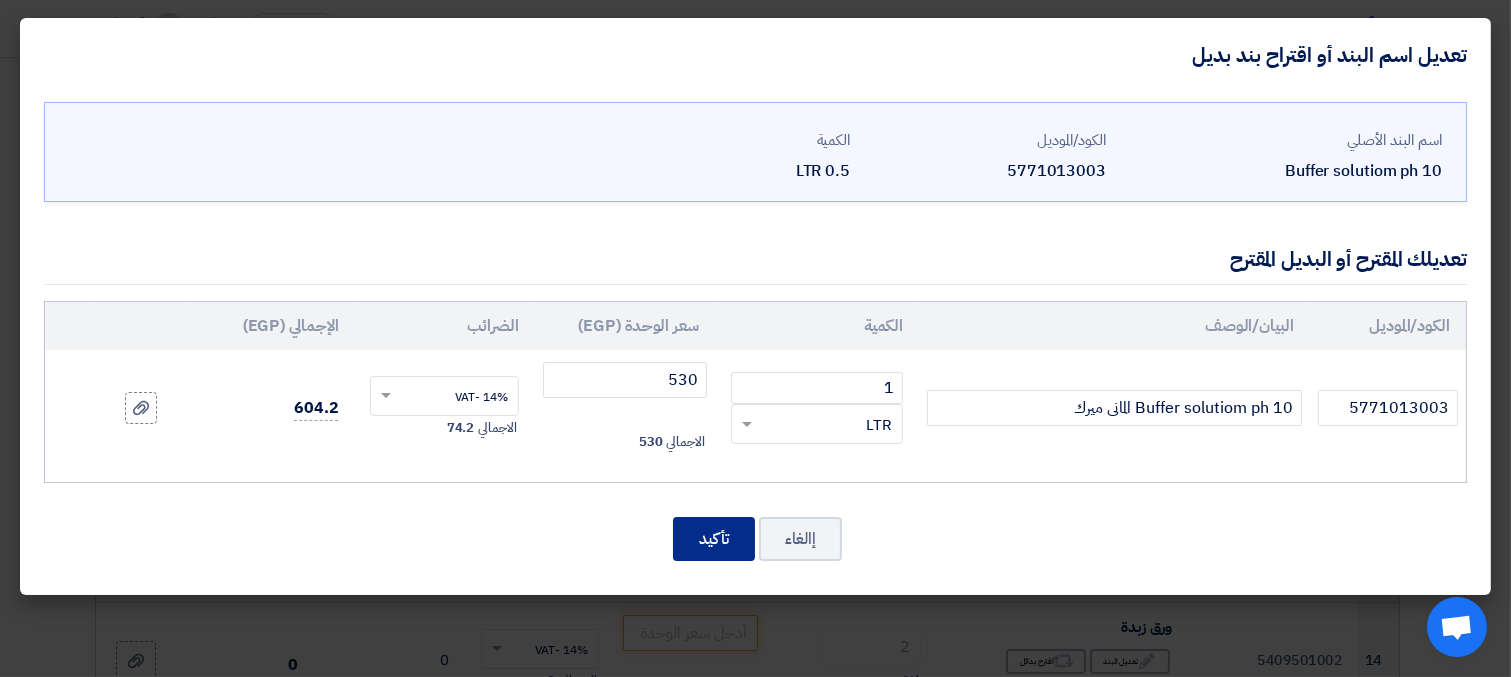 click on "تأكيد" 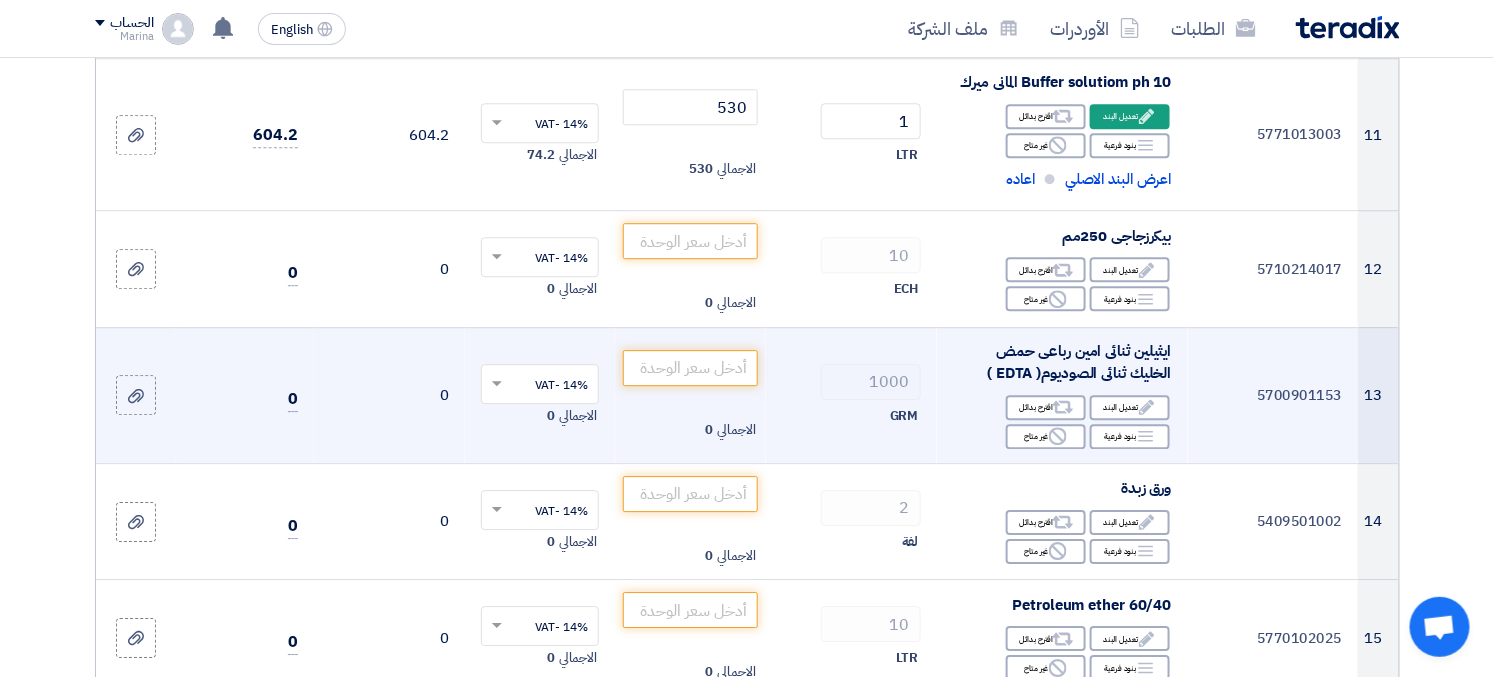 scroll, scrollTop: 1806, scrollLeft: 0, axis: vertical 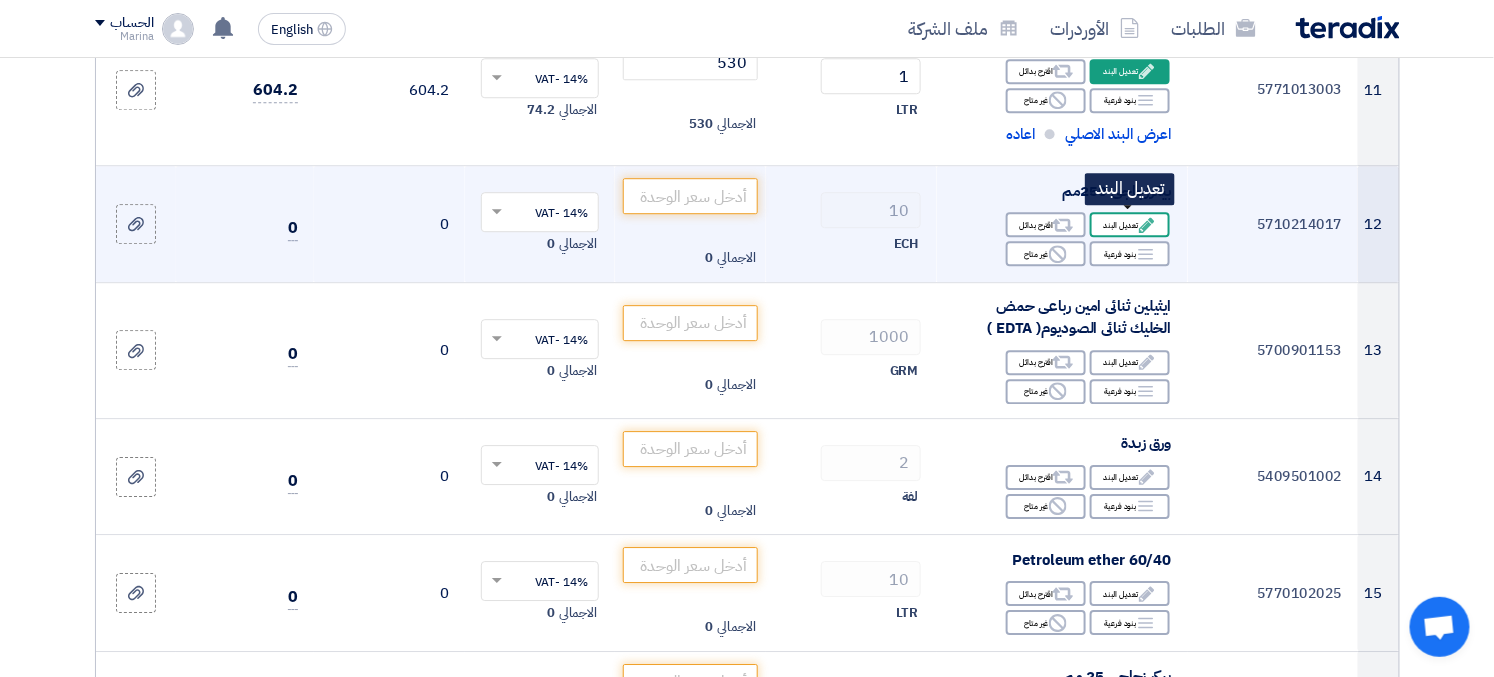 click on "Edit
تعديل البند" 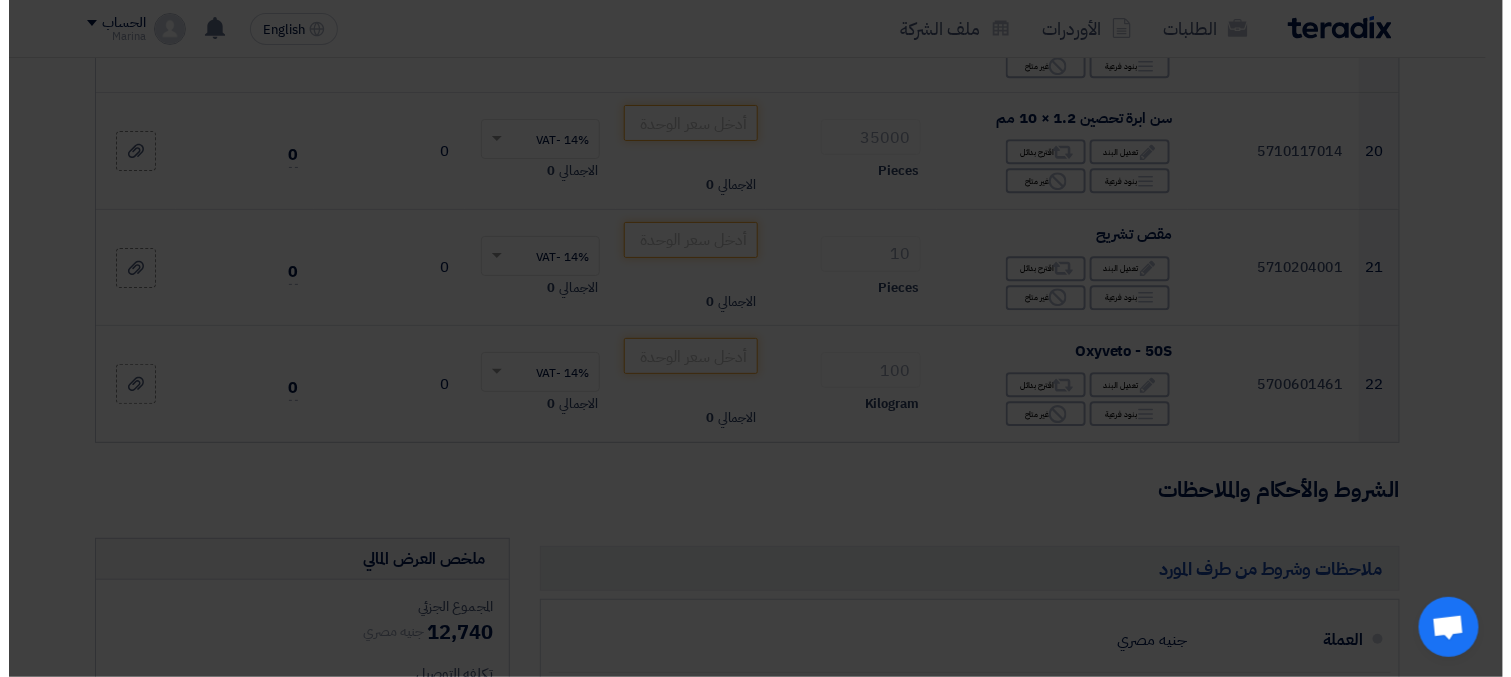 scroll, scrollTop: 851, scrollLeft: 0, axis: vertical 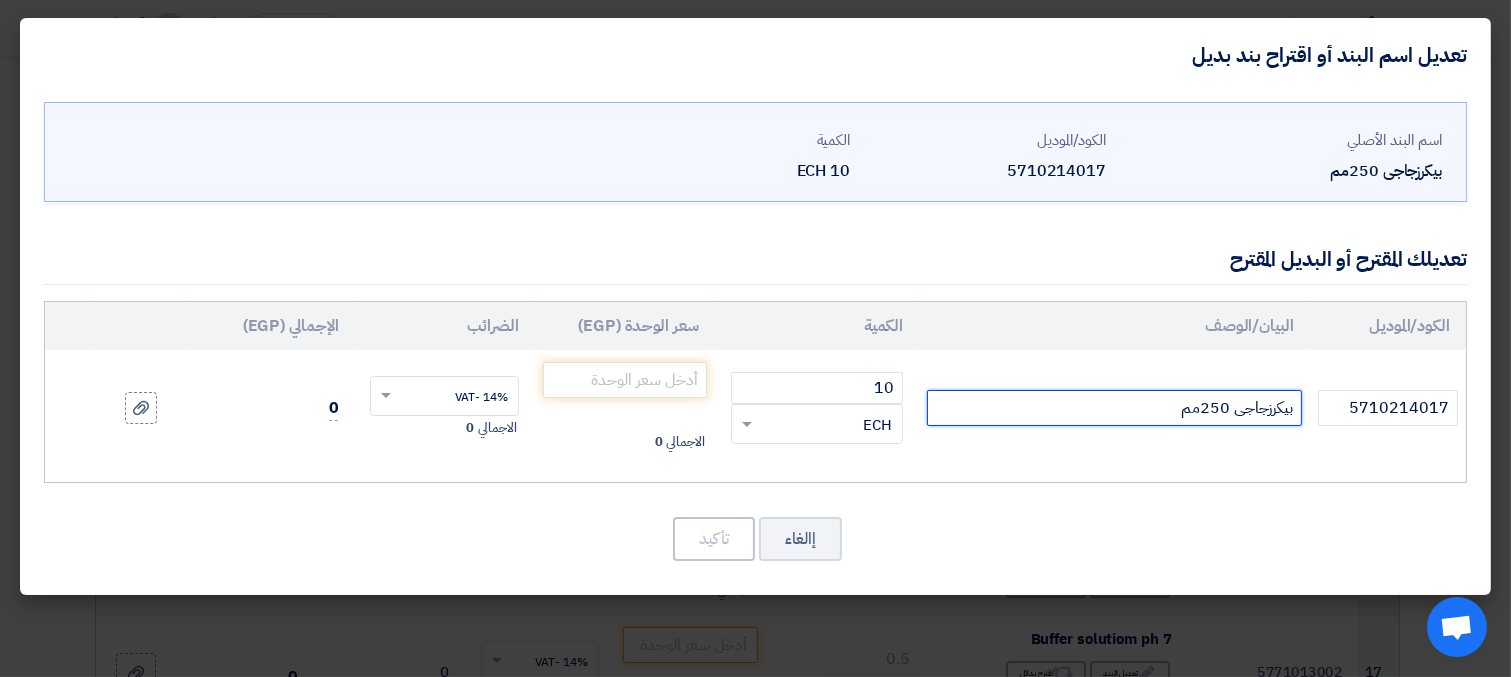 click on "بيكرزجاجى 250مم" 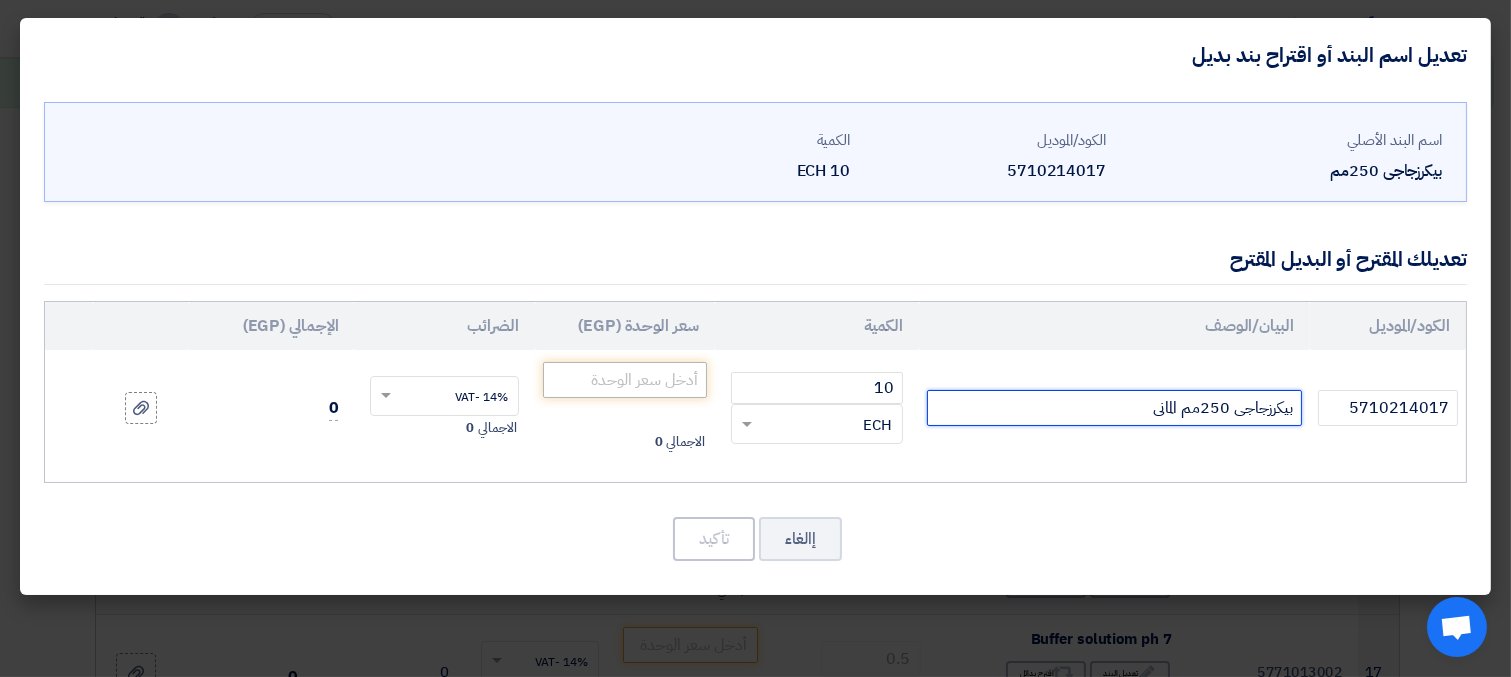 type on "بيكرزجاجى 250مم المانى" 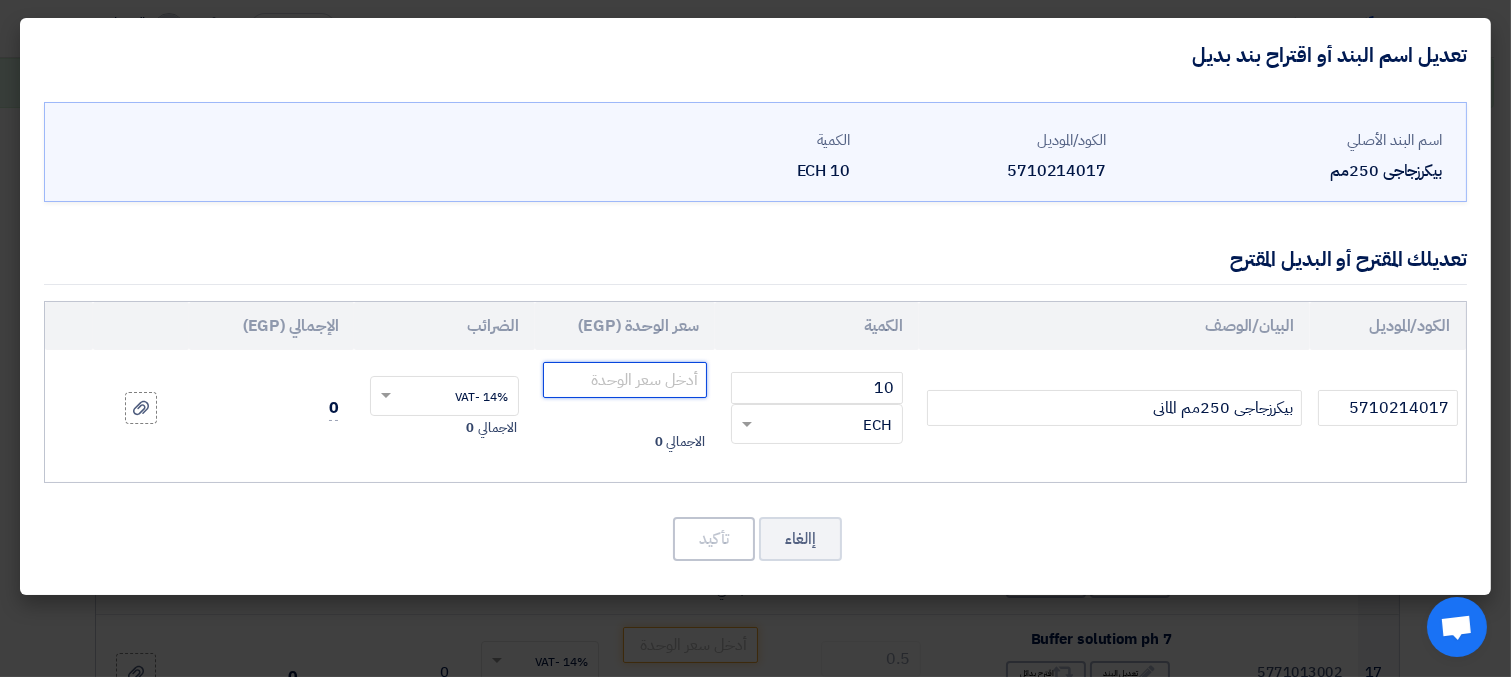 click 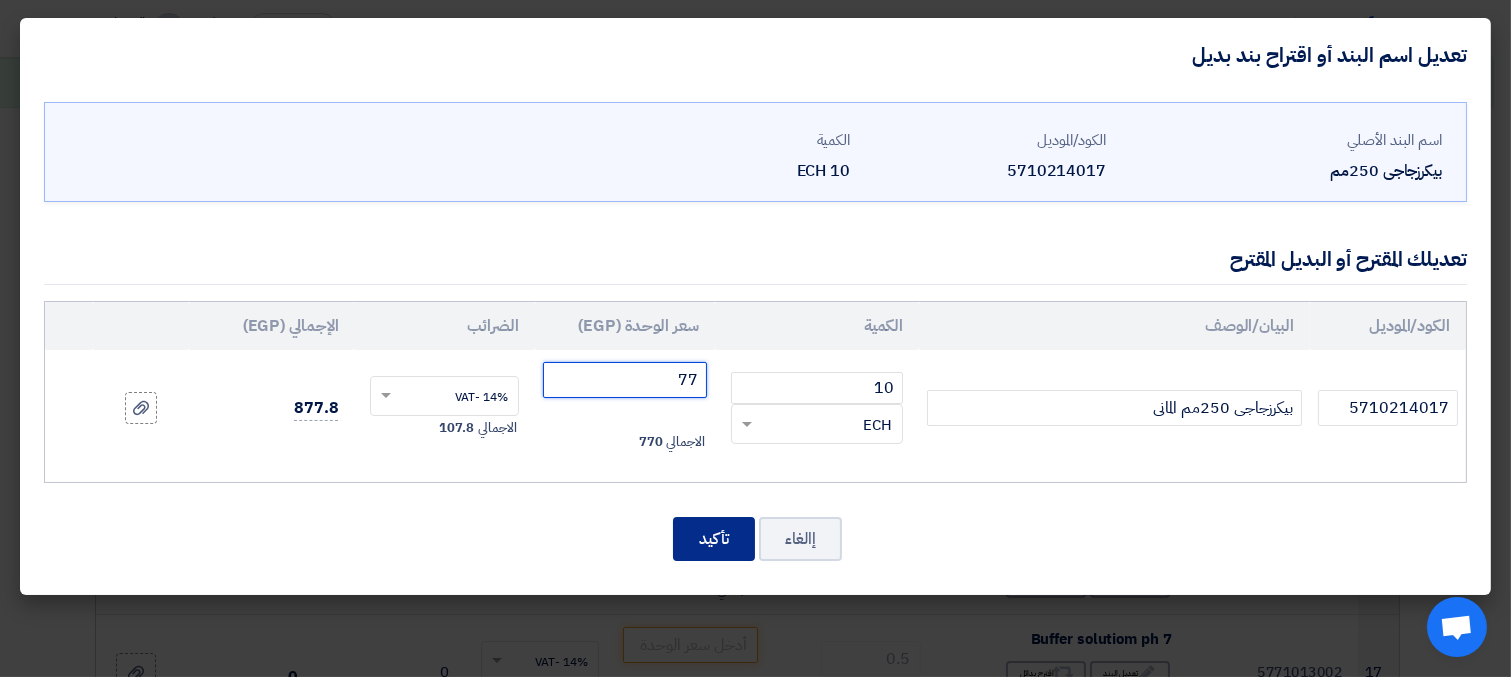 type on "77" 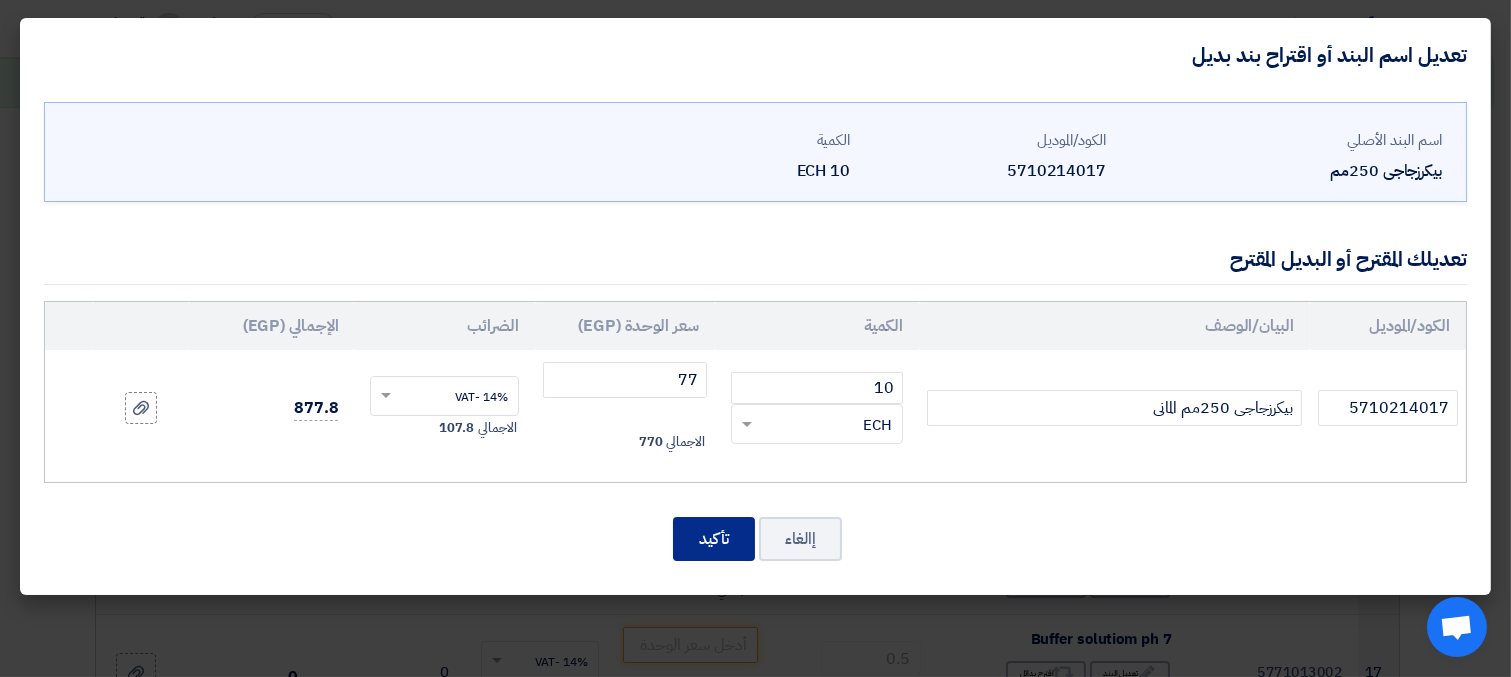 click on "تأكيد" 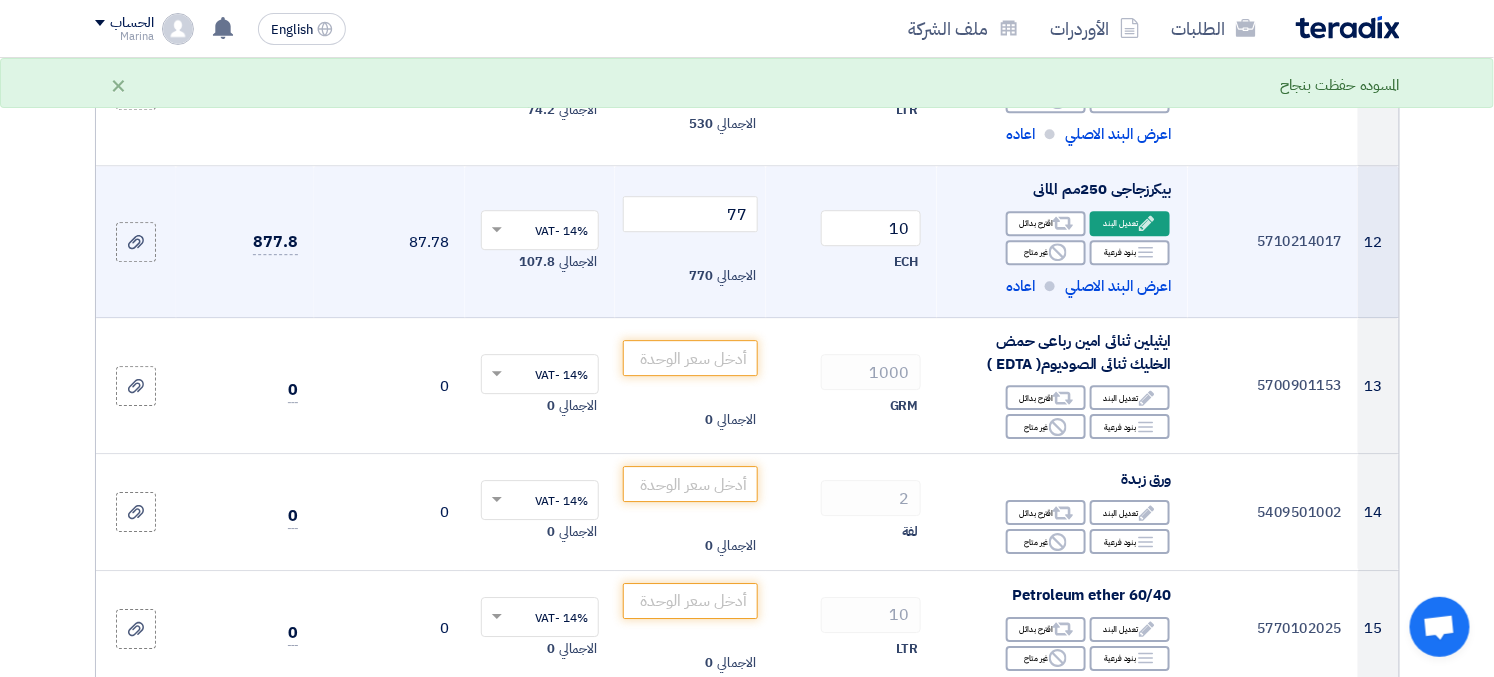 scroll, scrollTop: 1917, scrollLeft: 0, axis: vertical 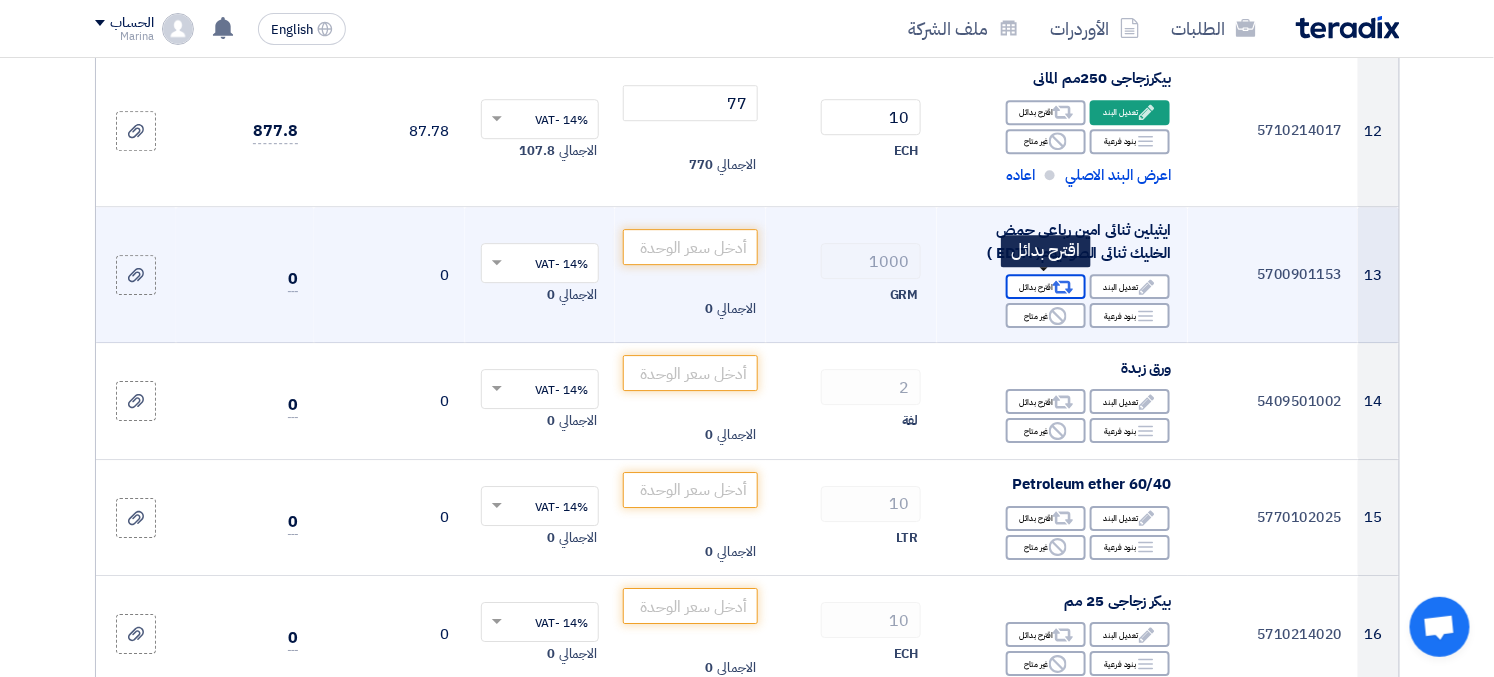 click on "Alternative" 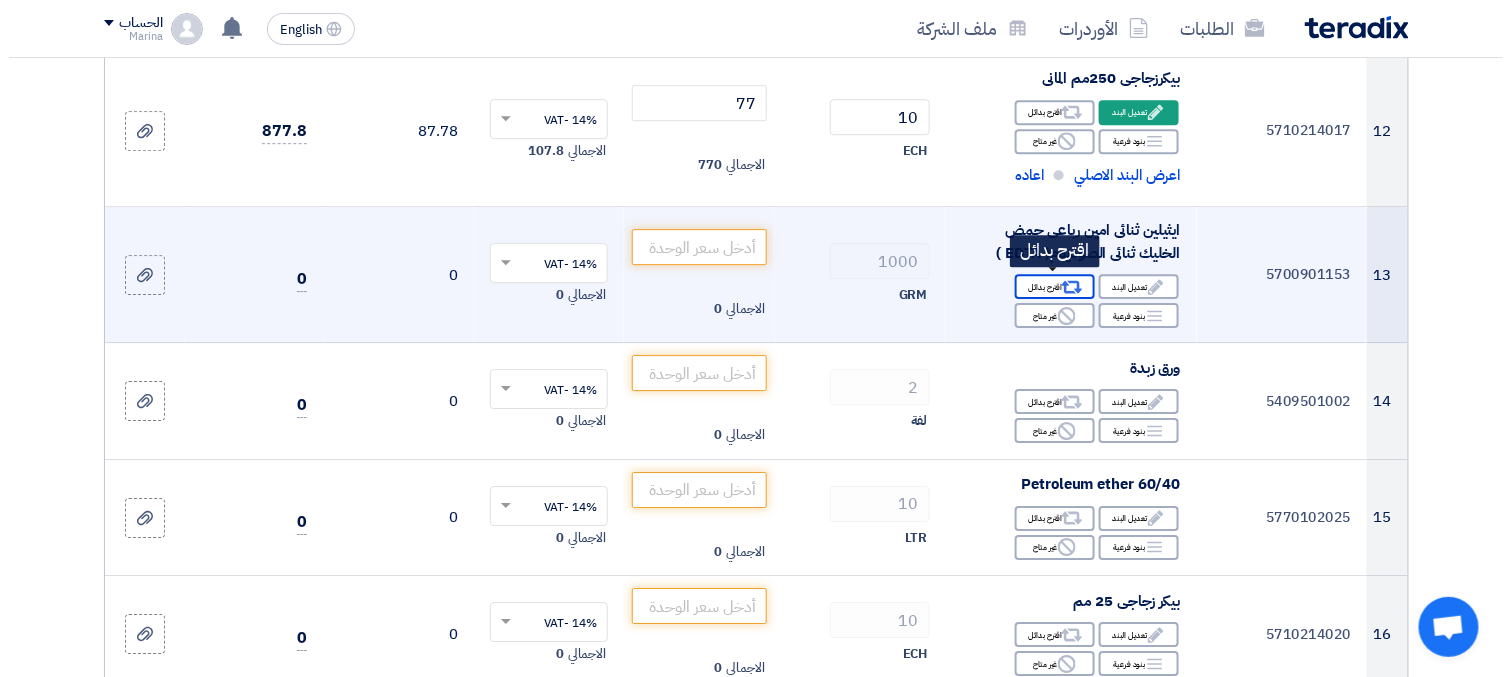 scroll, scrollTop: 962, scrollLeft: 0, axis: vertical 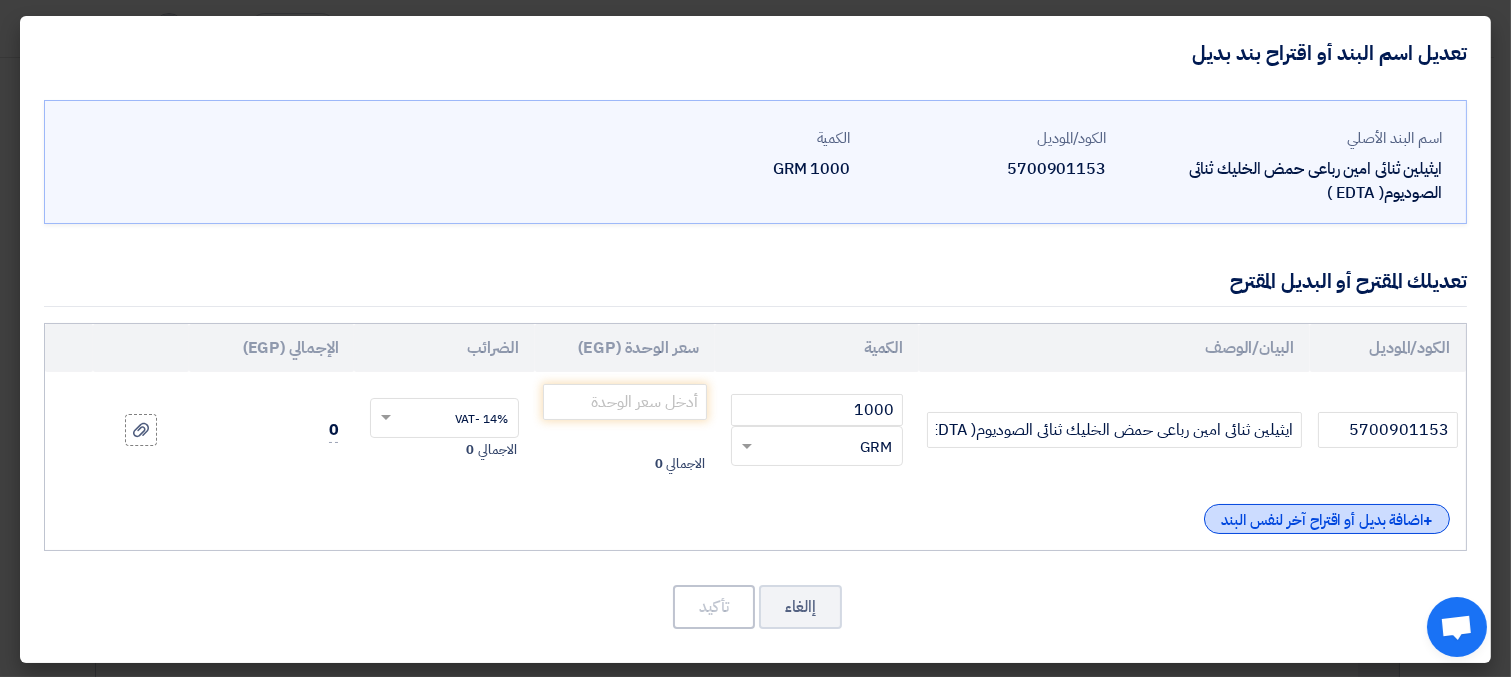 click on "+
اضافة بديل أو اقتراح آخر لنفس البند" 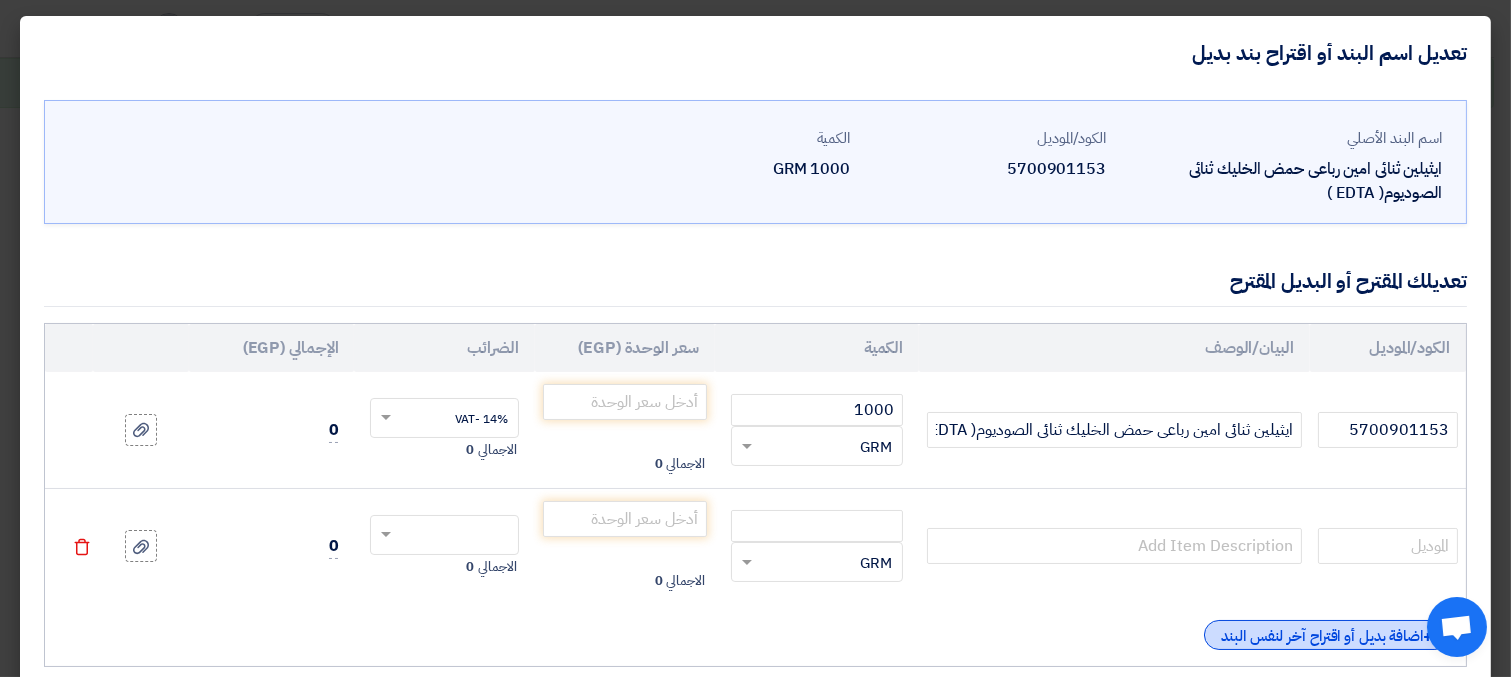 click on "+
اضافة بديل أو اقتراح آخر لنفس البند" 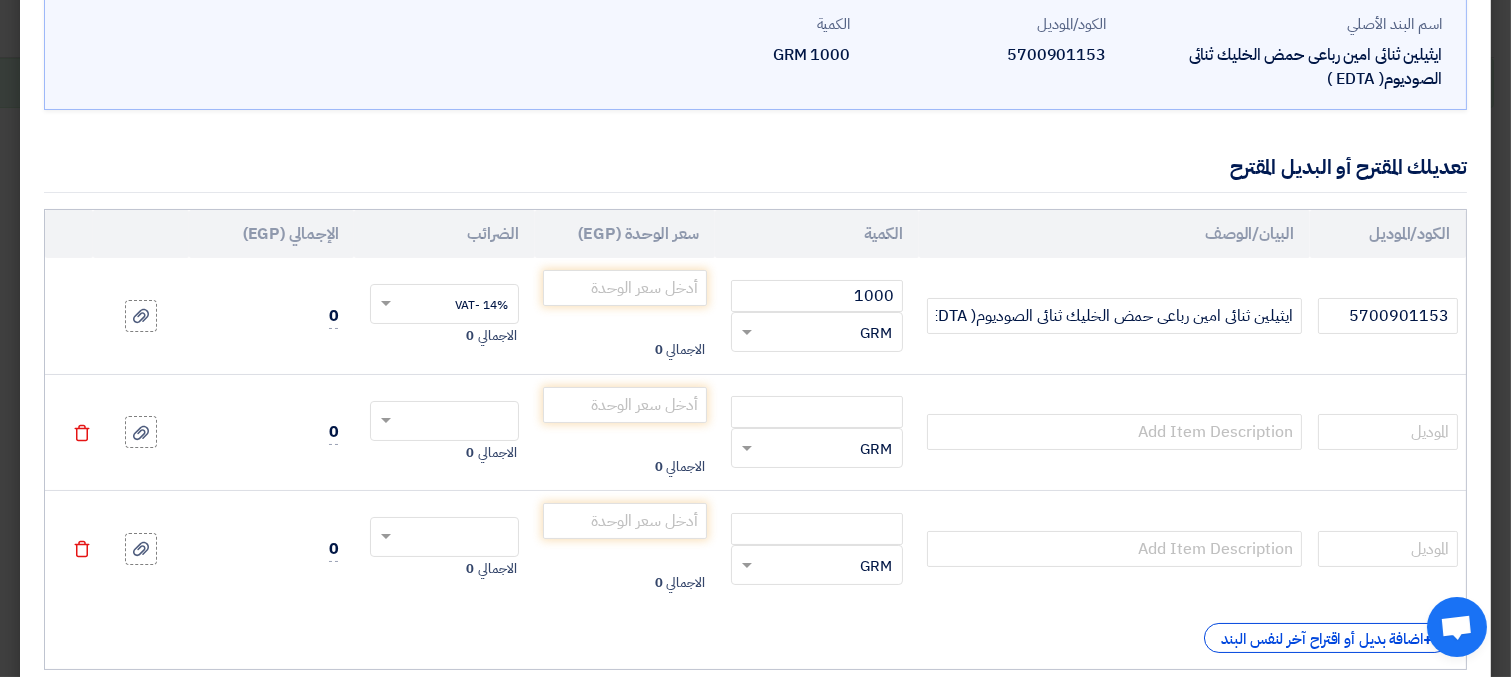 scroll, scrollTop: 234, scrollLeft: 0, axis: vertical 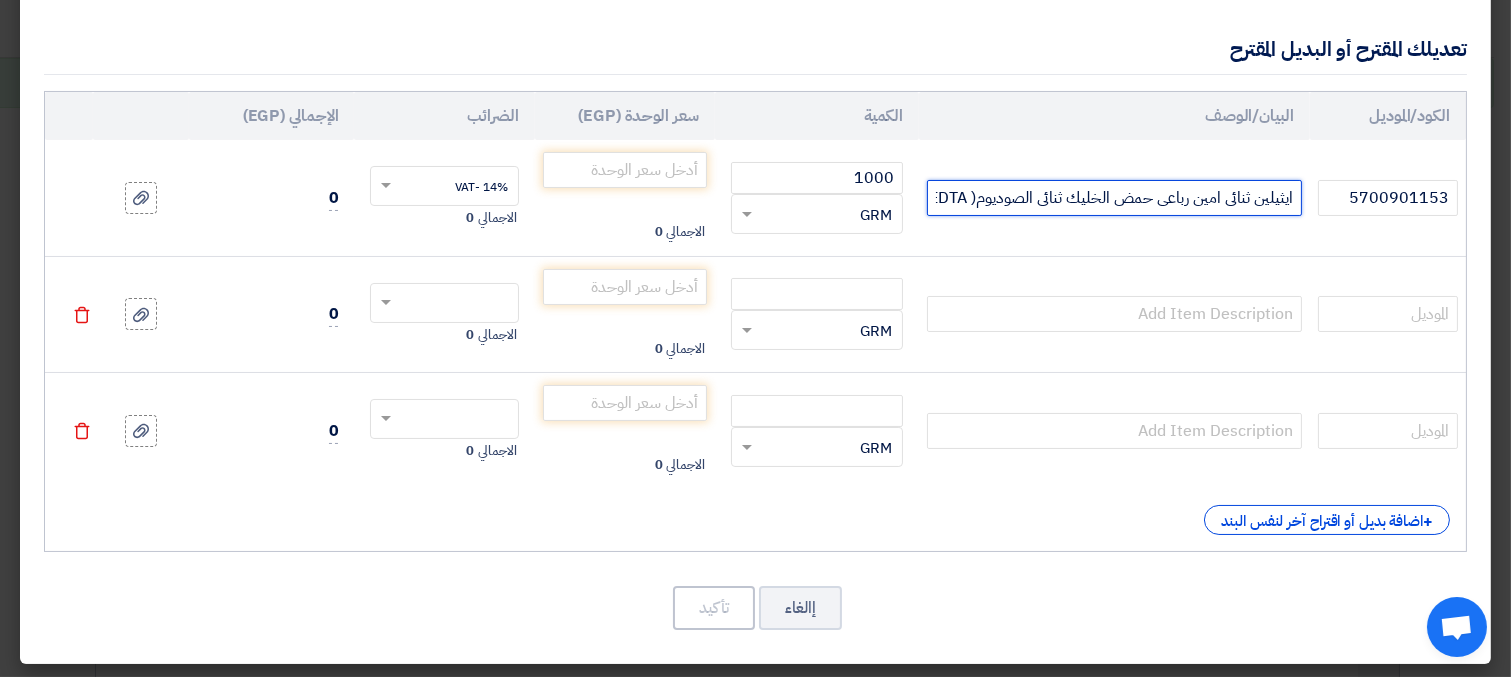 click on "ايثيلين ثنائى امين رباعى حمض الخليك ثنائى الصوديوم( EDTA )" 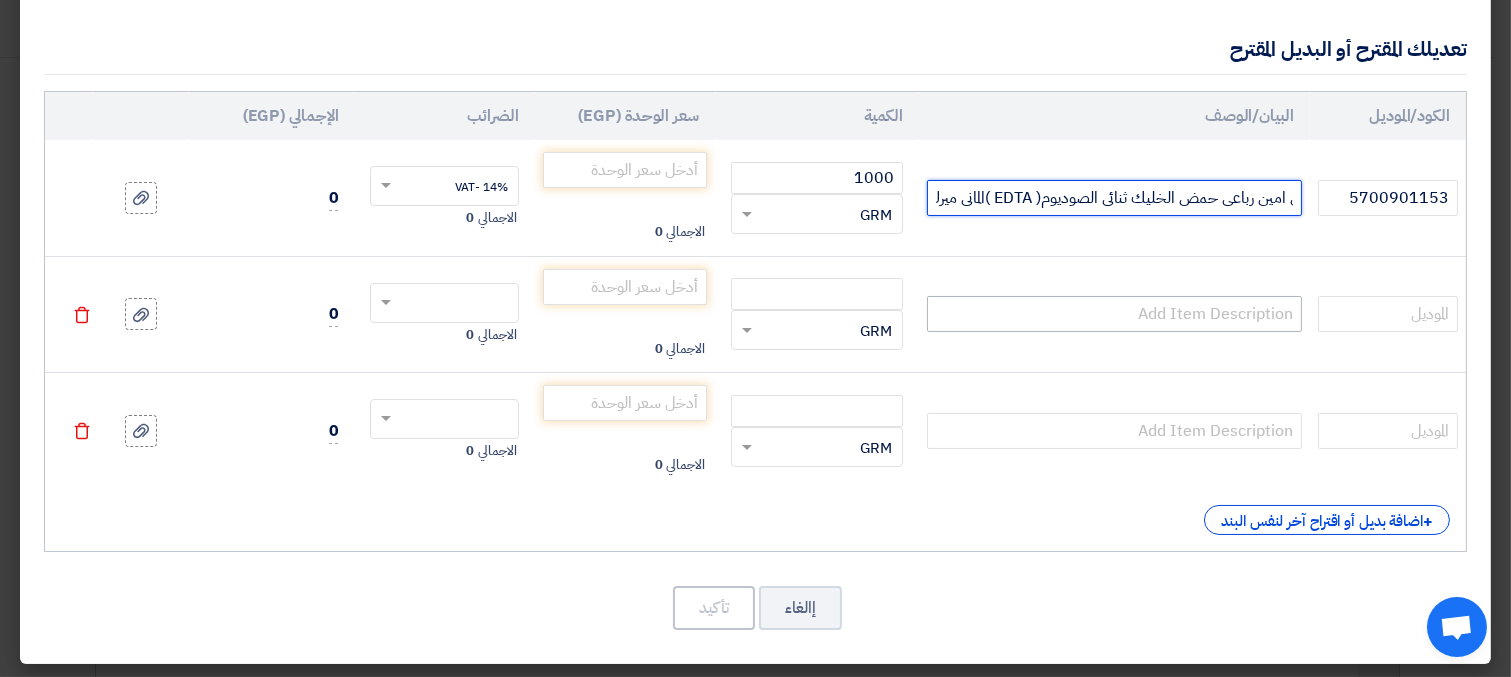 scroll, scrollTop: 0, scrollLeft: -76, axis: horizontal 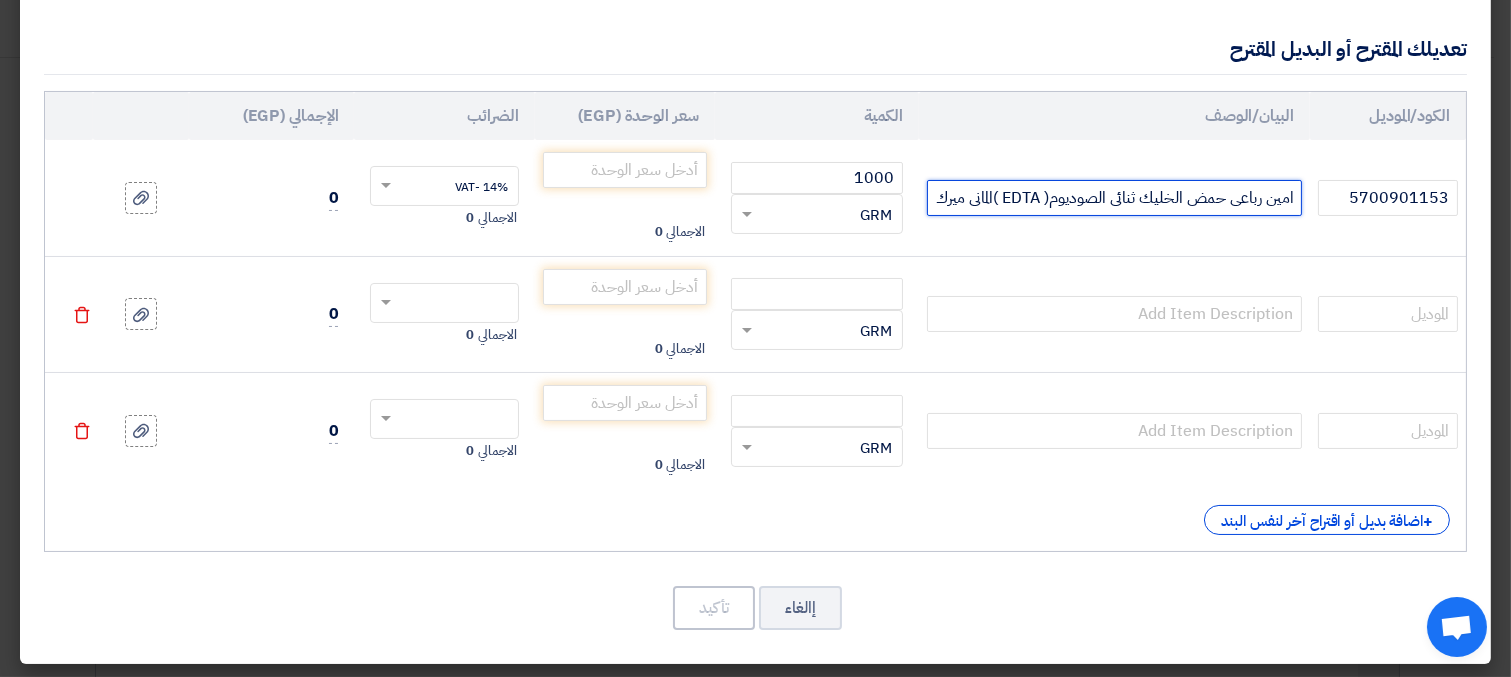 type on "ايثيلين ثنائى امين رباعى حمض الخليك ثنائى الصوديوم( EDTA )المانى ميرك" 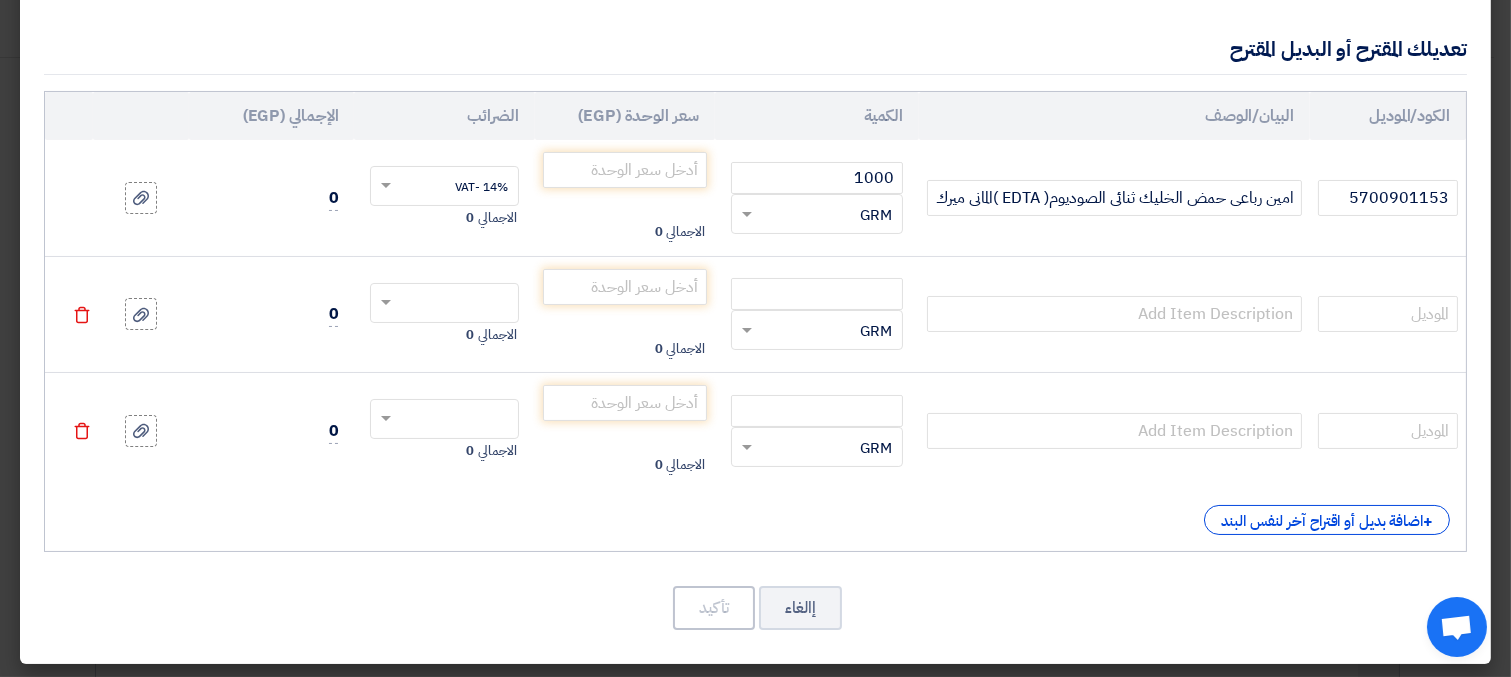scroll, scrollTop: 0, scrollLeft: 0, axis: both 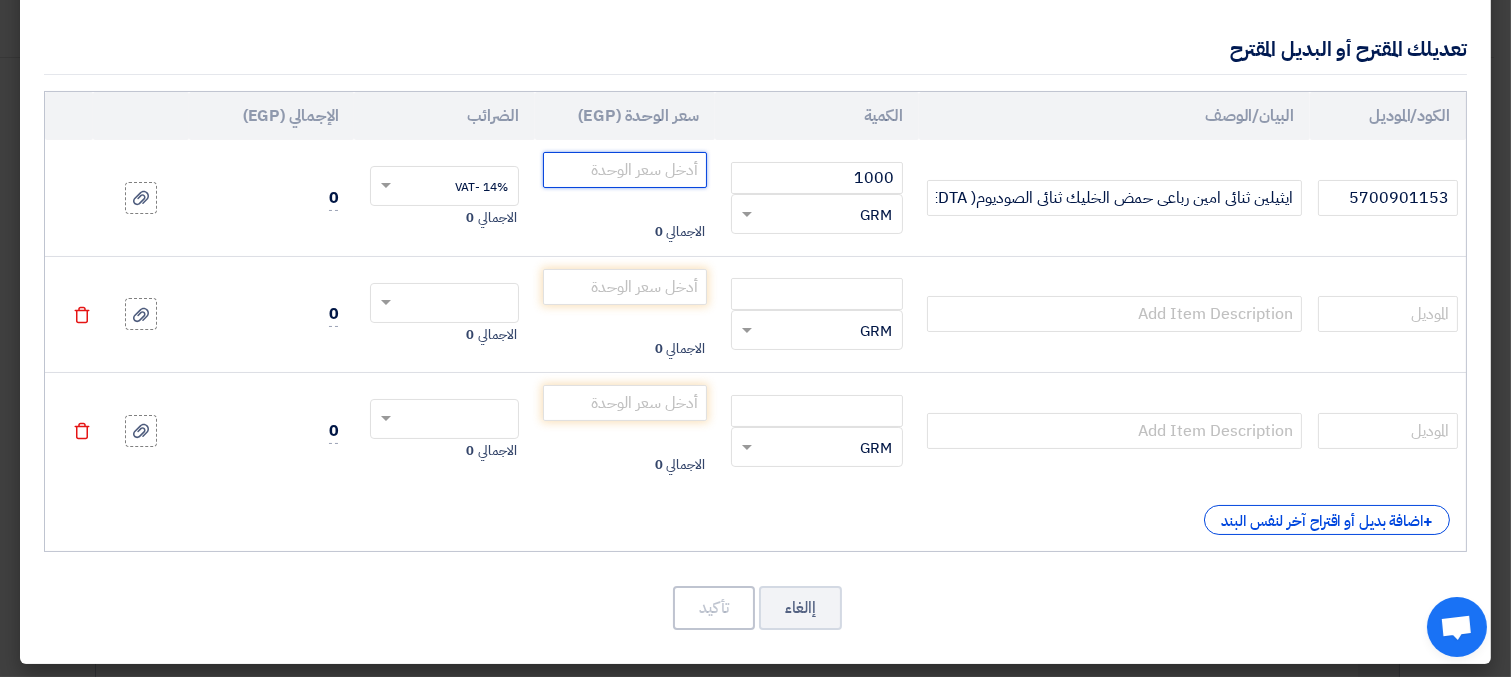 click 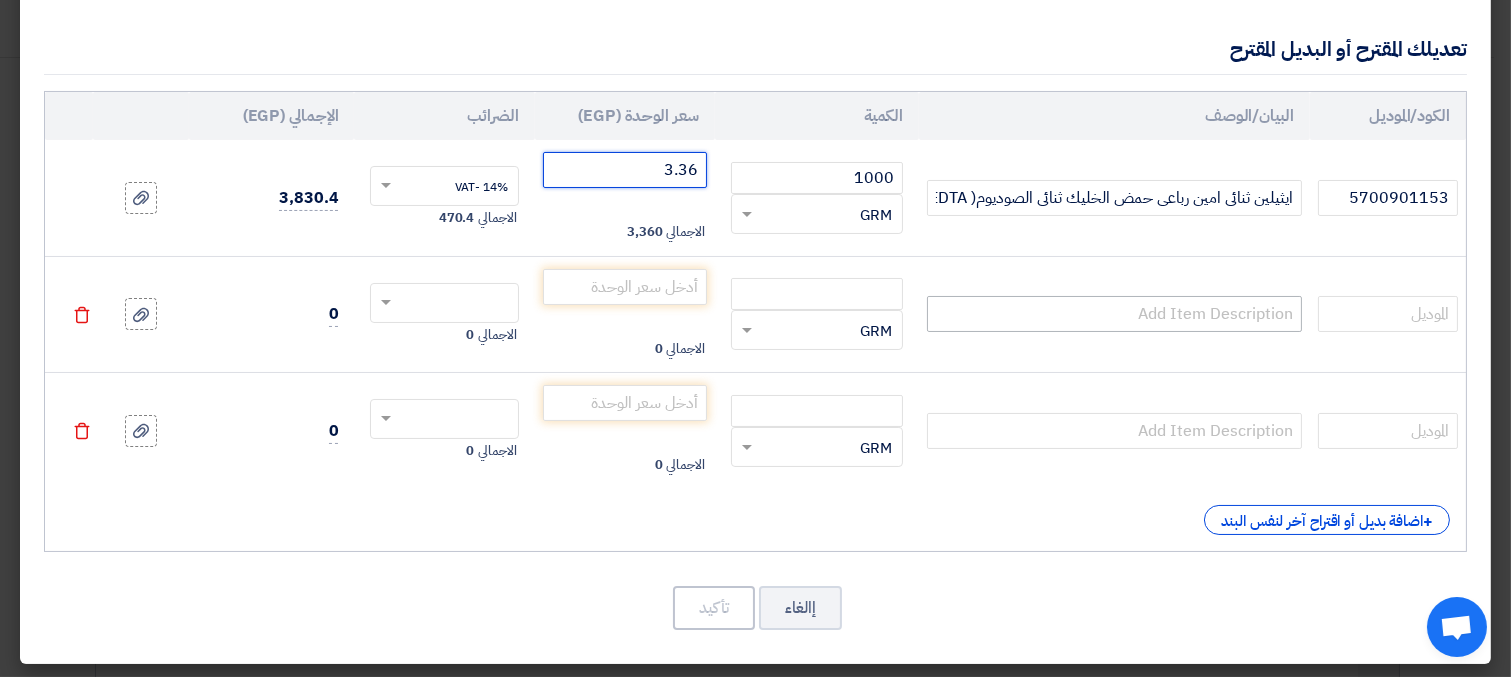 type on "3.36" 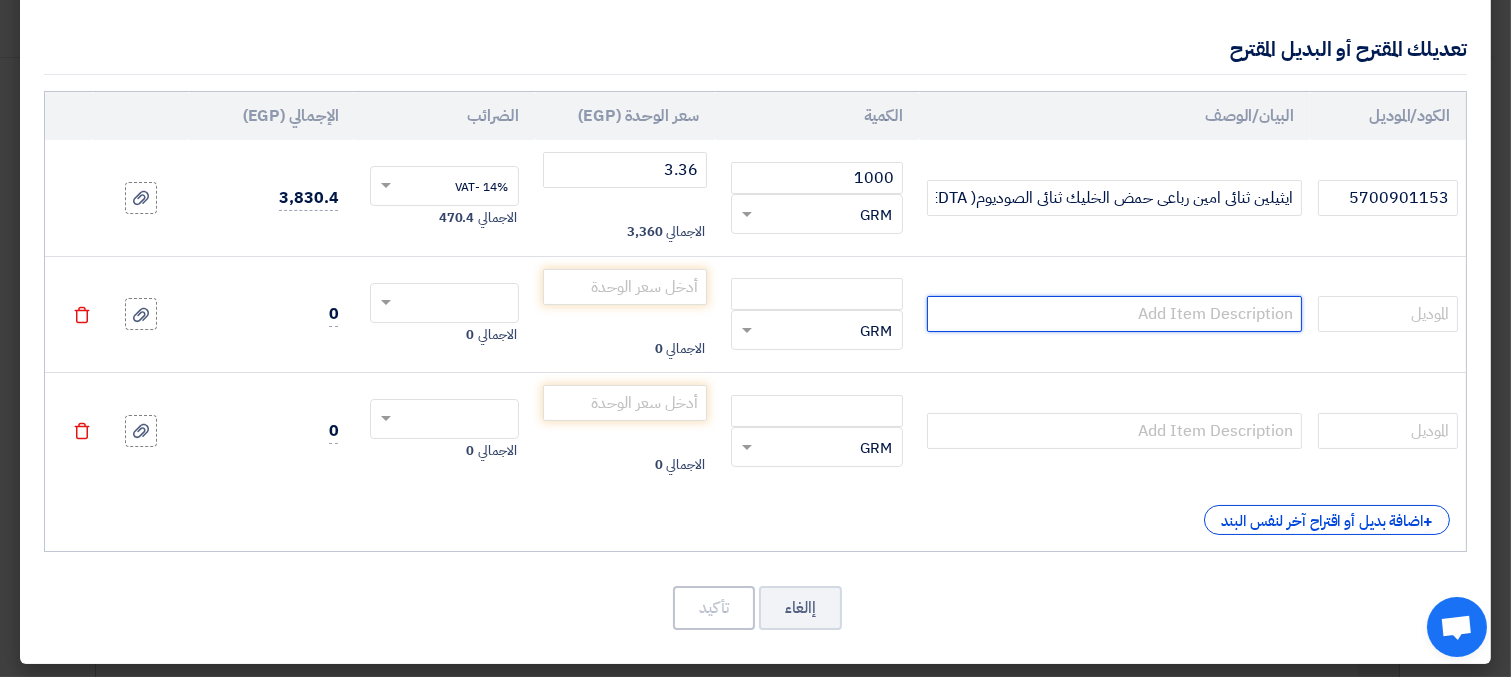 click 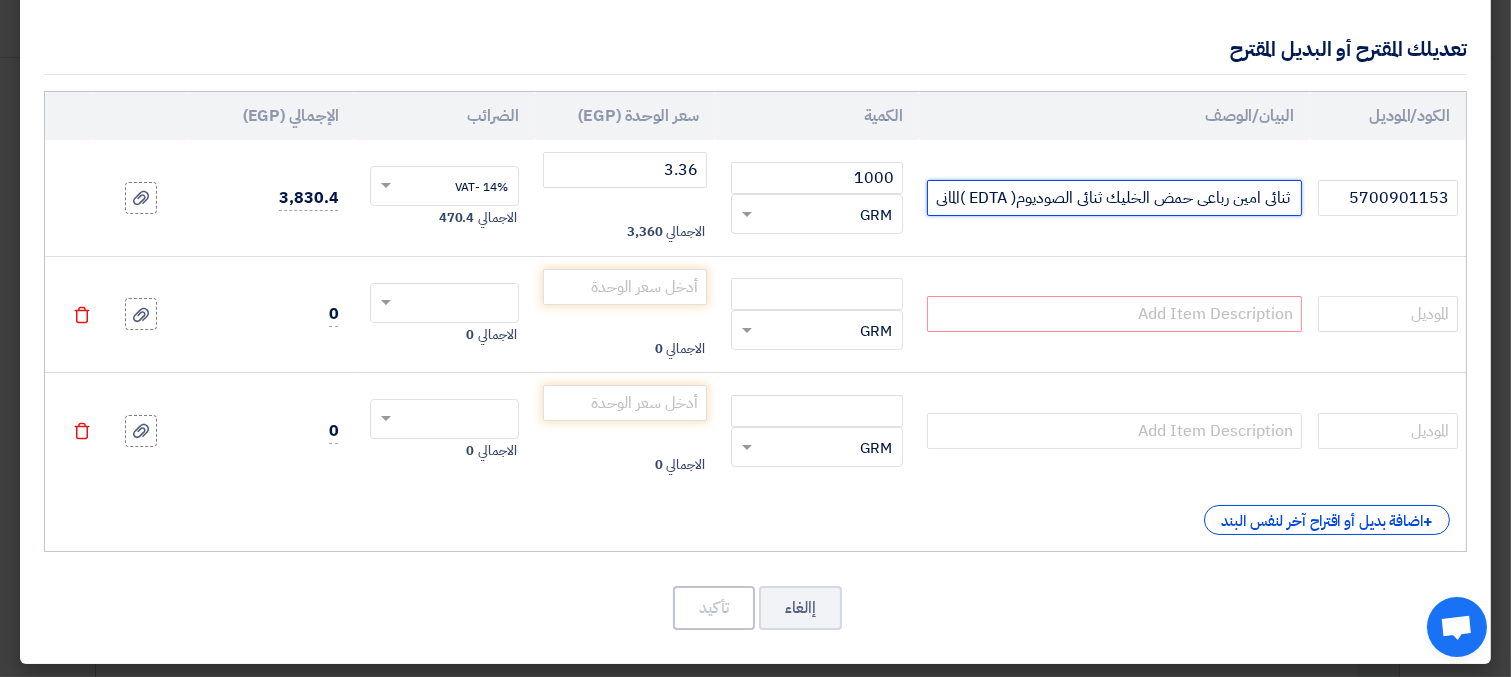scroll, scrollTop: 0, scrollLeft: -76, axis: horizontal 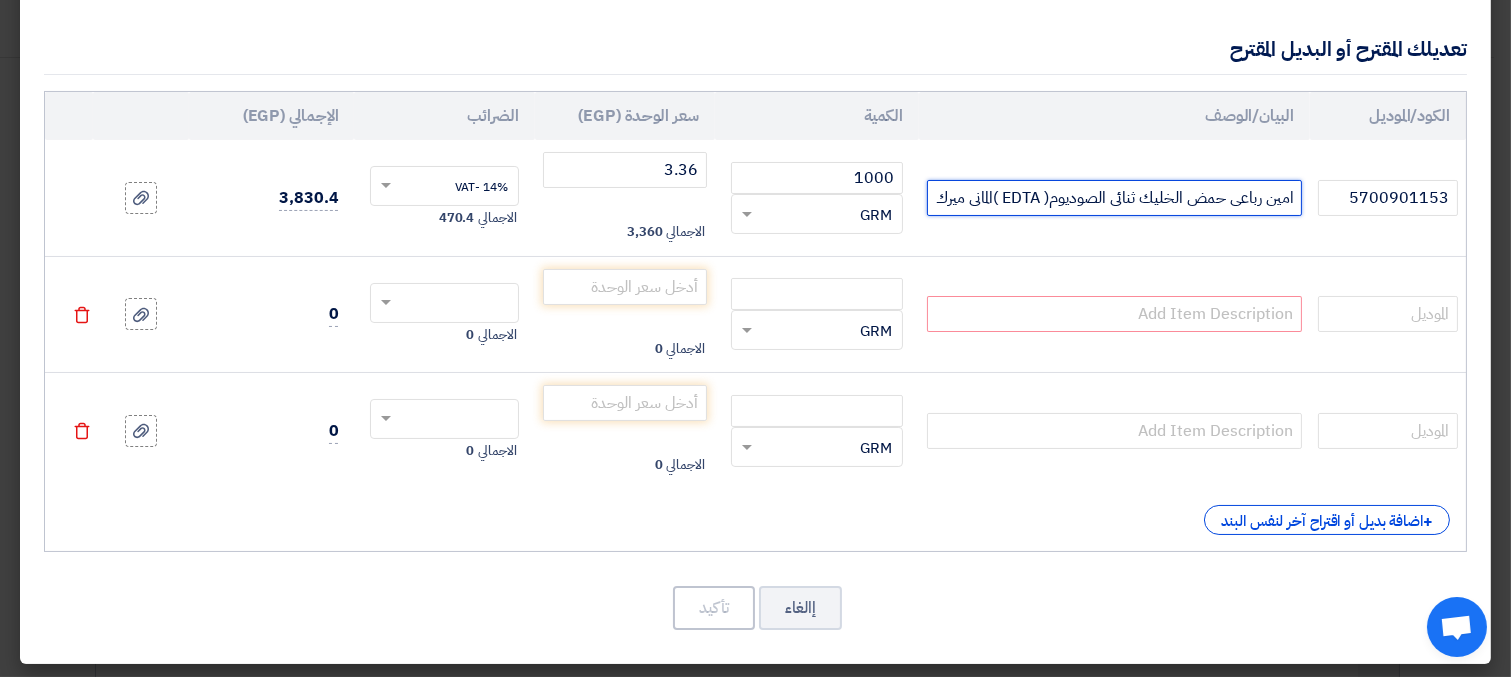 drag, startPoint x: 1294, startPoint y: 197, endPoint x: 998, endPoint y: 203, distance: 296.0608 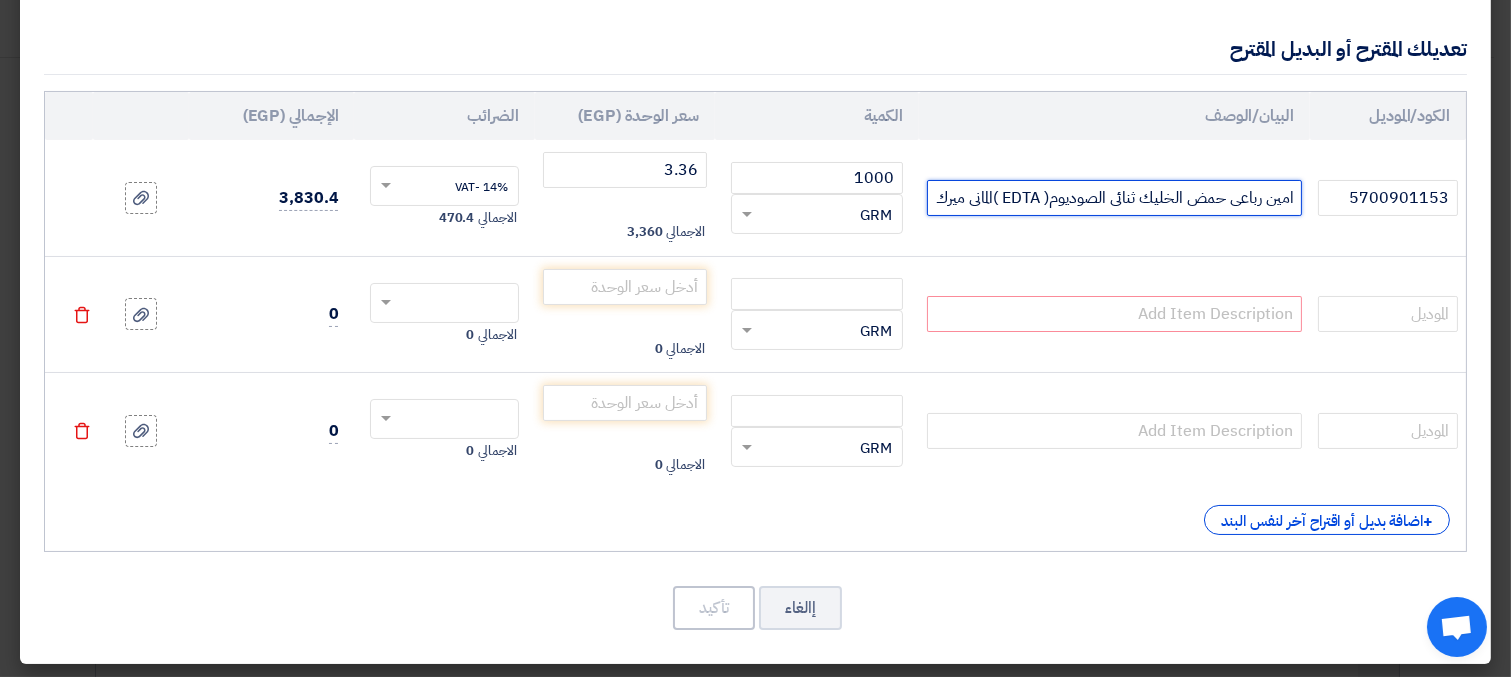 click on "ايثيلين ثنائى امين رباعى حمض الخليك ثنائى الصوديوم( EDTA )المانى ميرك" 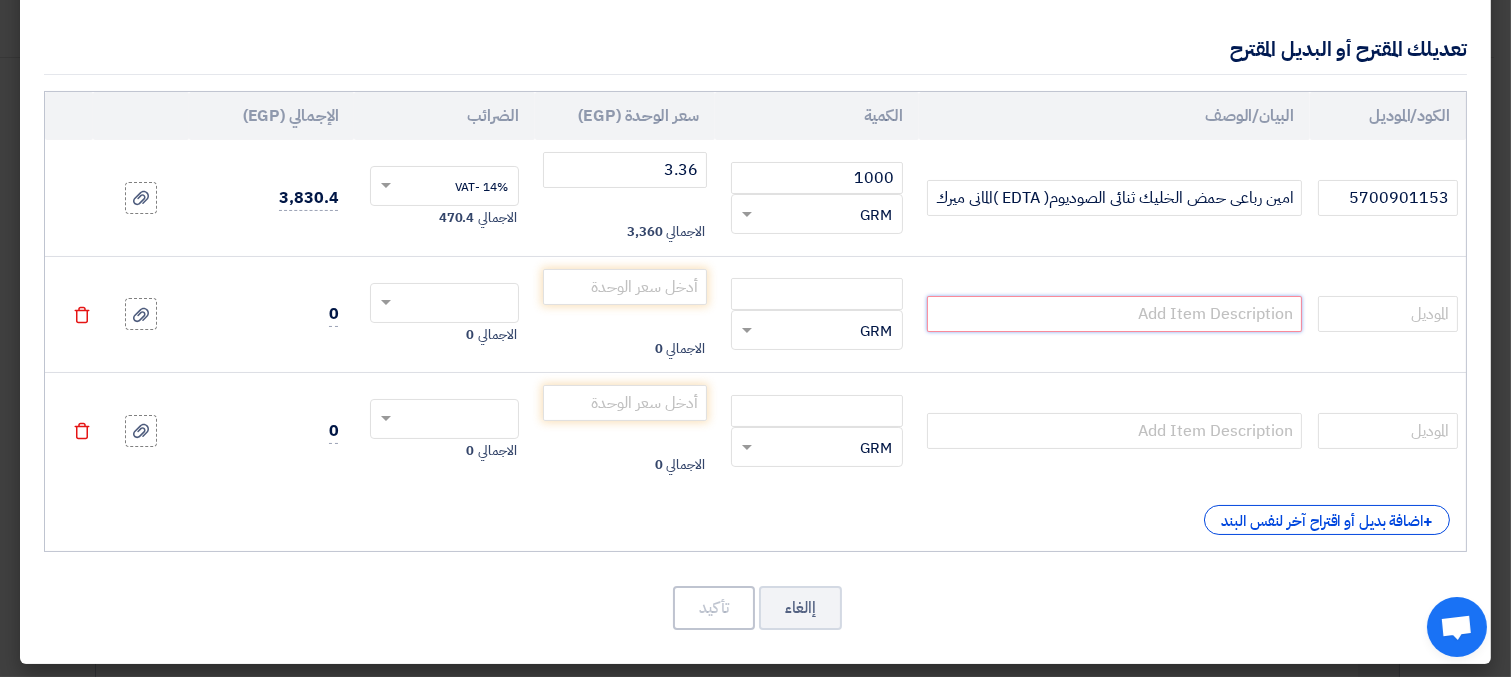 click 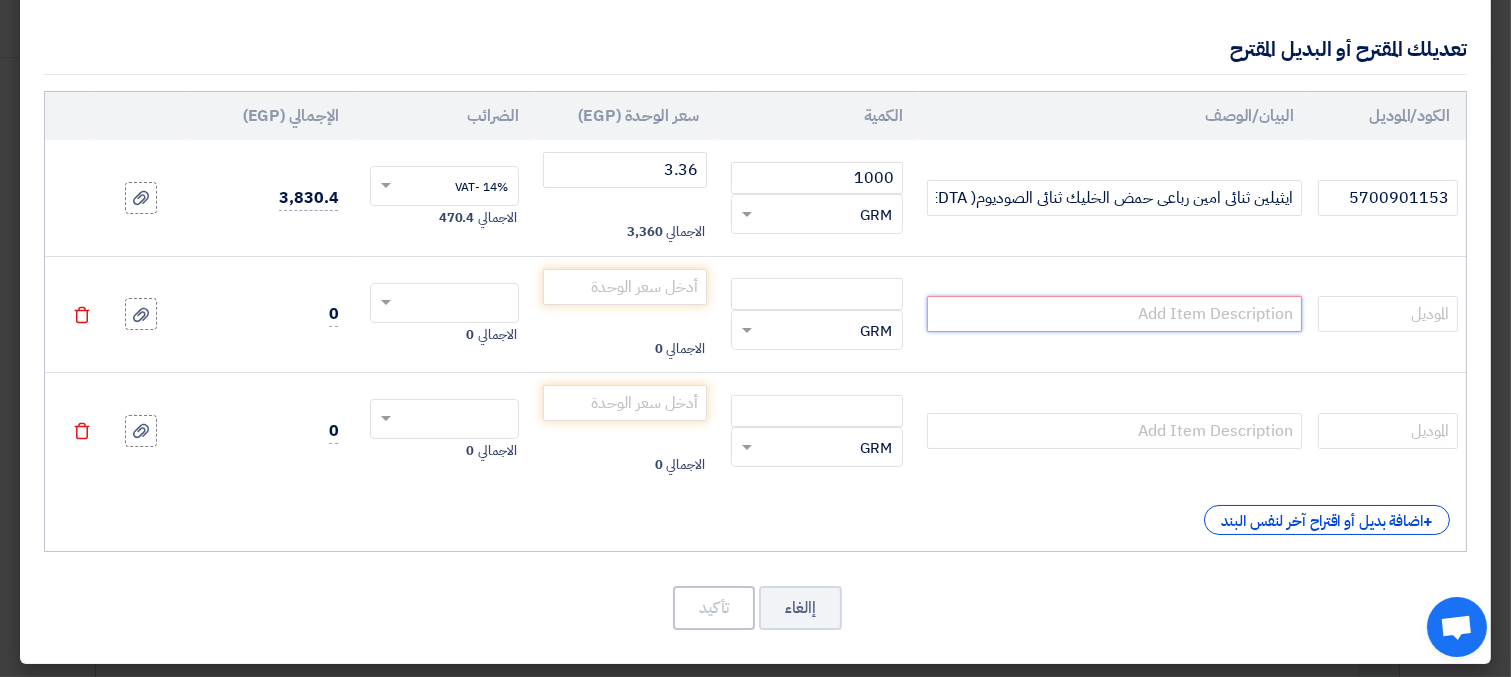 paste on "ايثيلين ثنائى امين رباعى حمض الخليك ثنائى الصوديوم( EDTA )" 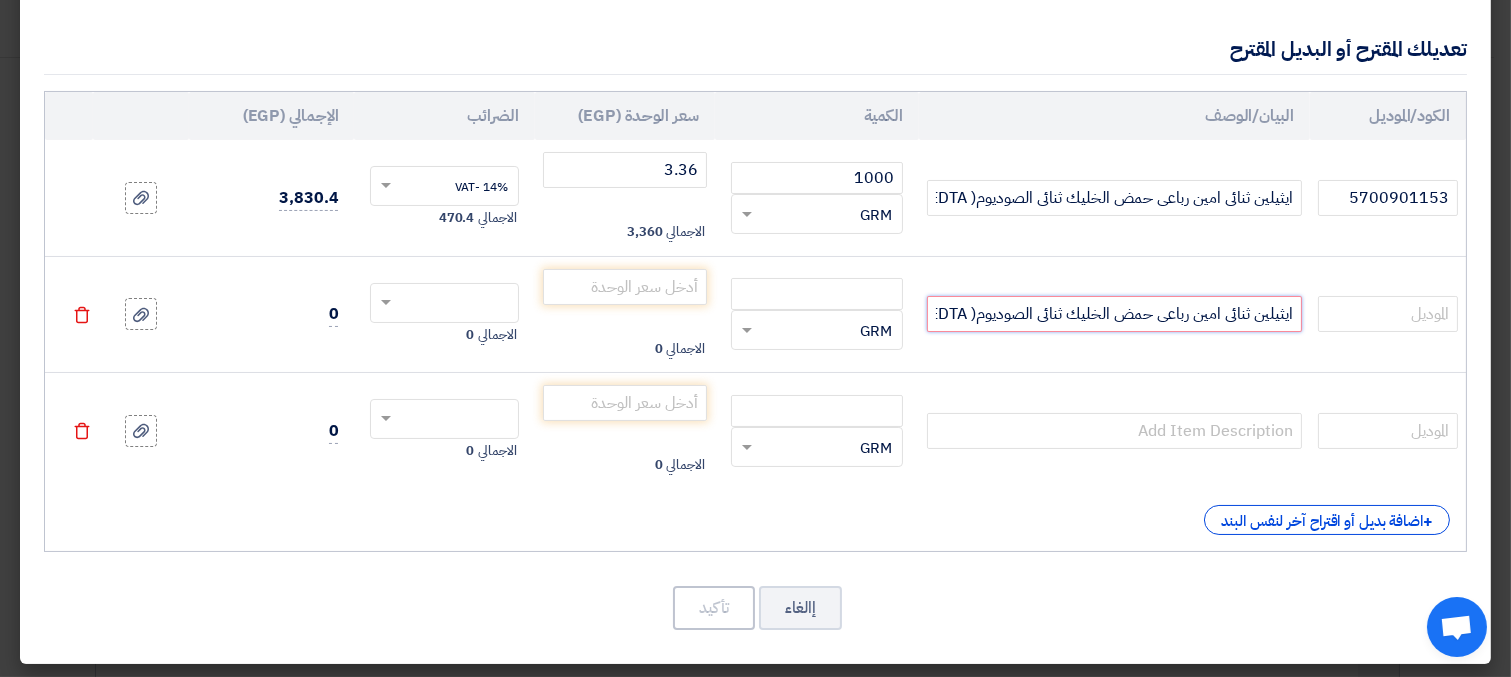 scroll, scrollTop: 0, scrollLeft: -19, axis: horizontal 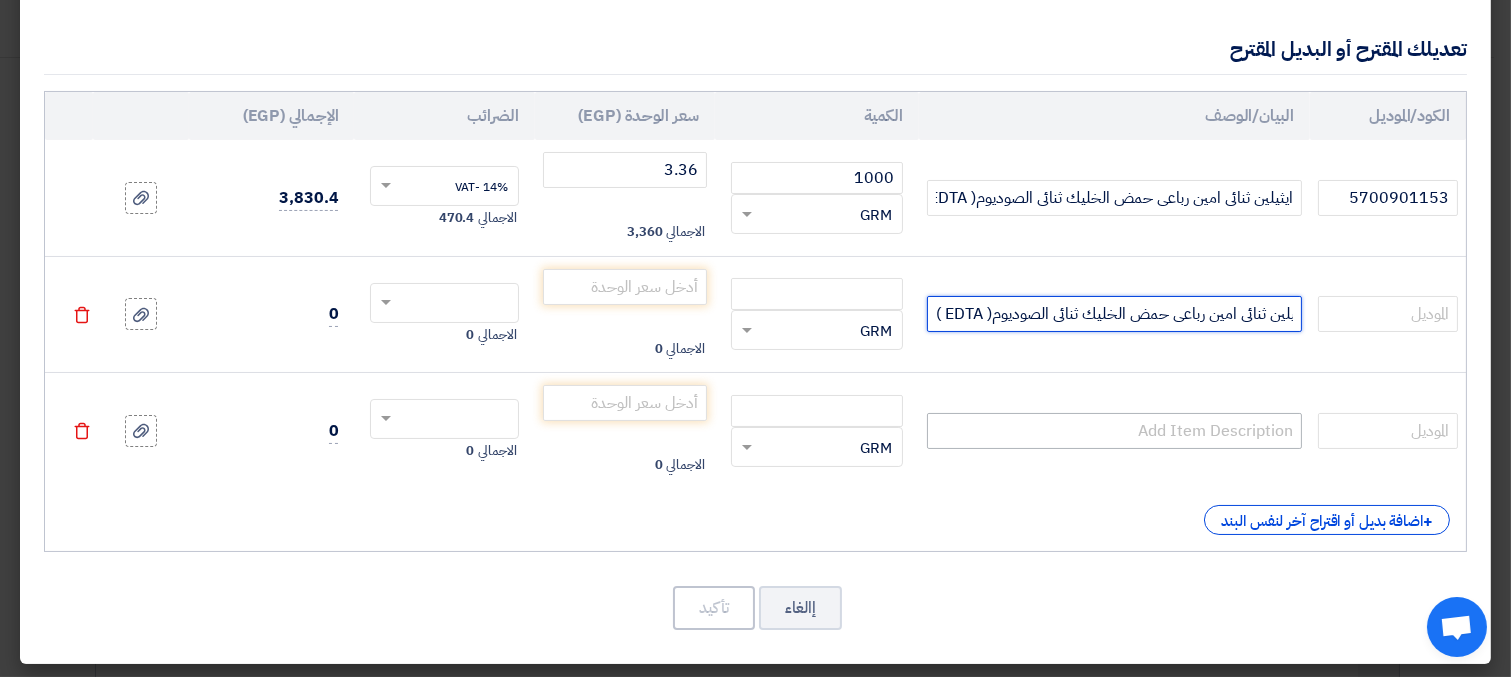 type on "ايثيلين ثنائى امين رباعى حمض الخليك ثنائى الصوديوم( EDTA )" 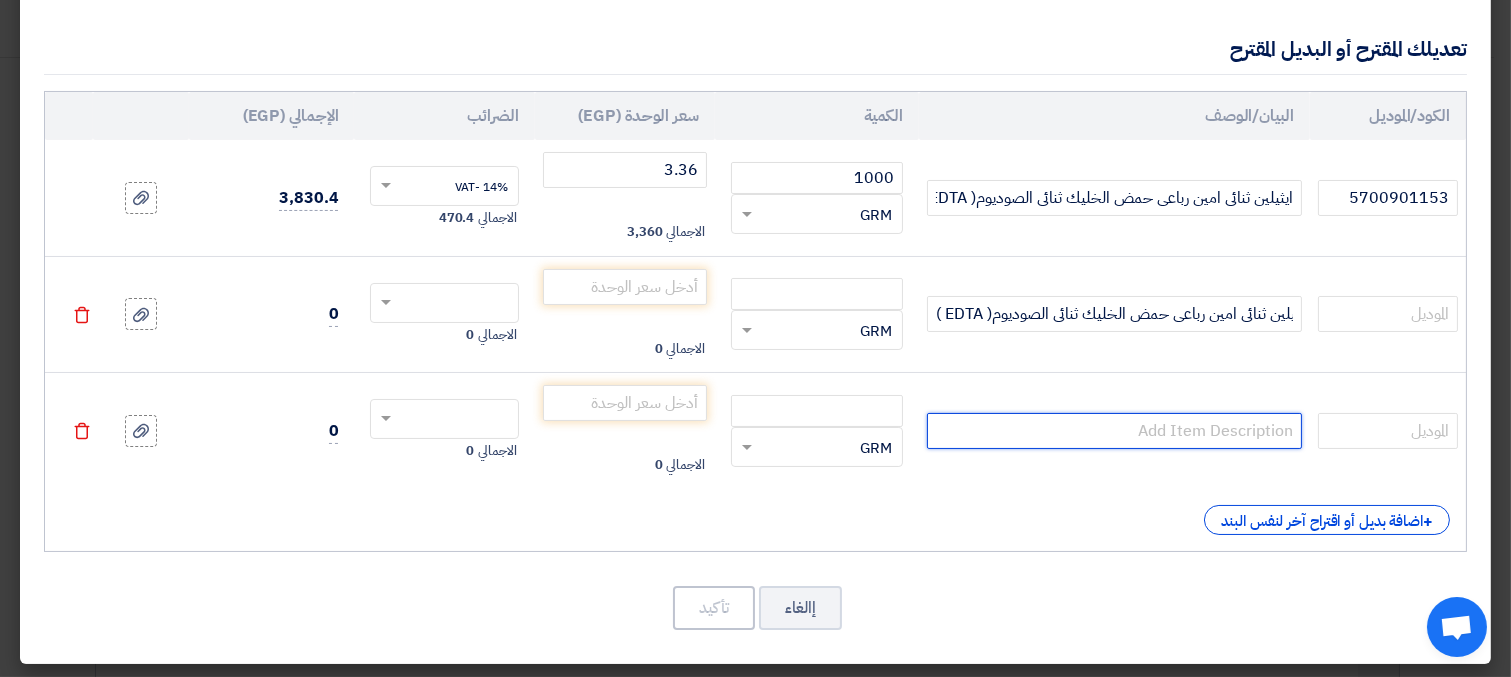 scroll, scrollTop: 0, scrollLeft: 0, axis: both 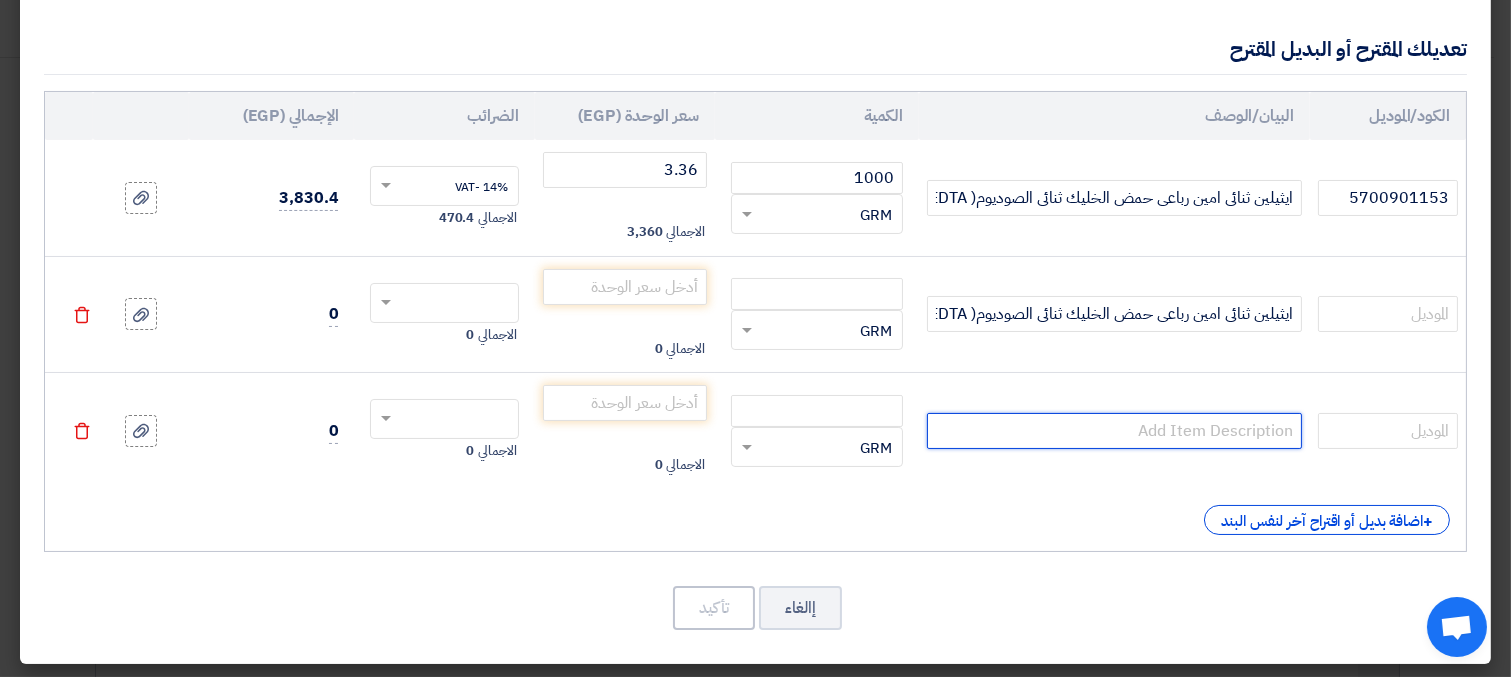 click 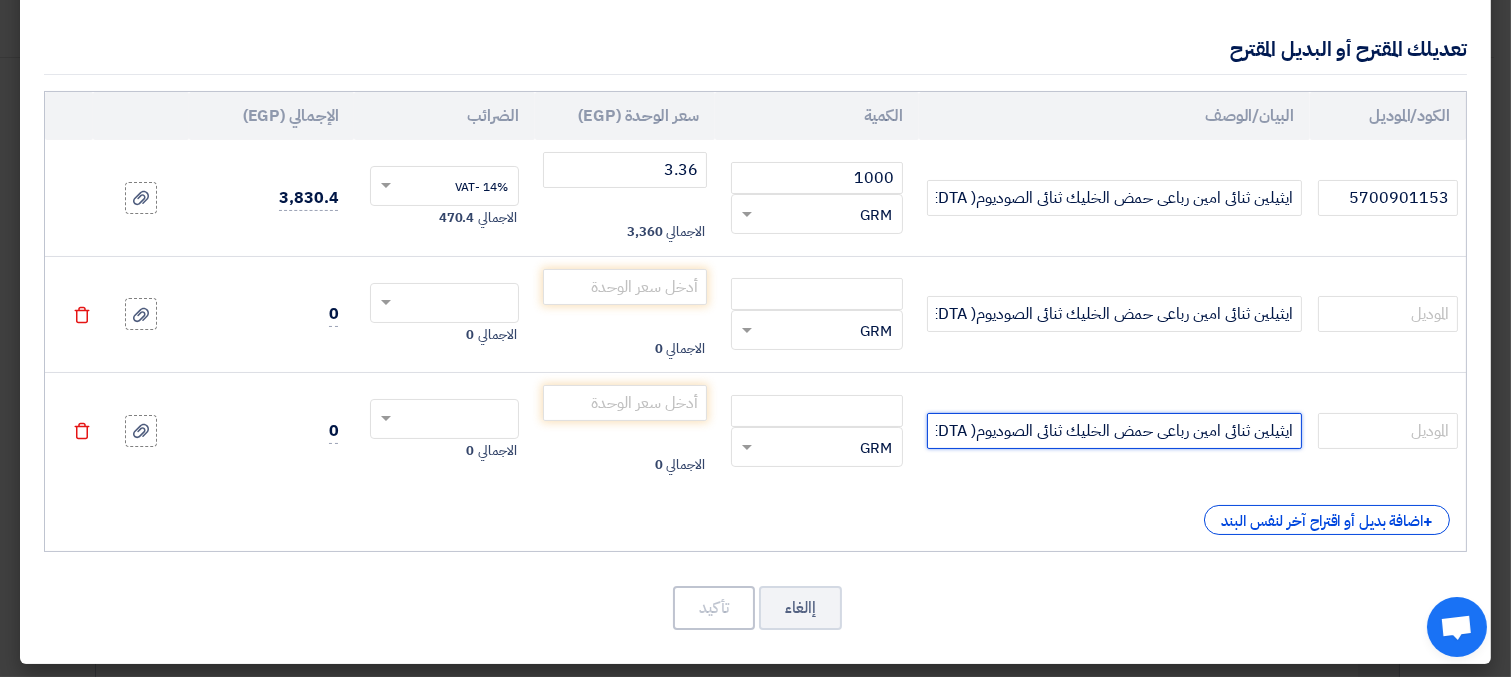 scroll, scrollTop: 0, scrollLeft: -19, axis: horizontal 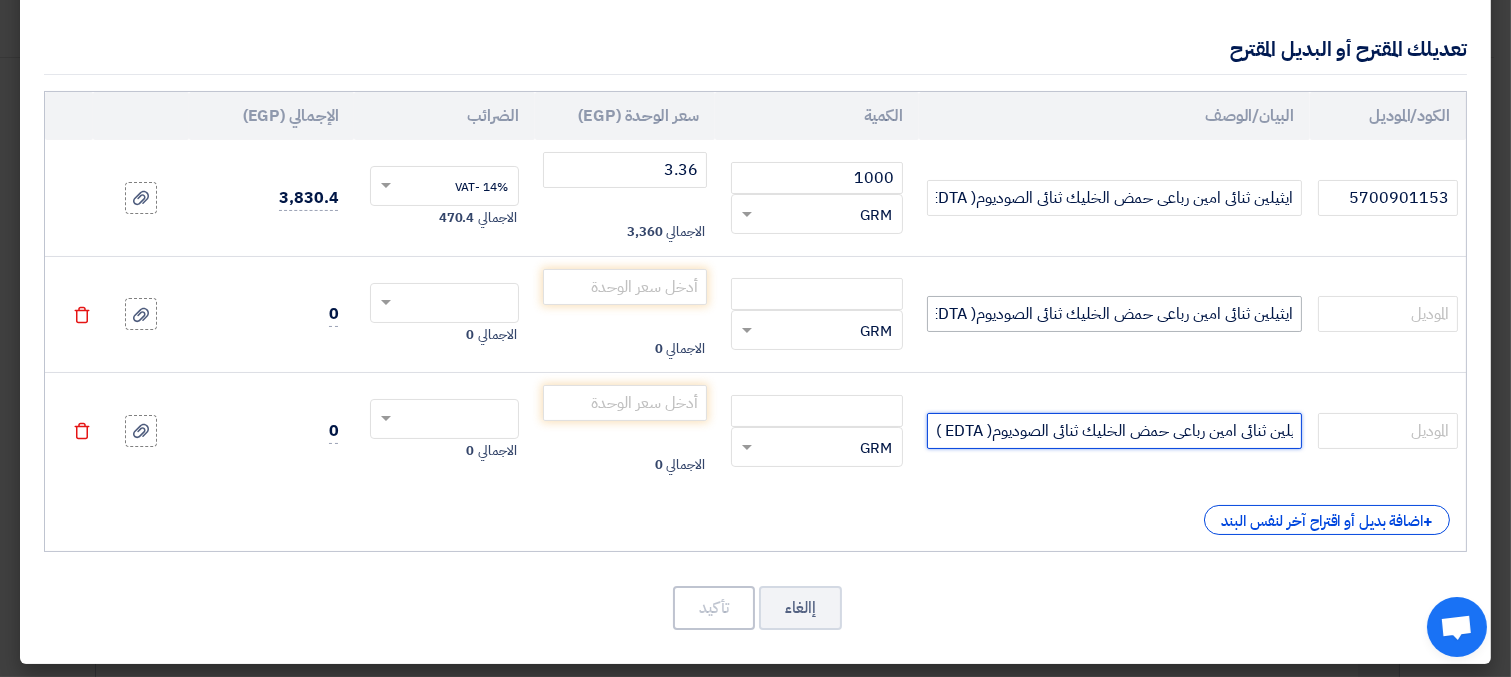 type on "ايثيلين ثنائى امين رباعى حمض الخليك ثنائى الصوديوم( EDTA )" 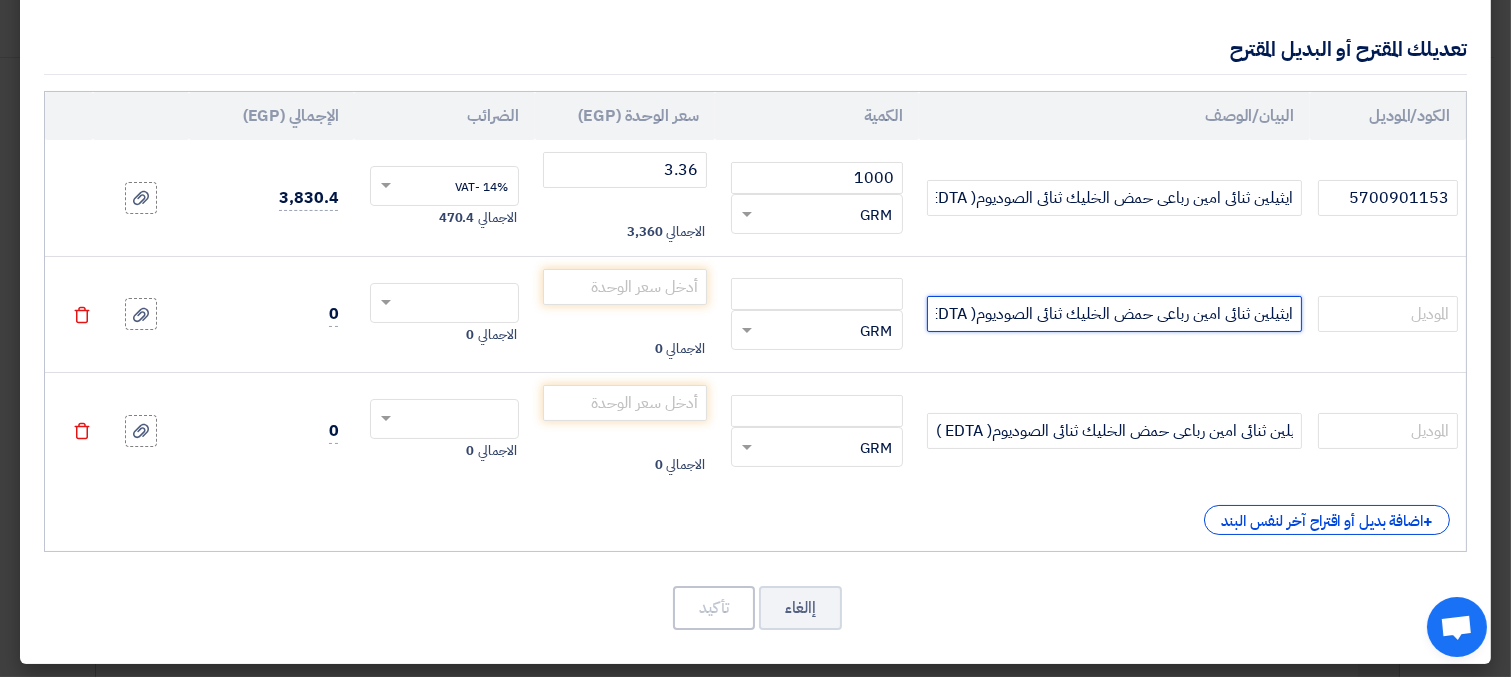 click on "ايثيلين ثنائى امين رباعى حمض الخليك ثنائى الصوديوم( EDTA )" 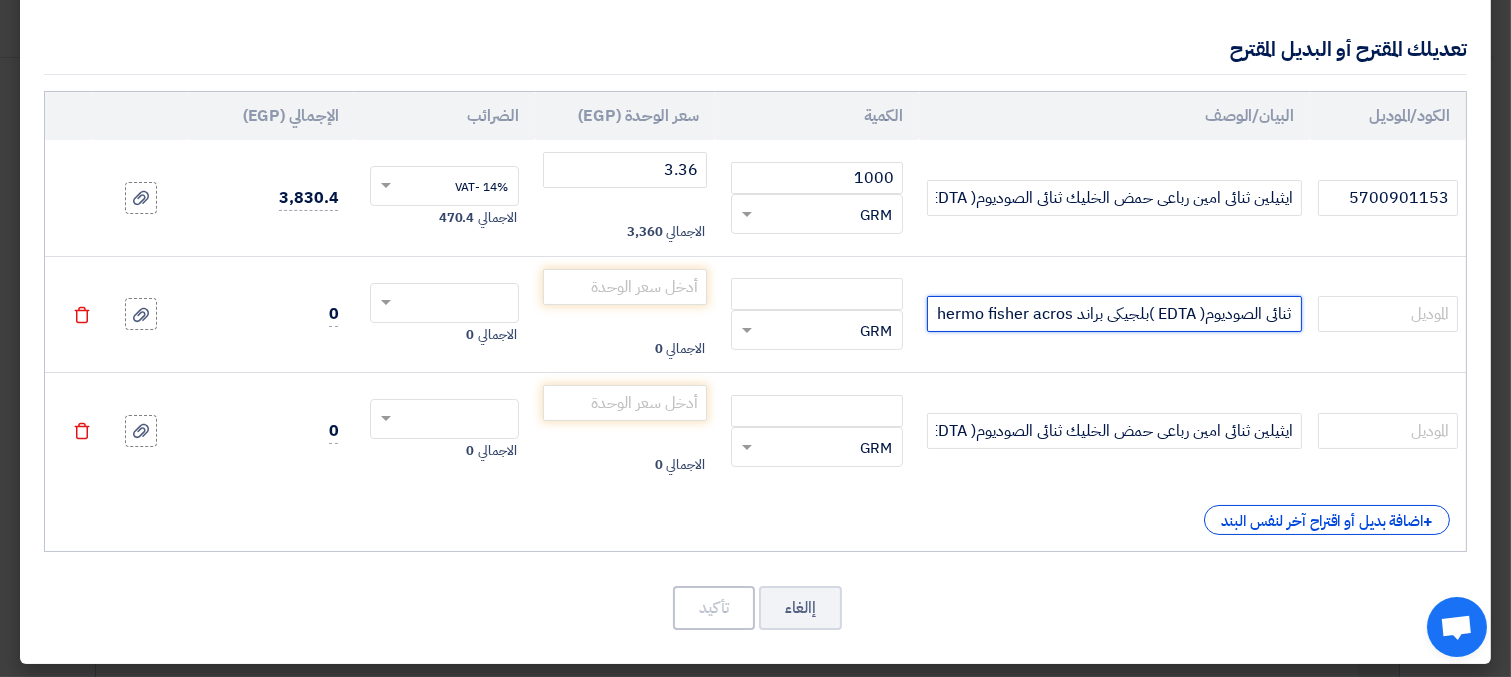 scroll, scrollTop: 0, scrollLeft: -235, axis: horizontal 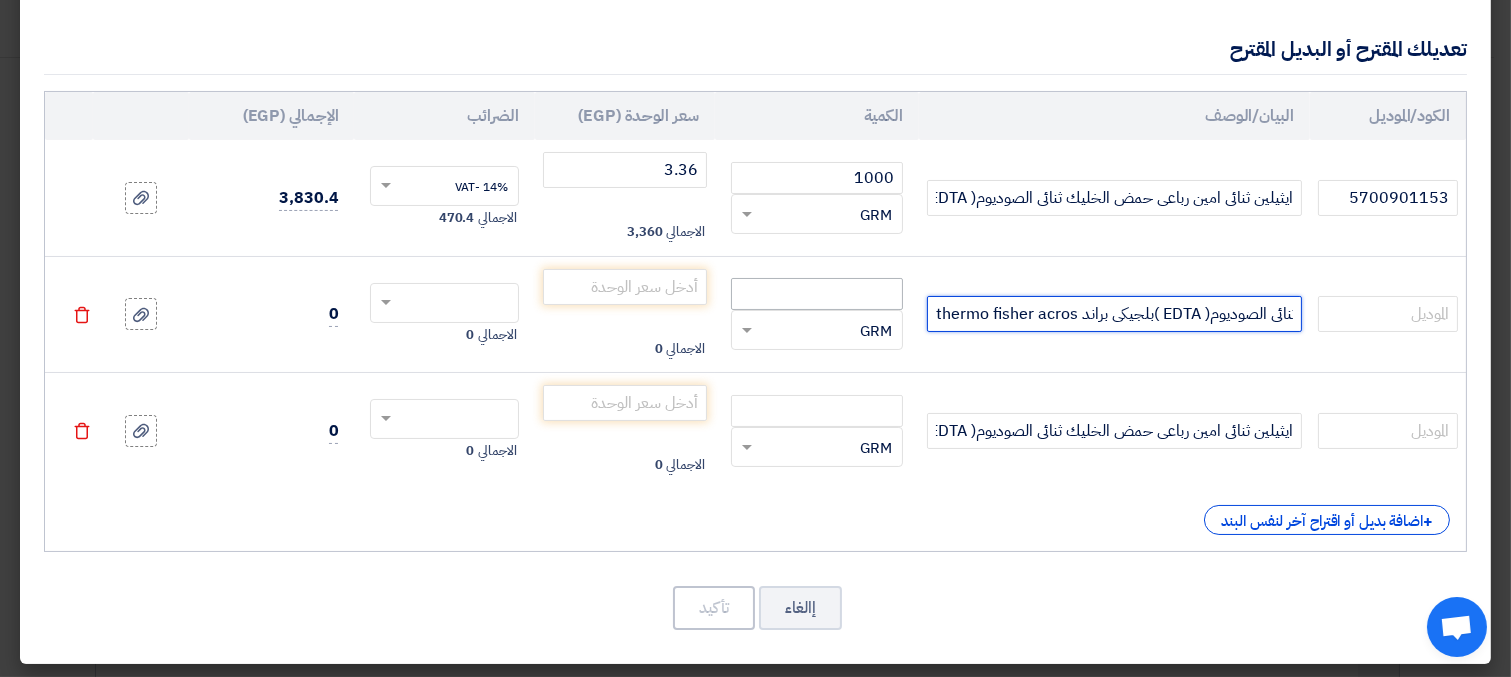 type on "ايثيلين ثنائى امين رباعى حمض الخليك ثنائى الصوديوم( EDTA )بلجيكى براند thermo fisher acros" 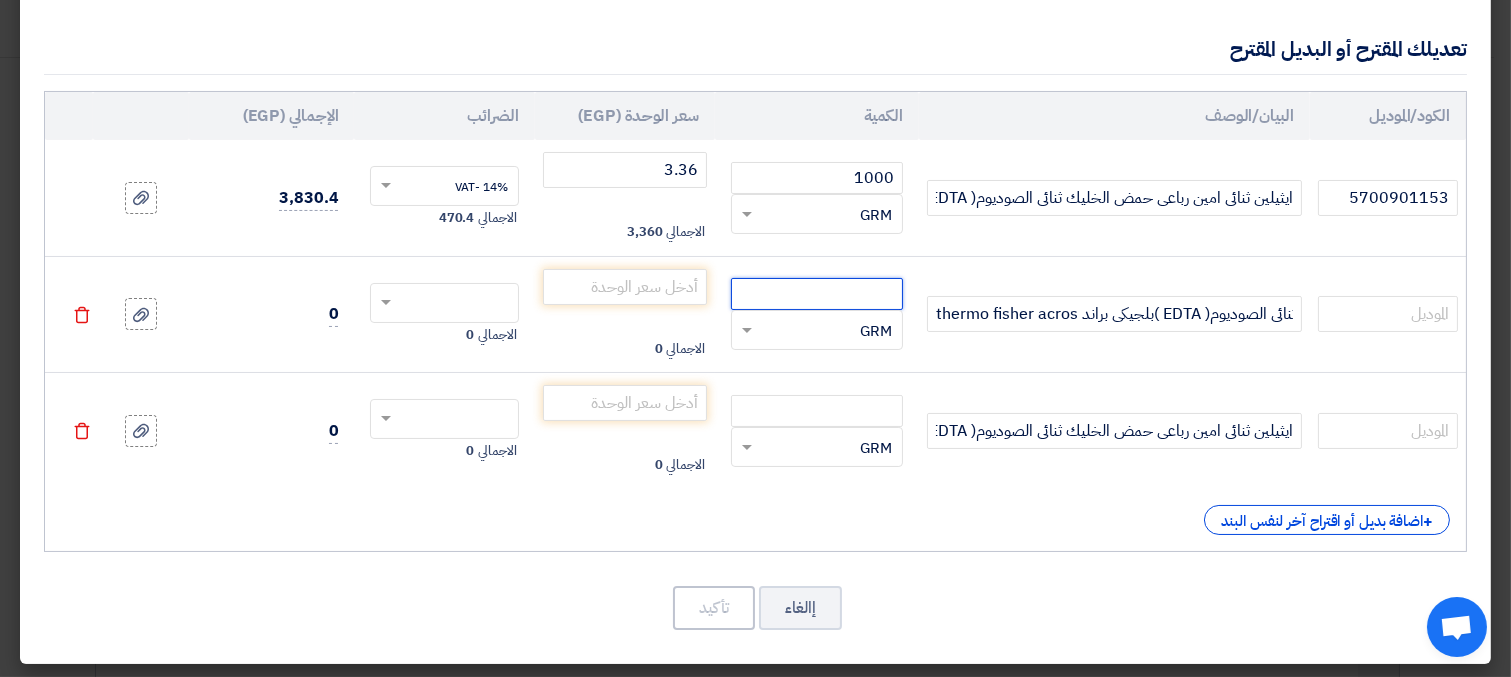 click 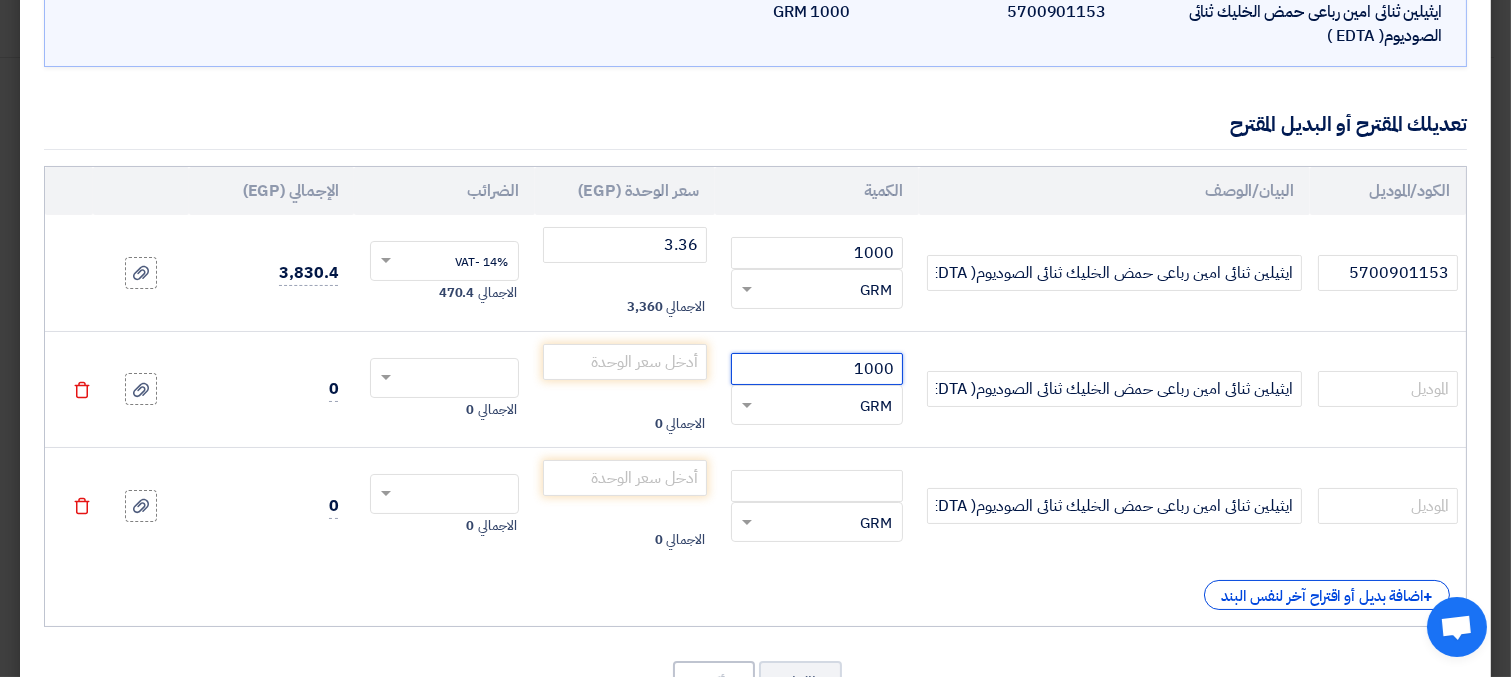 scroll, scrollTop: 123, scrollLeft: 0, axis: vertical 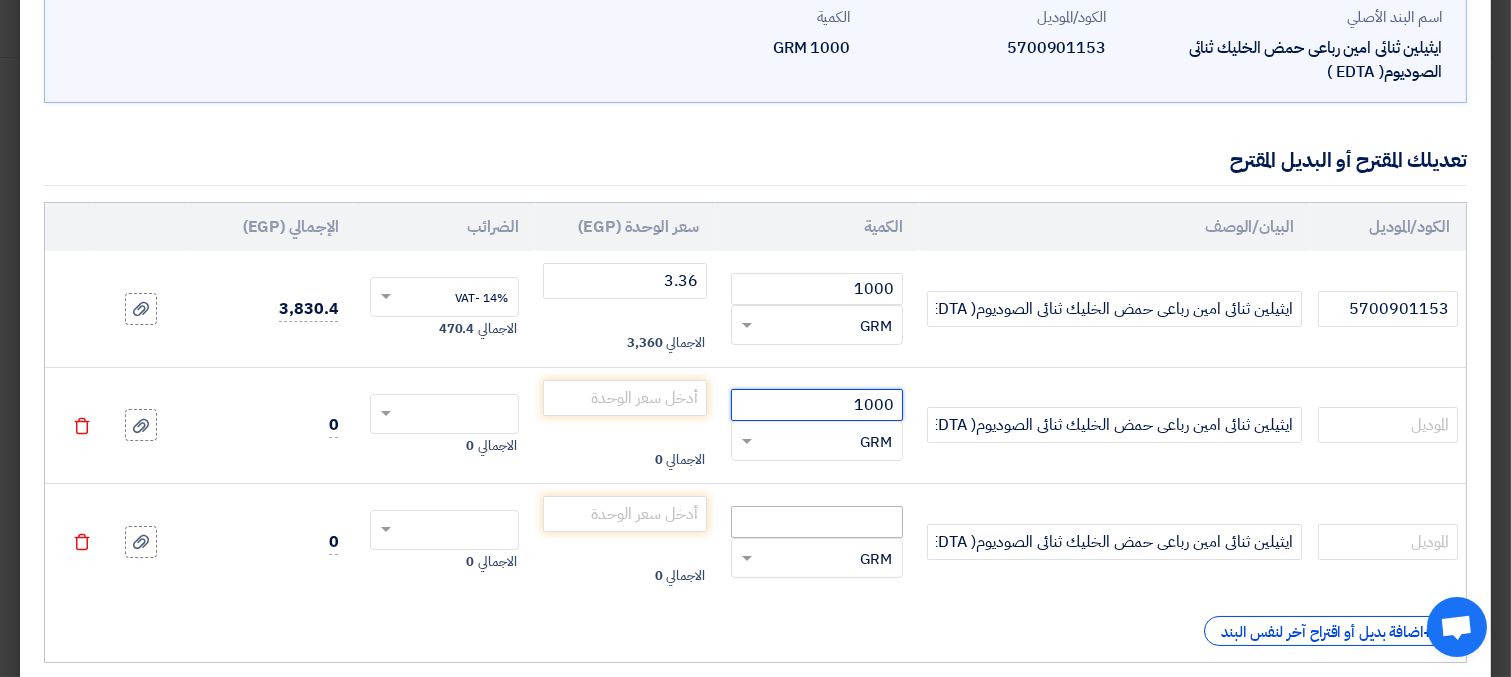 type on "1000" 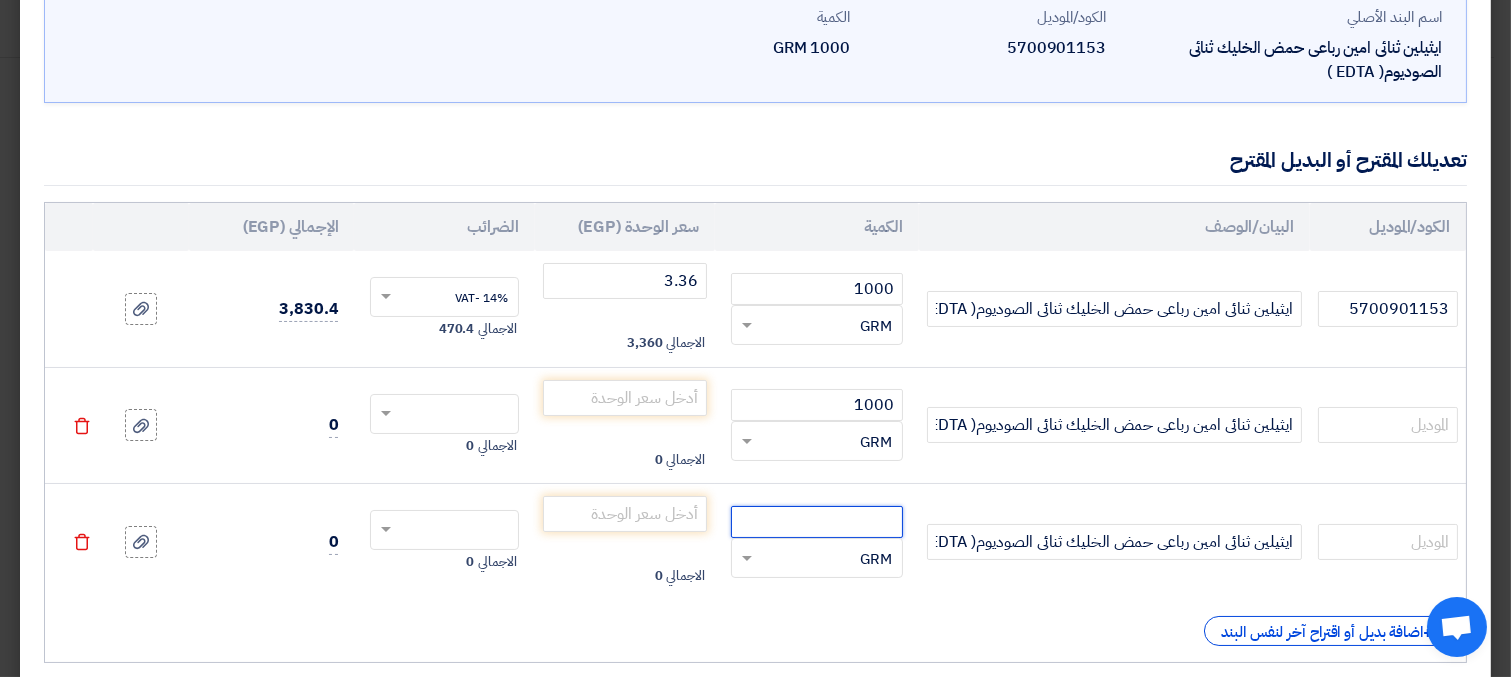 click 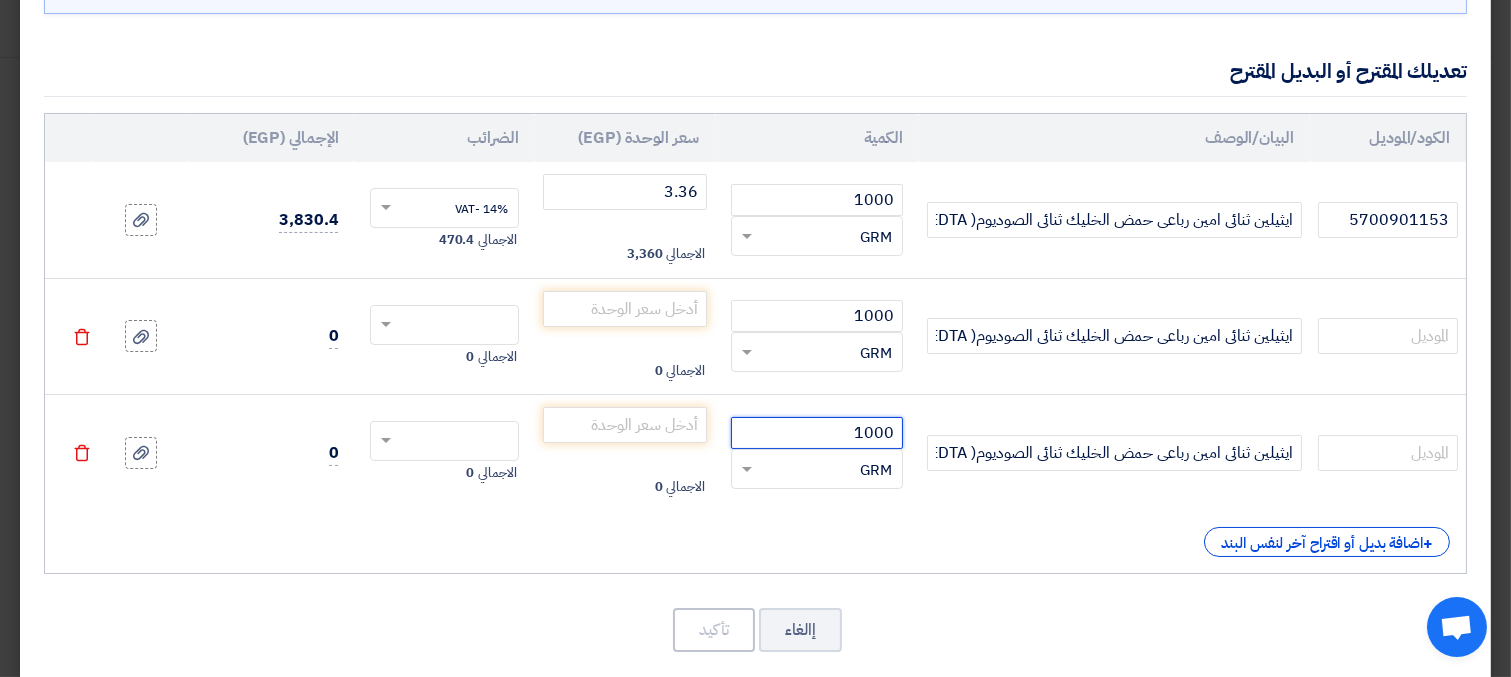 scroll, scrollTop: 234, scrollLeft: 0, axis: vertical 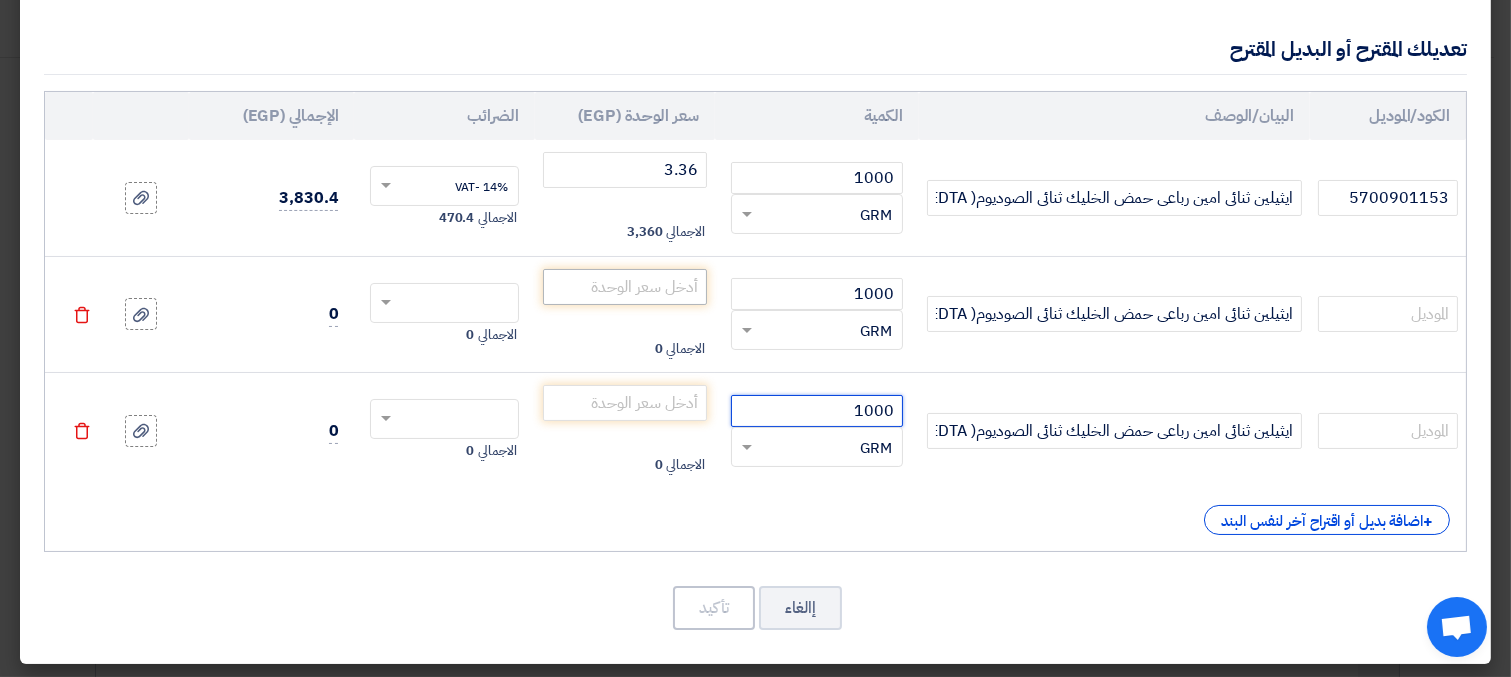 type on "1000" 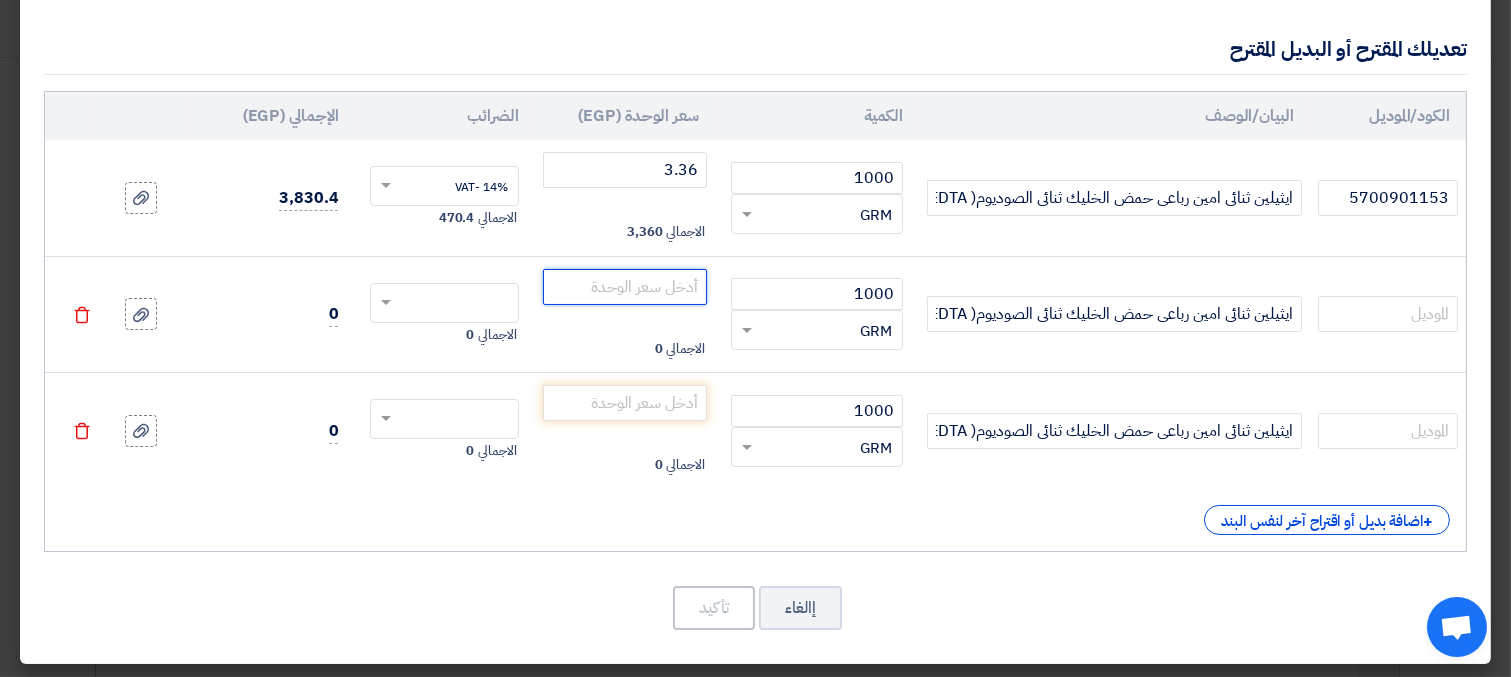 click 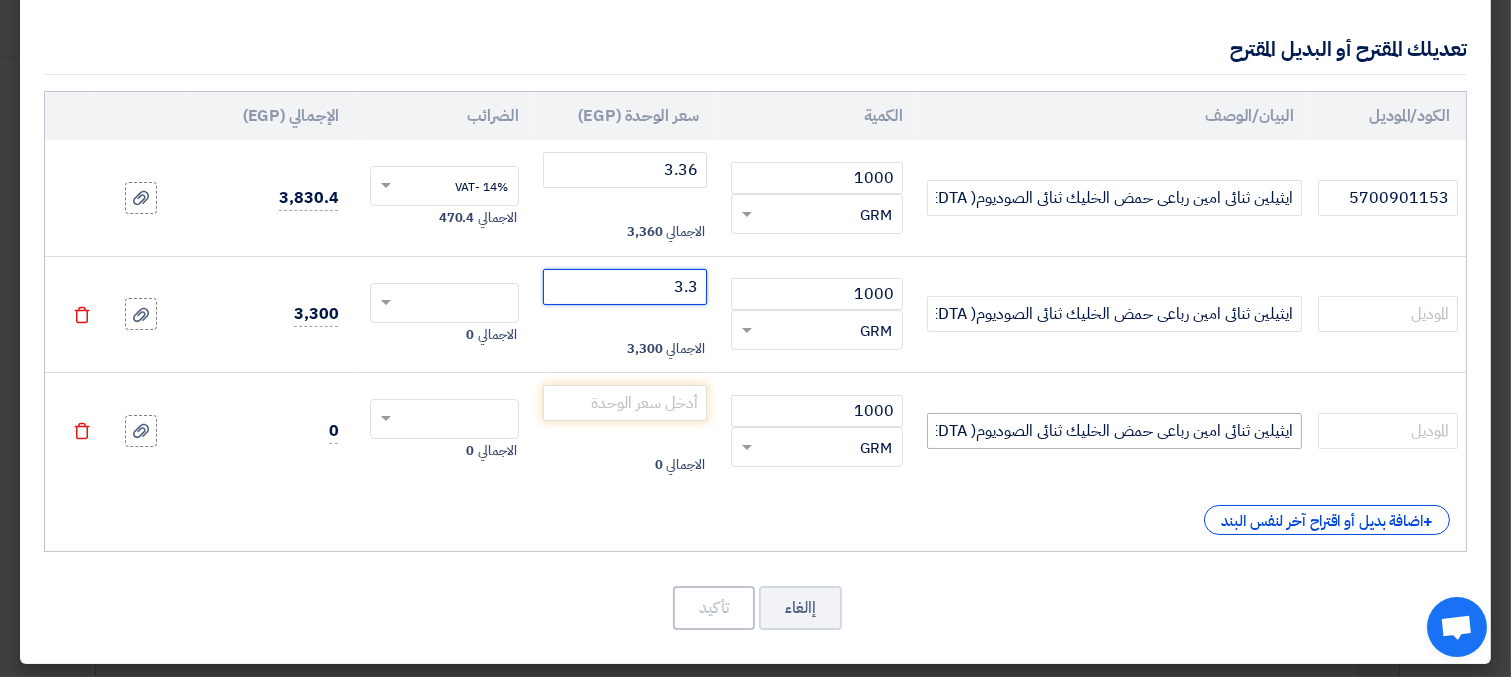 type on "3.3" 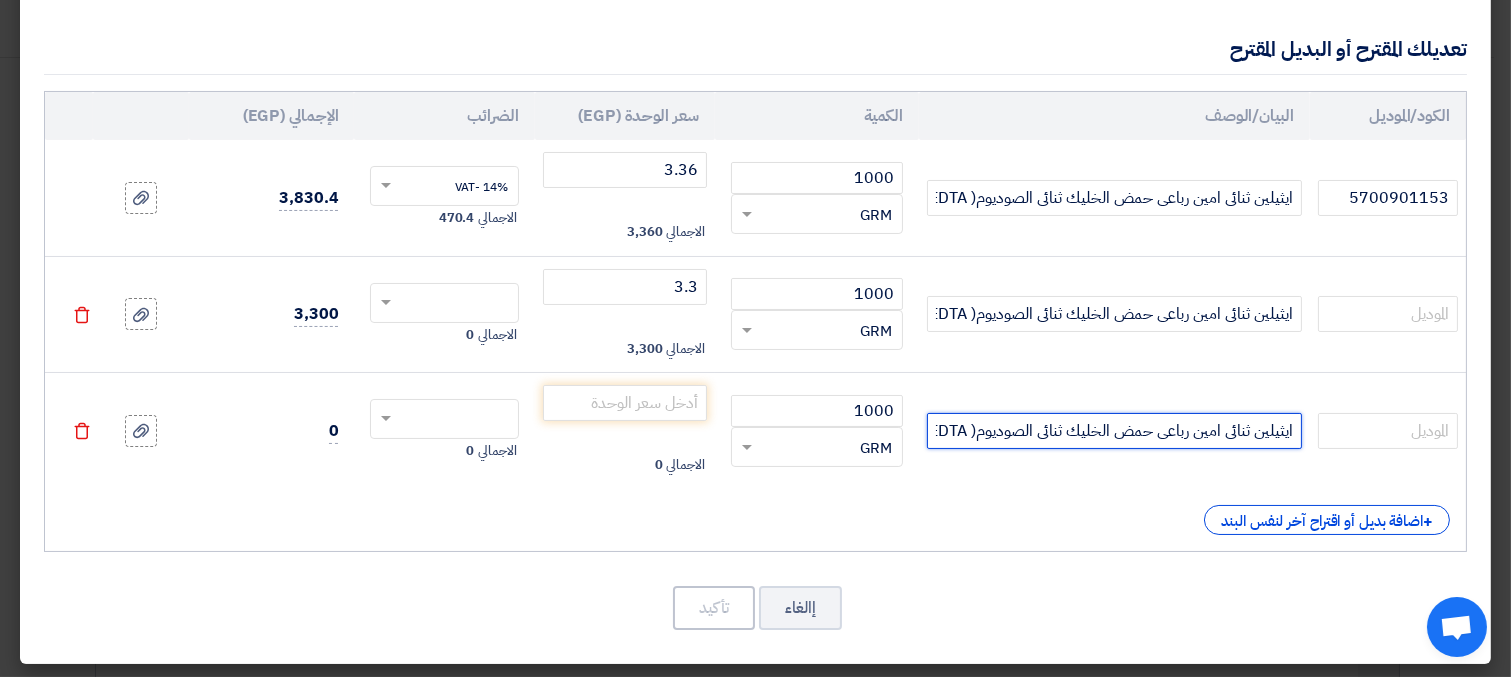 click on "ايثيلين ثنائى امين رباعى حمض الخليك ثنائى الصوديوم( EDTA )" 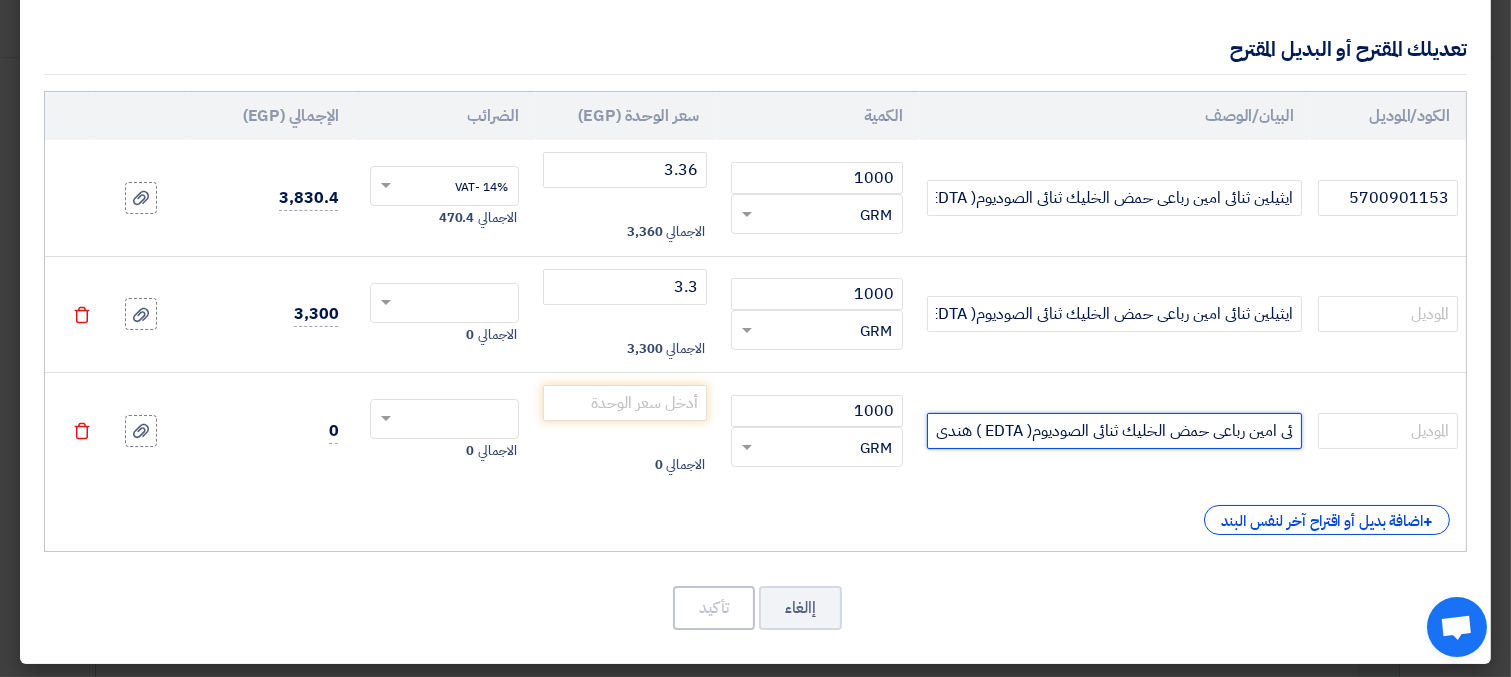 scroll, scrollTop: 0, scrollLeft: -62, axis: horizontal 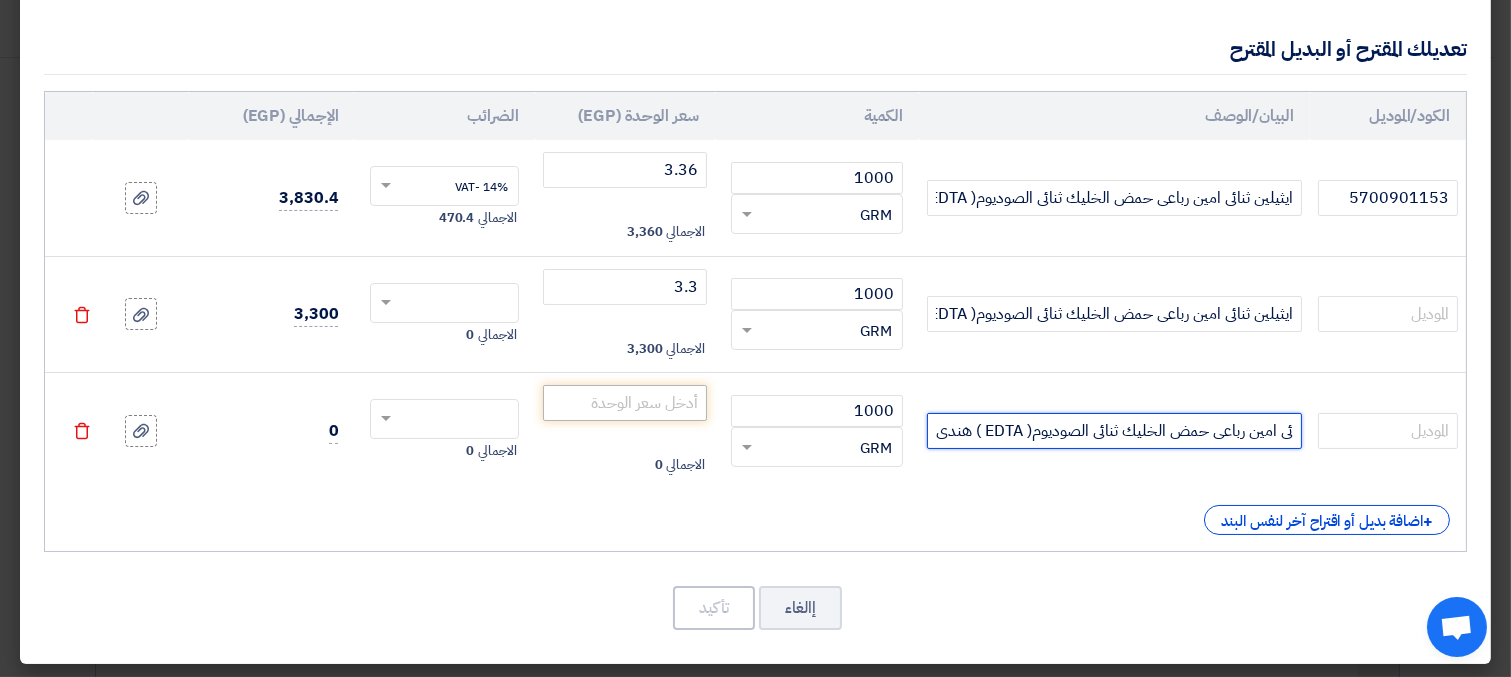 type on "ايثيلين ثنائى امين رباعى حمض الخليك ثنائى الصوديوم( EDTA ) هندى" 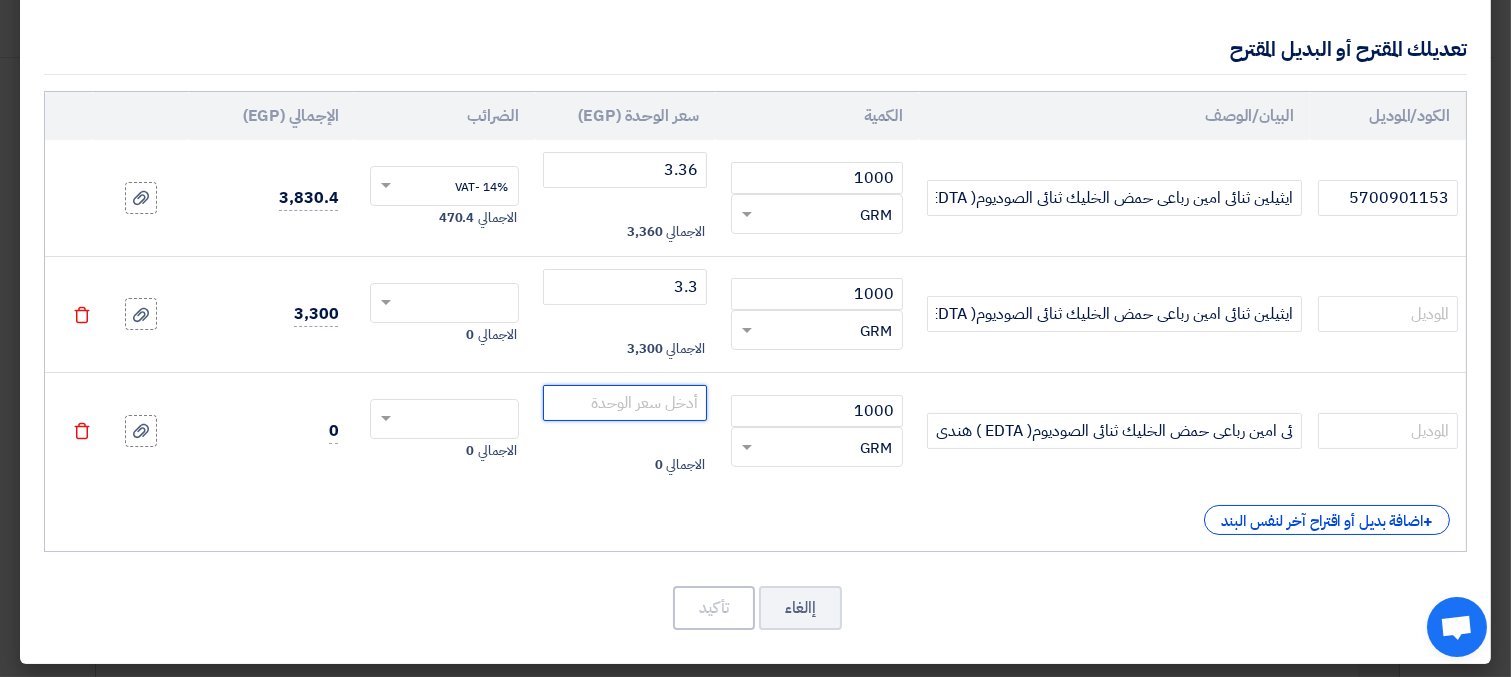 click 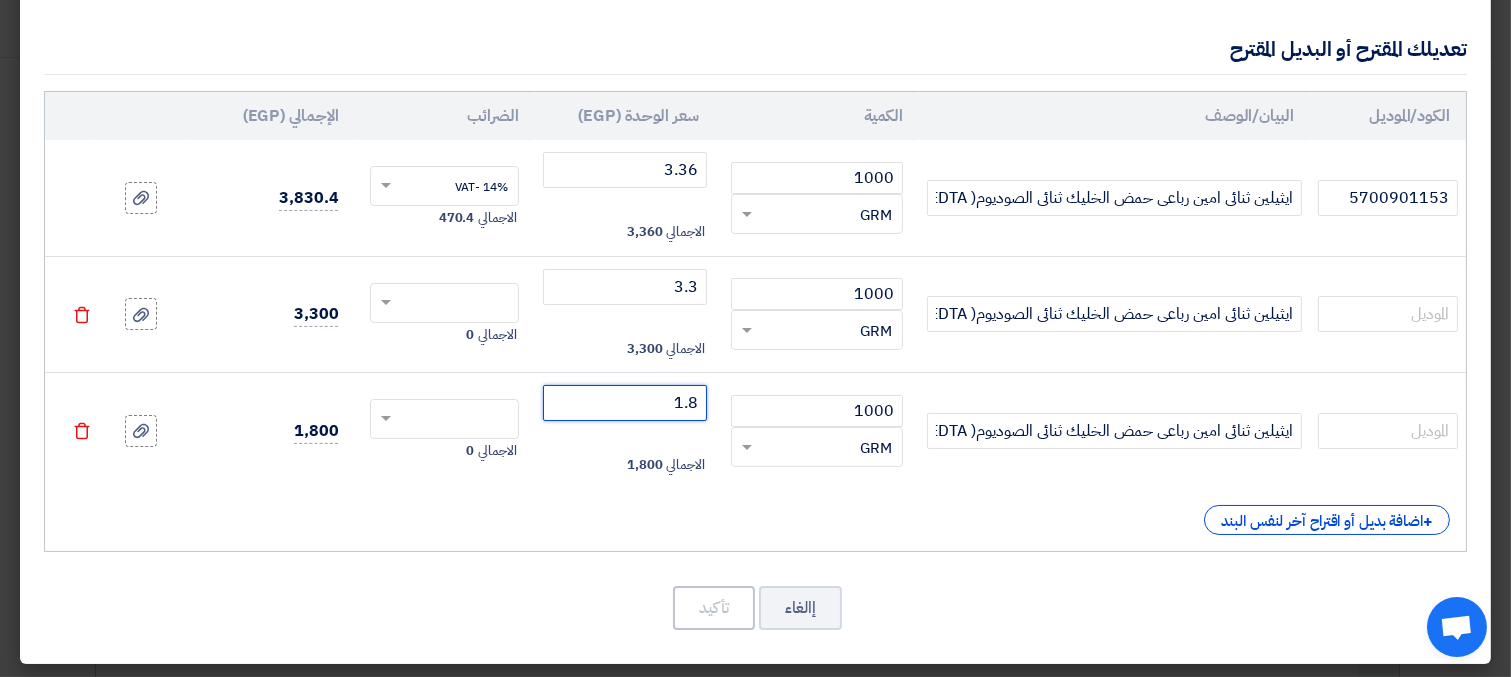 type on "1.8" 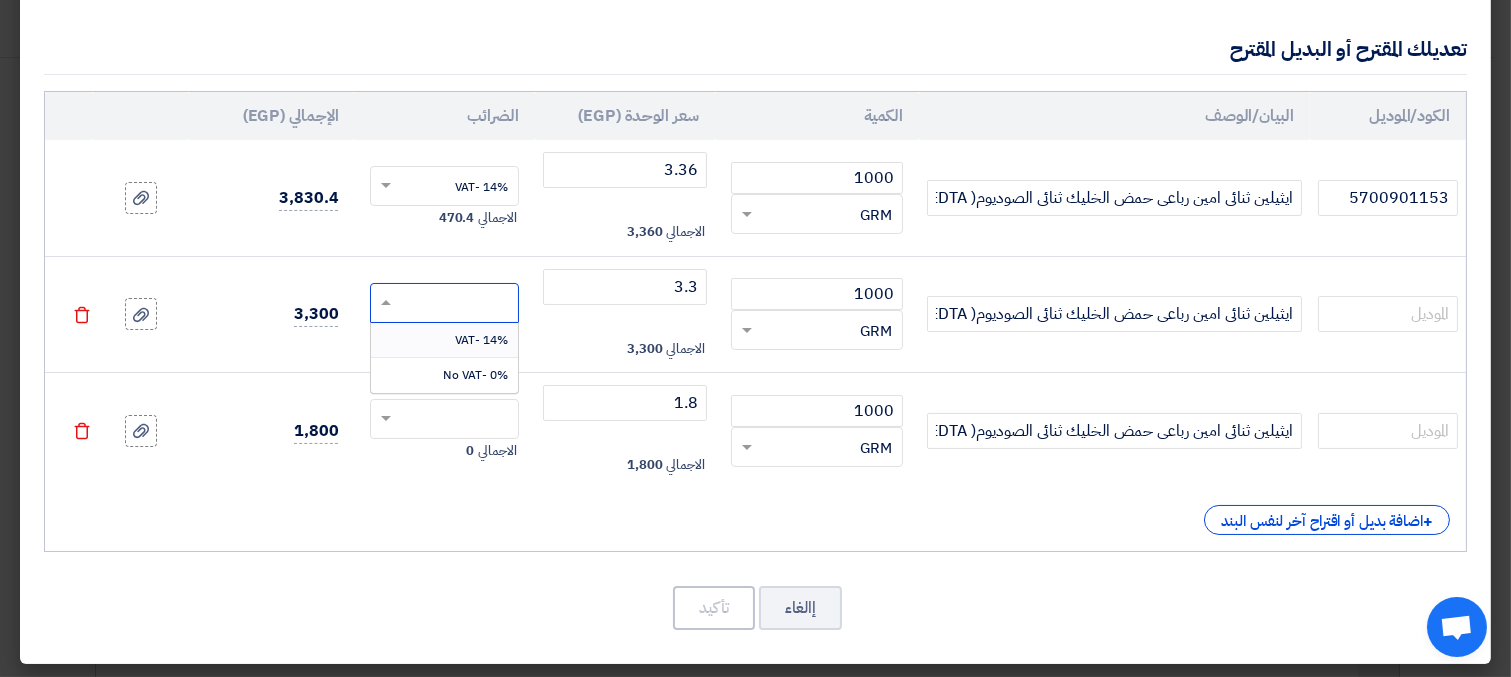 click 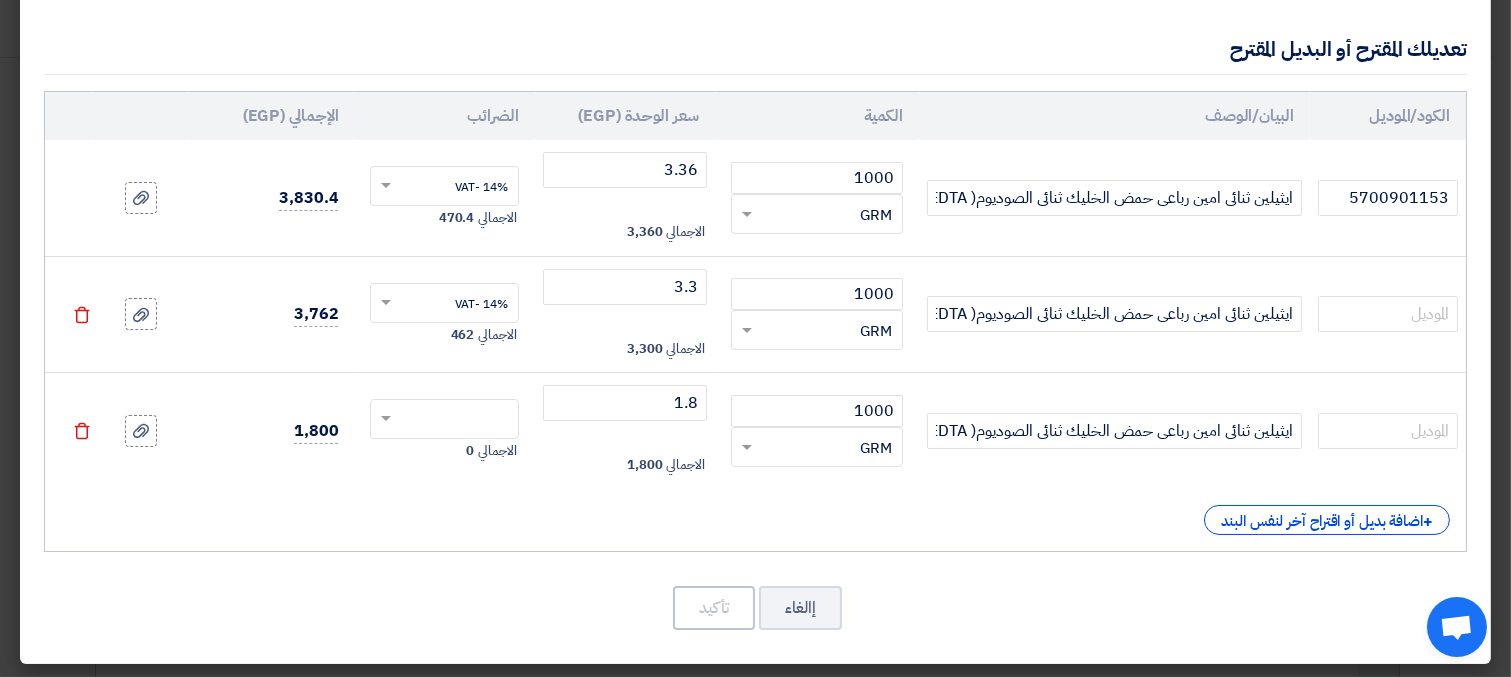 click 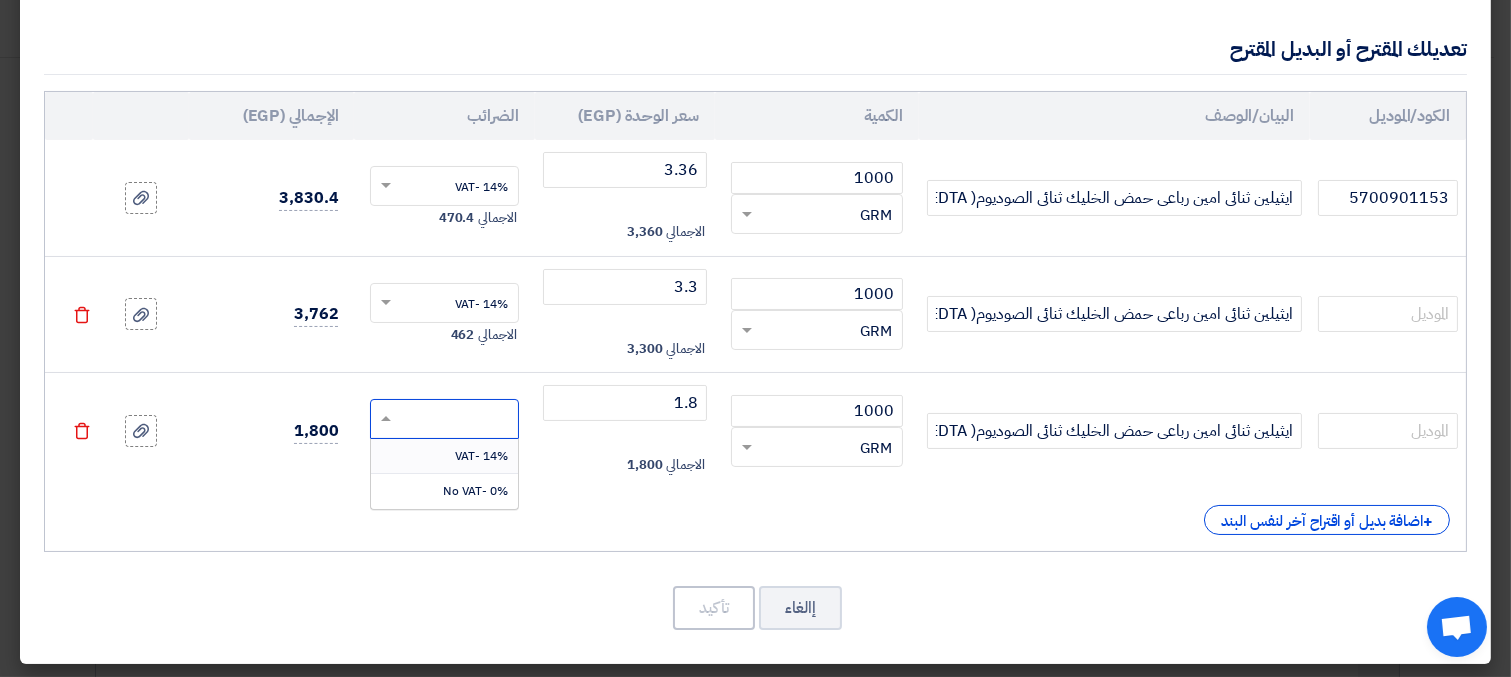 click on "14% -VAT" at bounding box center (481, 456) 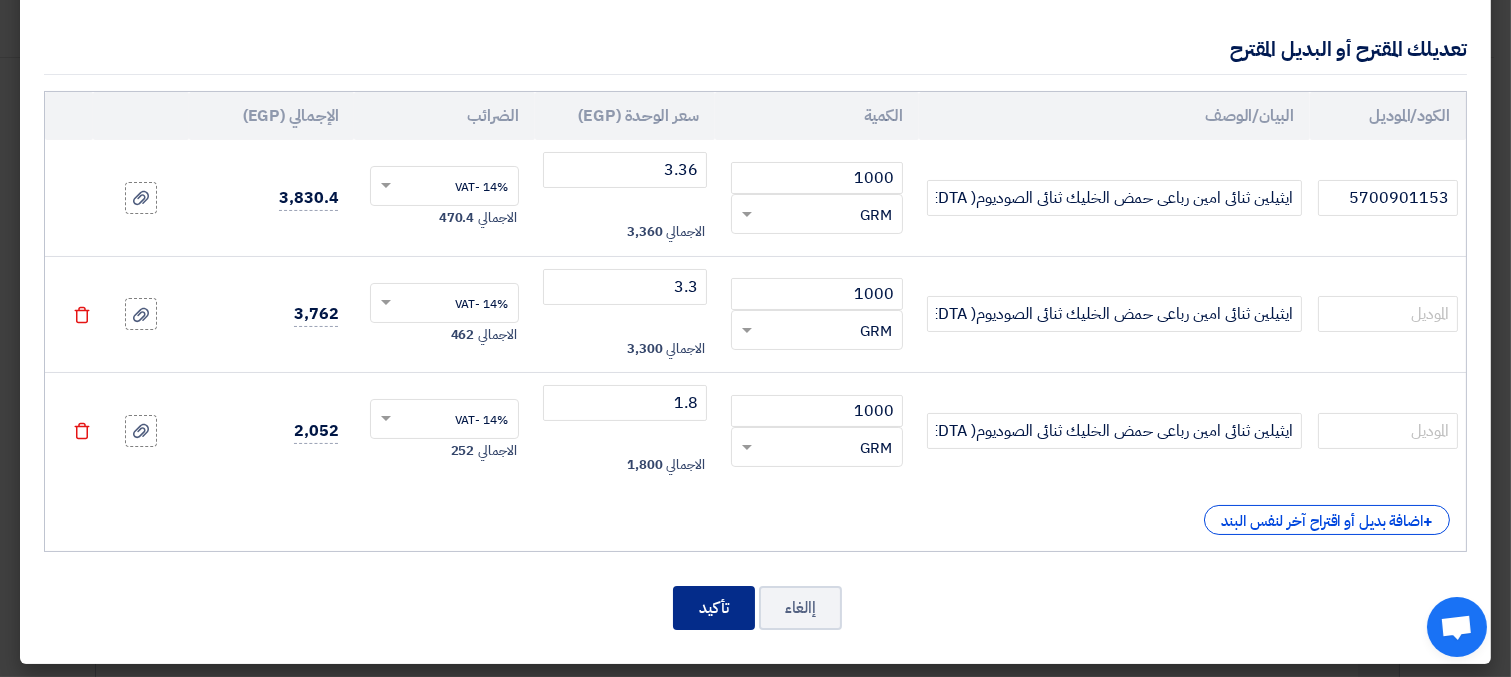 click on "تأكيد" 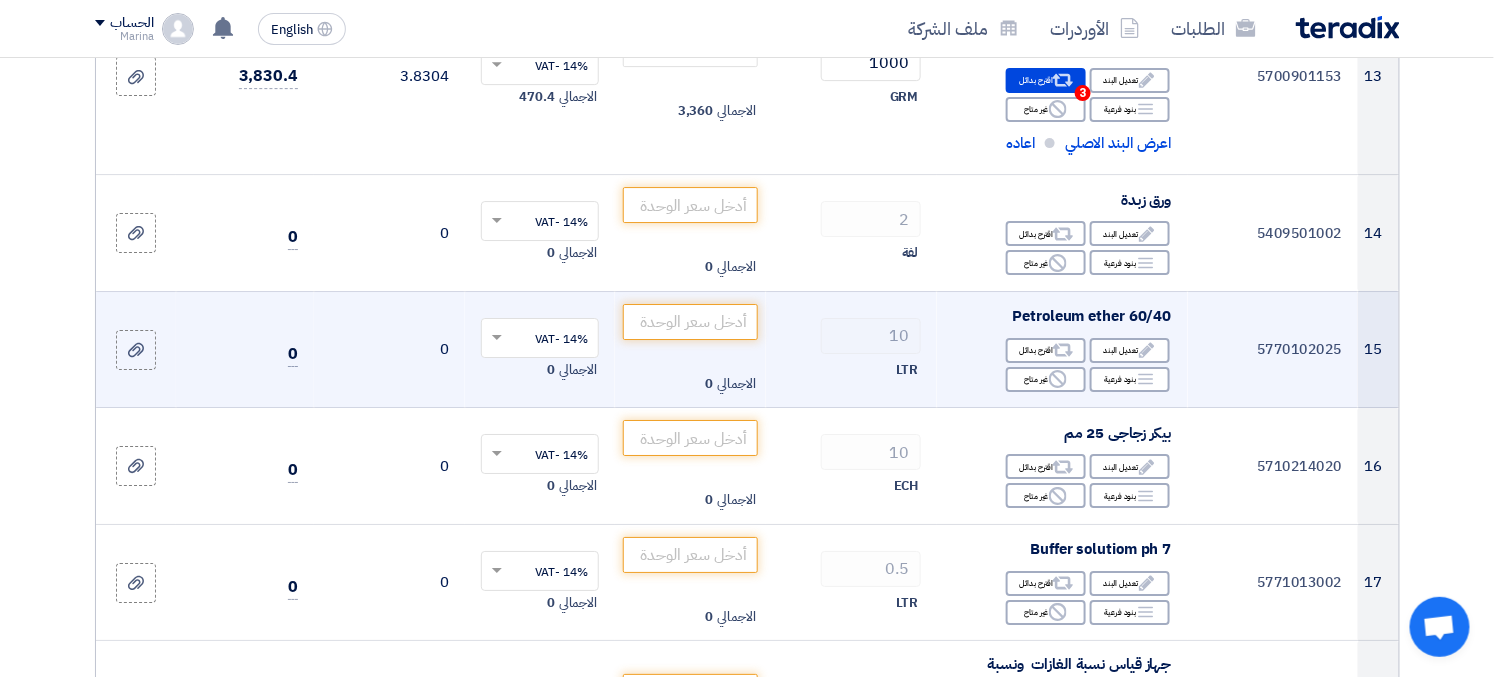 scroll, scrollTop: 2110, scrollLeft: 0, axis: vertical 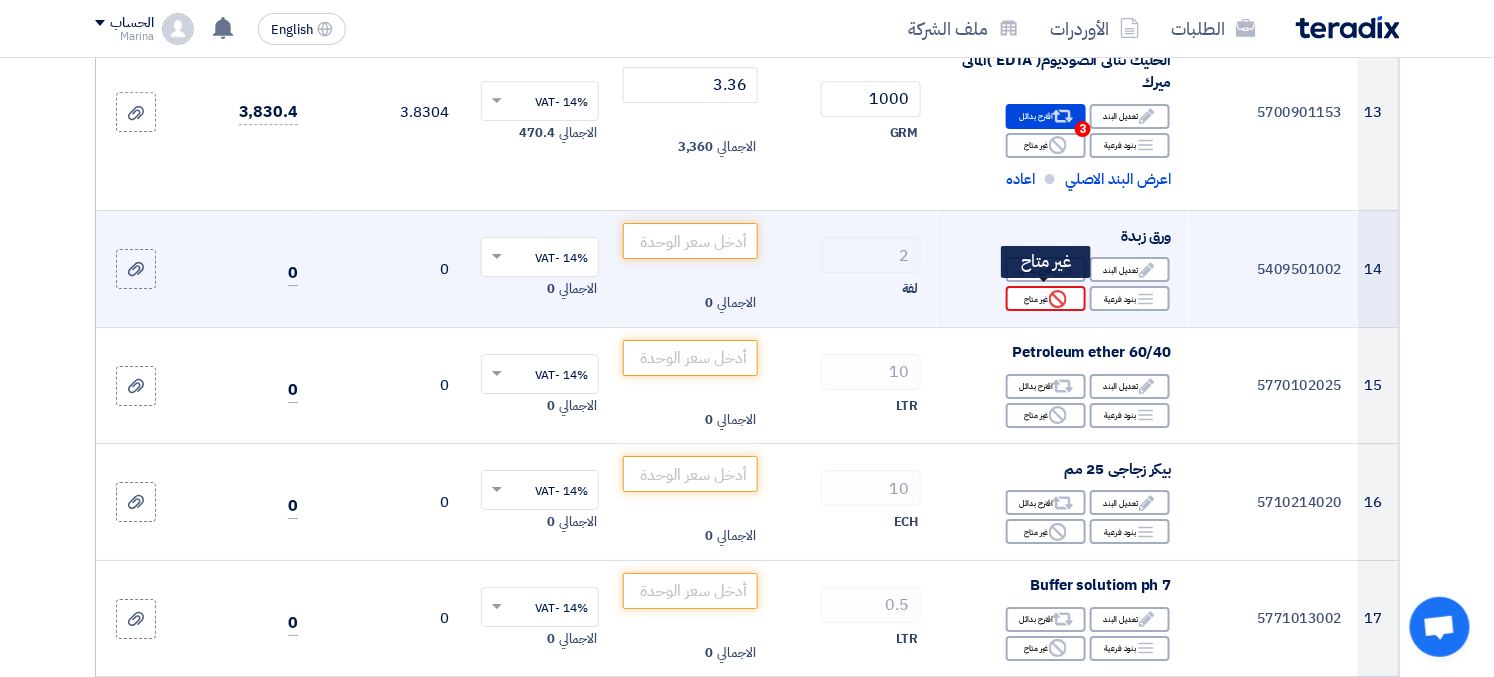 click on "Reject" 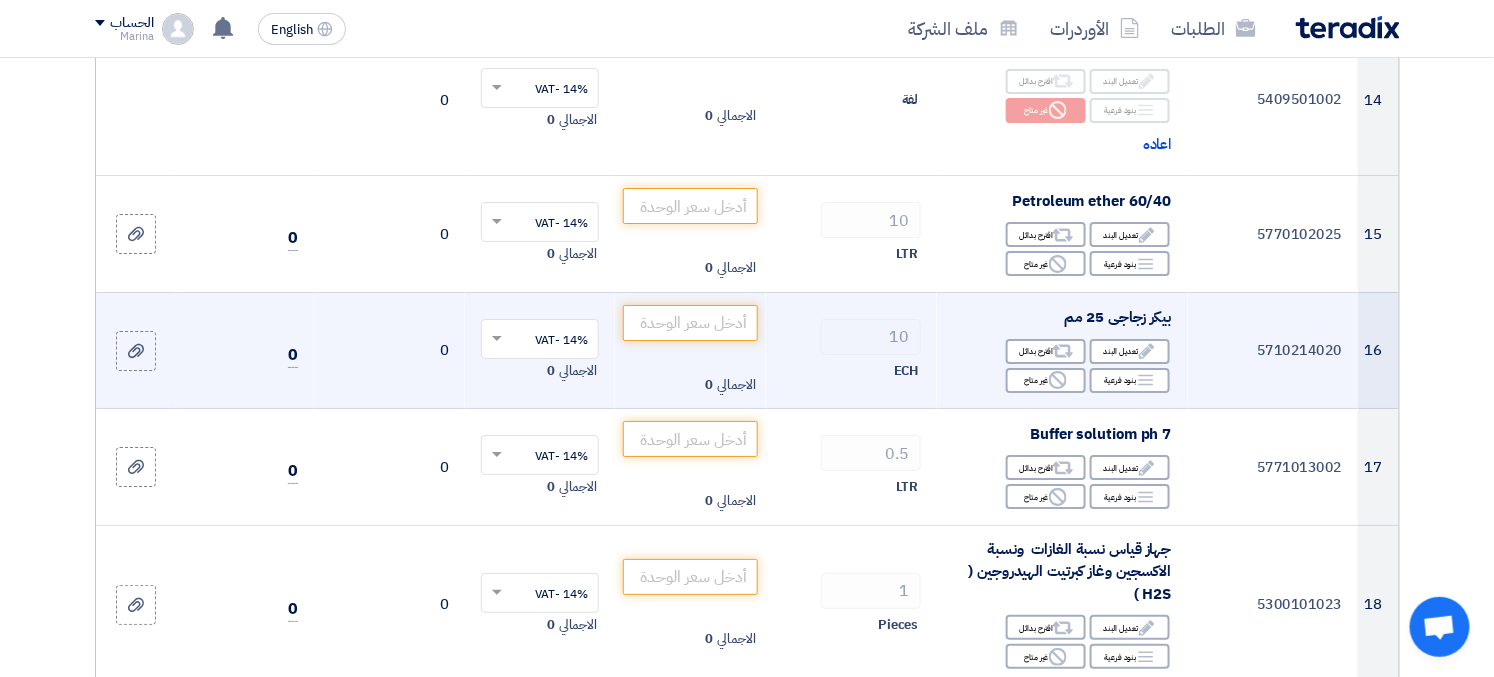 scroll, scrollTop: 2332, scrollLeft: 0, axis: vertical 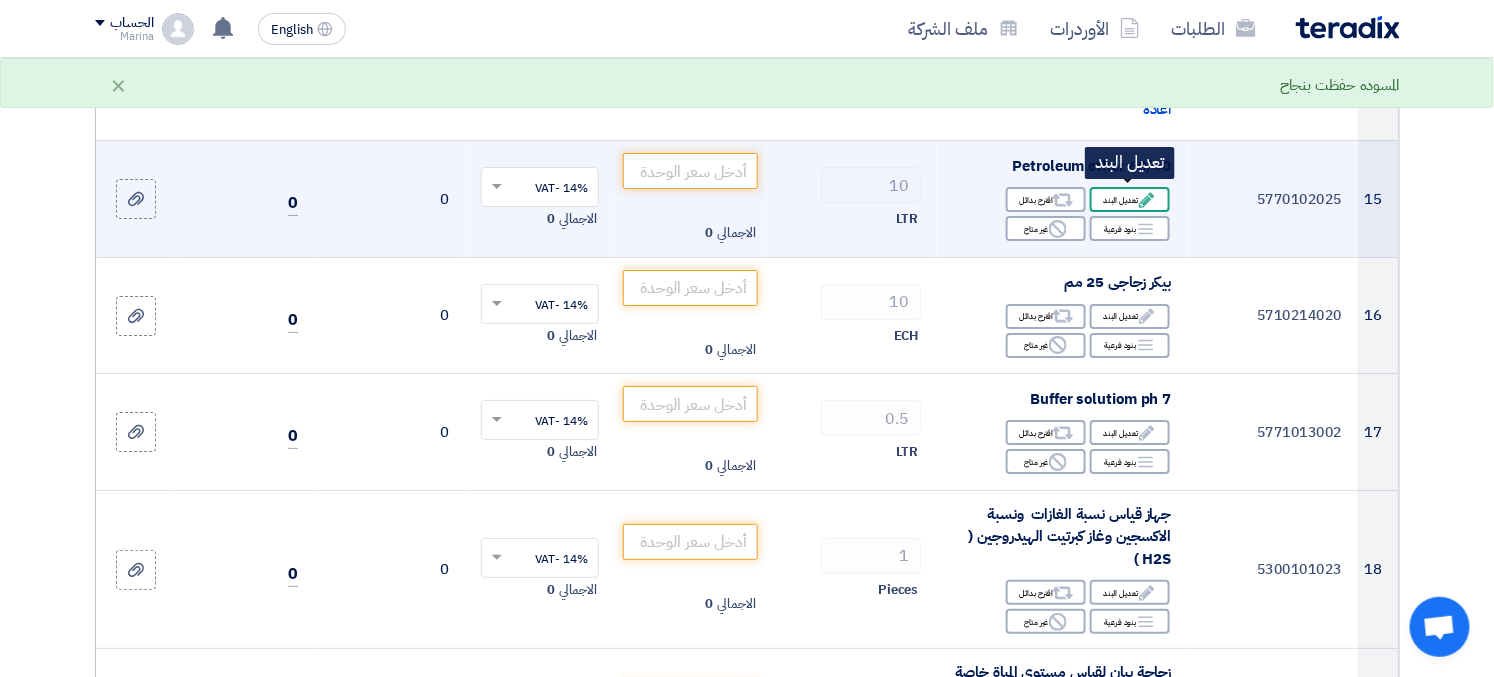 click on "Edit" 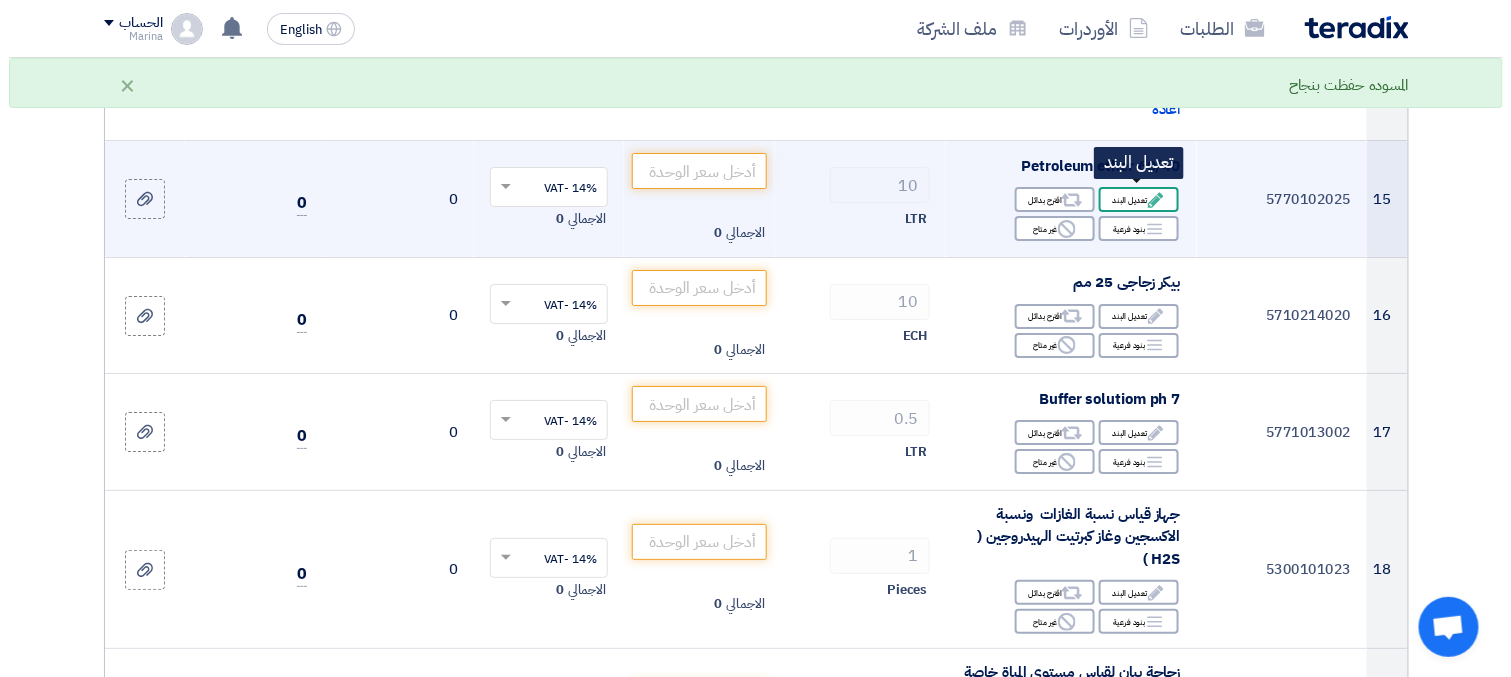 scroll, scrollTop: 877, scrollLeft: 0, axis: vertical 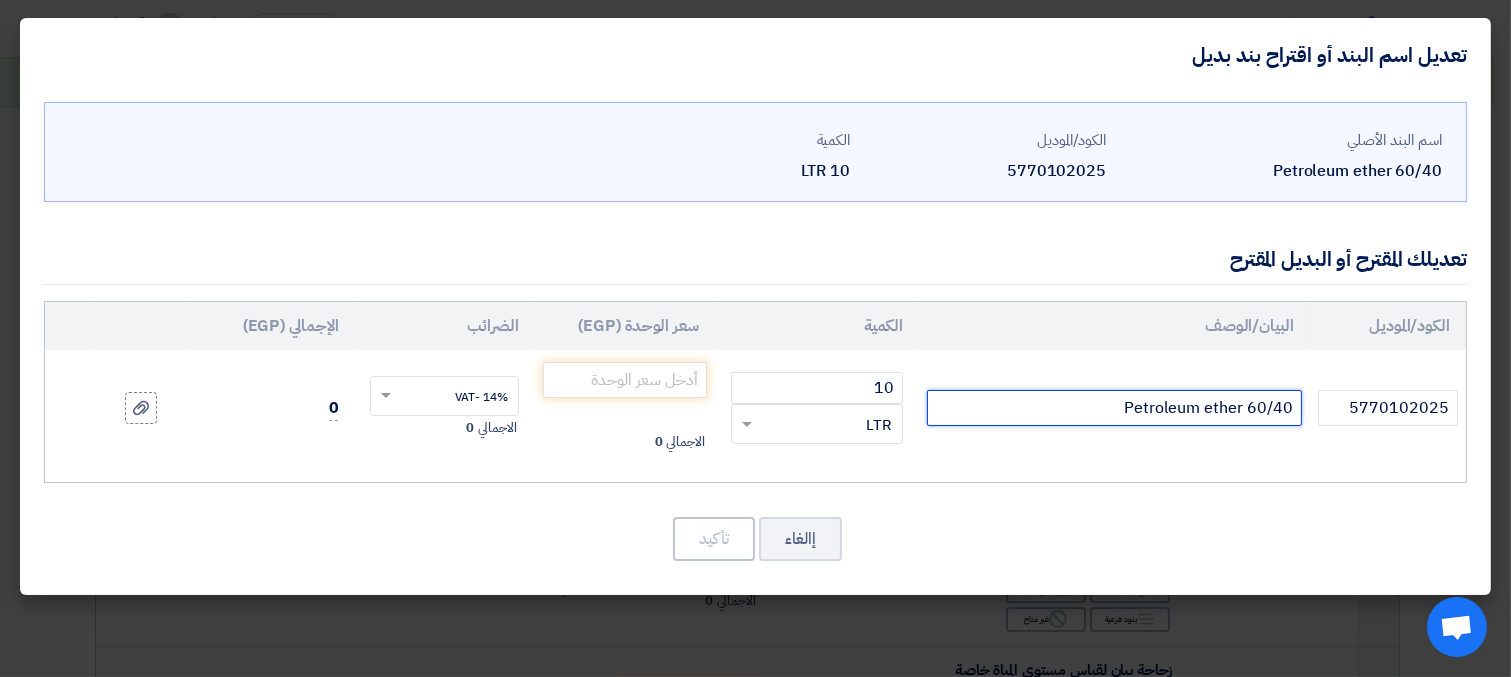 click on "60/40 Petroleum ether" 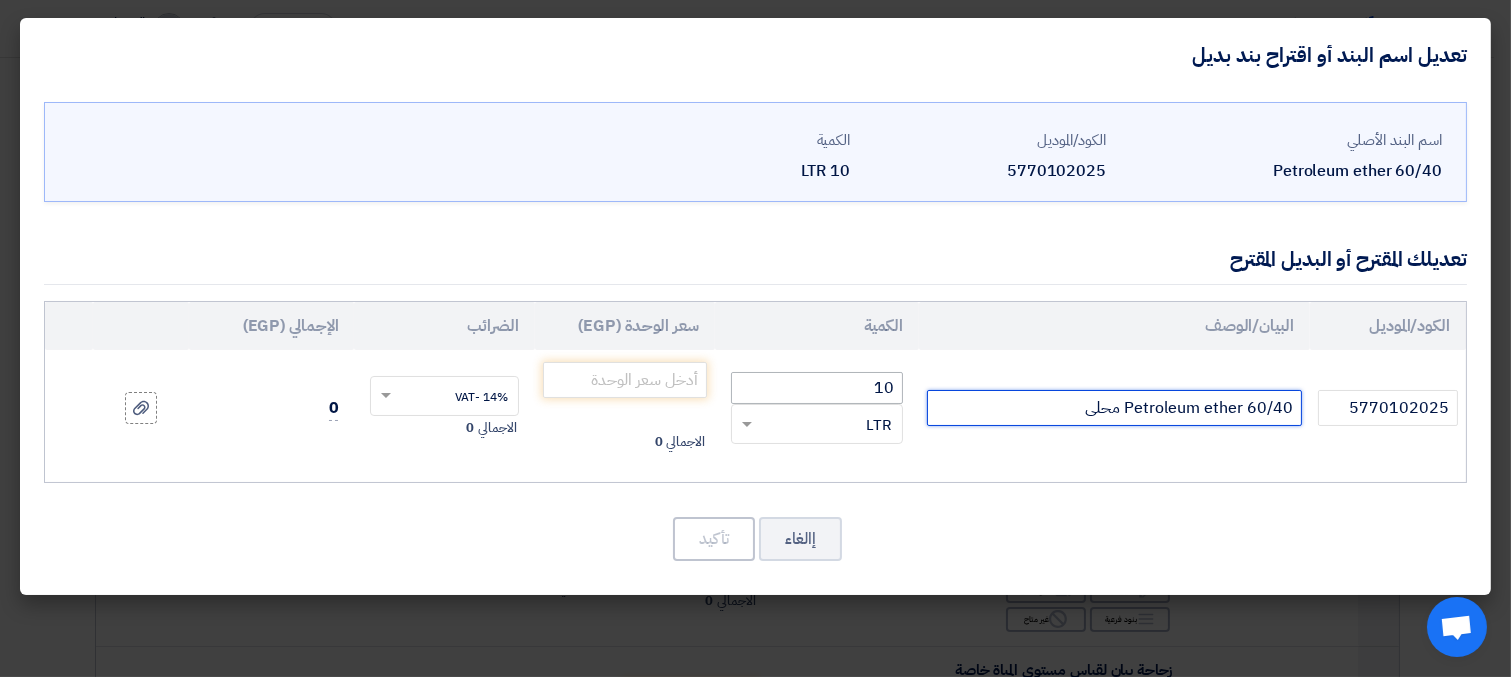 type on "60/40 Petroleum ether محلى" 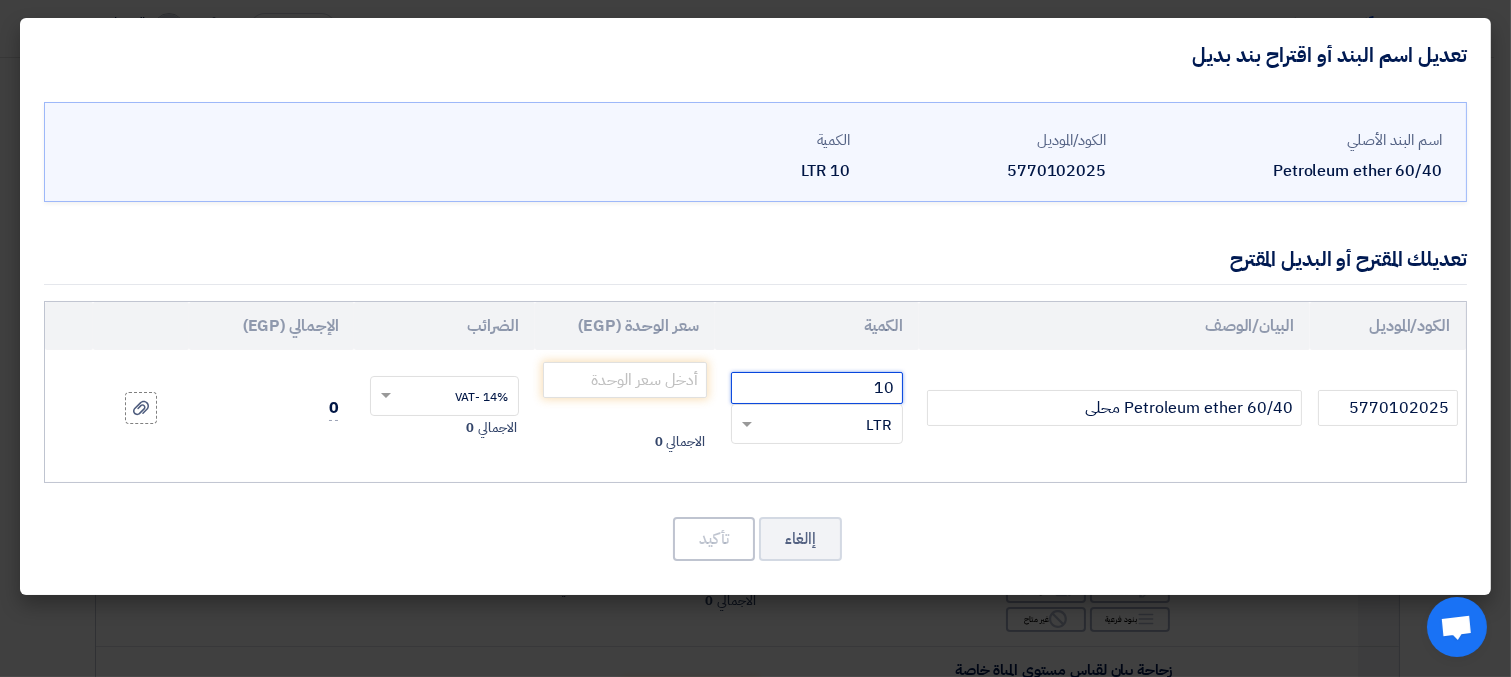 drag, startPoint x: 851, startPoint y: 385, endPoint x: 902, endPoint y: 388, distance: 51.088158 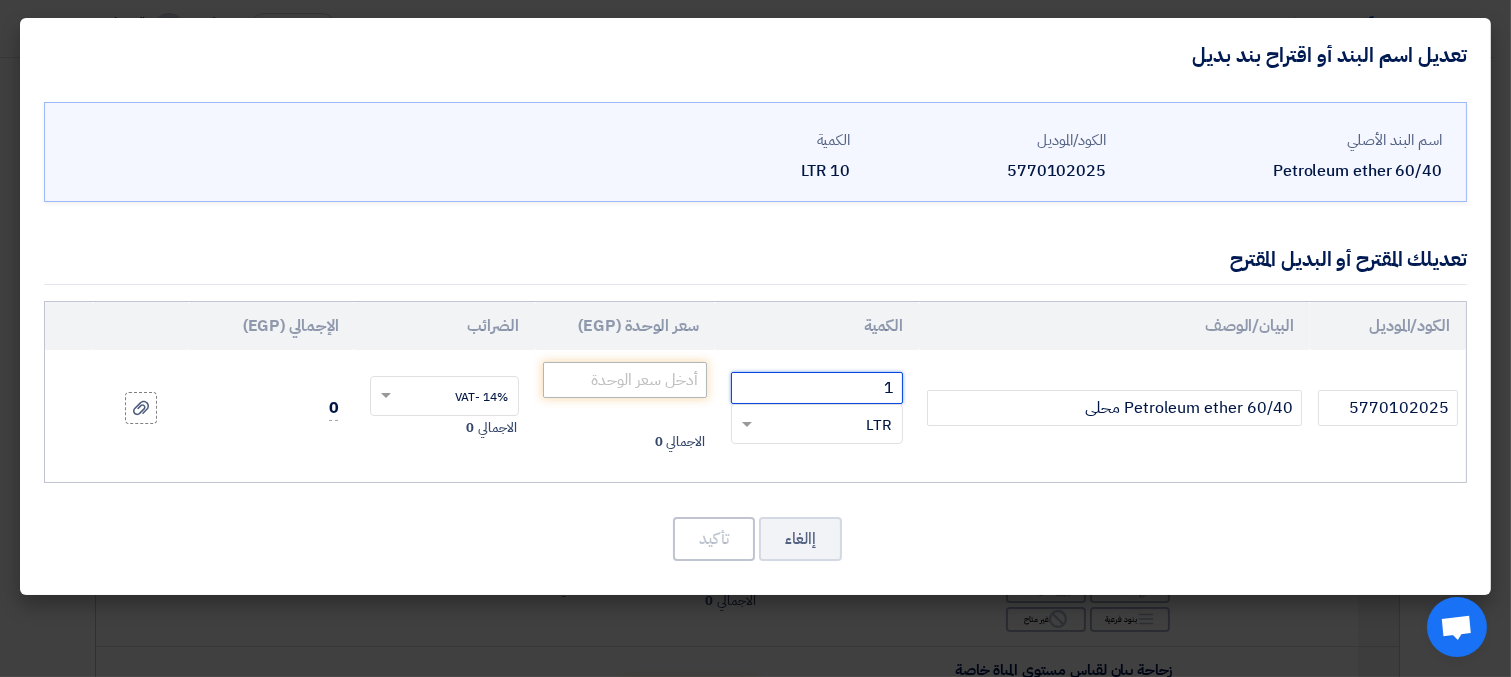 type on "1" 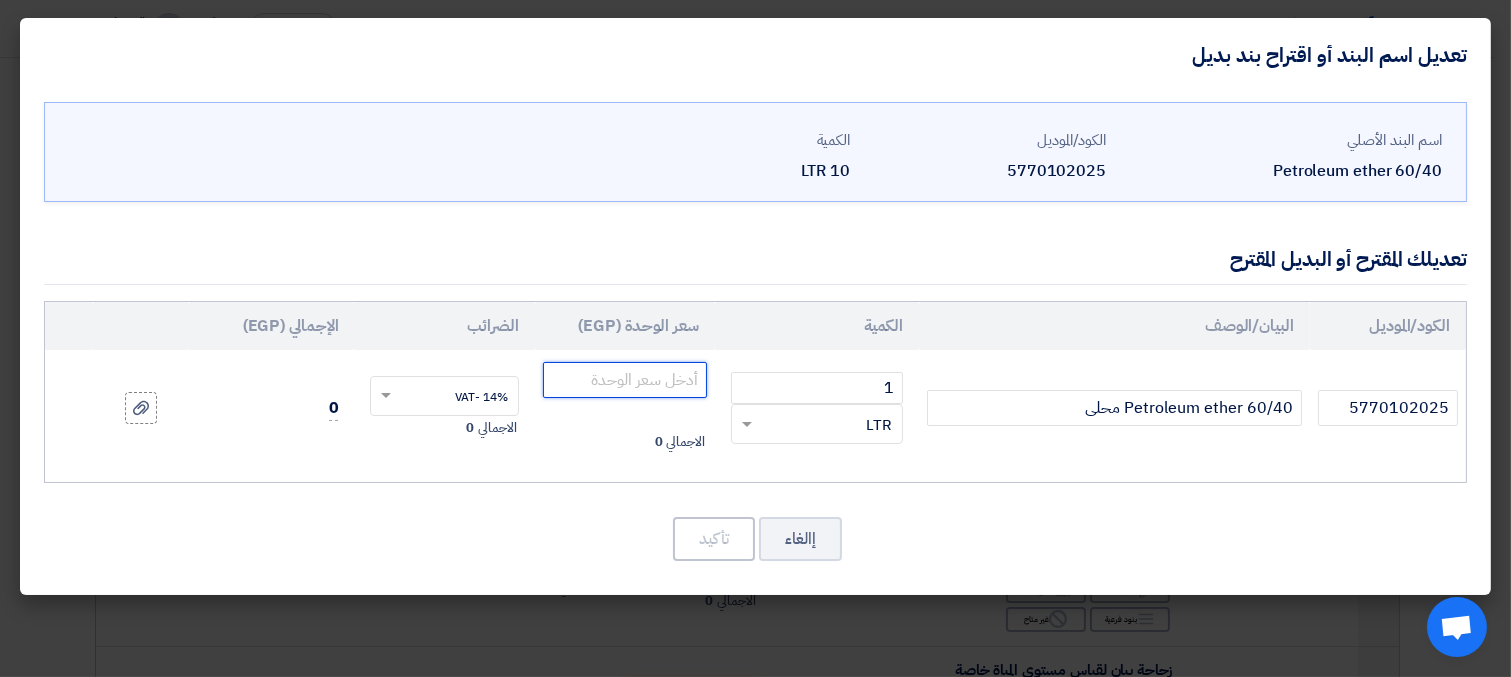 click 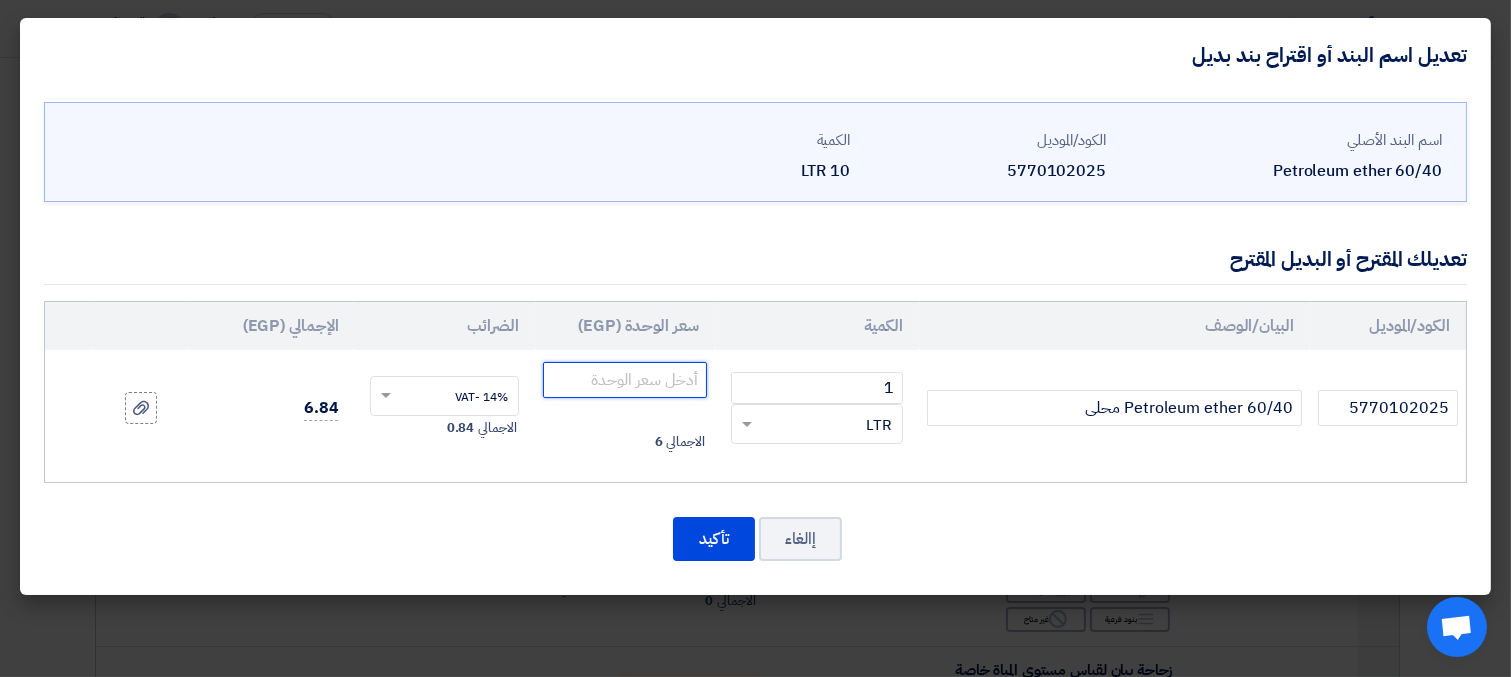 type on "6" 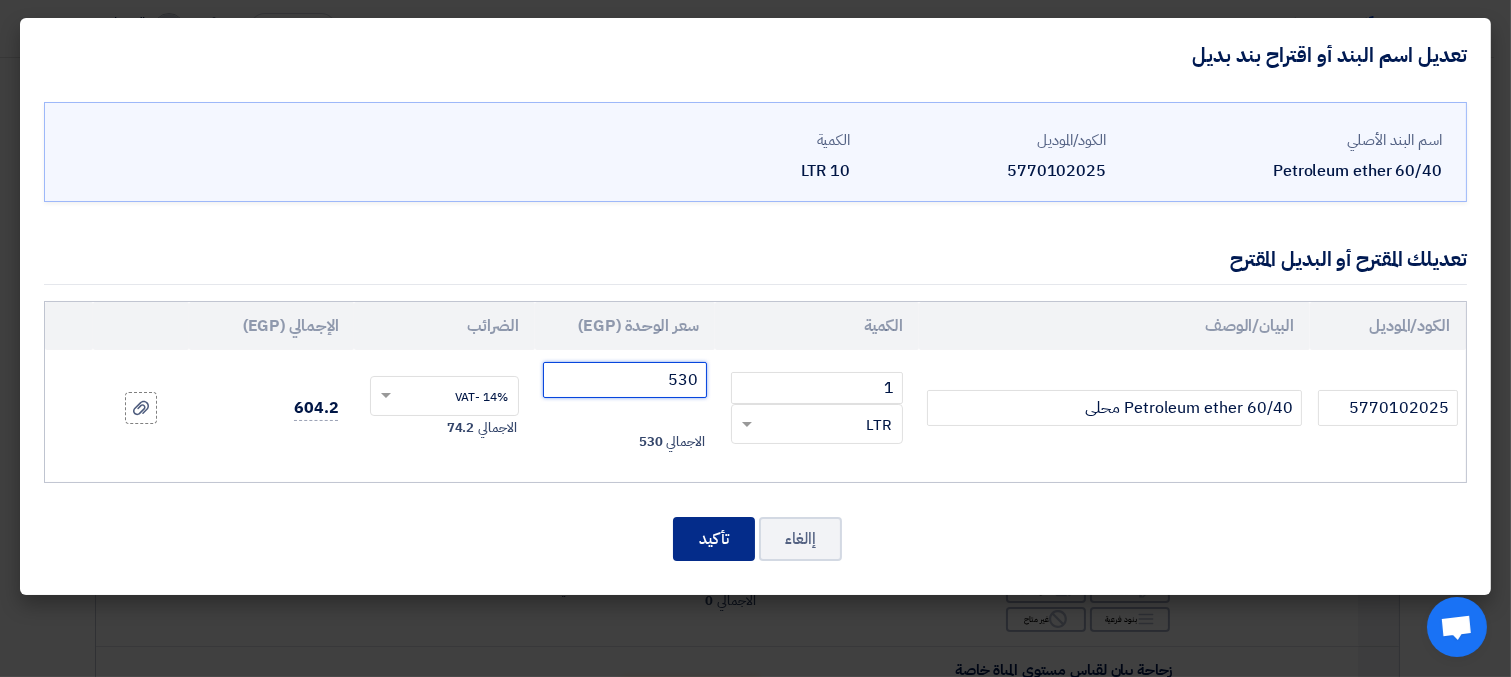 type on "530" 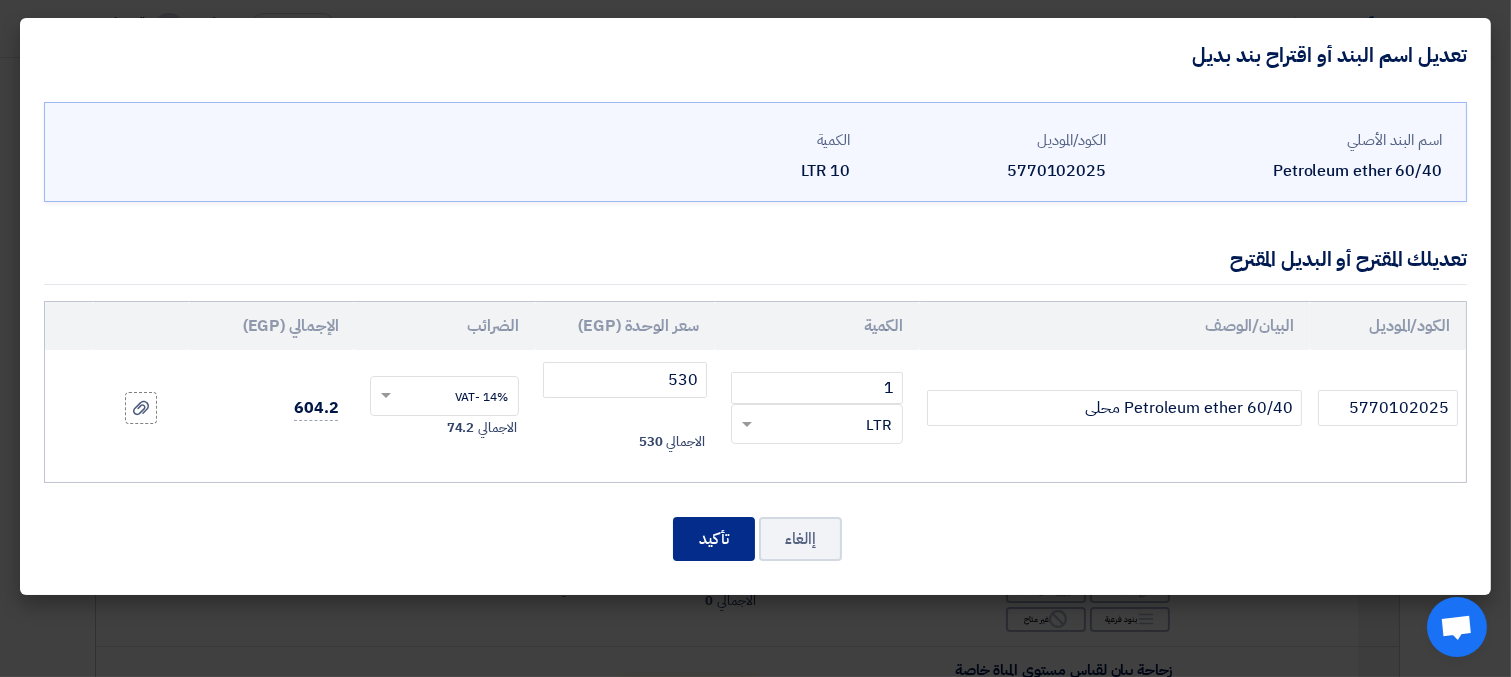 click on "تأكيد" 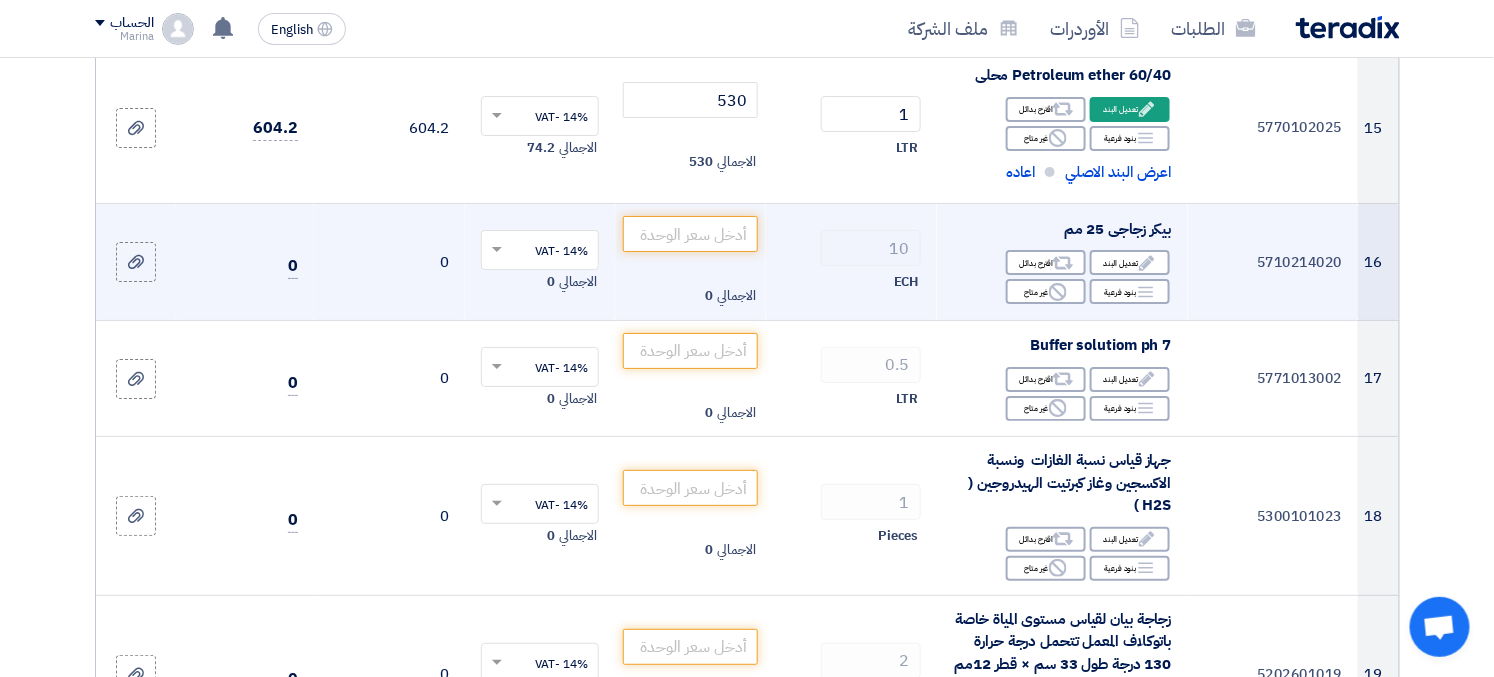 scroll, scrollTop: 2443, scrollLeft: 0, axis: vertical 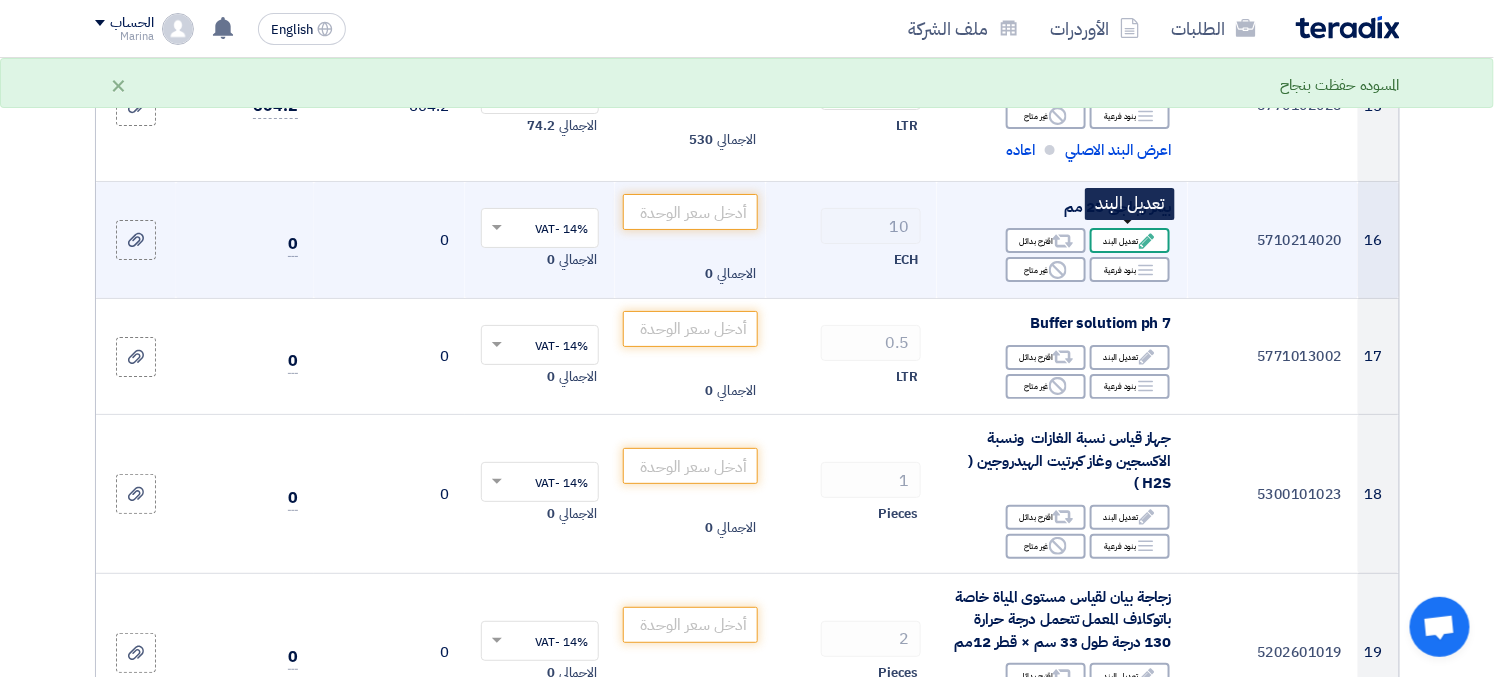 click on "Edit
تعديل البند" 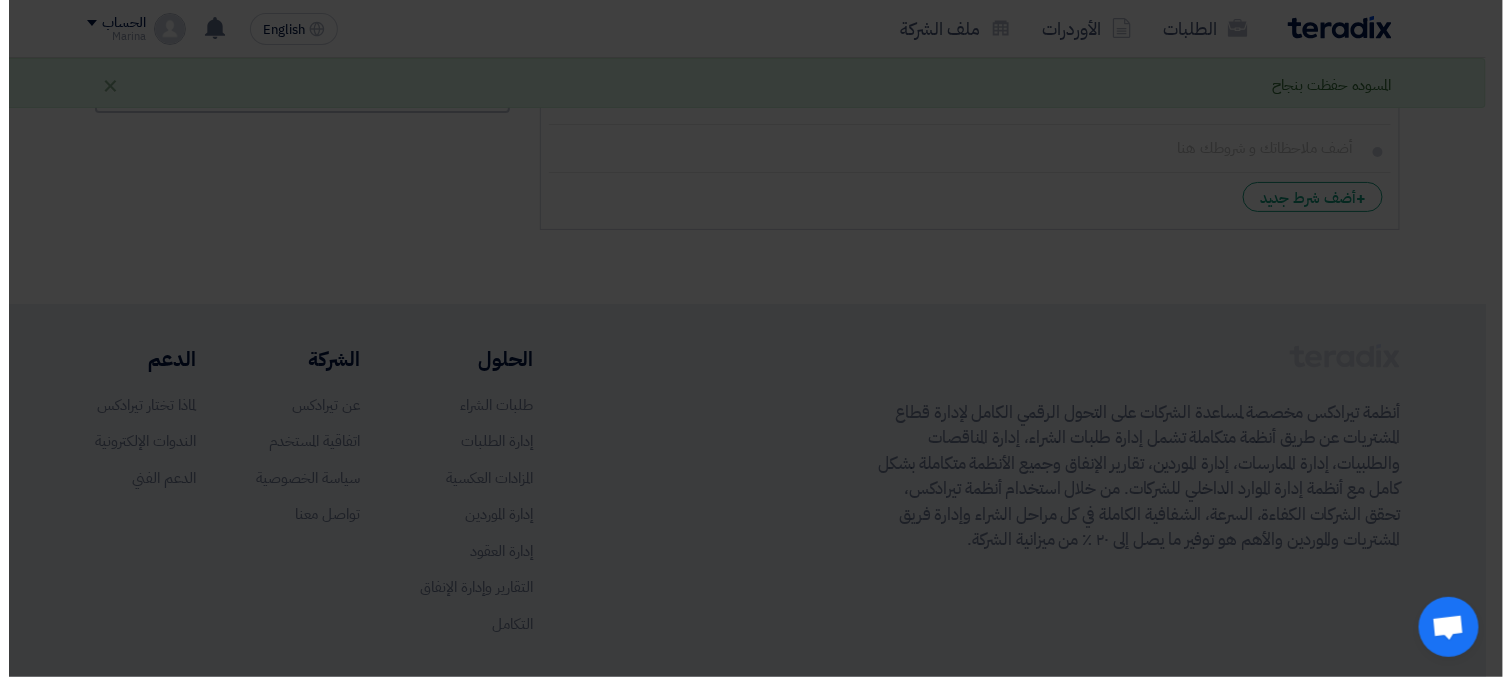 scroll, scrollTop: 988, scrollLeft: 0, axis: vertical 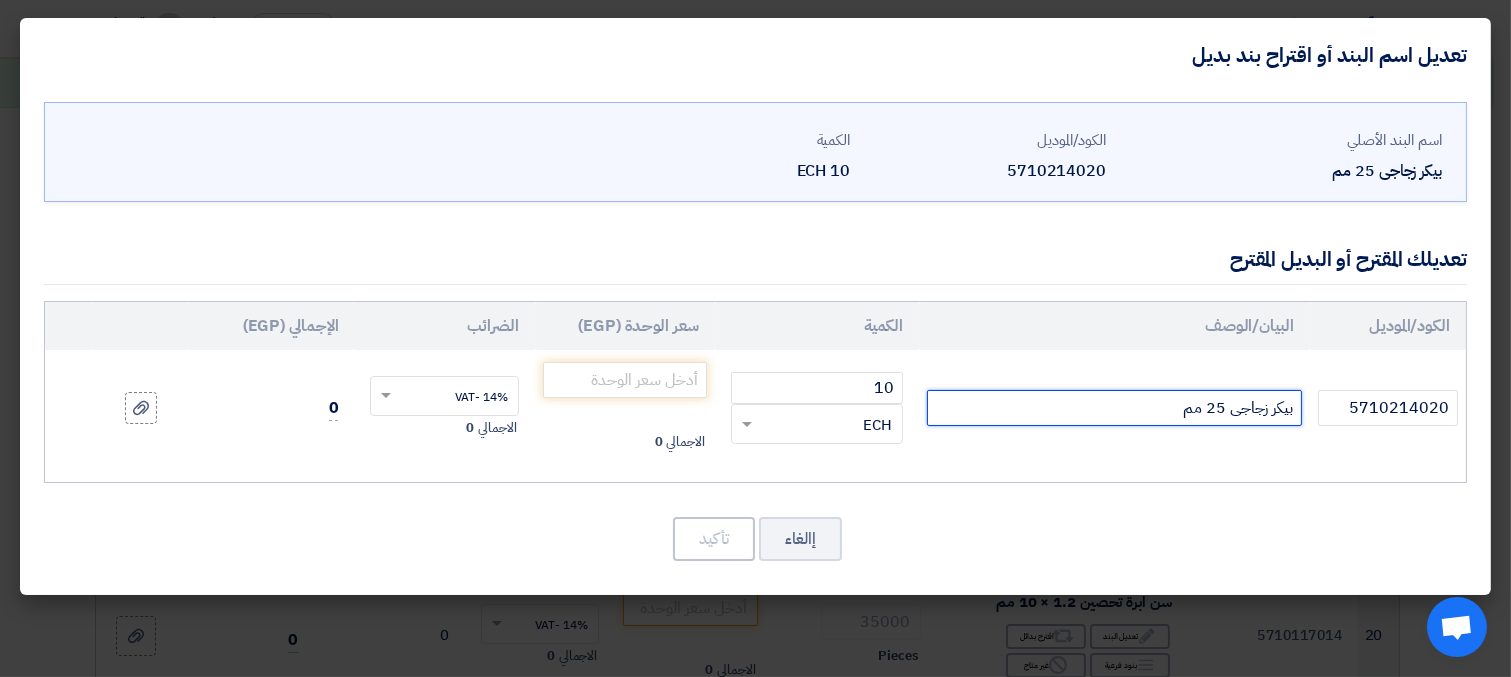 click on "بيكر زجاجى 25 مم" 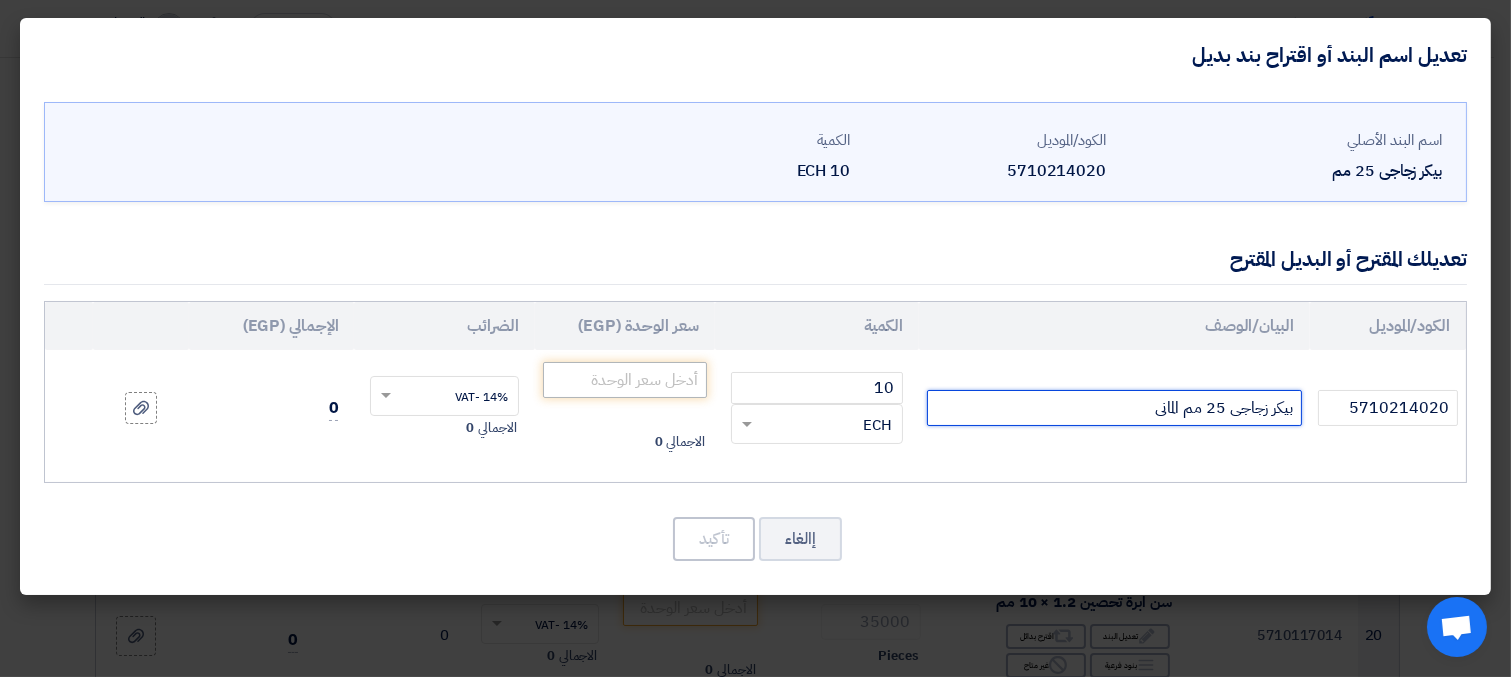 type on "بيكر زجاجى 25 مم المانى" 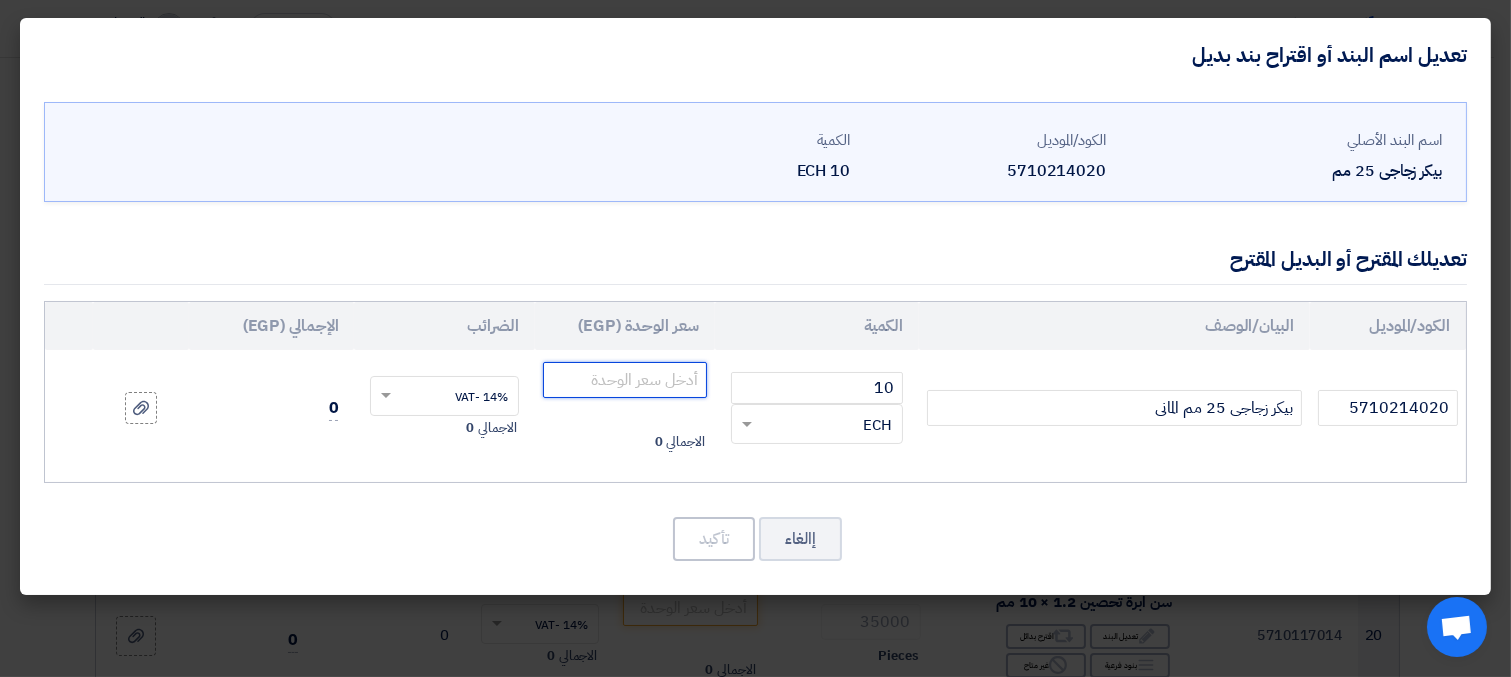 click 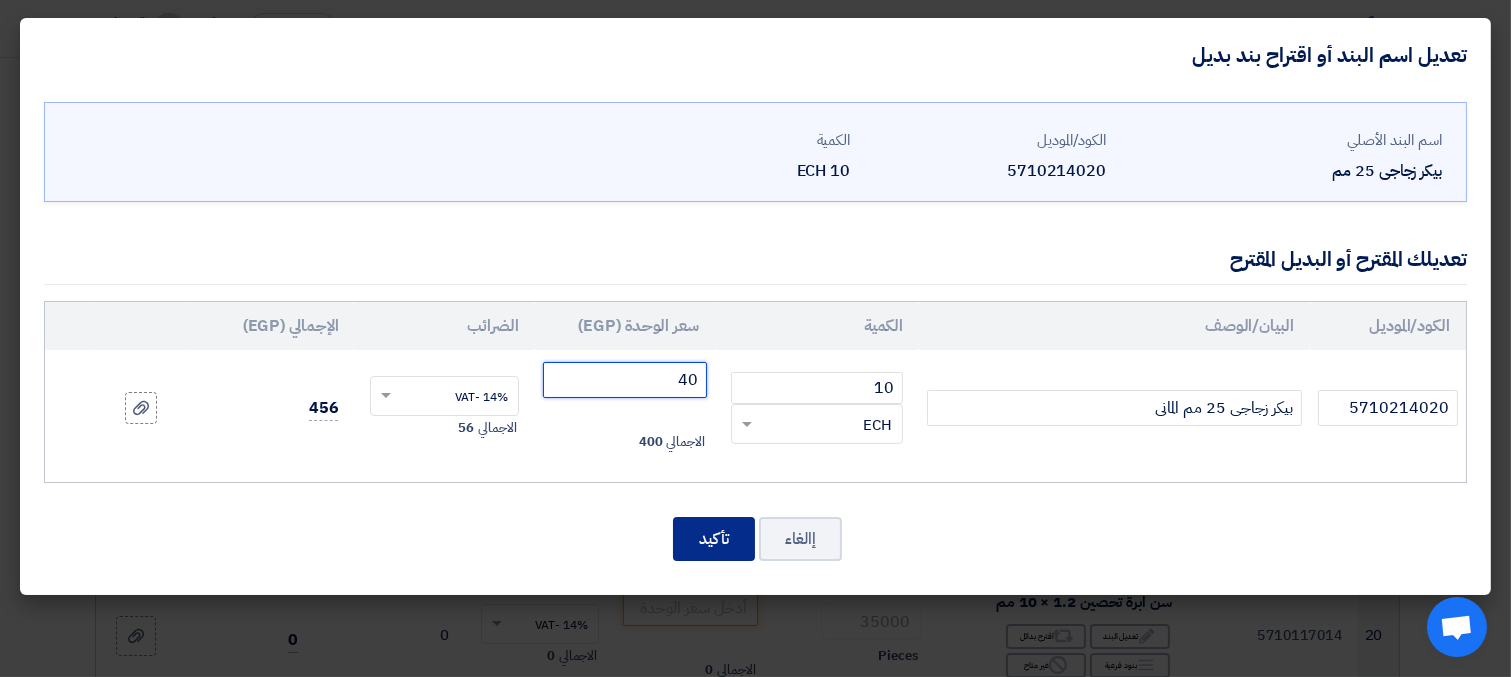 type on "40" 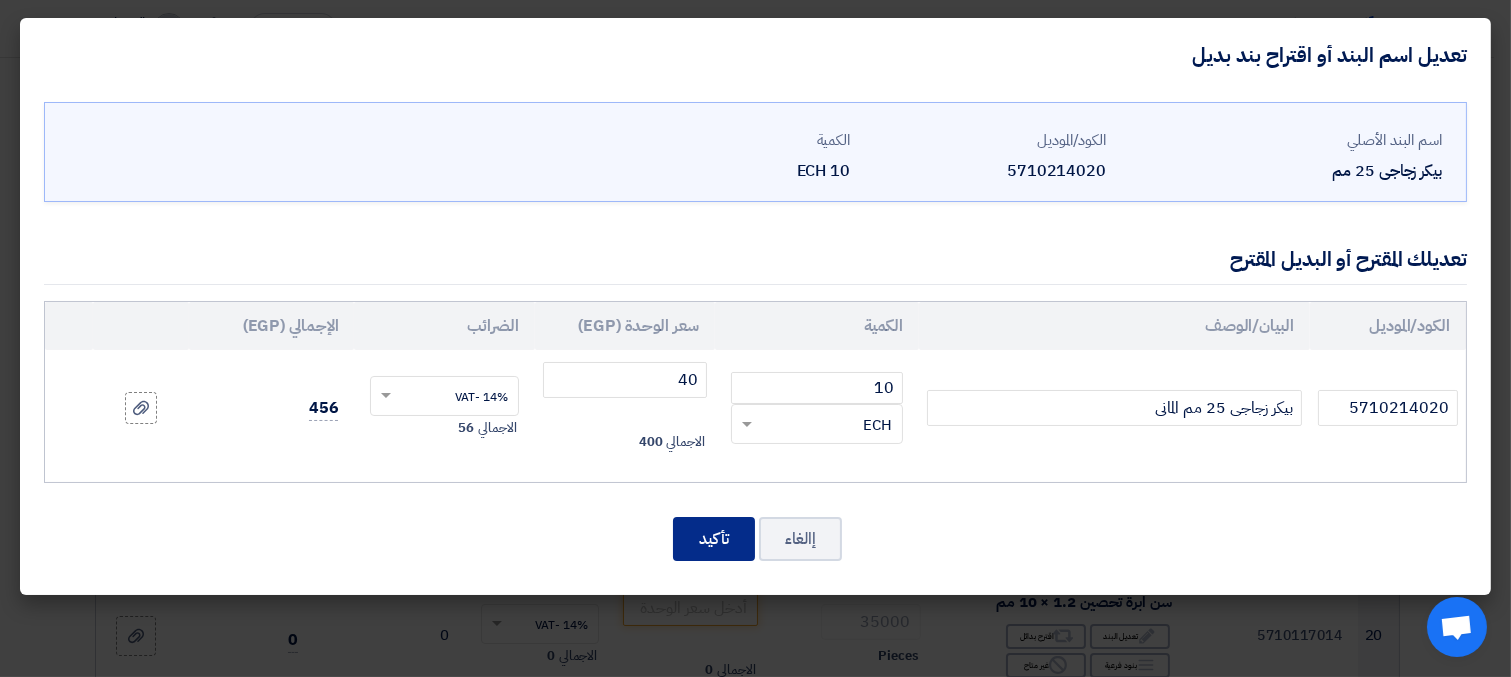 click on "تأكيد" 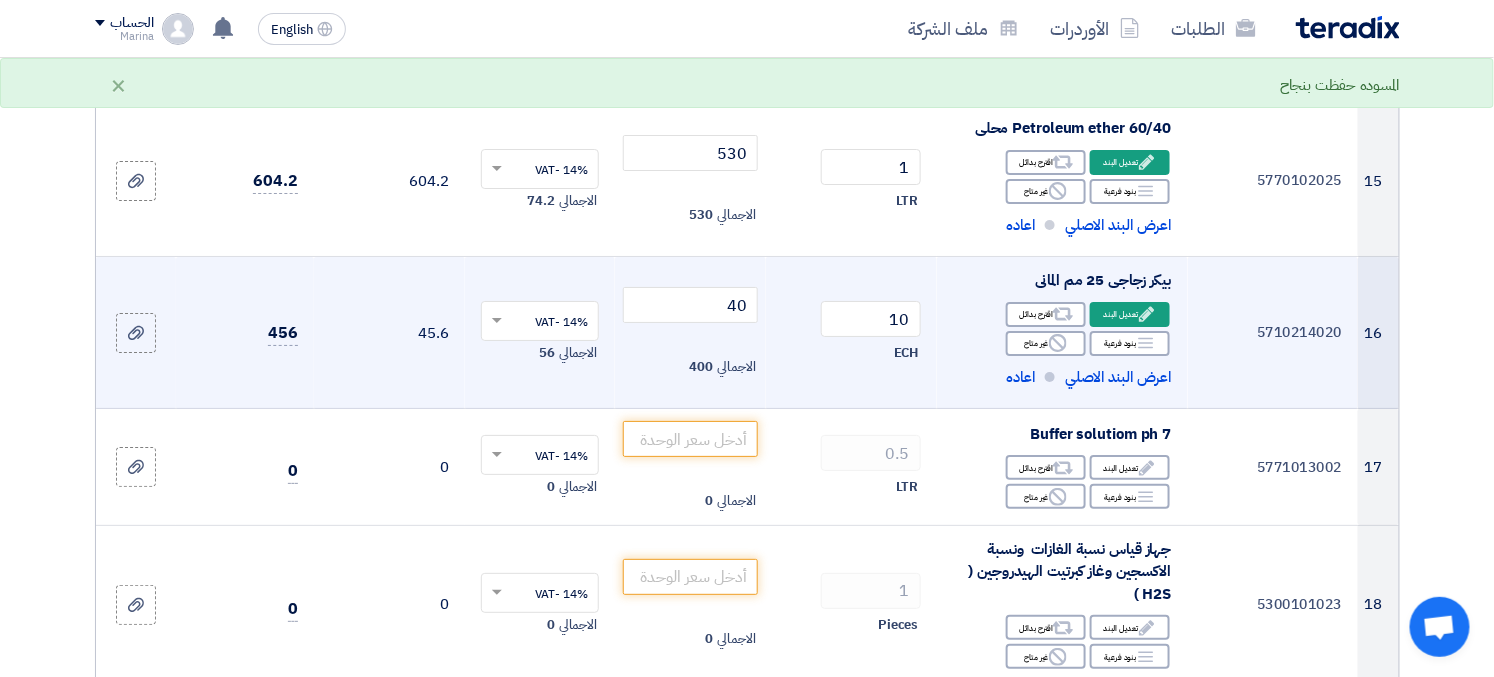scroll, scrollTop: 2332, scrollLeft: 0, axis: vertical 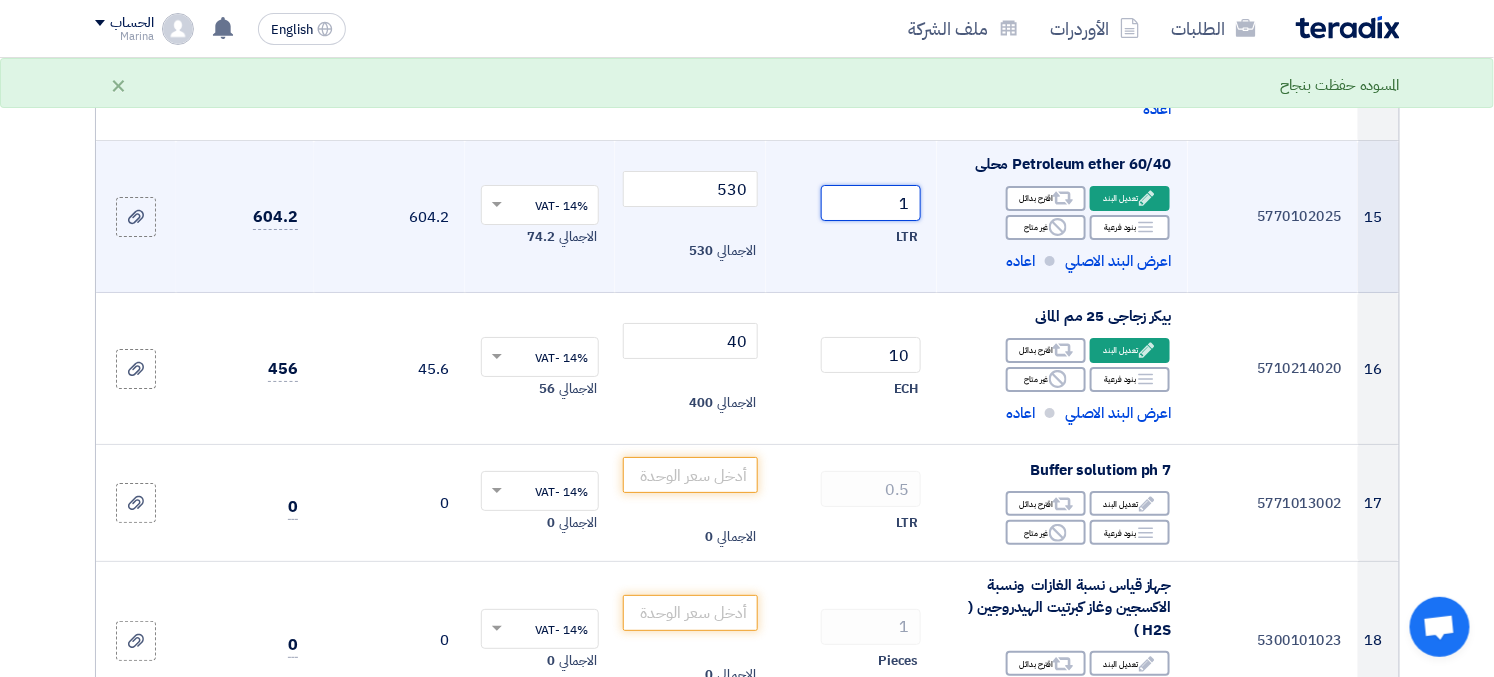 click on "1" 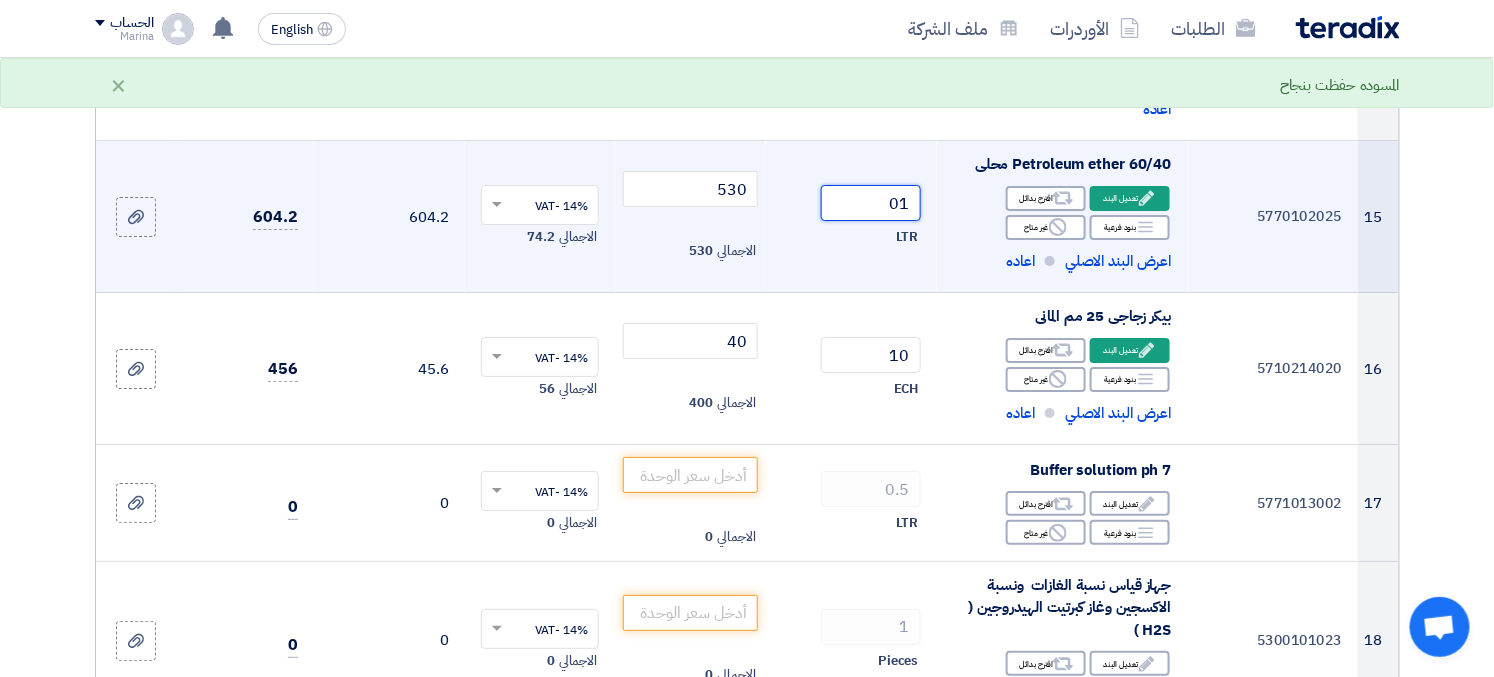 drag, startPoint x: 884, startPoint y: 195, endPoint x: 922, endPoint y: 203, distance: 38.832977 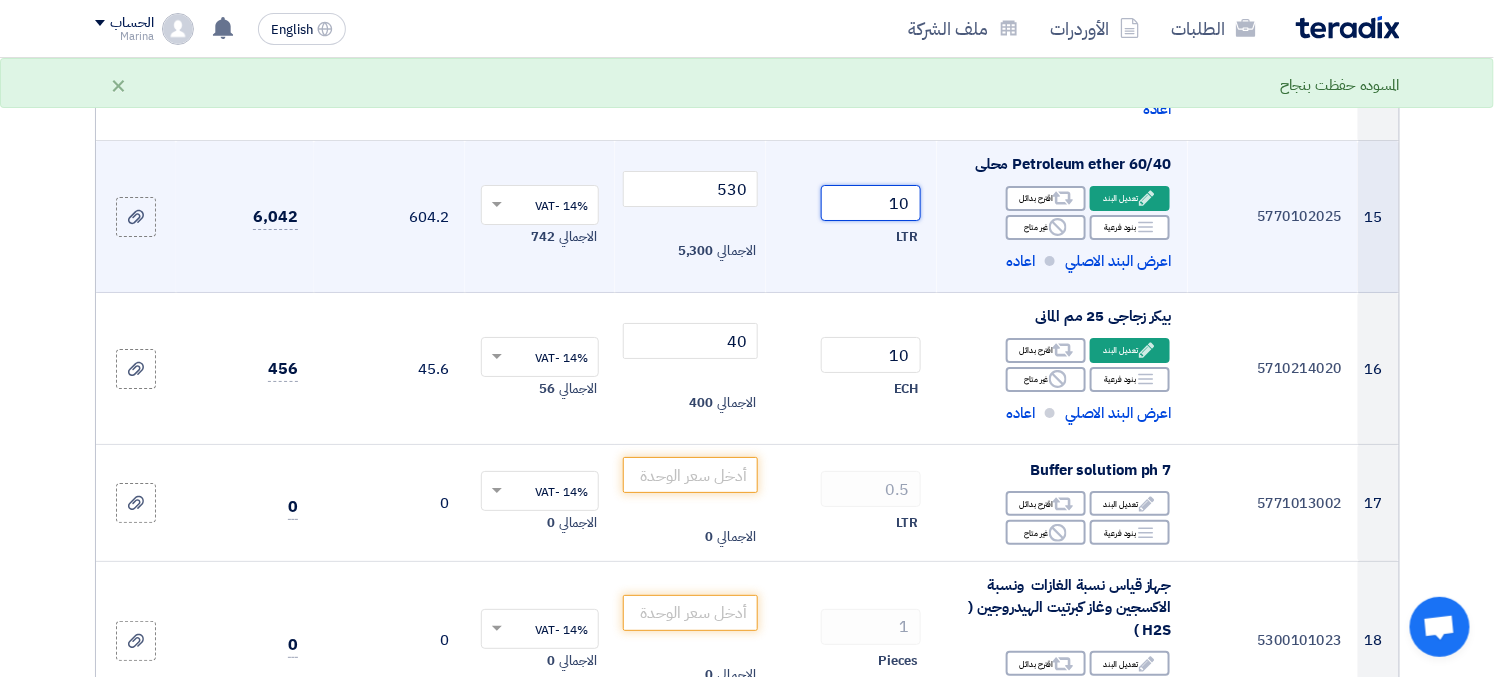 type on "10" 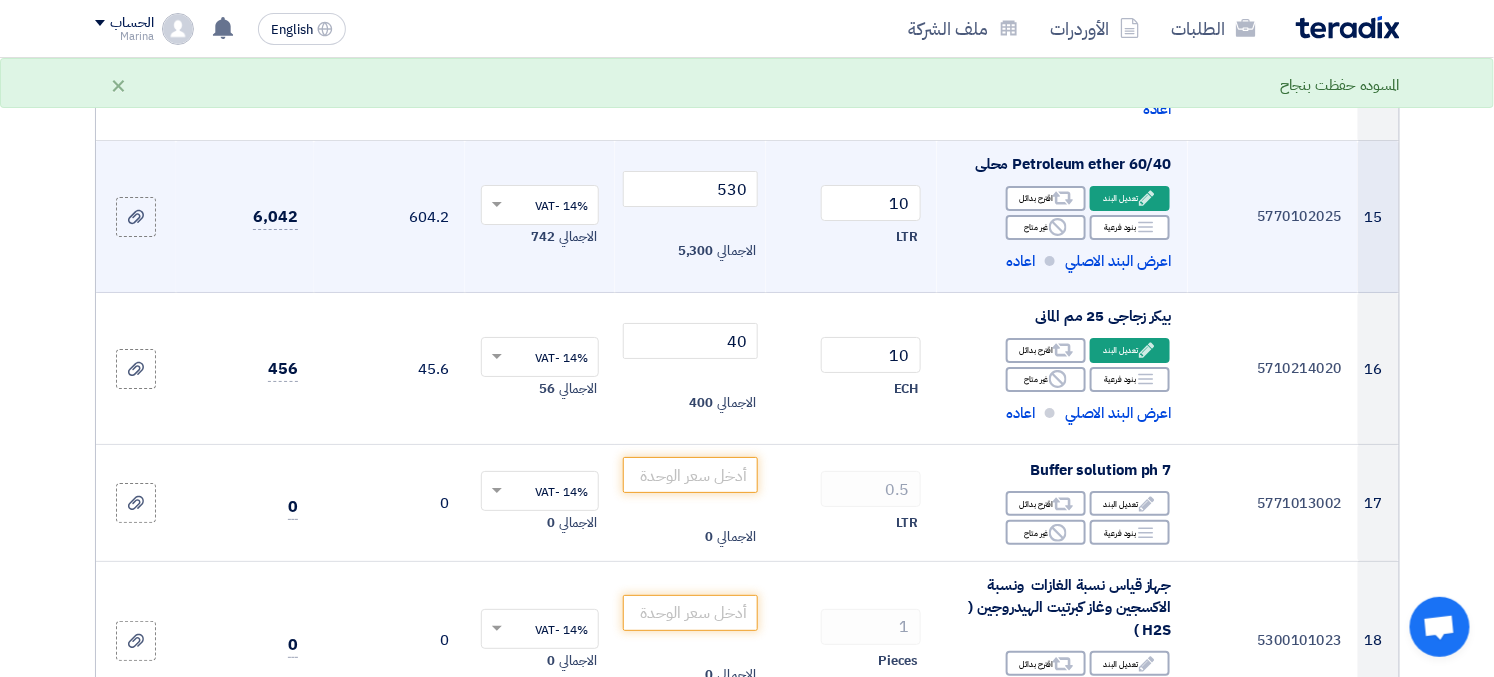 click on "10
LTR" 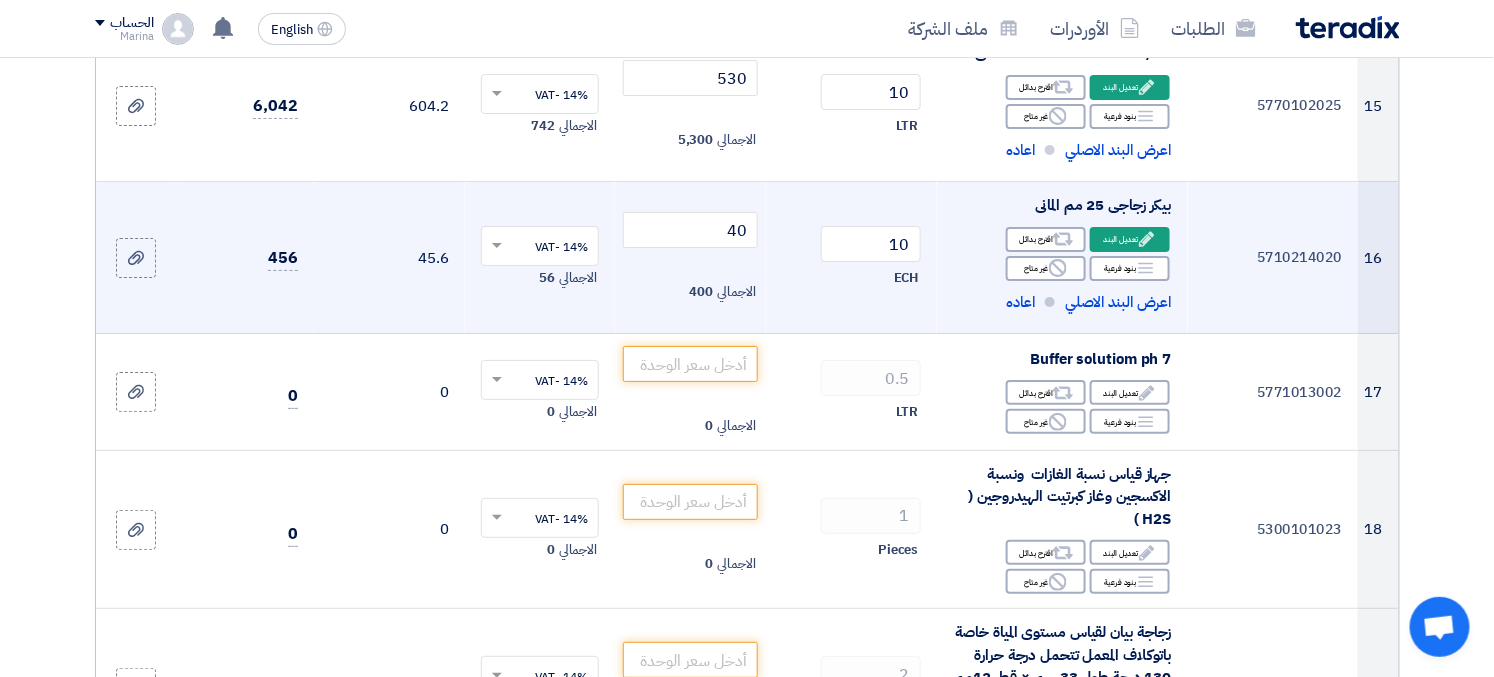 scroll, scrollTop: 2554, scrollLeft: 0, axis: vertical 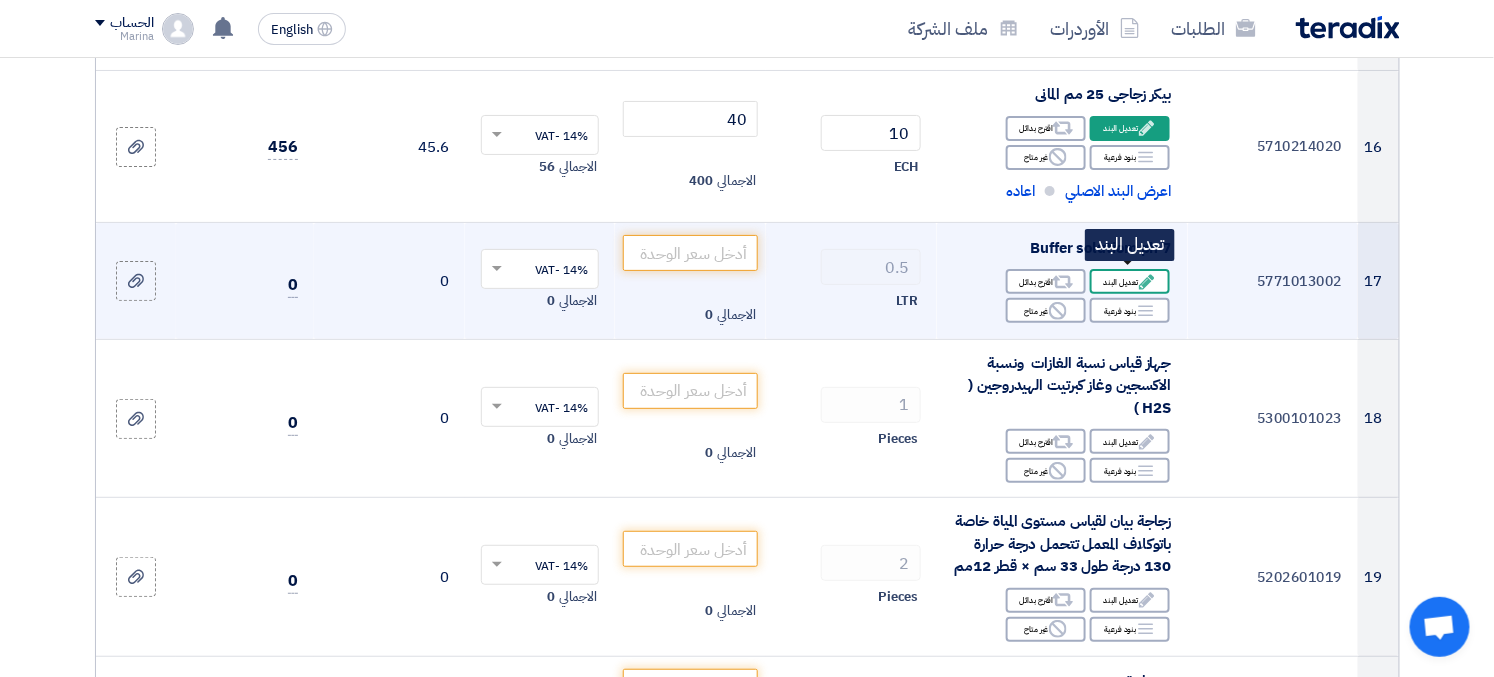 click on "Edit
تعديل البند" 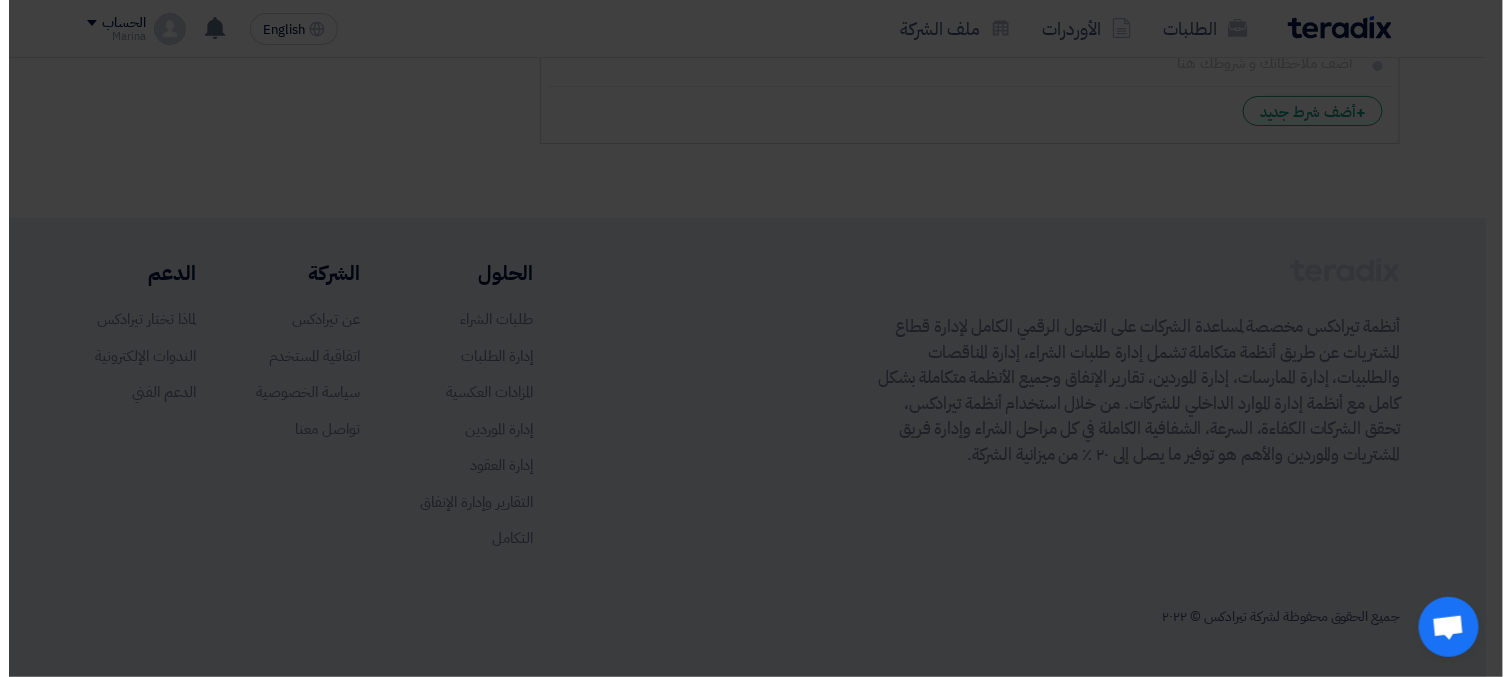 scroll, scrollTop: 1100, scrollLeft: 0, axis: vertical 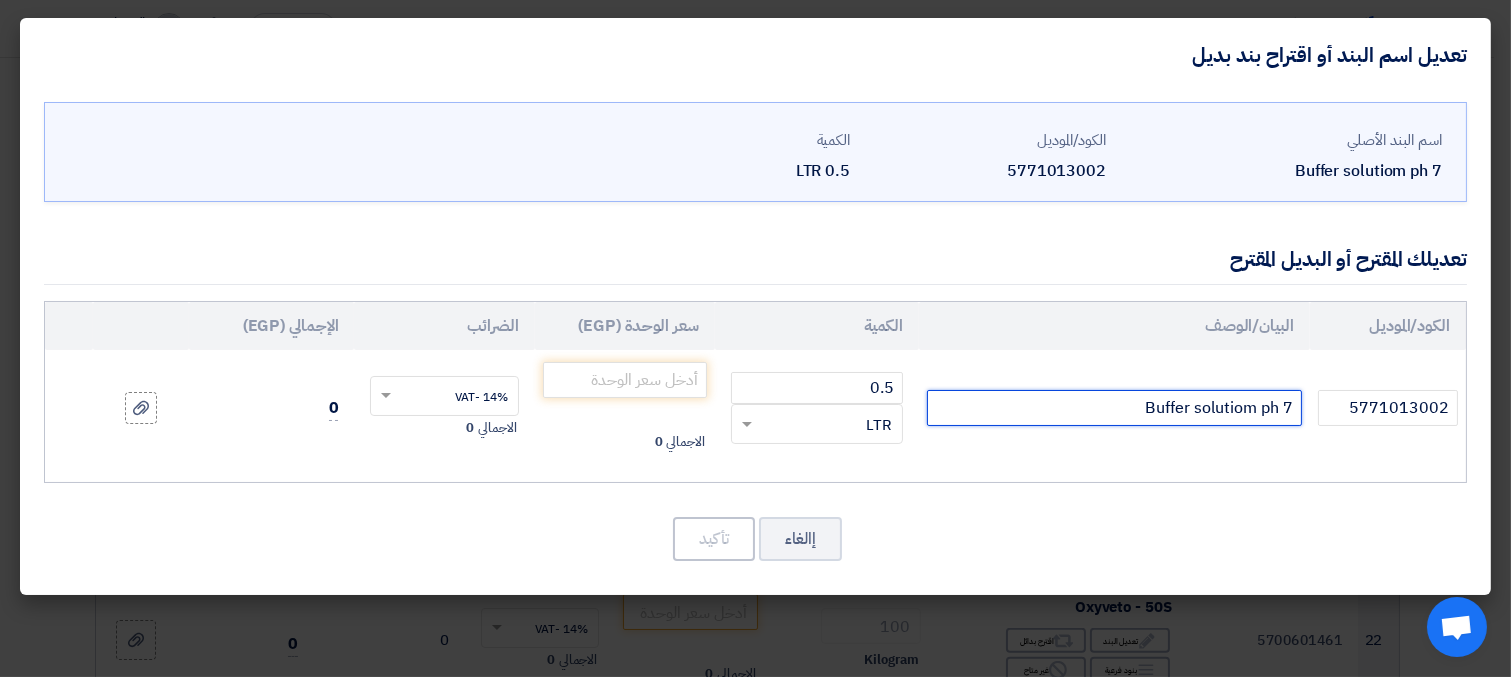 click on "Buffer solutiom ph 7" 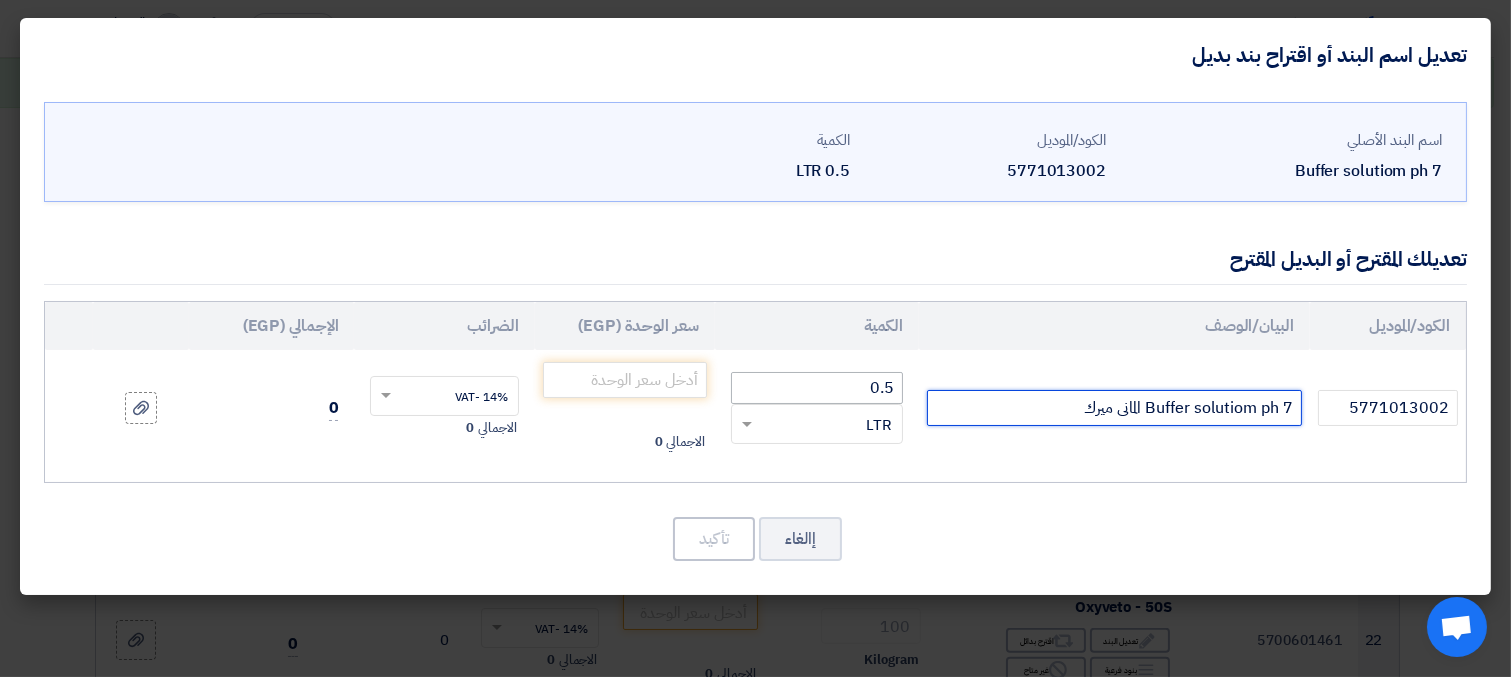 type on "Buffer solutiom ph 7 المانى ميرك" 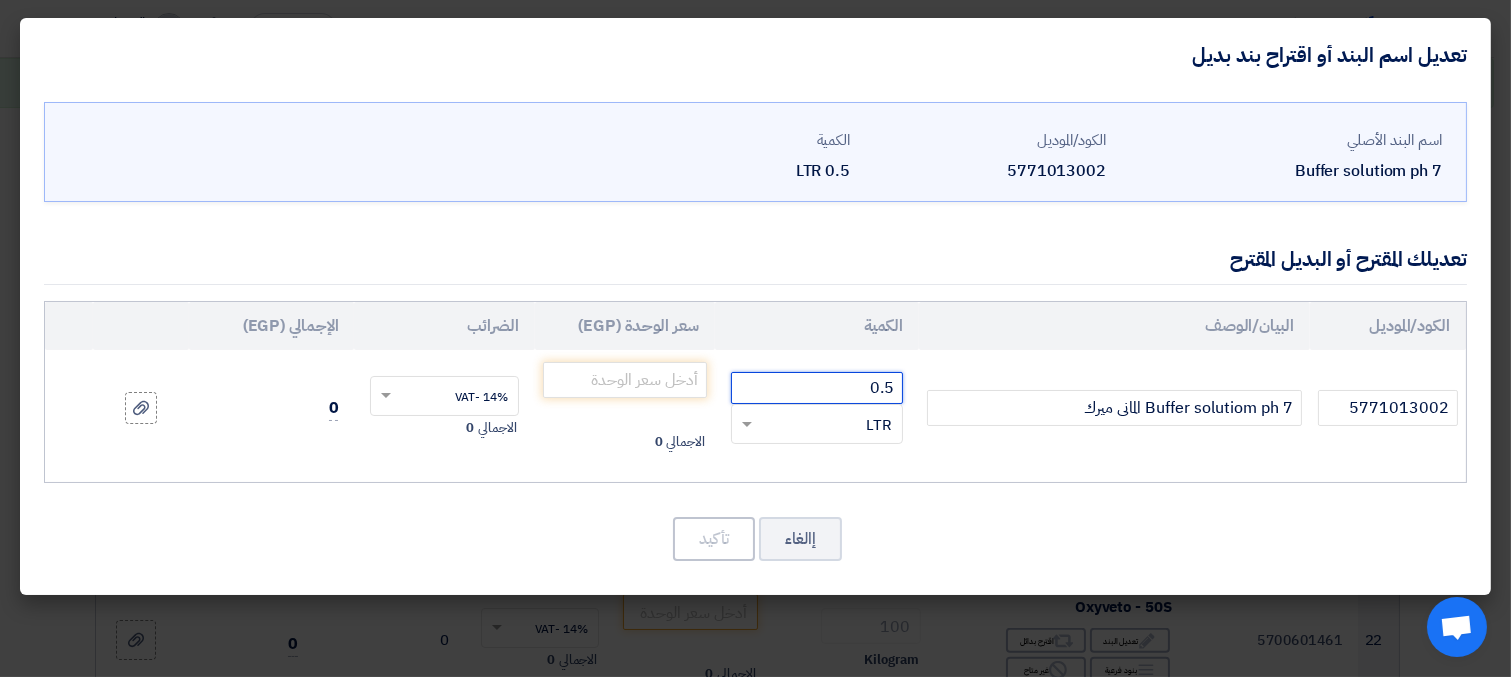 drag, startPoint x: 855, startPoint y: 387, endPoint x: 952, endPoint y: 379, distance: 97.32934 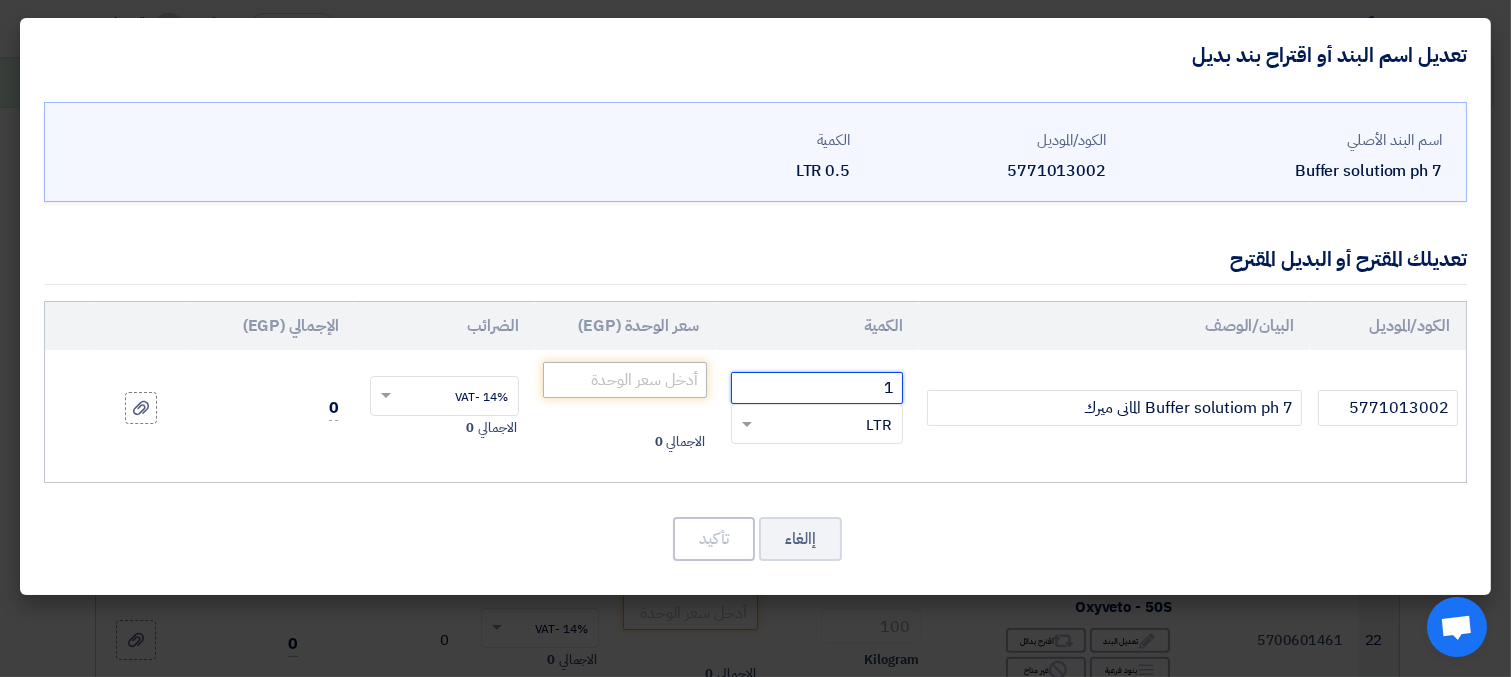 type on "1" 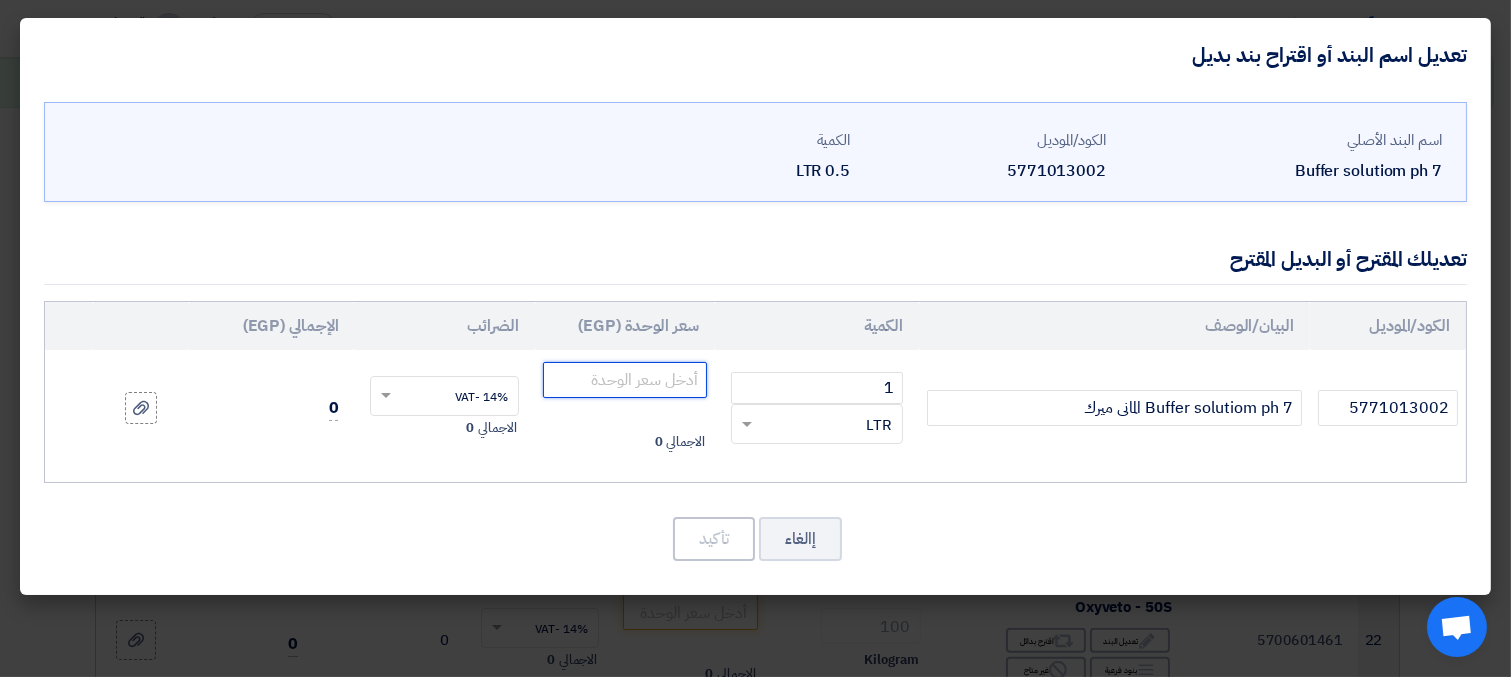 click 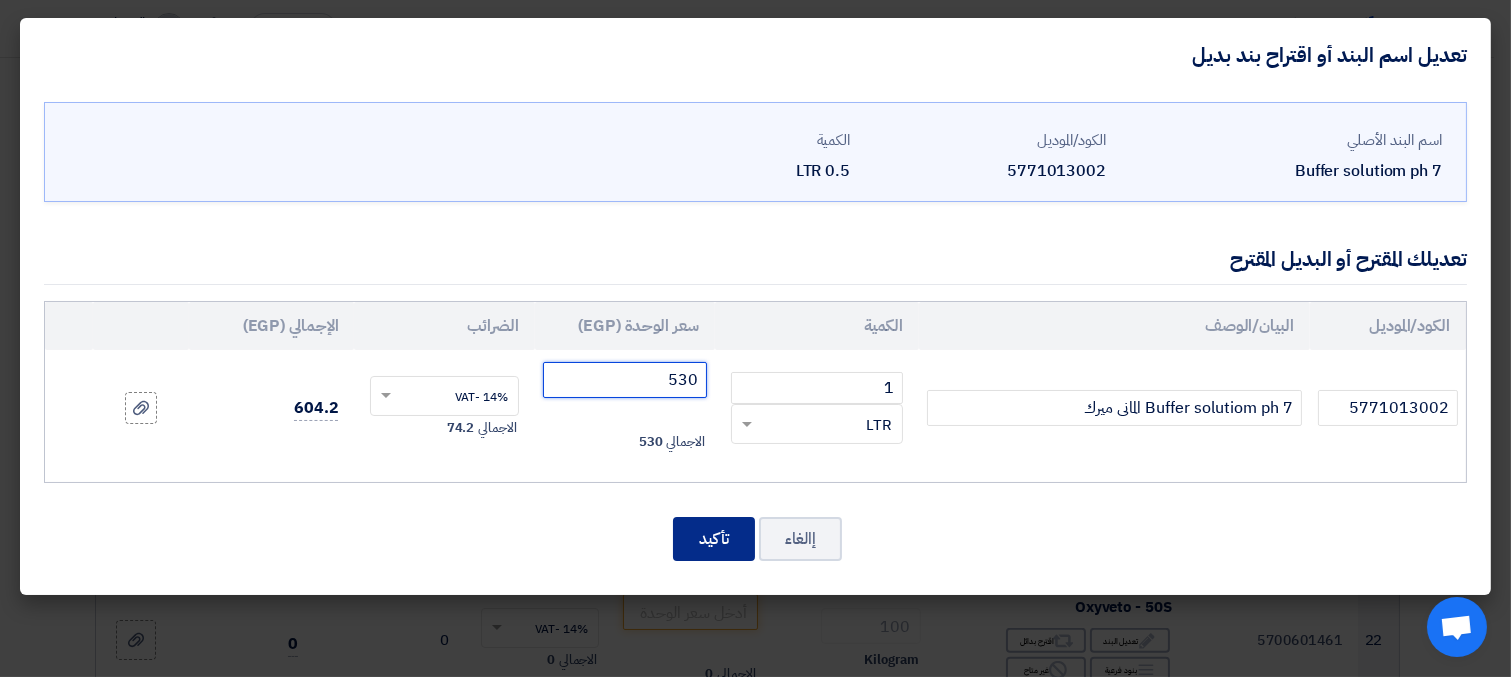 type on "530" 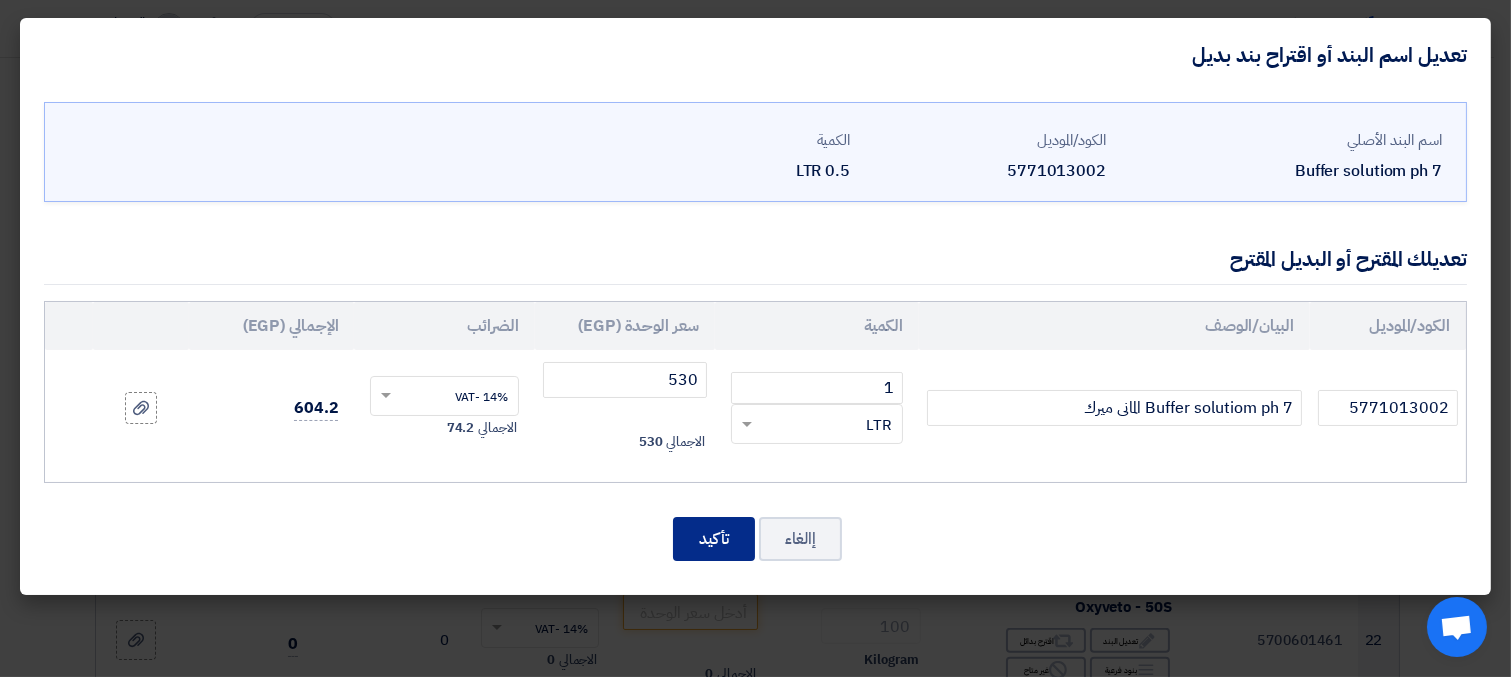 click on "تأكيد" 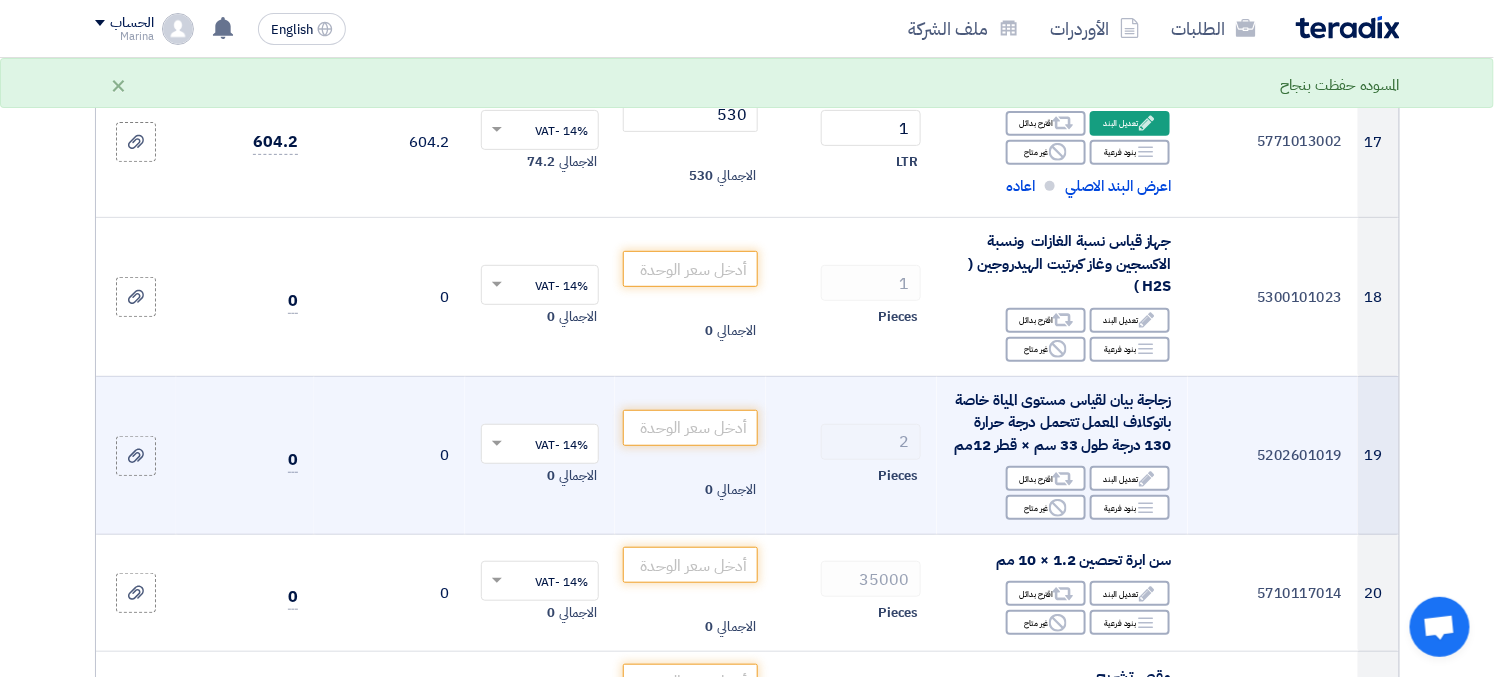 scroll, scrollTop: 2746, scrollLeft: 0, axis: vertical 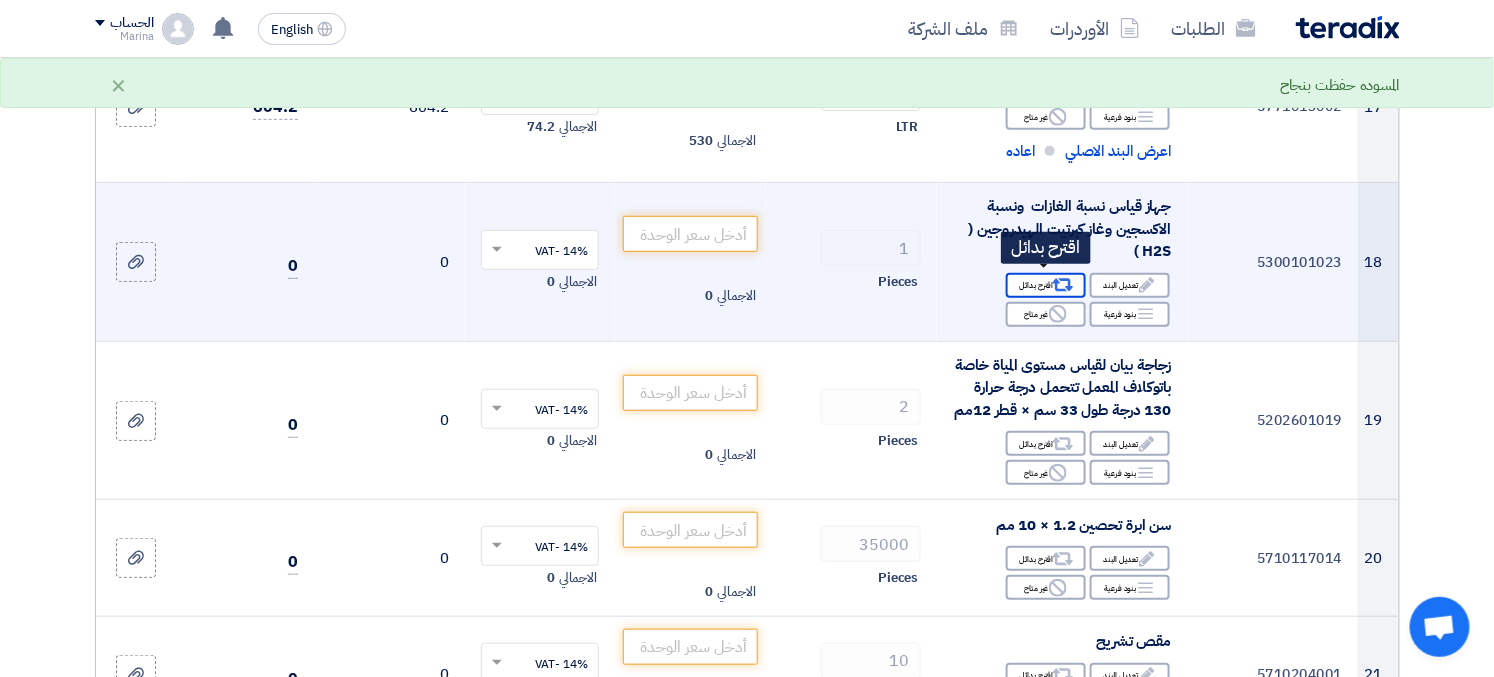 click on "Alternative" 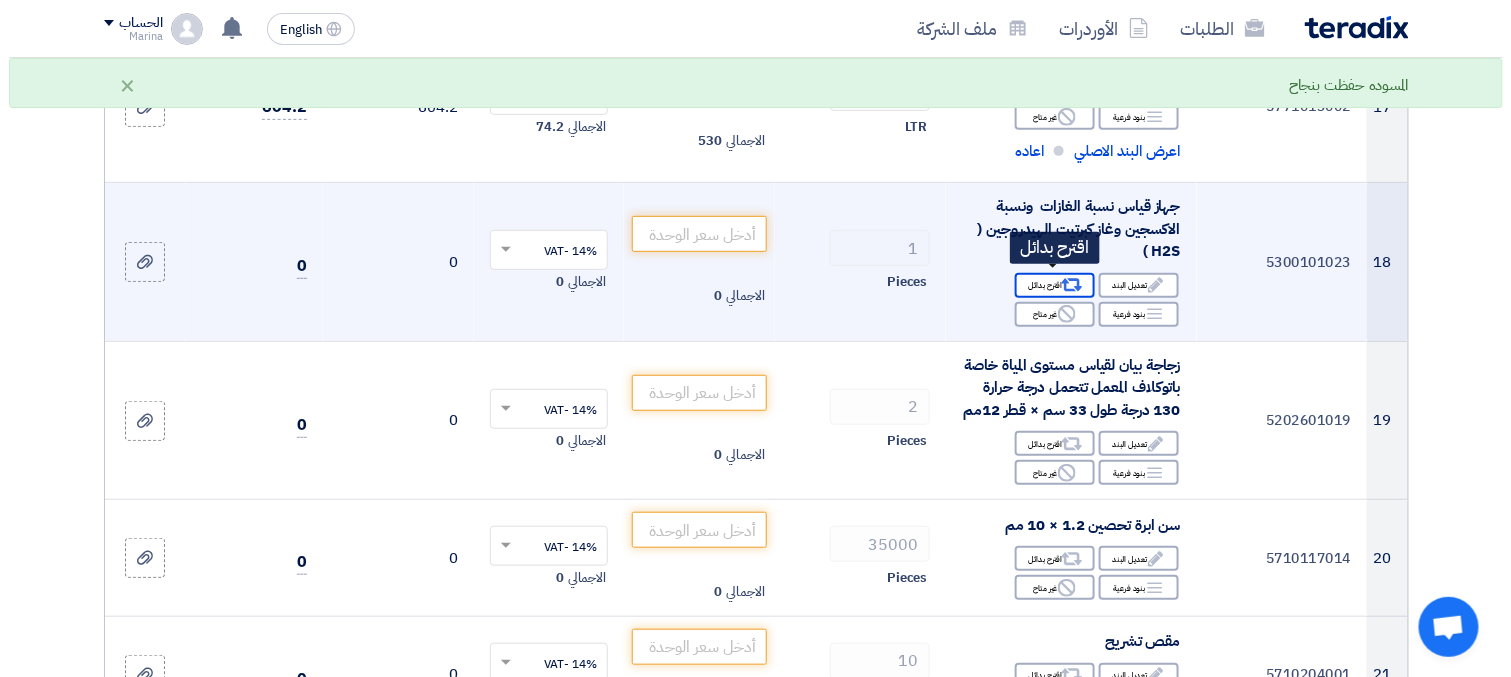 scroll, scrollTop: 1140, scrollLeft: 0, axis: vertical 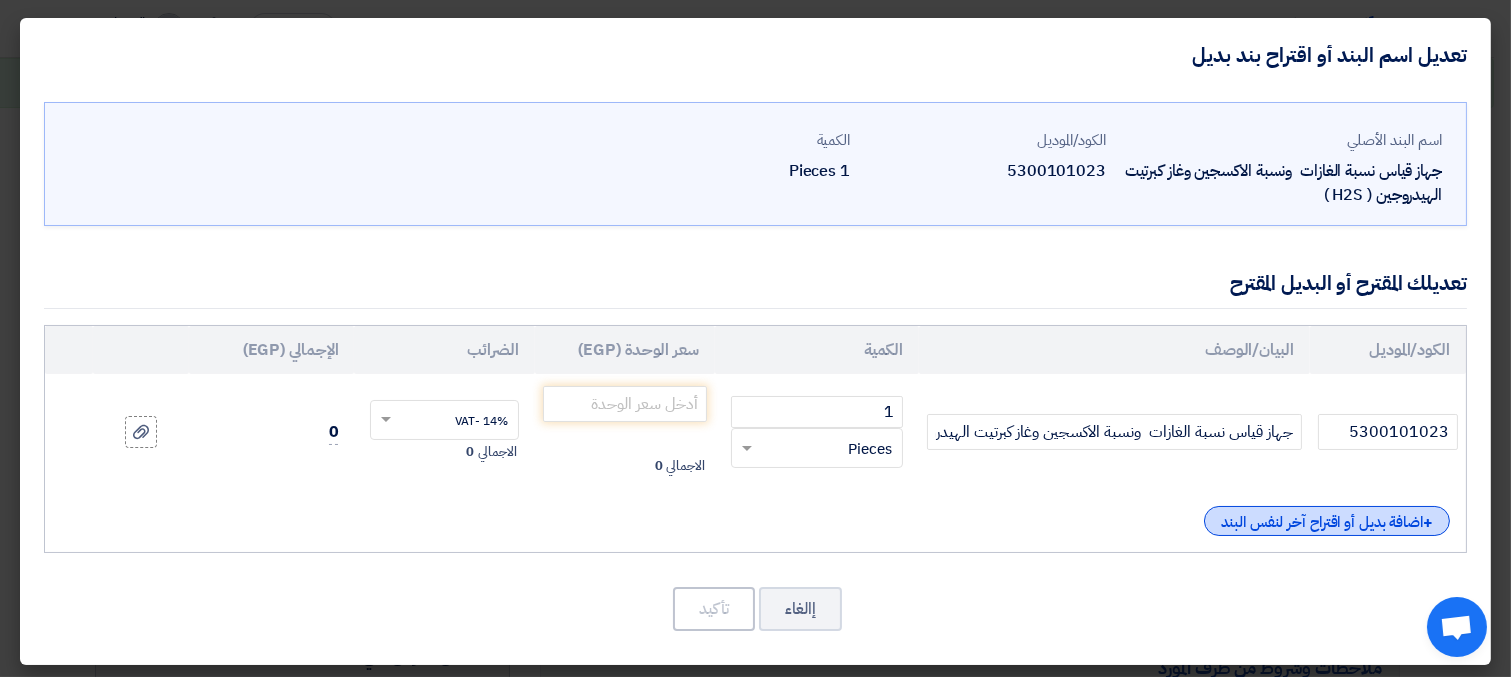 click on "+
اضافة بديل أو اقتراح آخر لنفس البند" 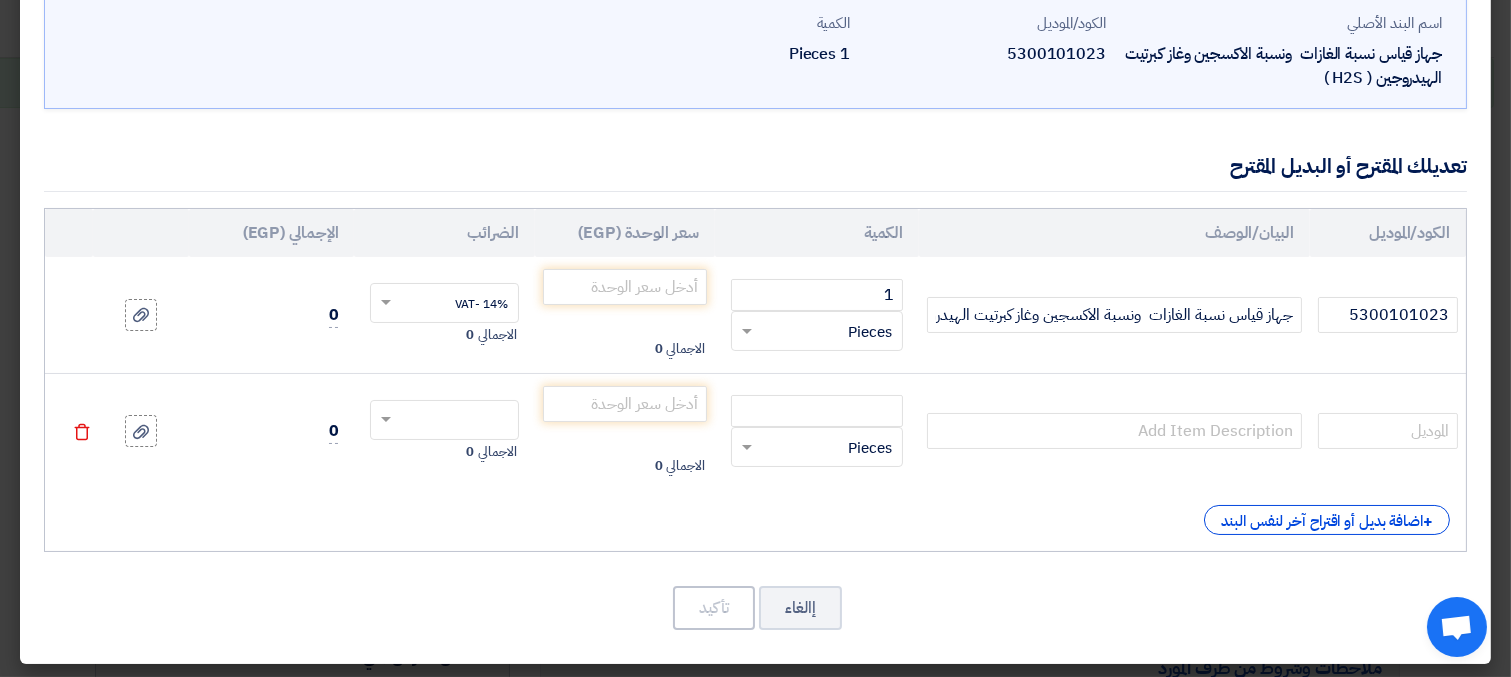 scroll, scrollTop: 118, scrollLeft: 0, axis: vertical 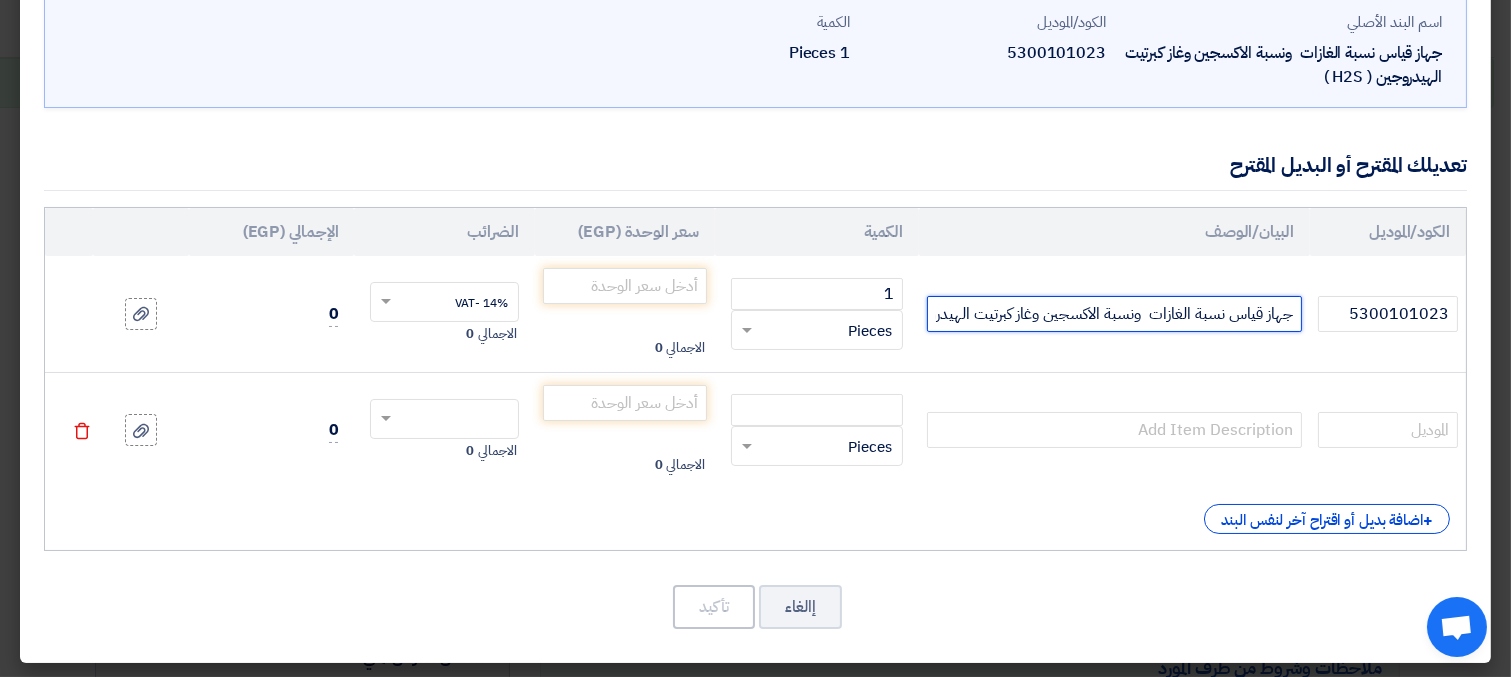 click on "جهاز قياس نسبة الغازات  ونسبة الاكسجين وغاز كبرتيت الهيدروجين ( H2S )" 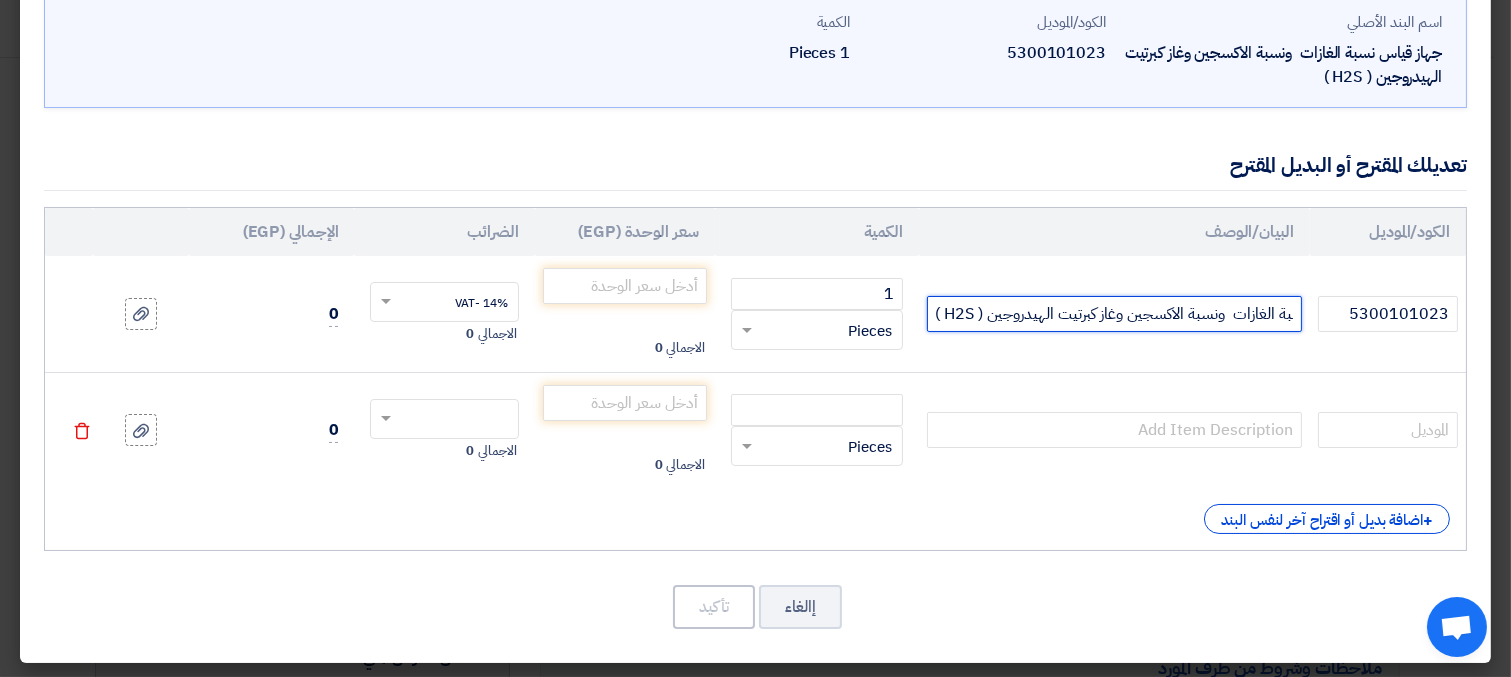 scroll, scrollTop: 0, scrollLeft: -91, axis: horizontal 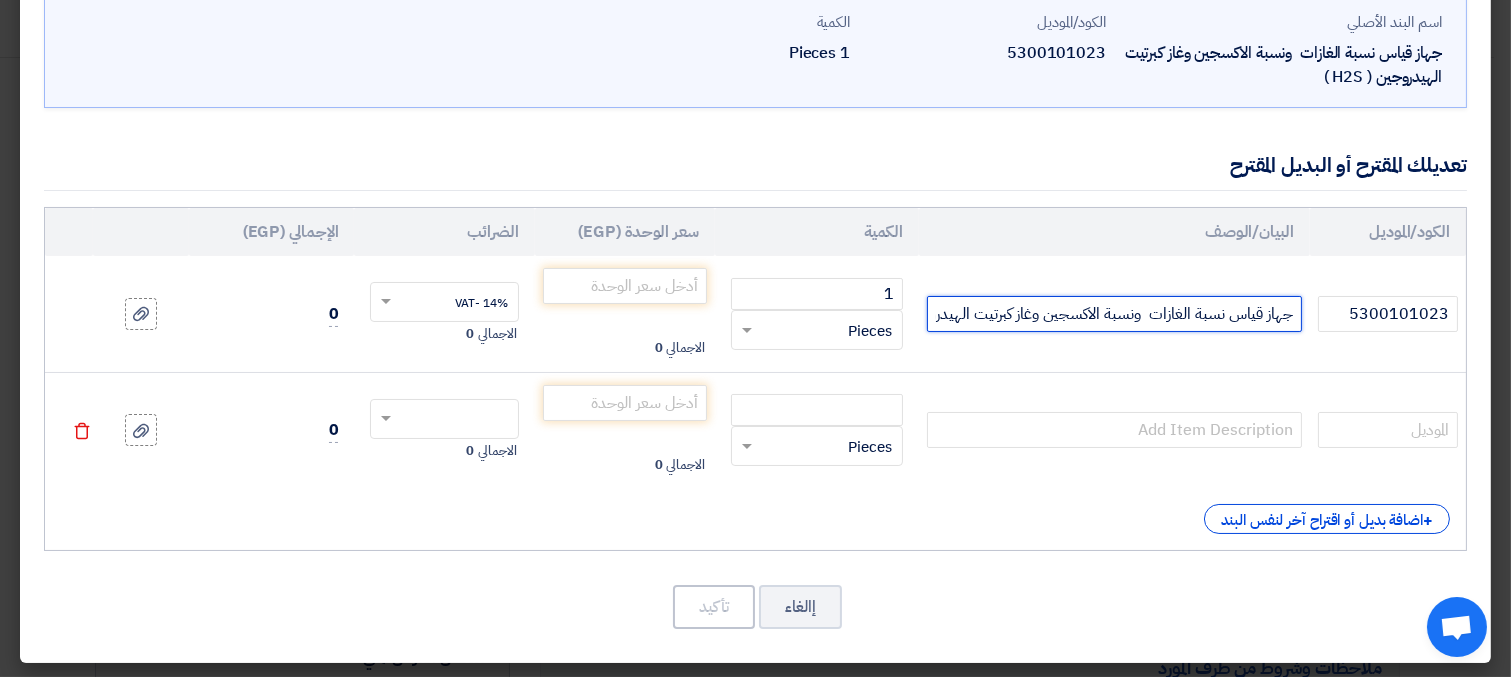 click on "جهاز قياس نسبة الغازات  ونسبة الاكسجين وغاز كبرتيت الهيدروجين ( H2S )" 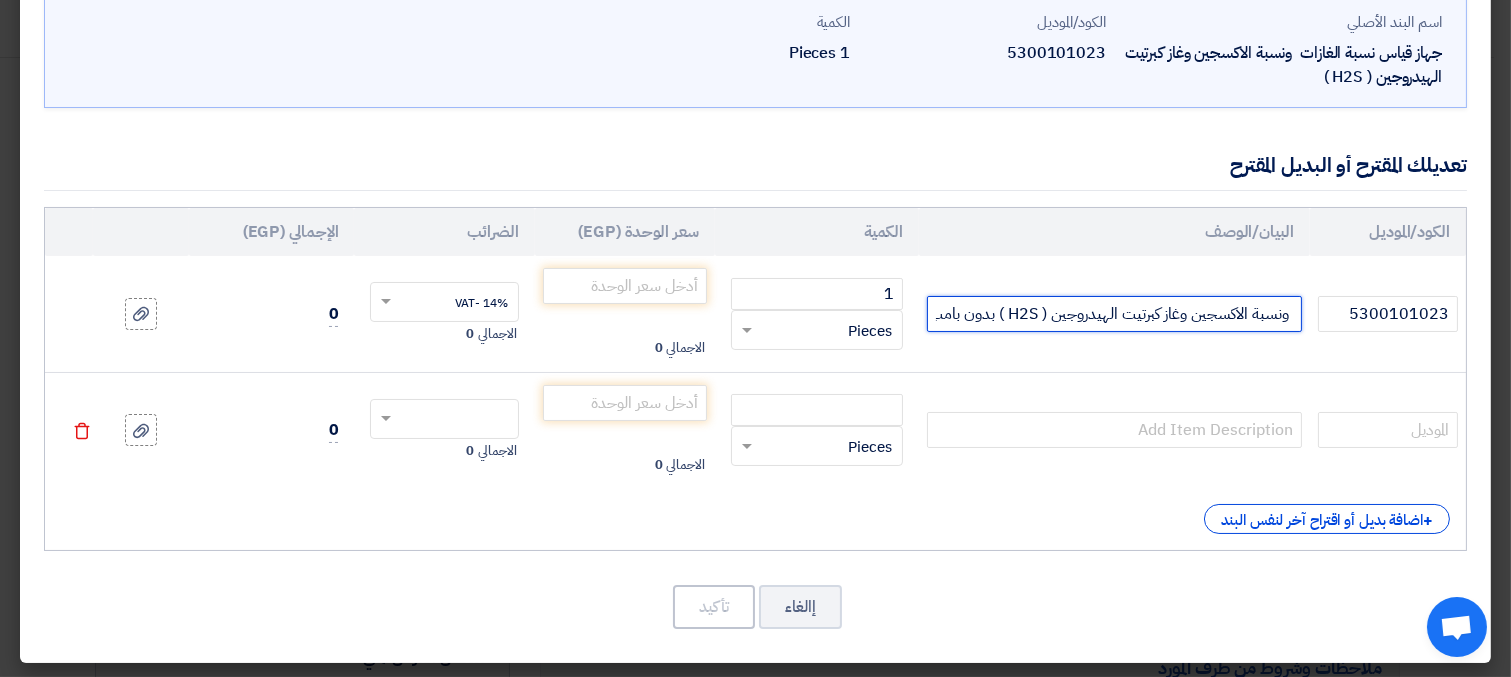scroll, scrollTop: 0, scrollLeft: -161, axis: horizontal 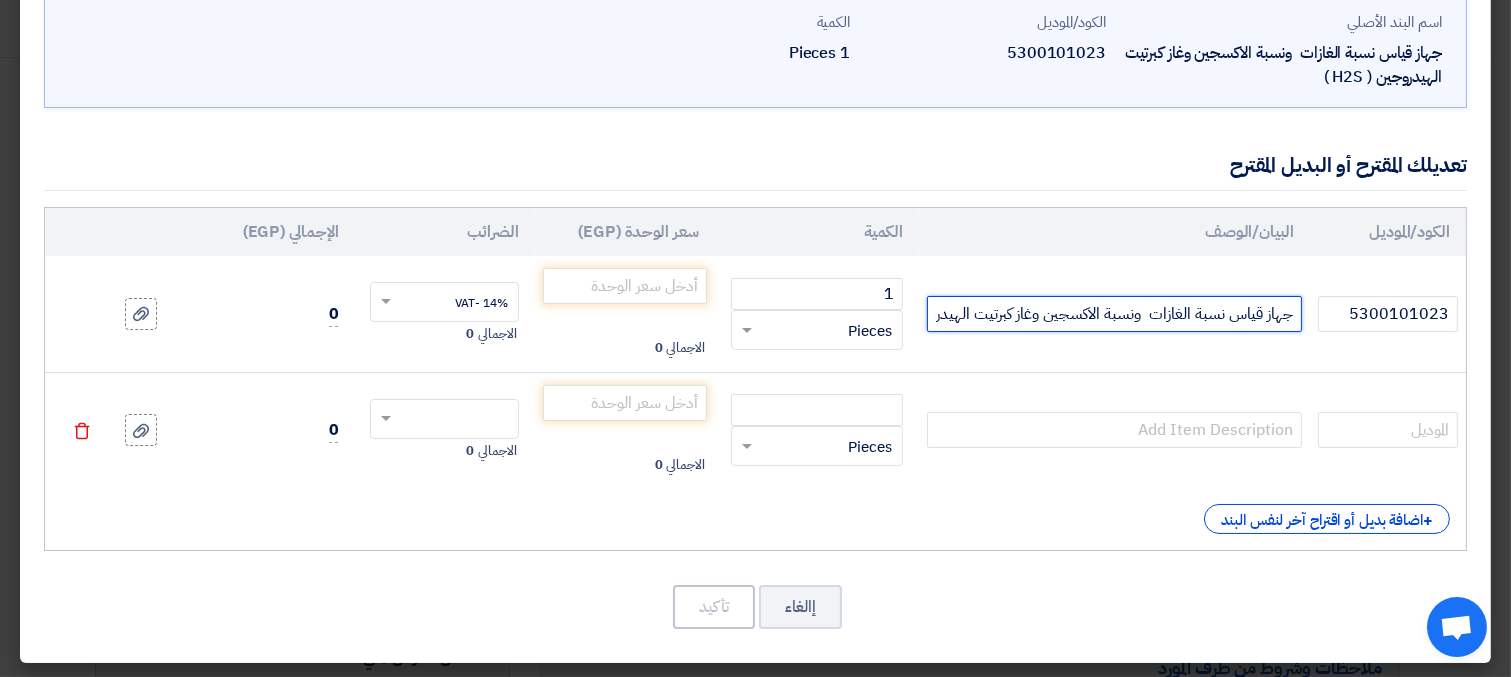 drag, startPoint x: 1010, startPoint y: 310, endPoint x: 1315, endPoint y: 317, distance: 305.08032 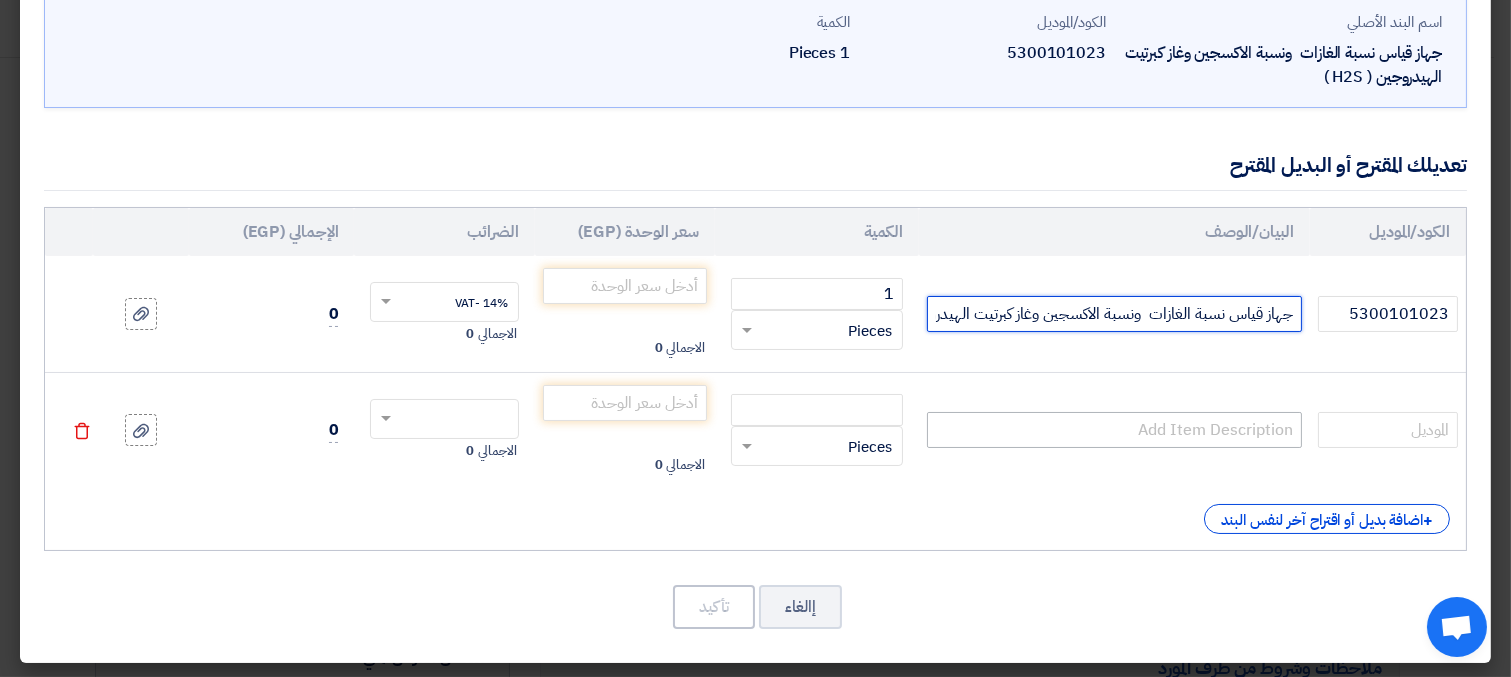 type on "جهاز قياس نسبة الغازات  ونسبة الاكسجين وغاز كبرتيت الهيدروجين ( H2S ) بدون بامب" 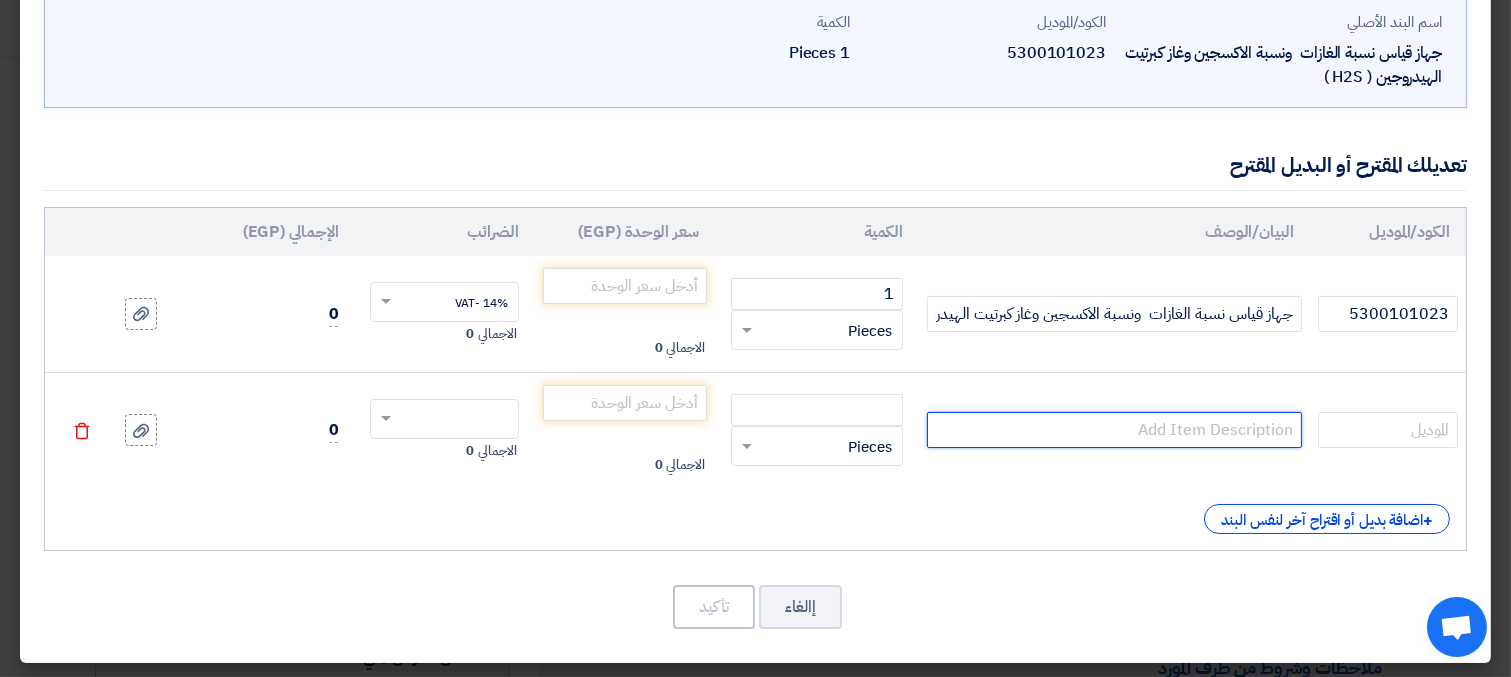 click 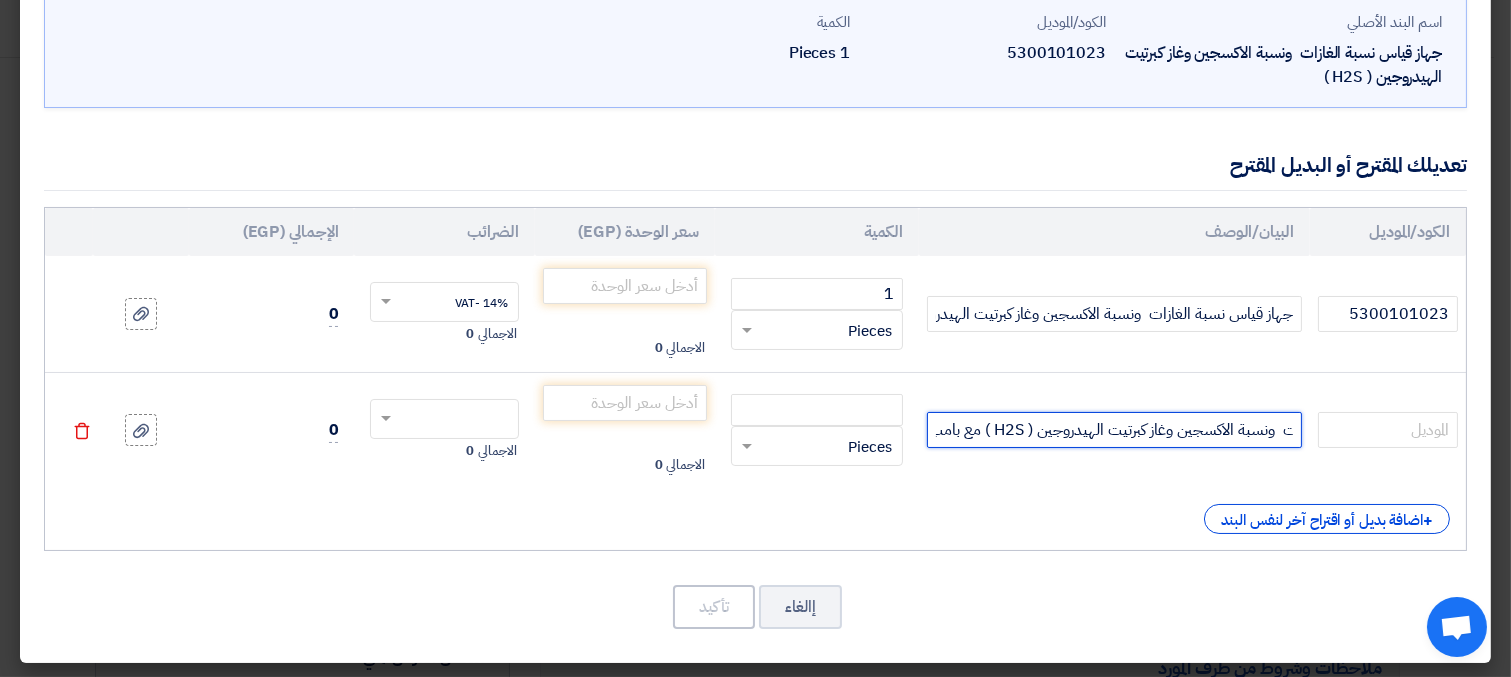 scroll, scrollTop: 0, scrollLeft: -147, axis: horizontal 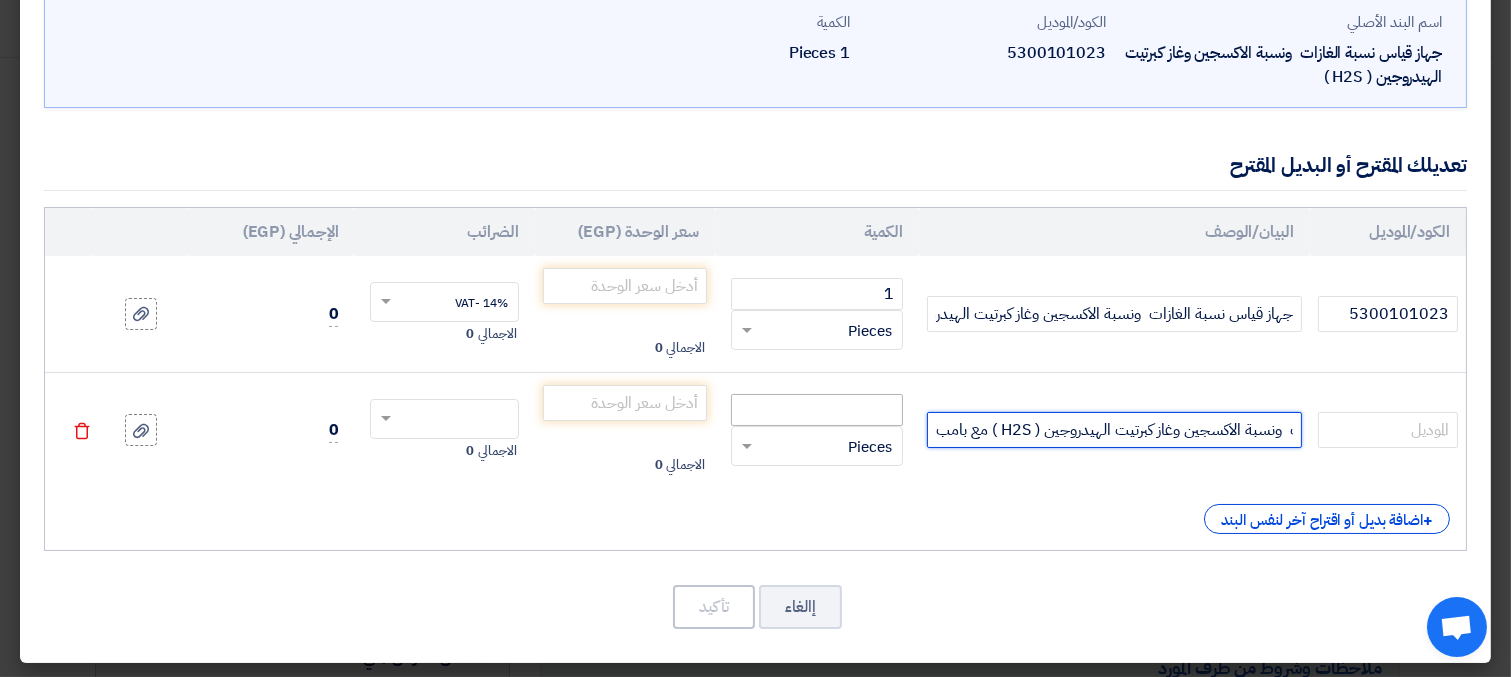 type on "جهاز قياس نسبة الغازات  ونسبة الاكسجين وغاز كبرتيت الهيدروجين ( H2S ) مع بامب" 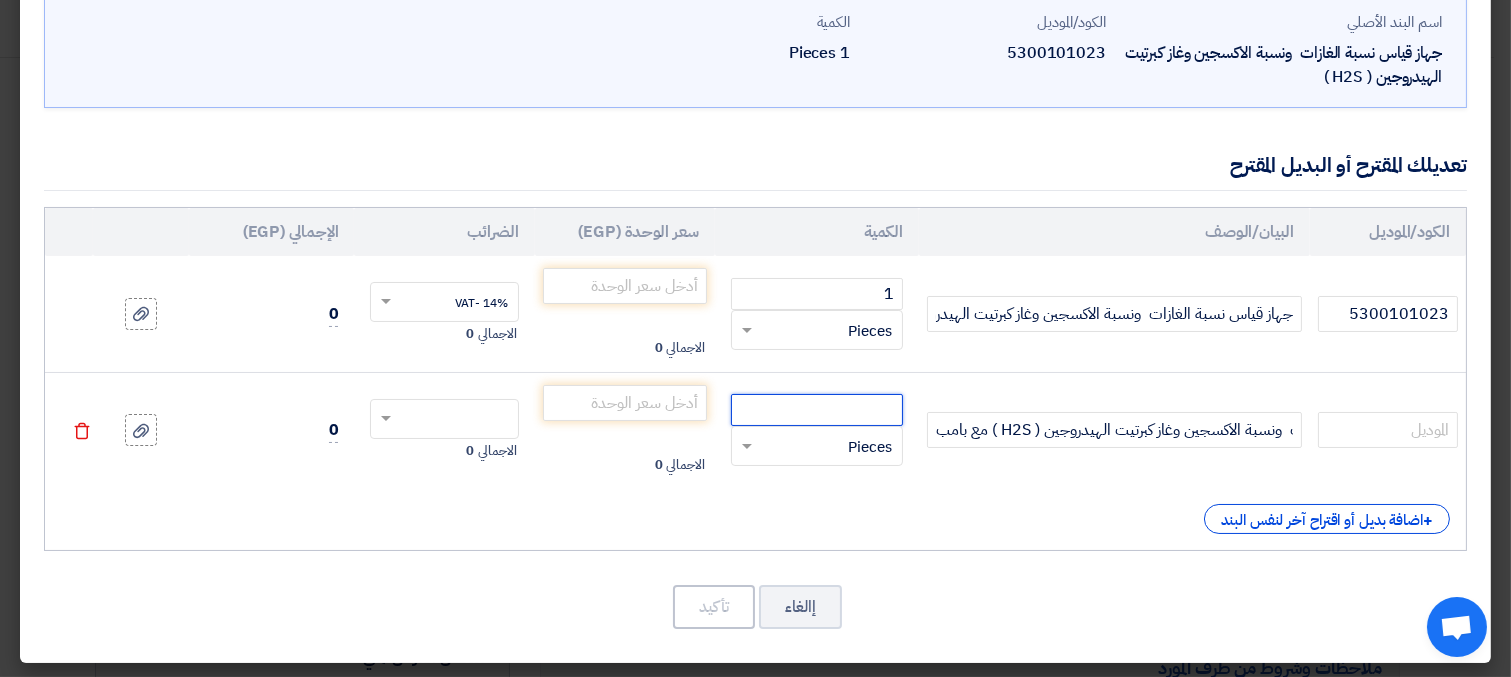 click 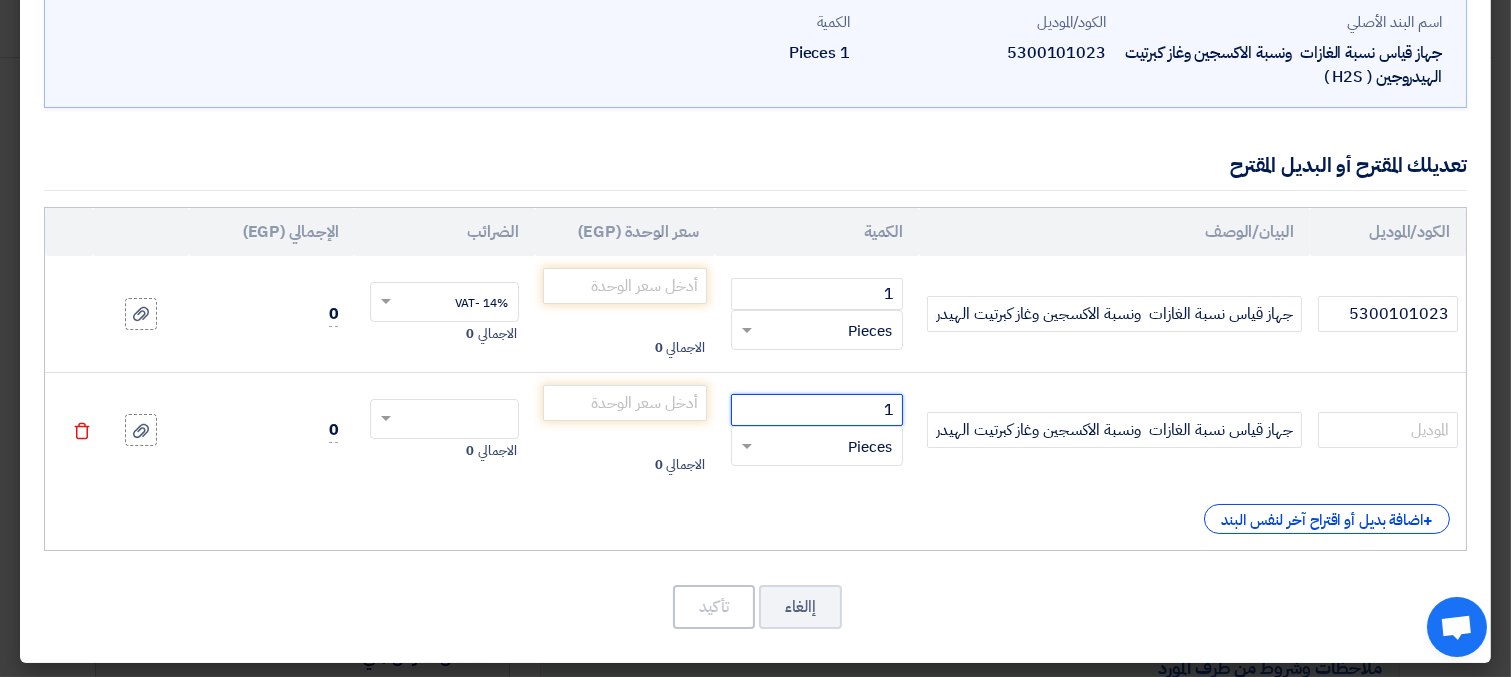 type on "1" 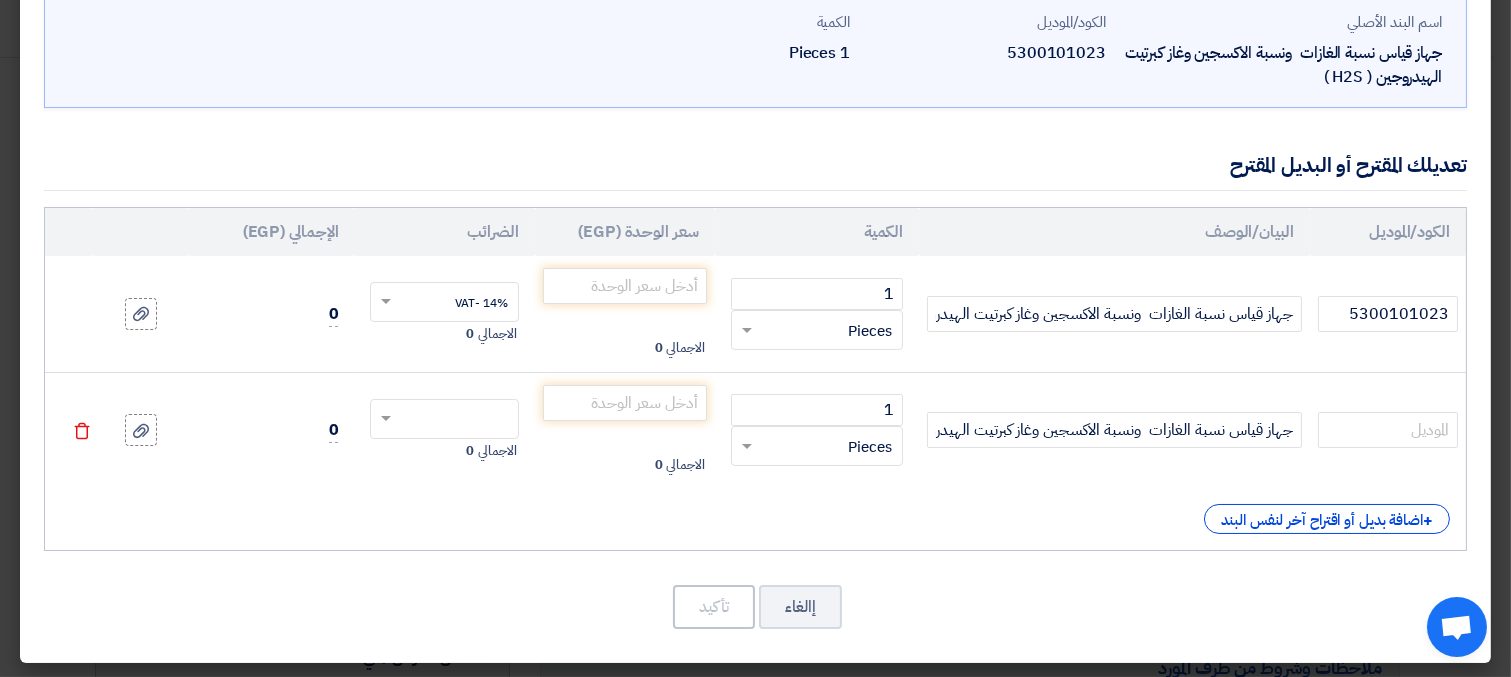 click 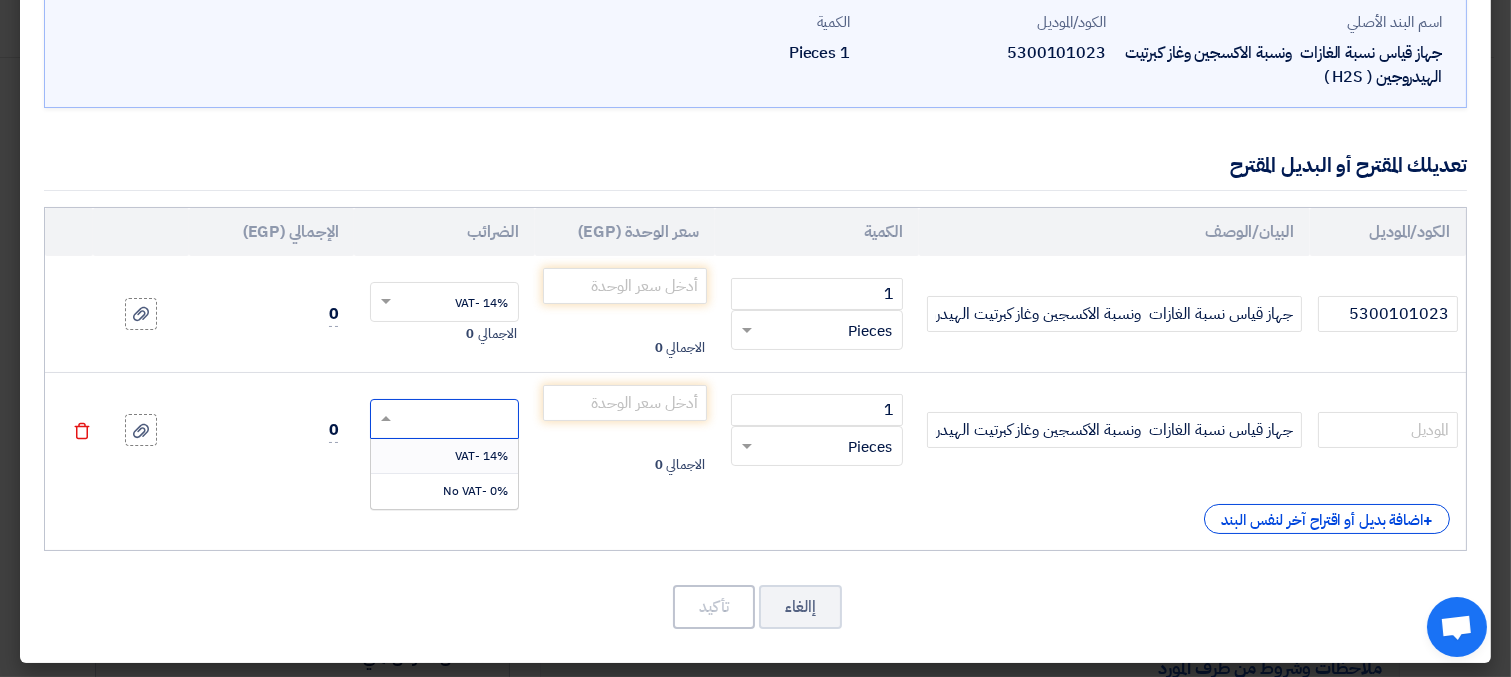 click on "14% -VAT" at bounding box center (481, 456) 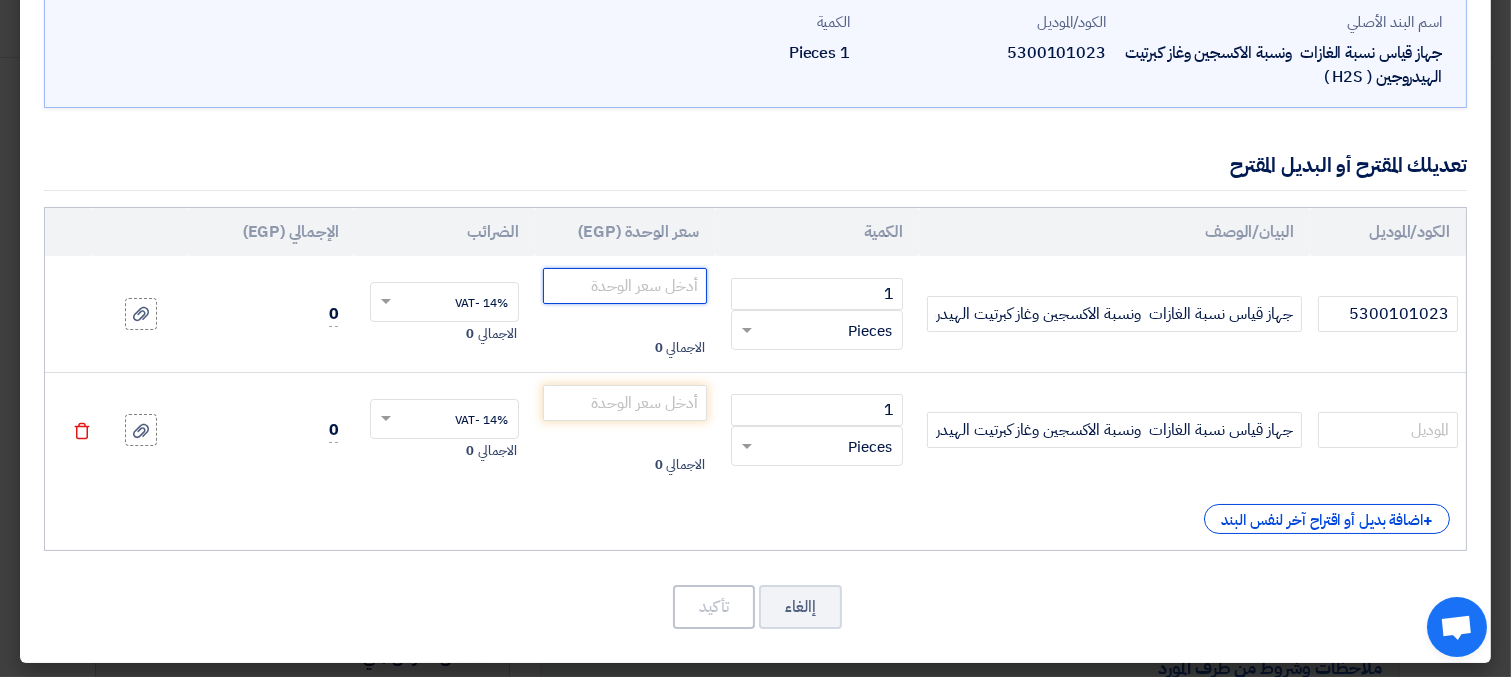 click 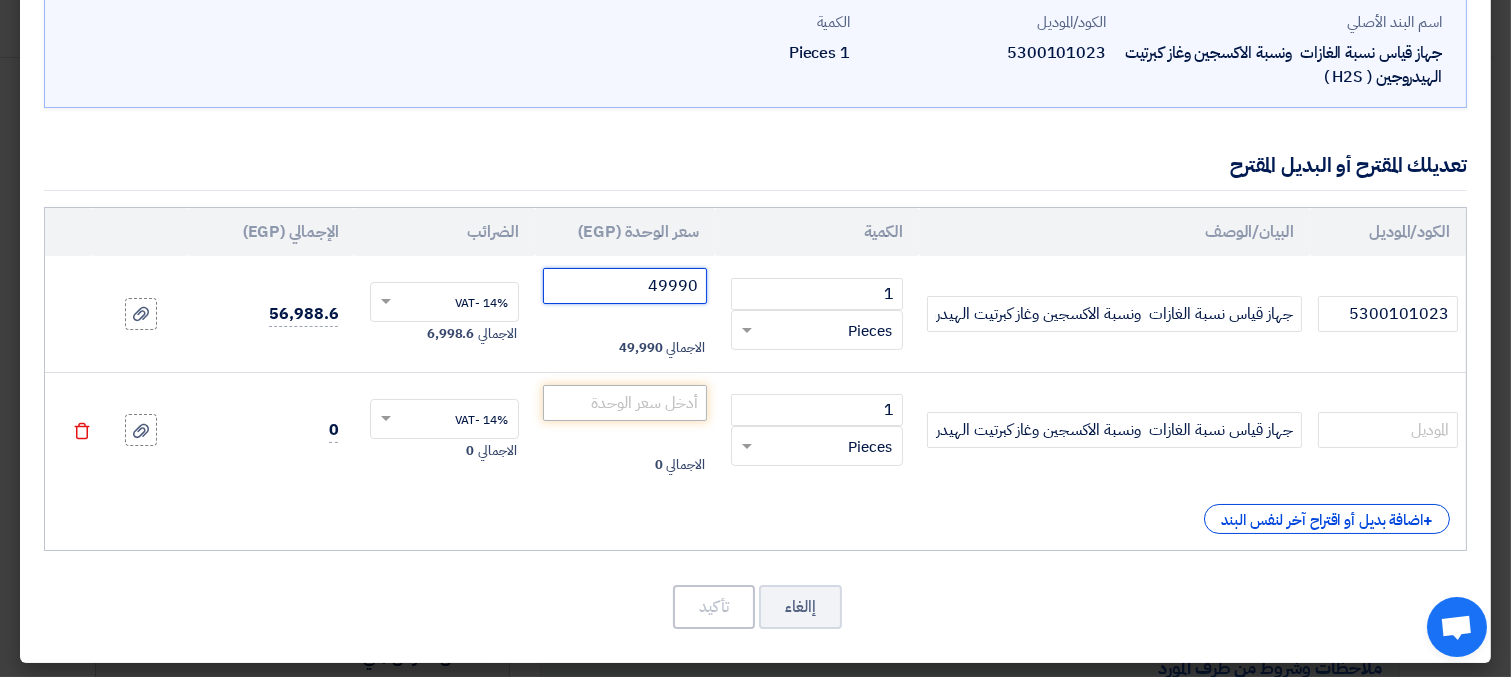 type on "49990" 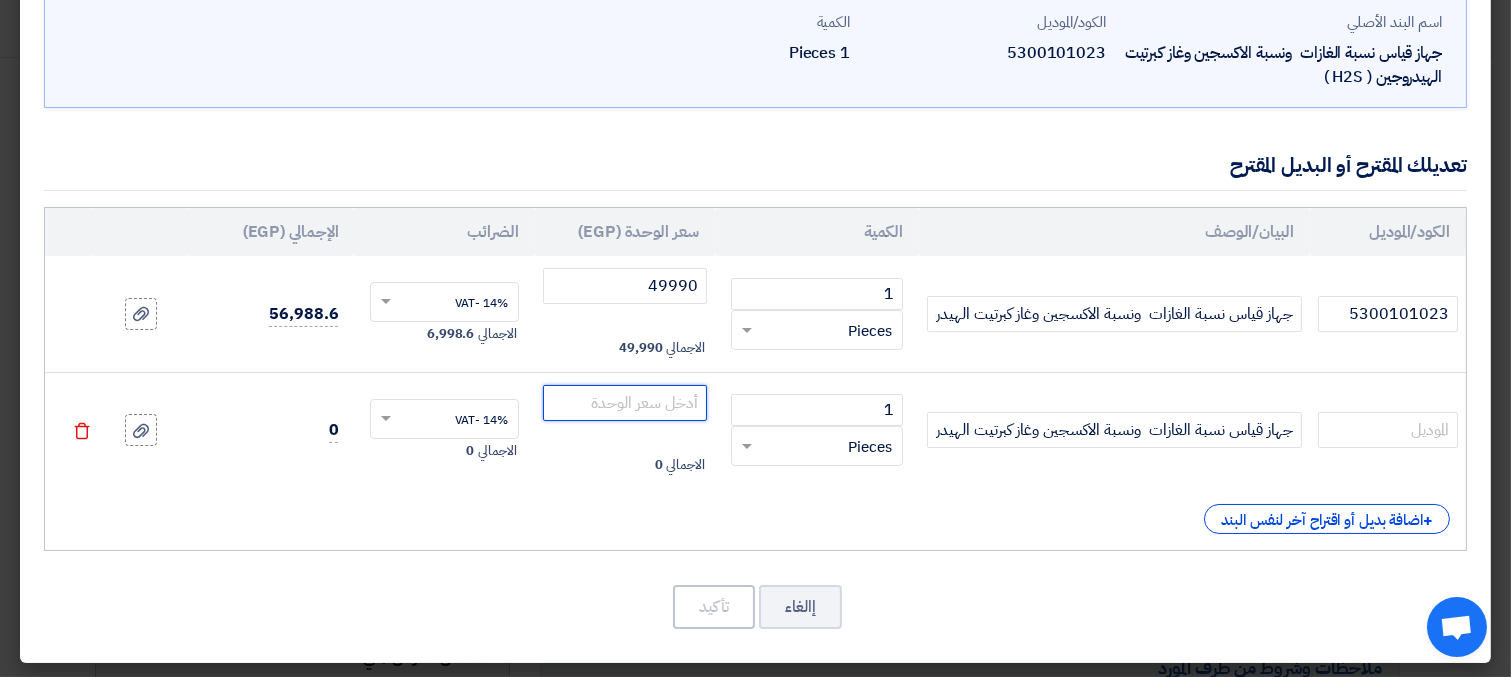click 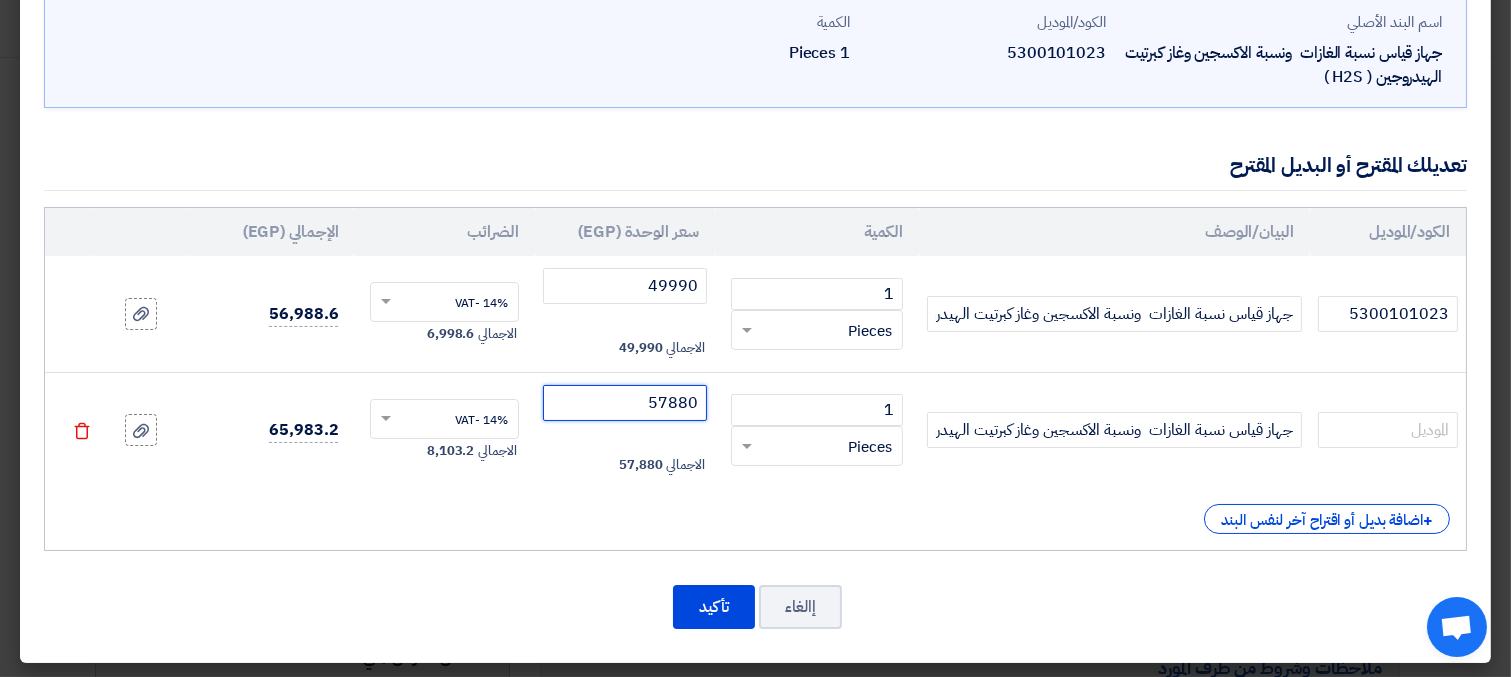 type on "57880" 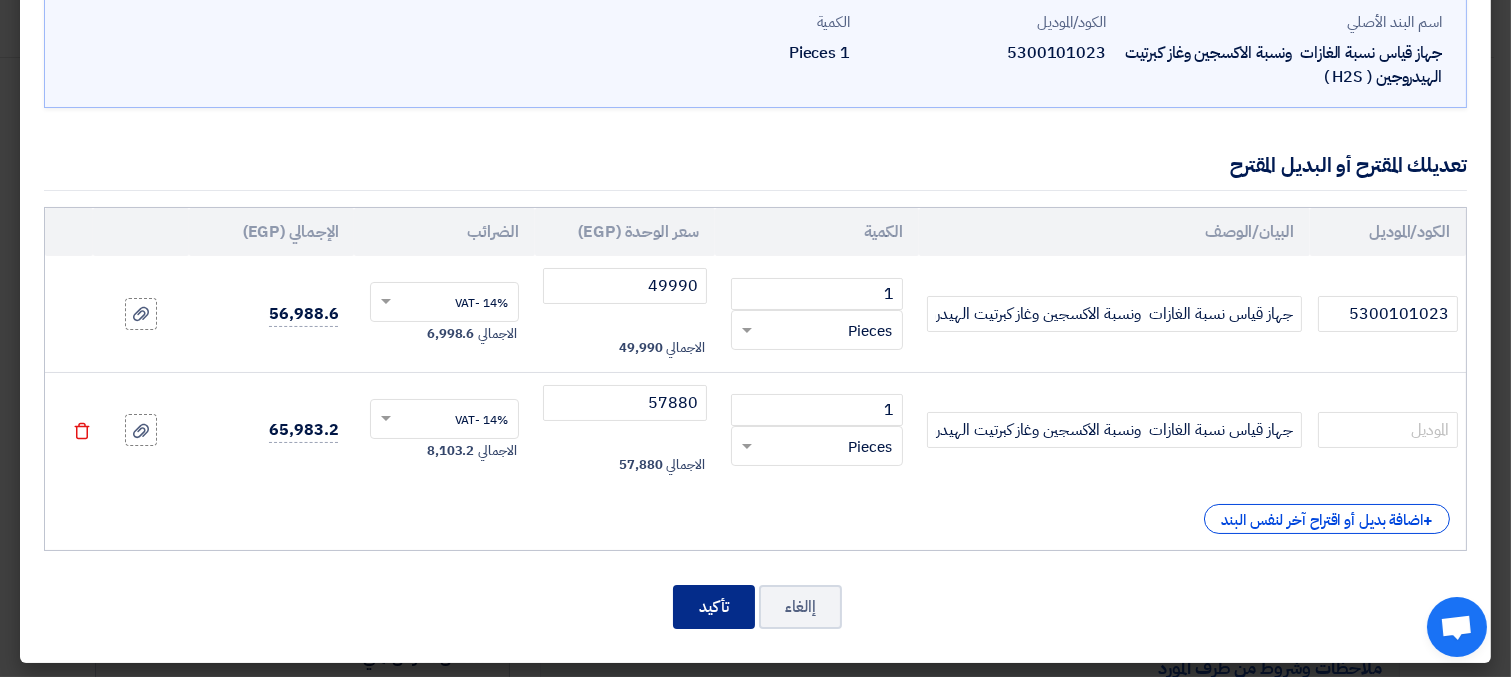 click on "تأكيد" 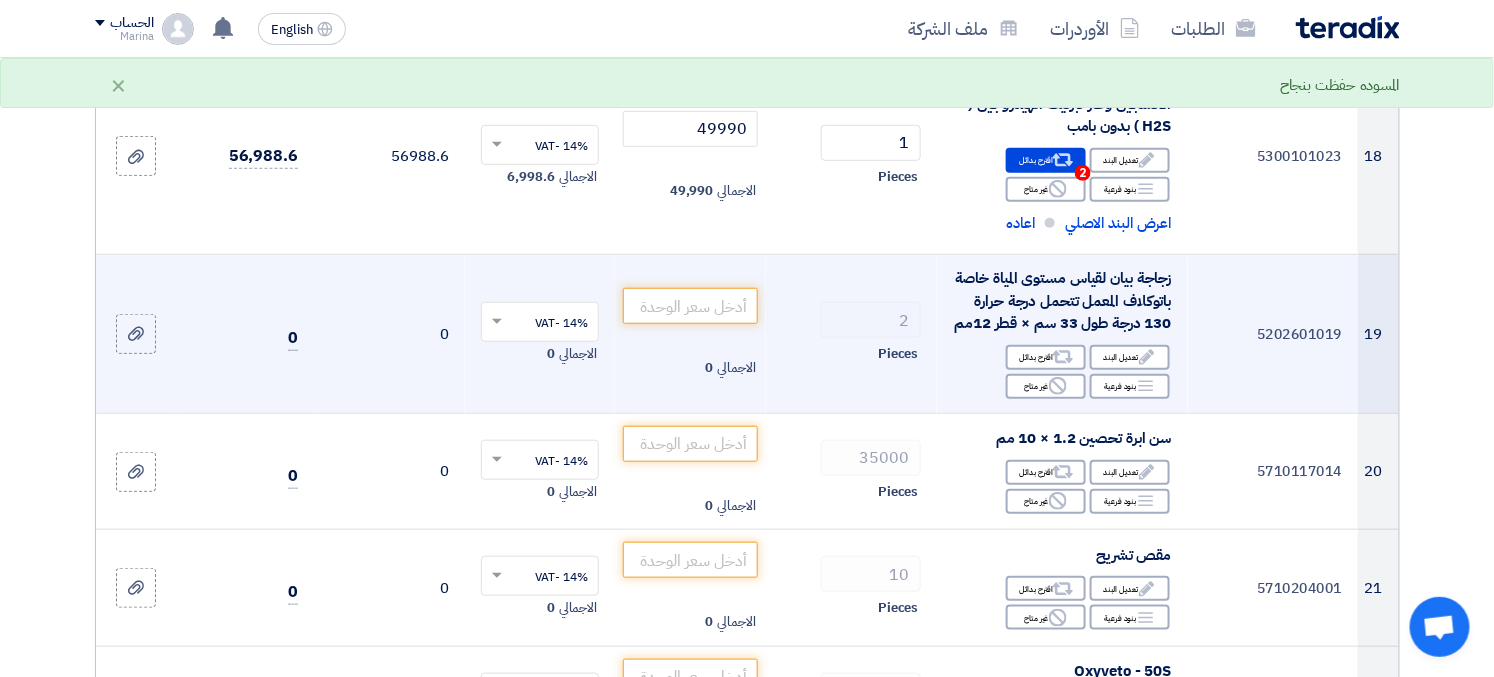 scroll, scrollTop: 2939, scrollLeft: 0, axis: vertical 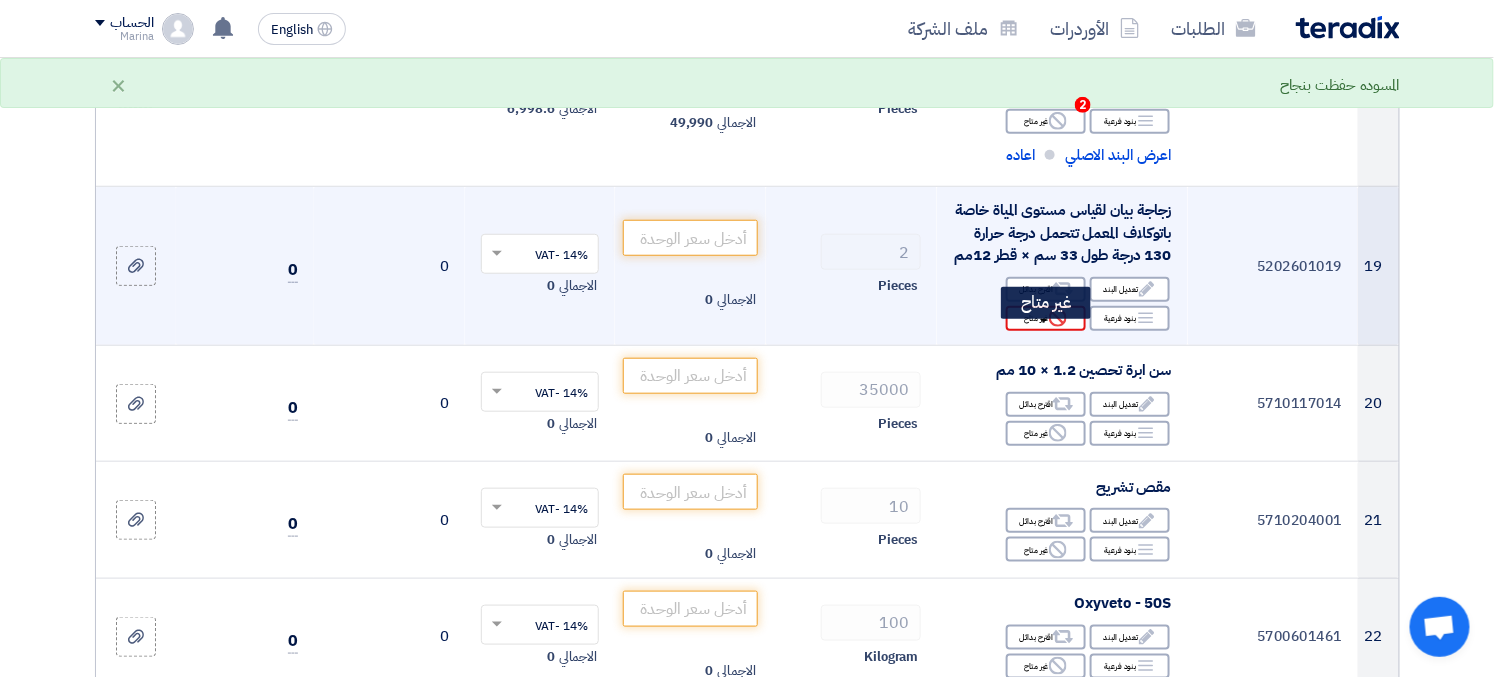 click on "Reject
غير متاح" 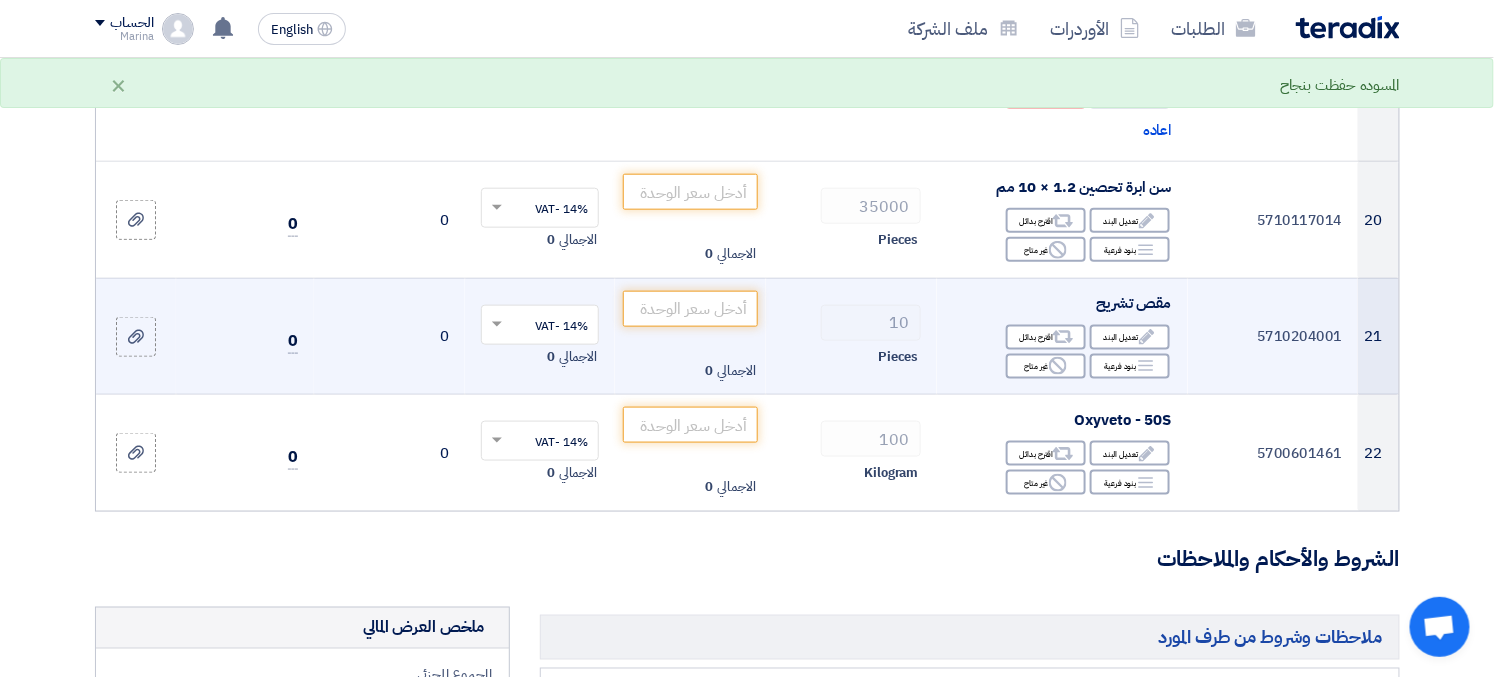 scroll, scrollTop: 3162, scrollLeft: 0, axis: vertical 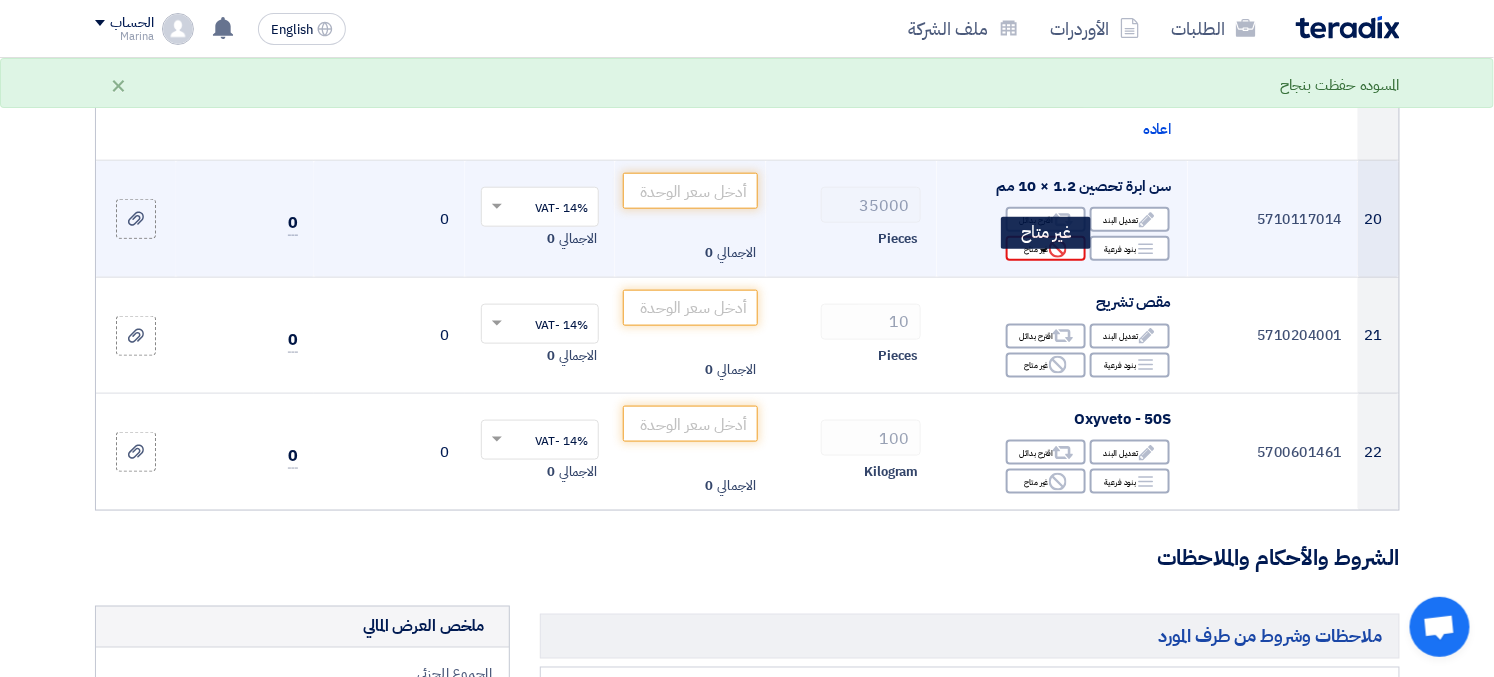 click on "Reject
غير متاح" 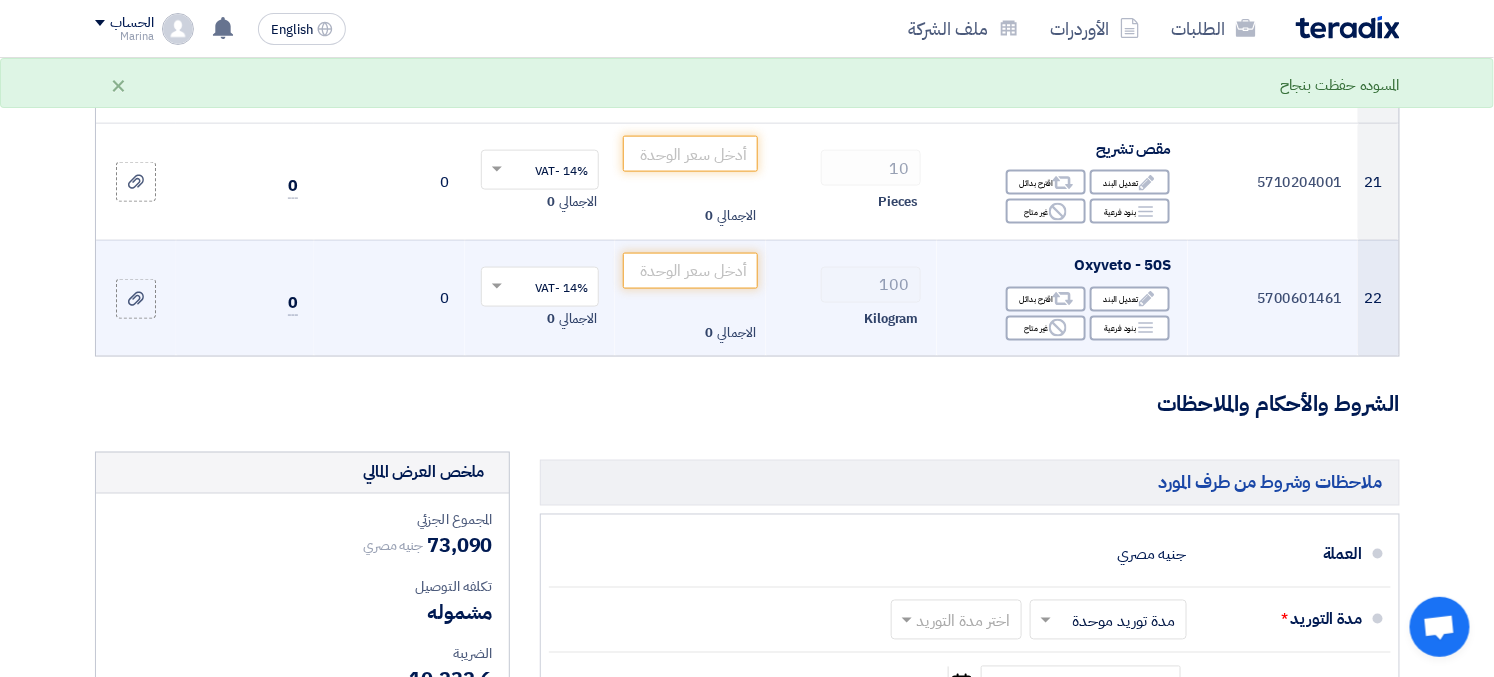 scroll, scrollTop: 3384, scrollLeft: 0, axis: vertical 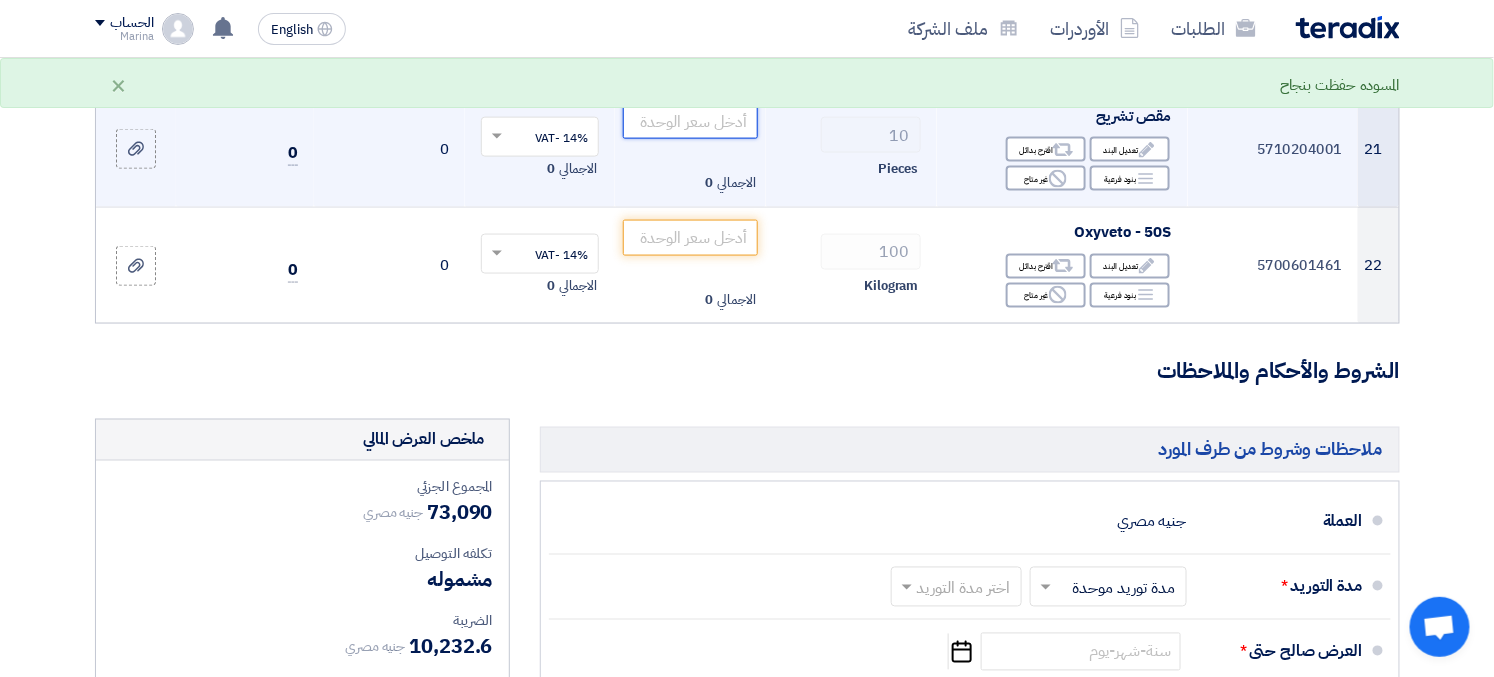 click 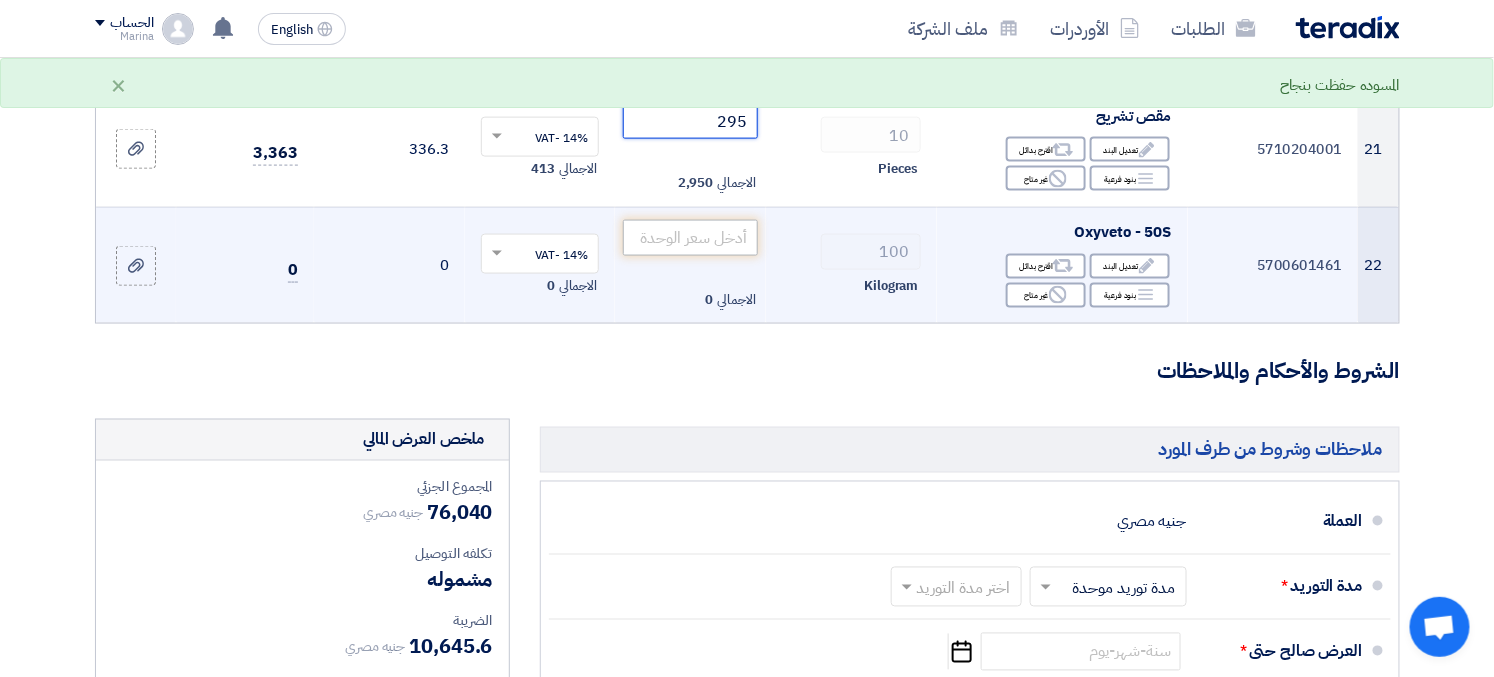 type on "295" 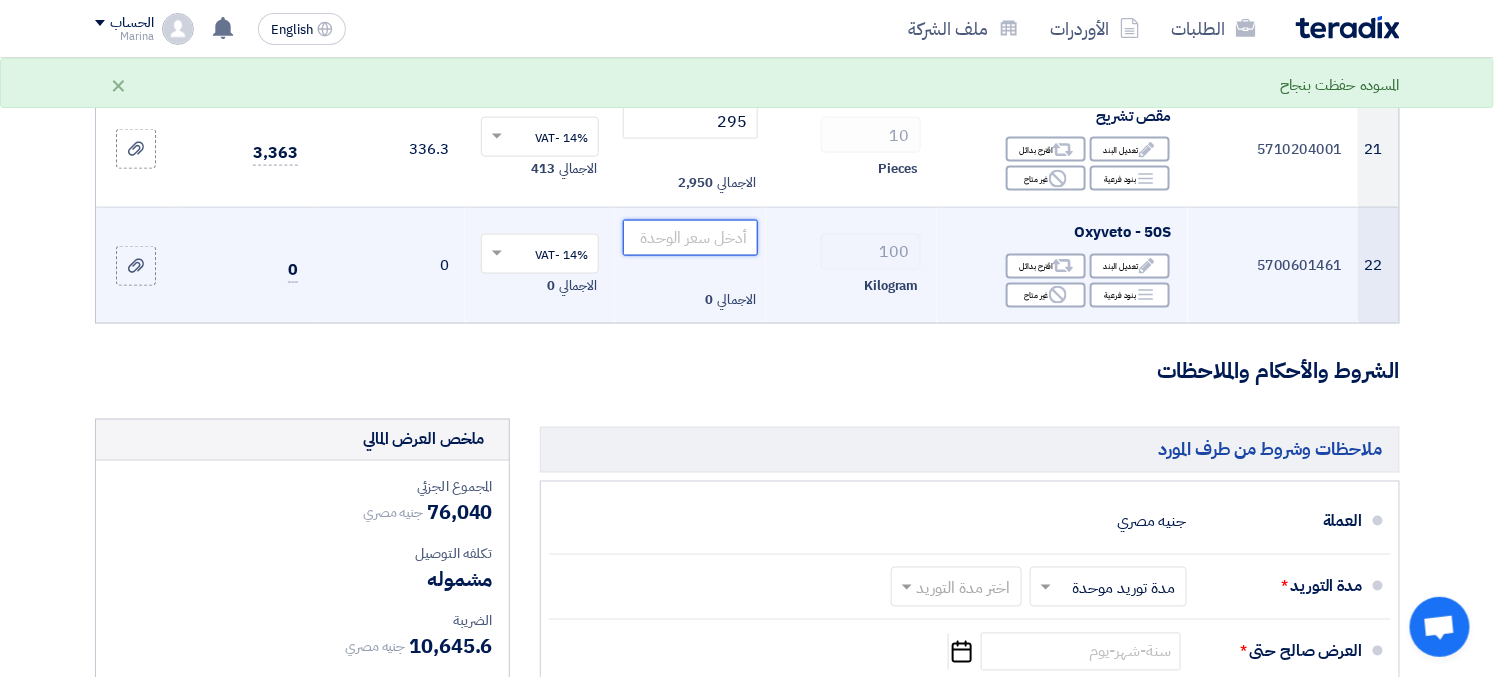 click 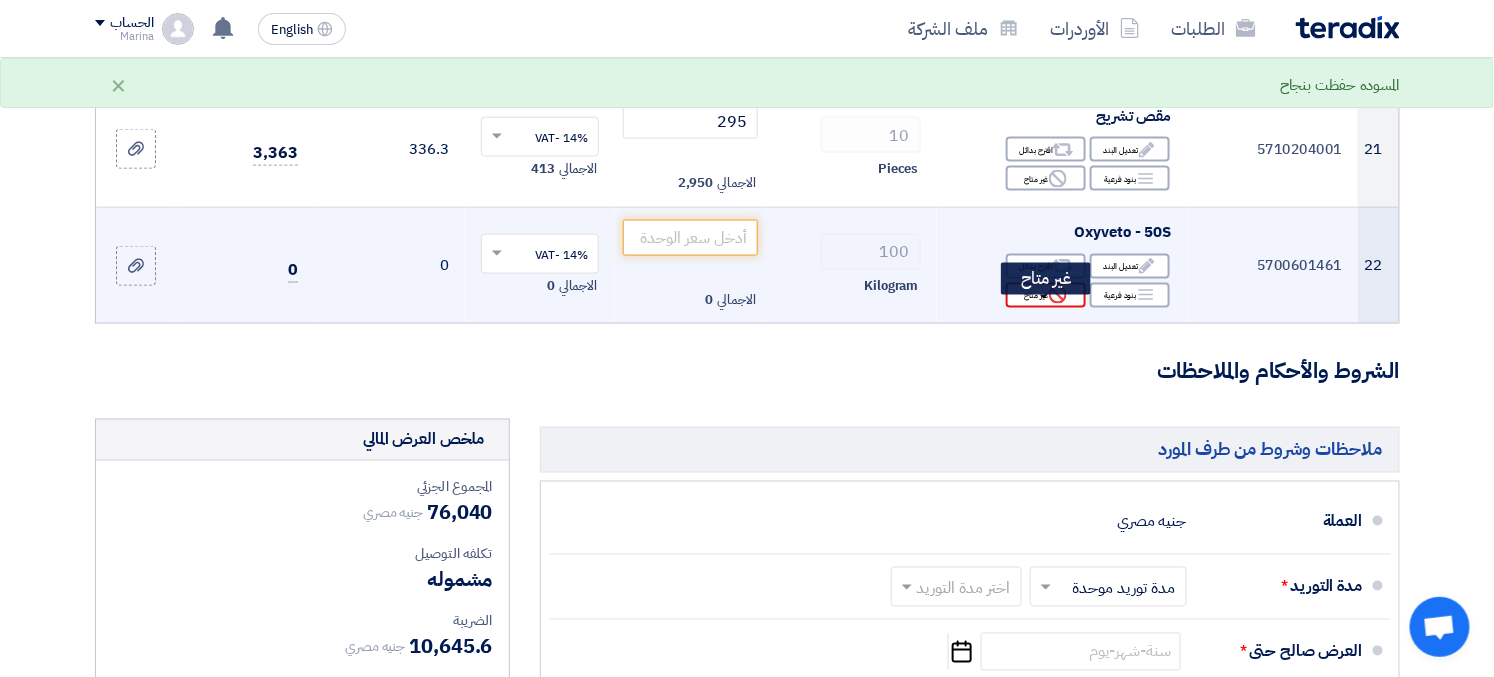 click on "Reject
غير متاح" 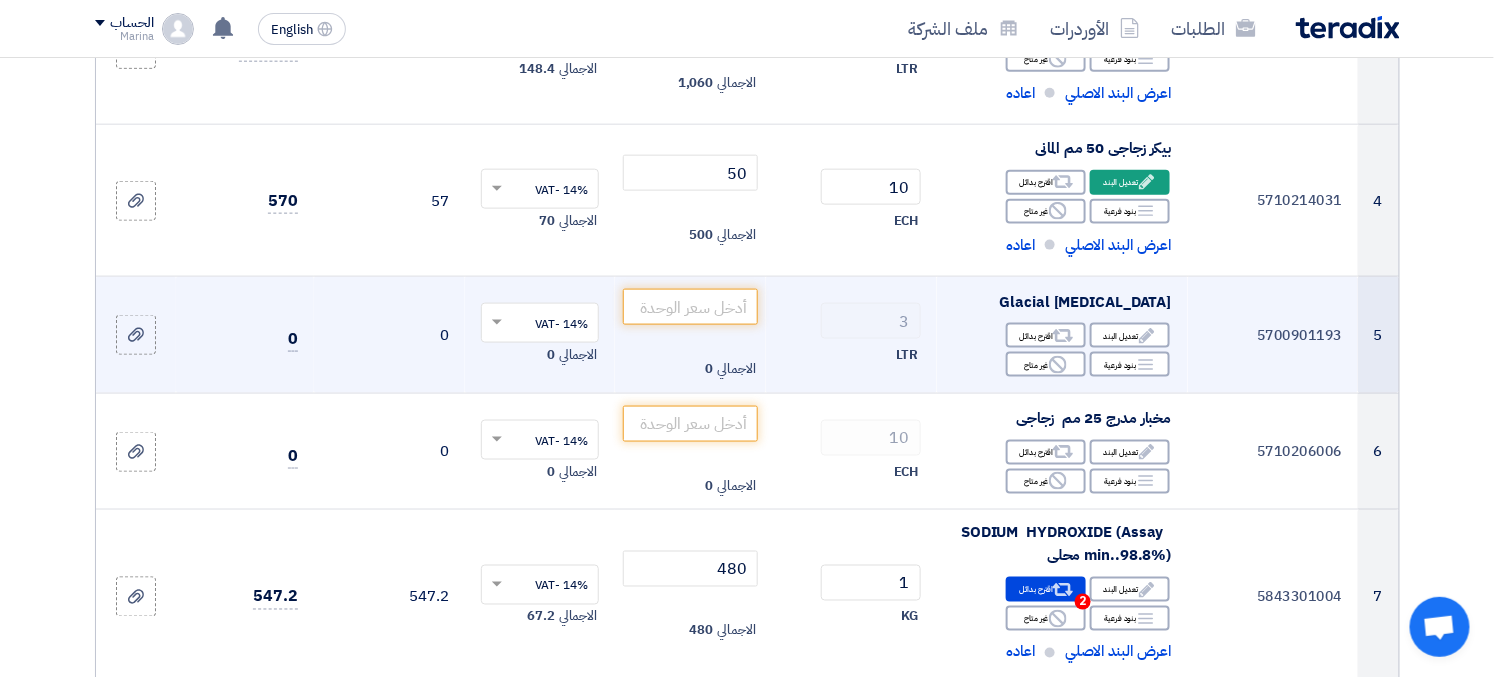 scroll, scrollTop: 828, scrollLeft: 0, axis: vertical 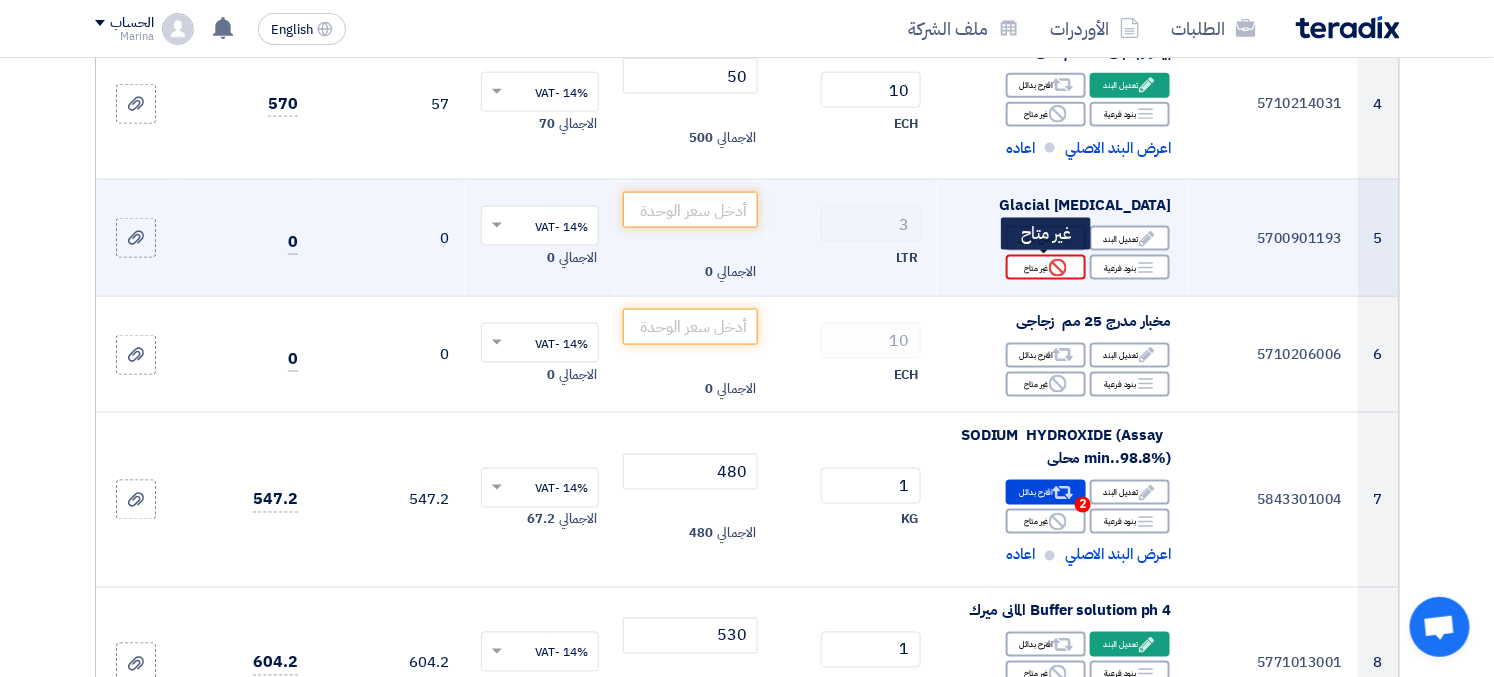click on "Reject
غير متاح" 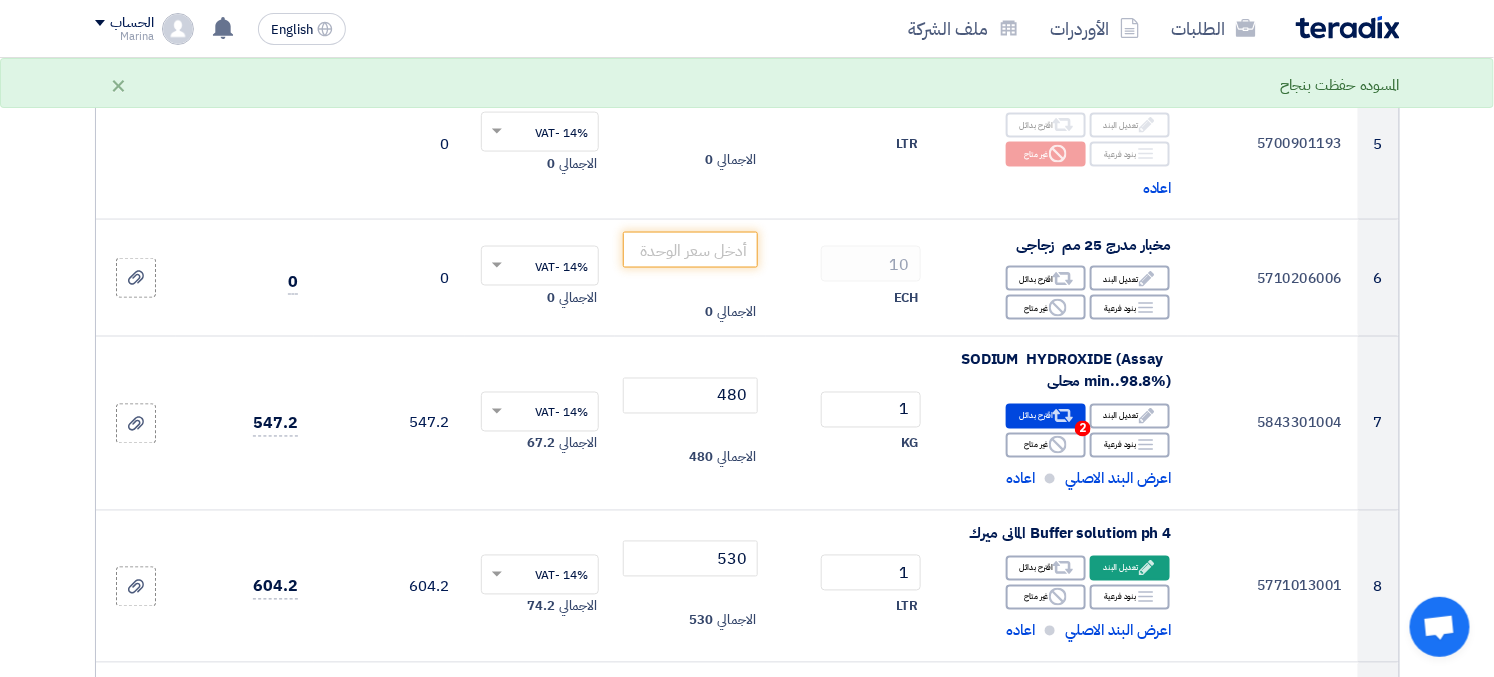 scroll, scrollTop: 1050, scrollLeft: 0, axis: vertical 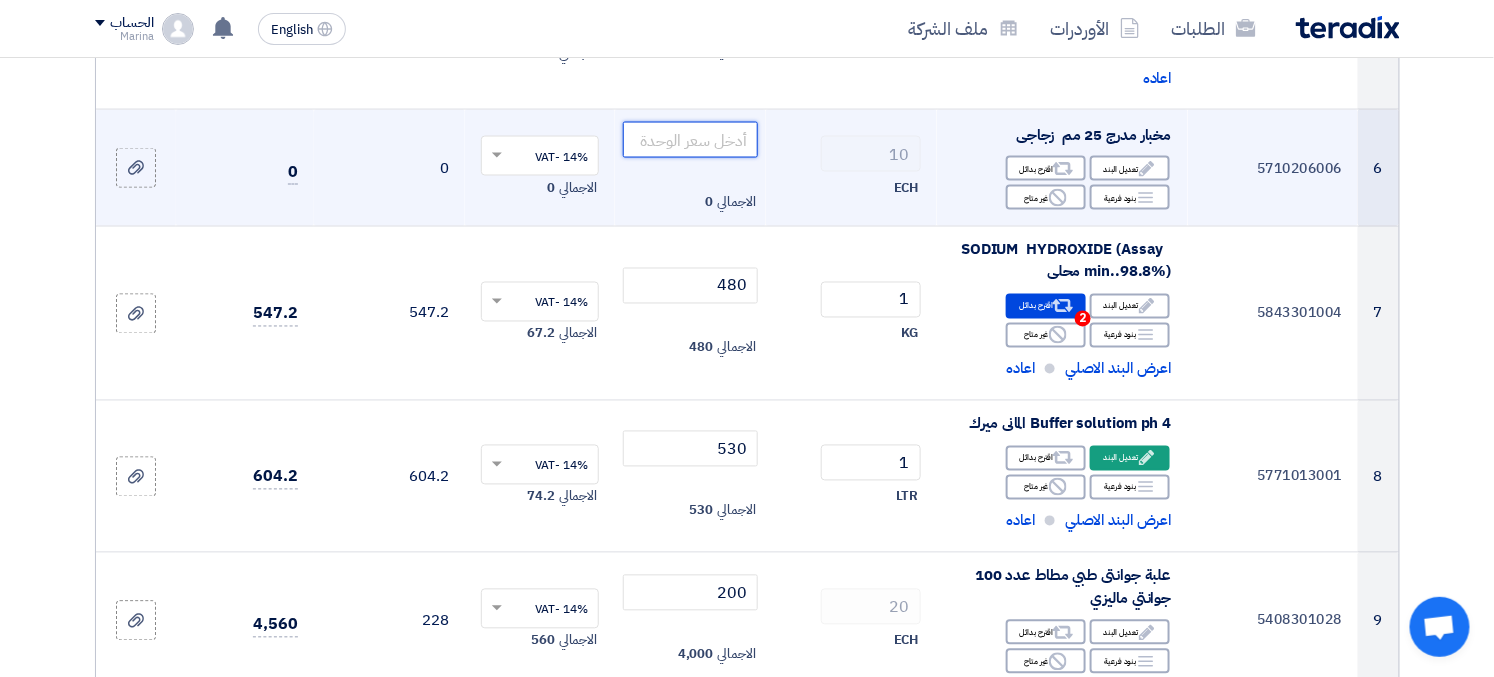 click 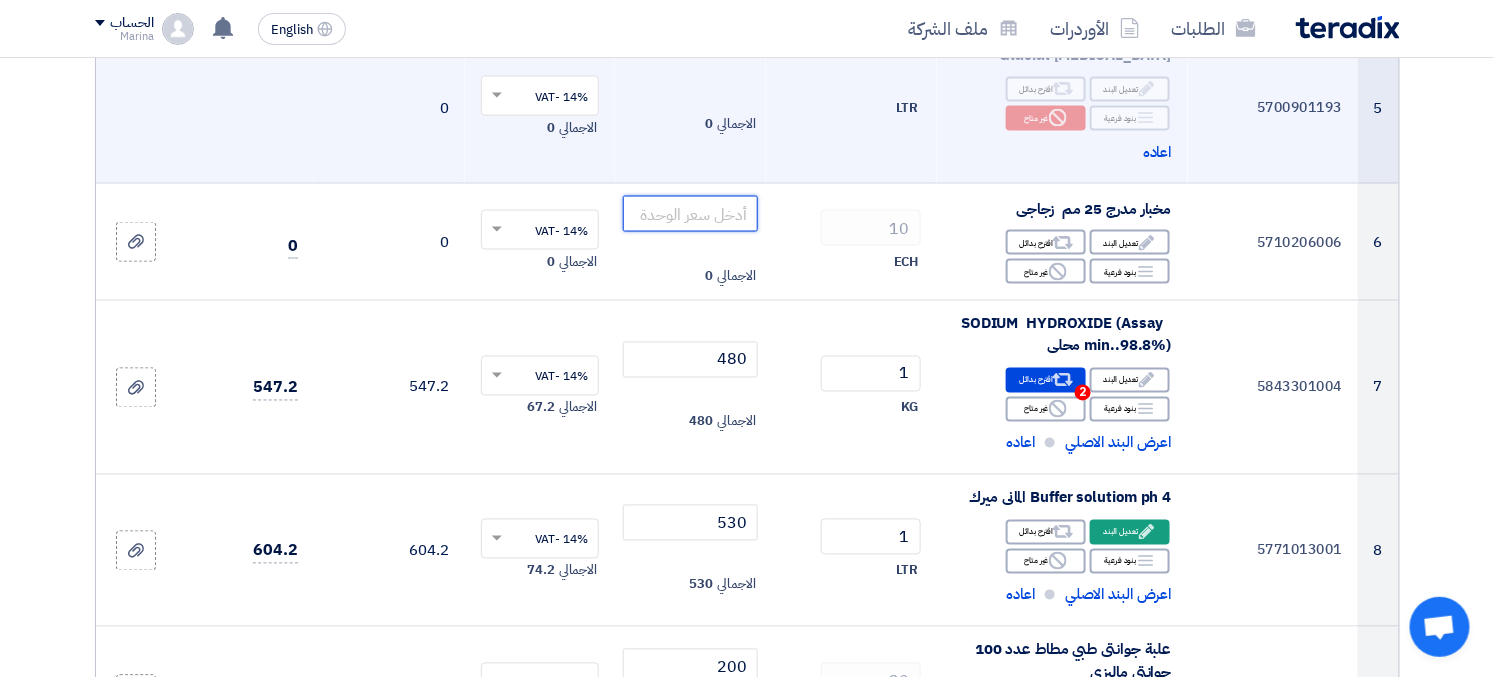 scroll, scrollTop: 940, scrollLeft: 0, axis: vertical 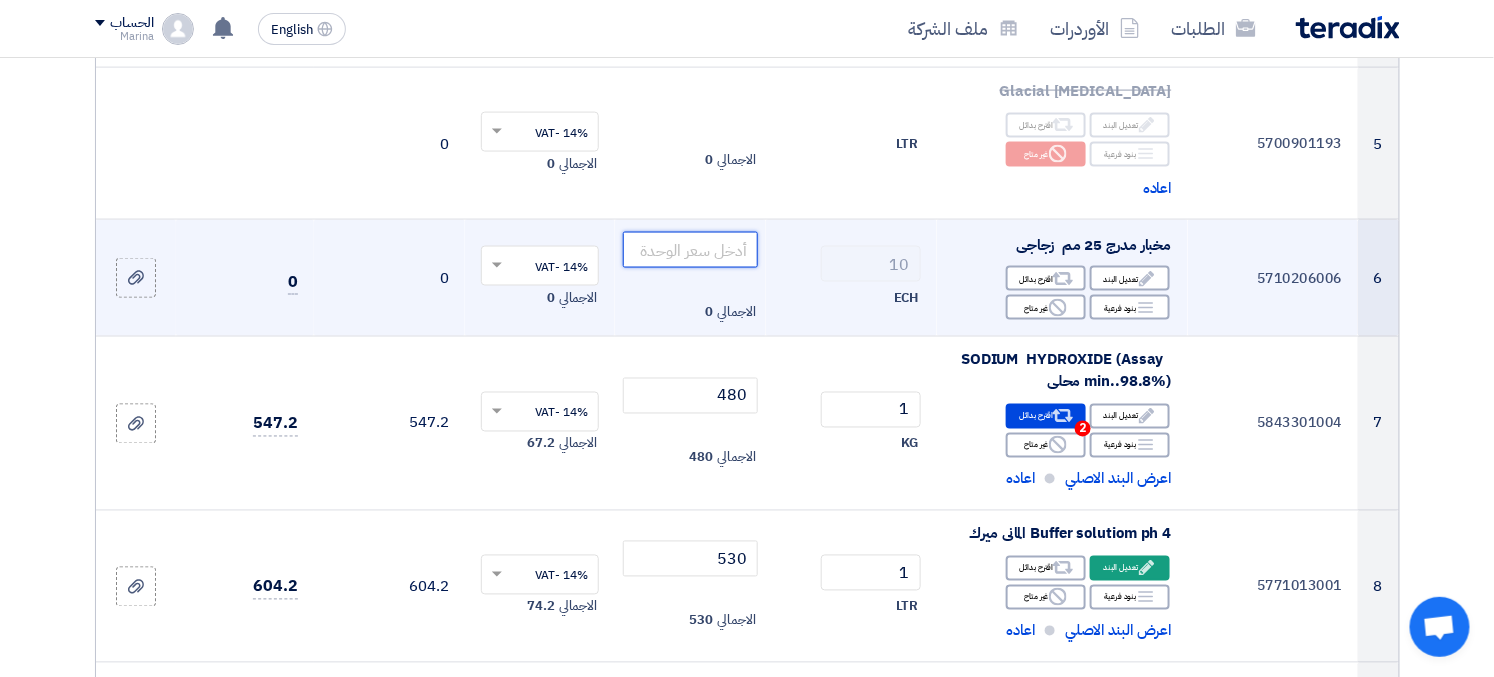click 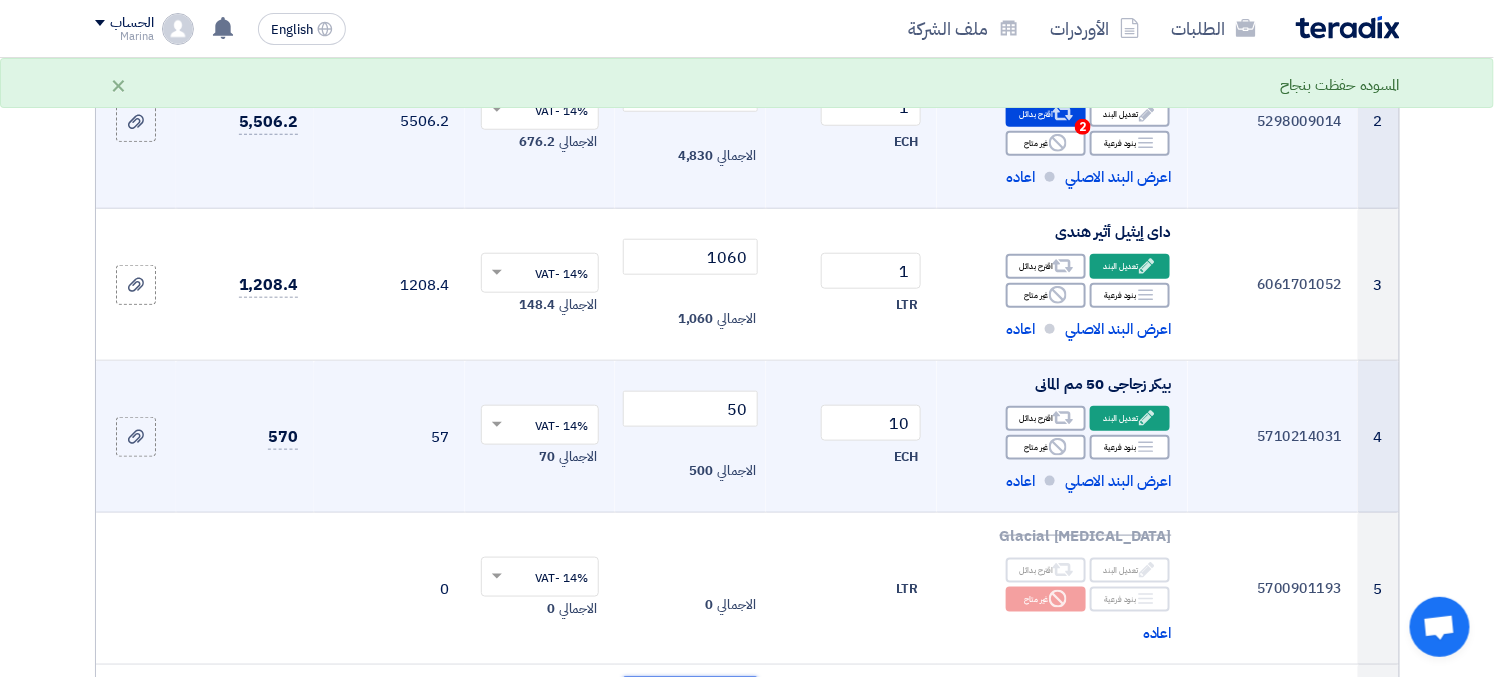 scroll, scrollTop: 717, scrollLeft: 0, axis: vertical 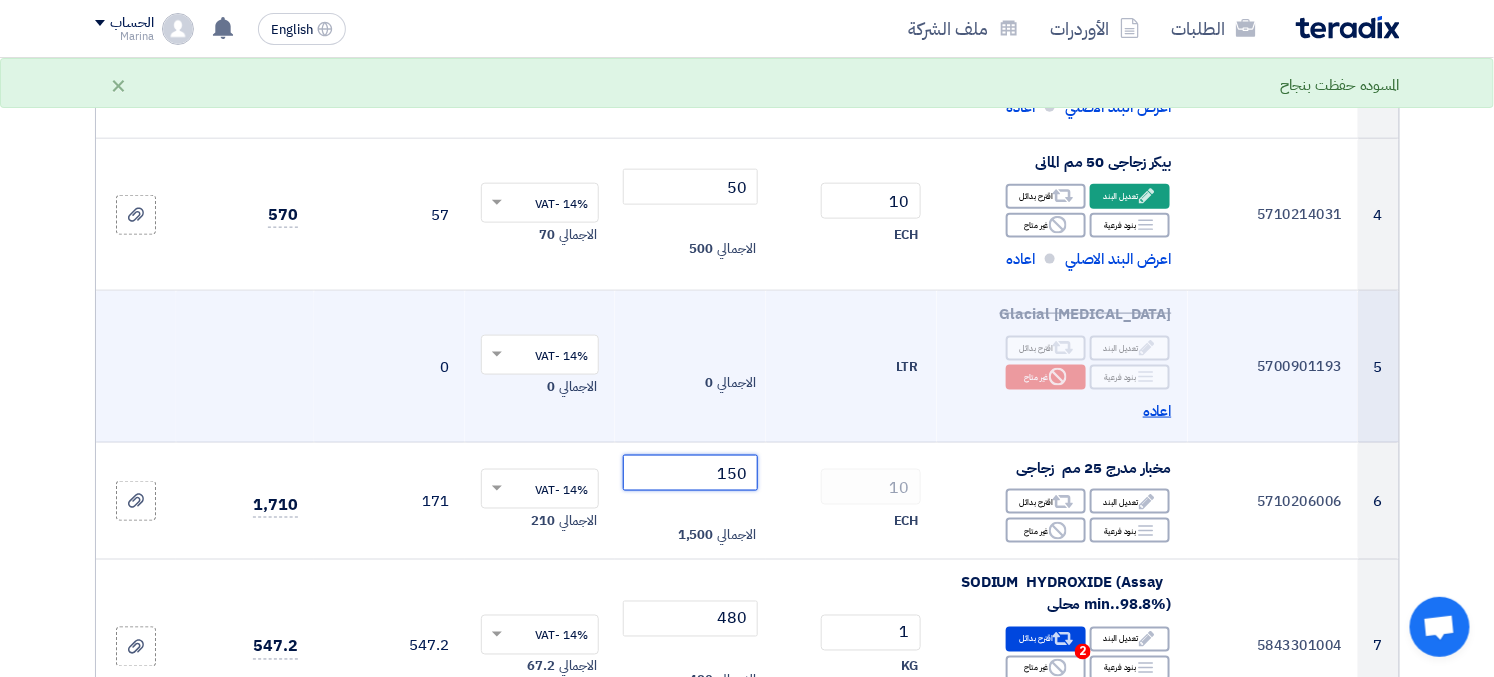 type on "150" 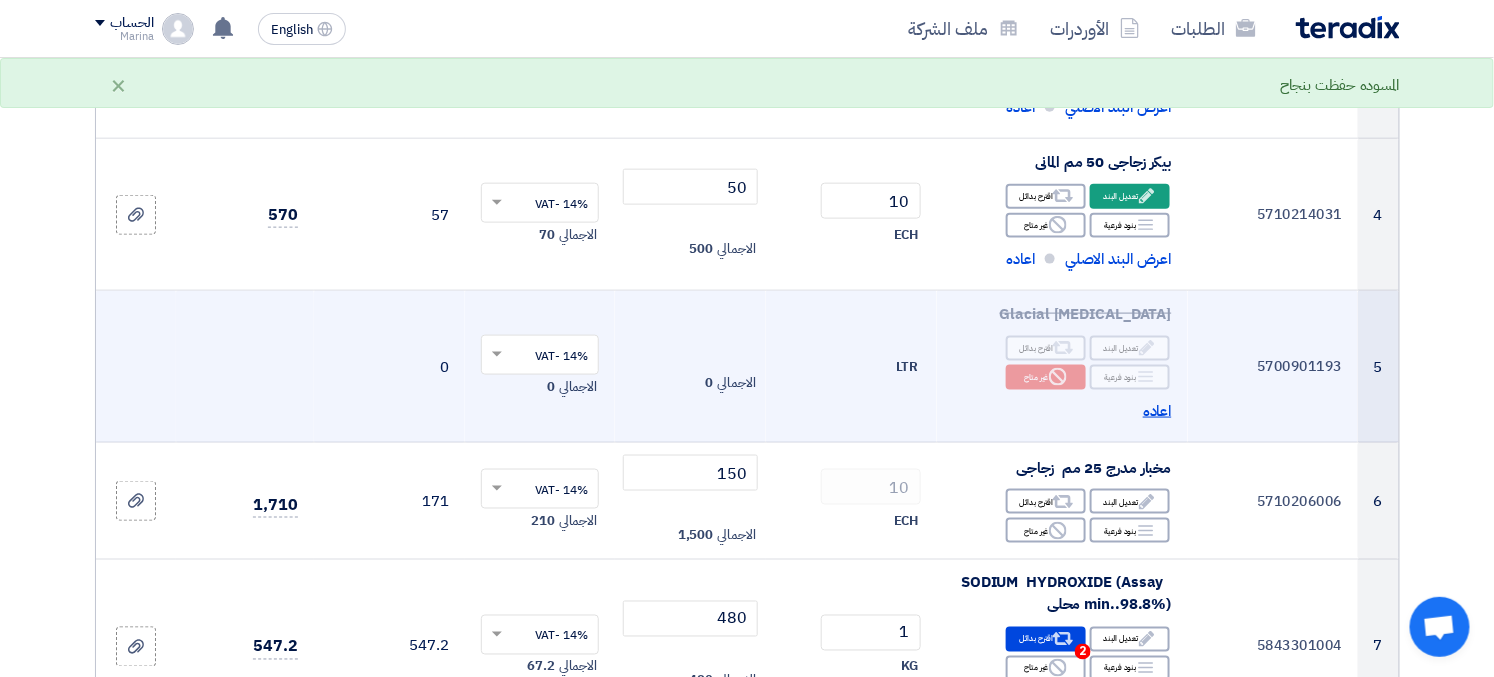 click on "اعاده" 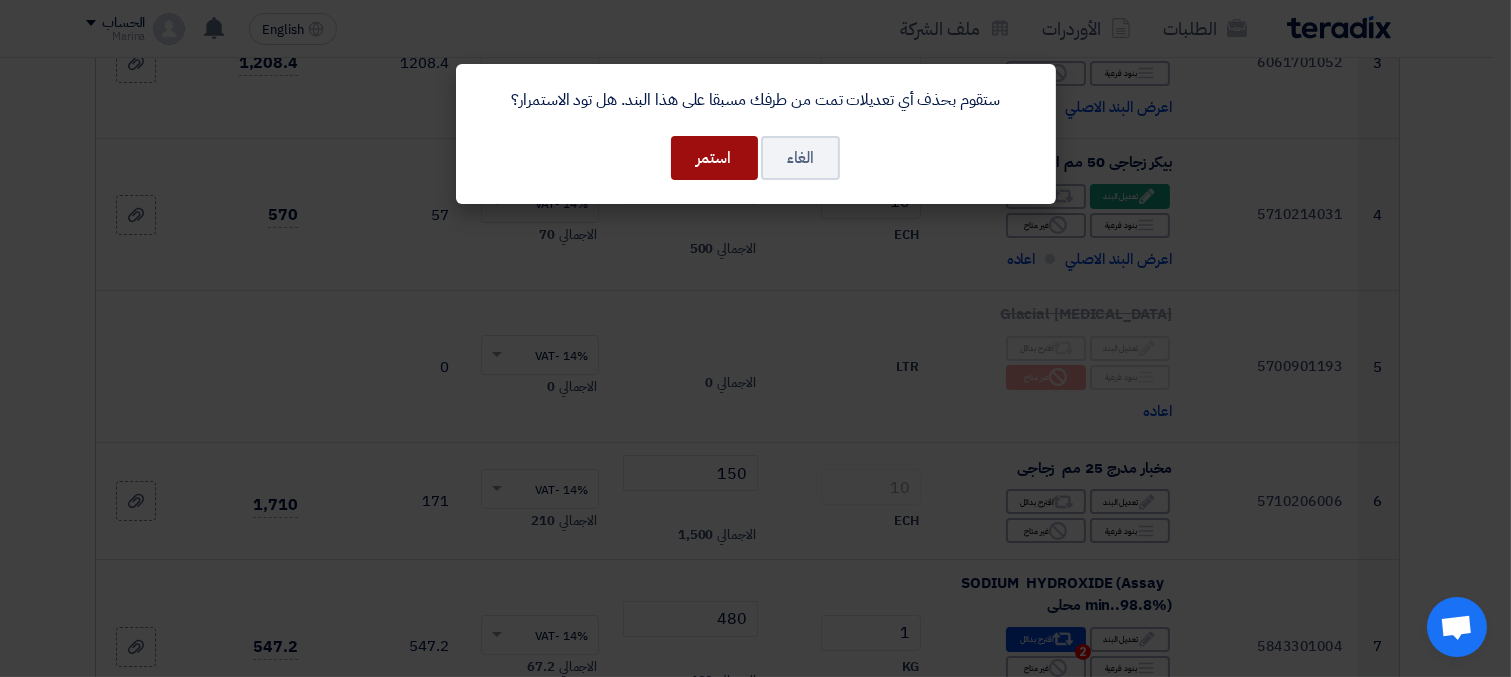 click on "استمر" 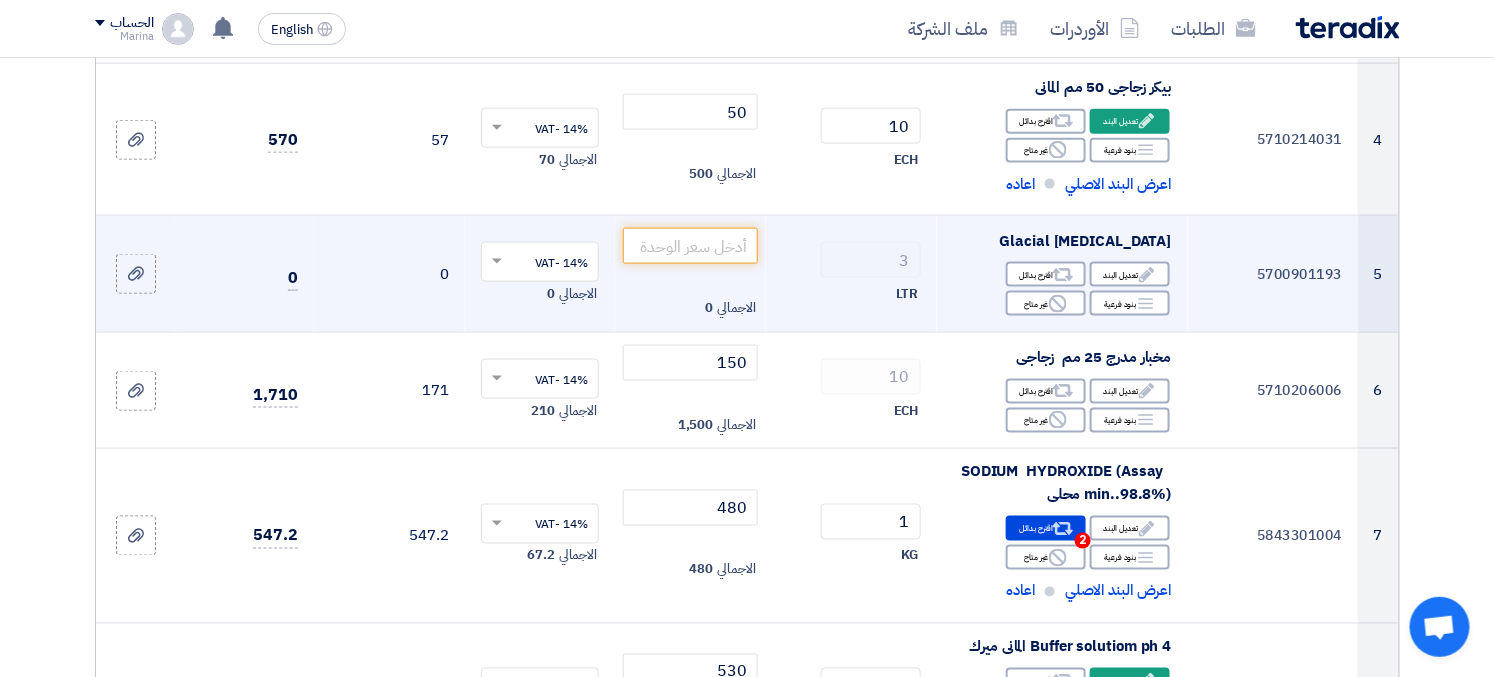 scroll, scrollTop: 828, scrollLeft: 0, axis: vertical 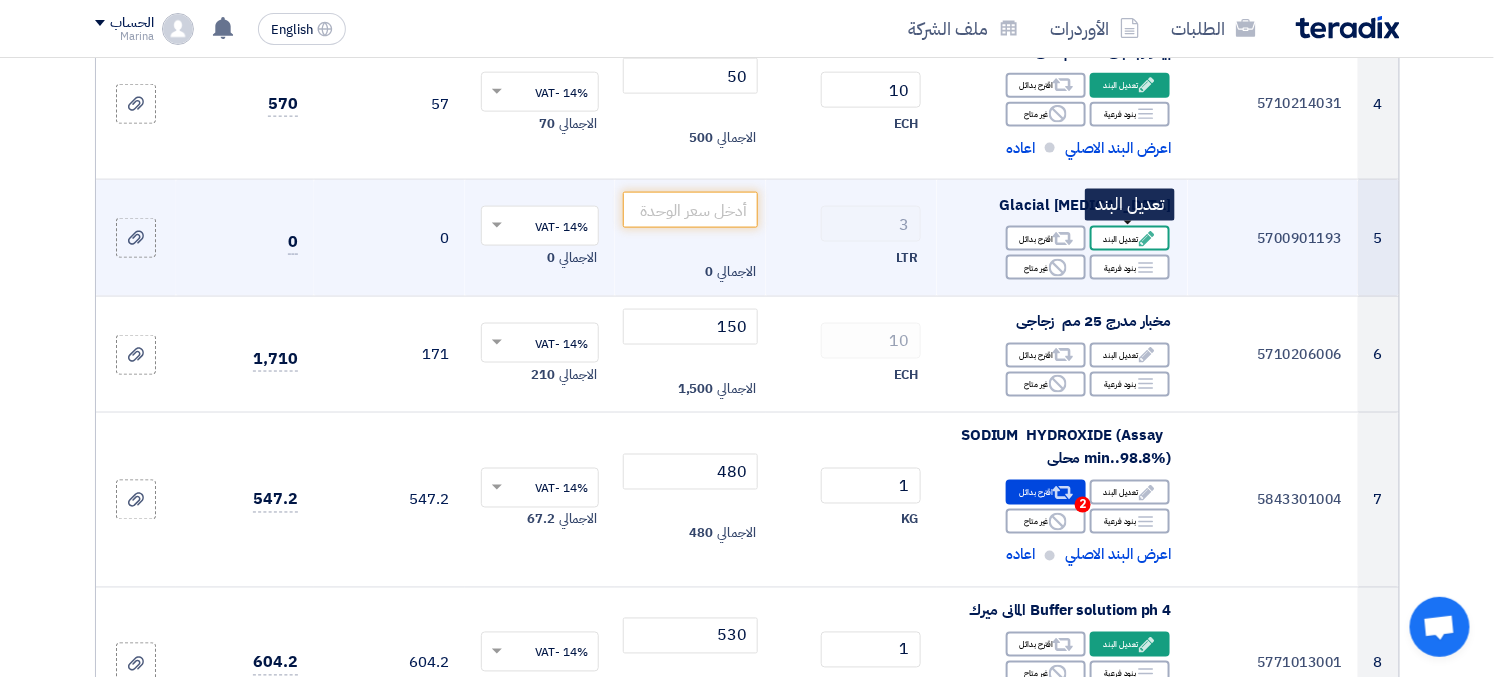 click on "Edit
تعديل البند" 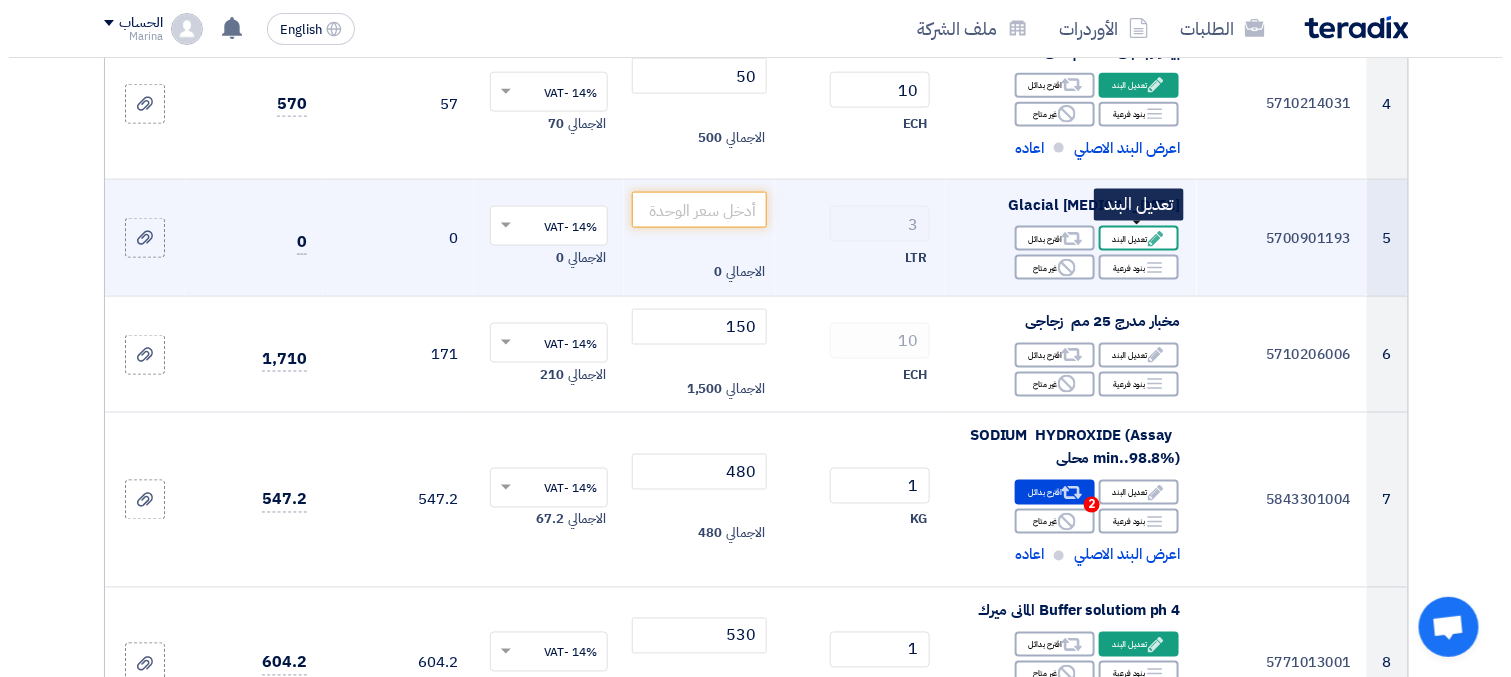 scroll, scrollTop: 502, scrollLeft: 0, axis: vertical 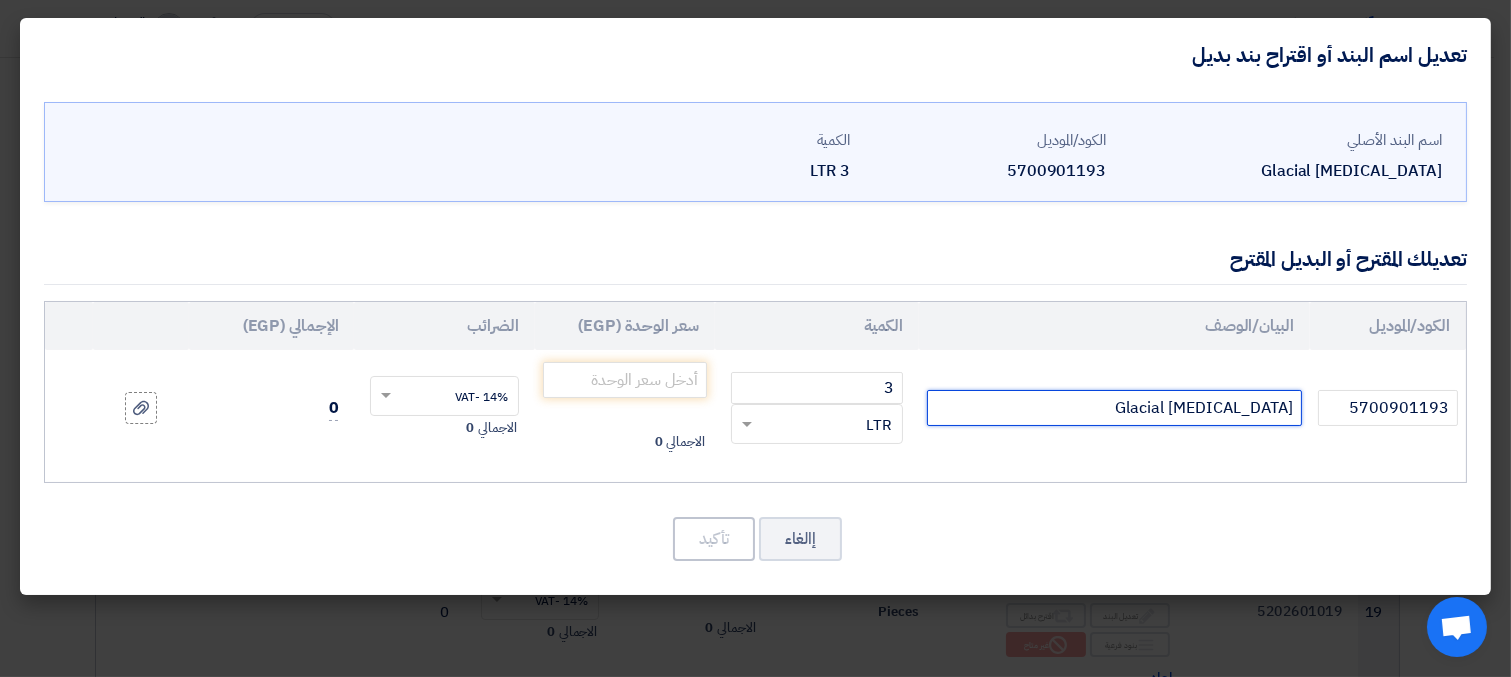 click on "Glacial [MEDICAL_DATA]" 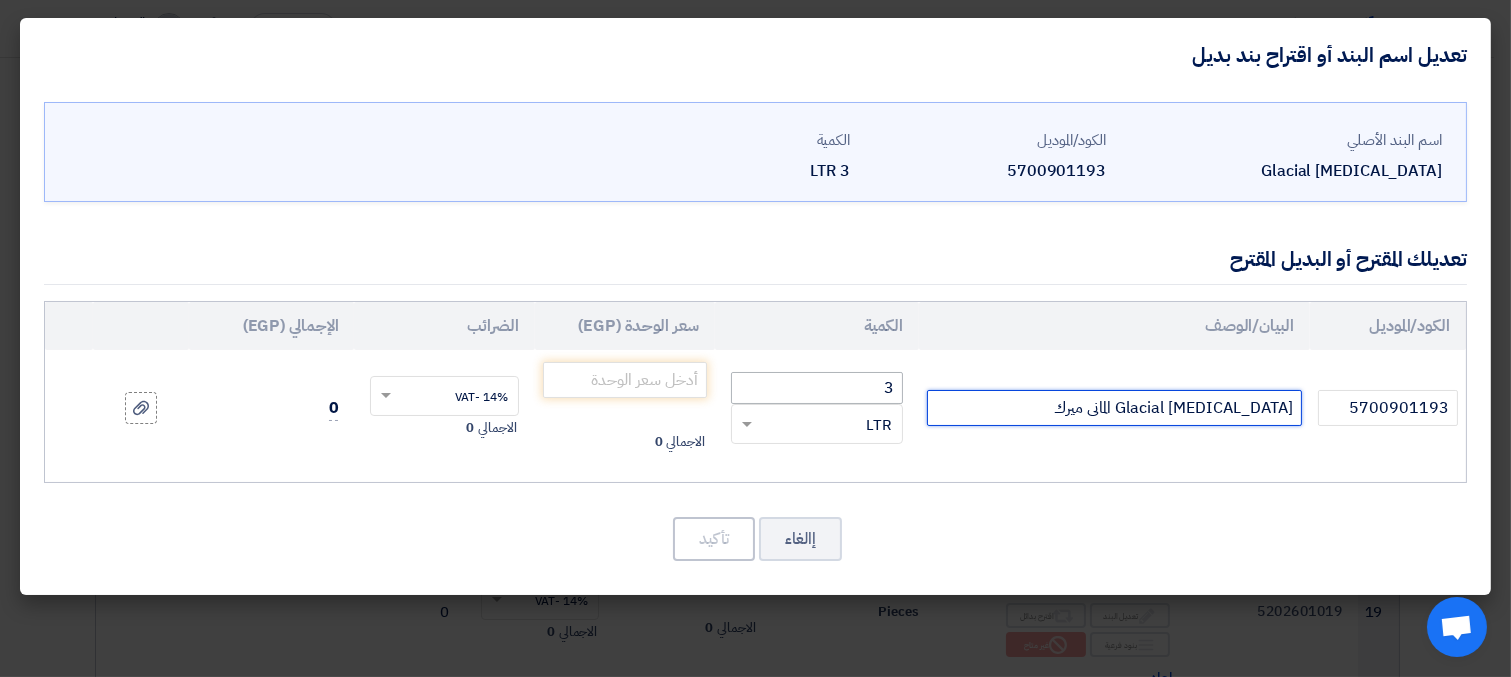 type on "Glacial [MEDICAL_DATA] المانى ميرك" 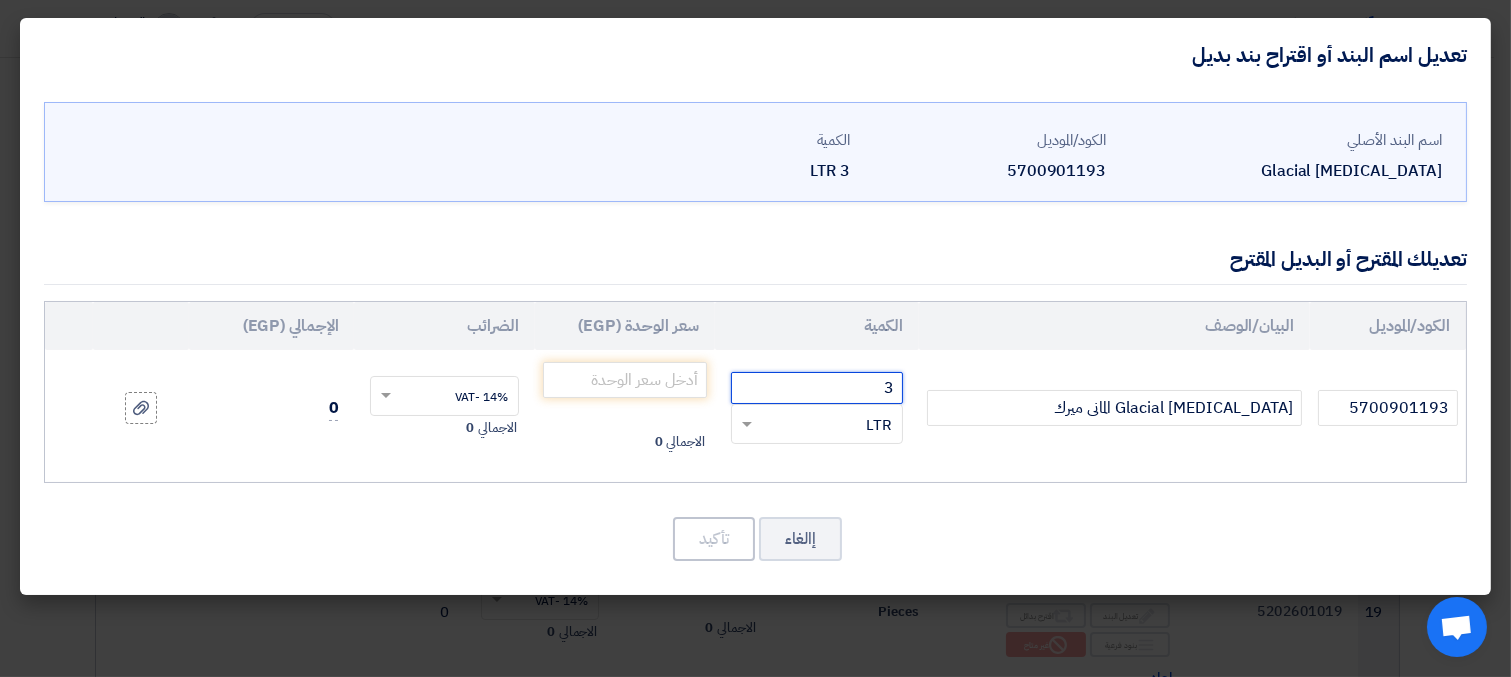 drag, startPoint x: 883, startPoint y: 383, endPoint x: 899, endPoint y: 382, distance: 16.03122 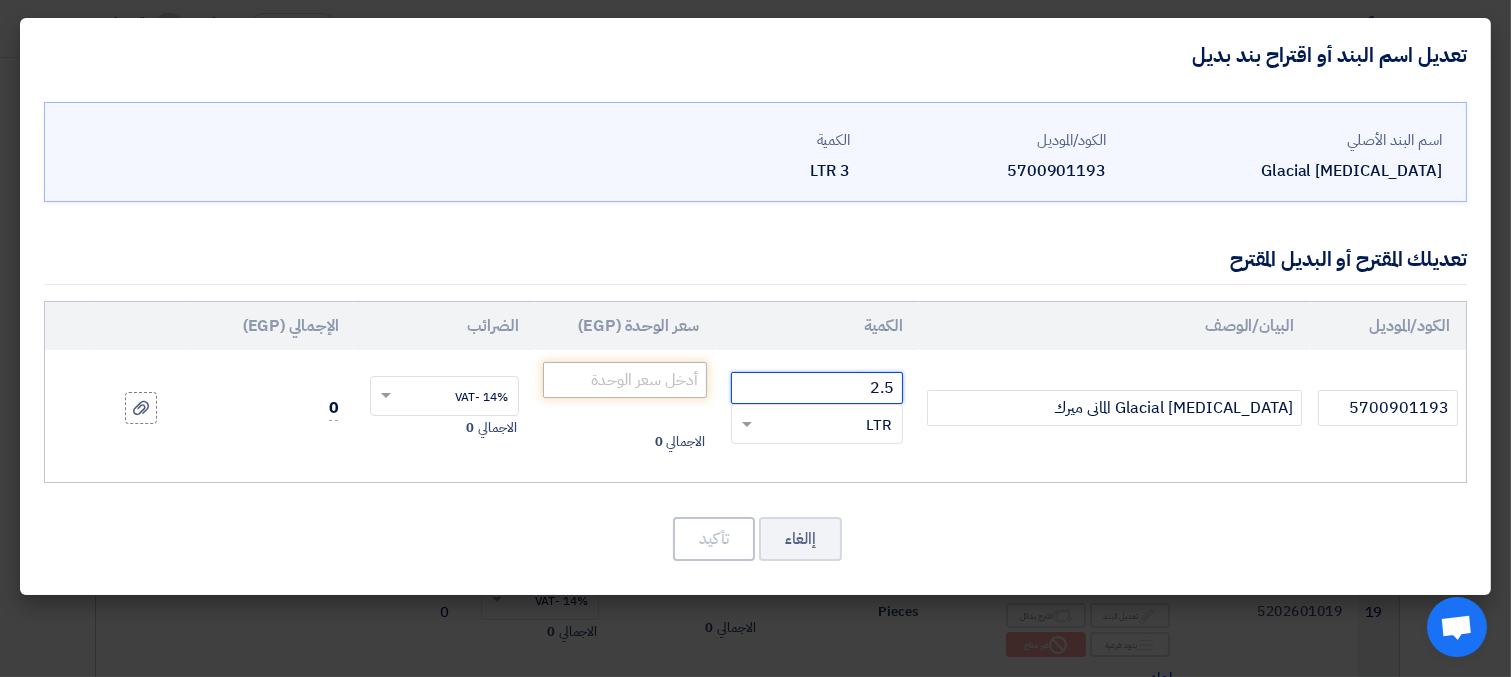 type on "2.5" 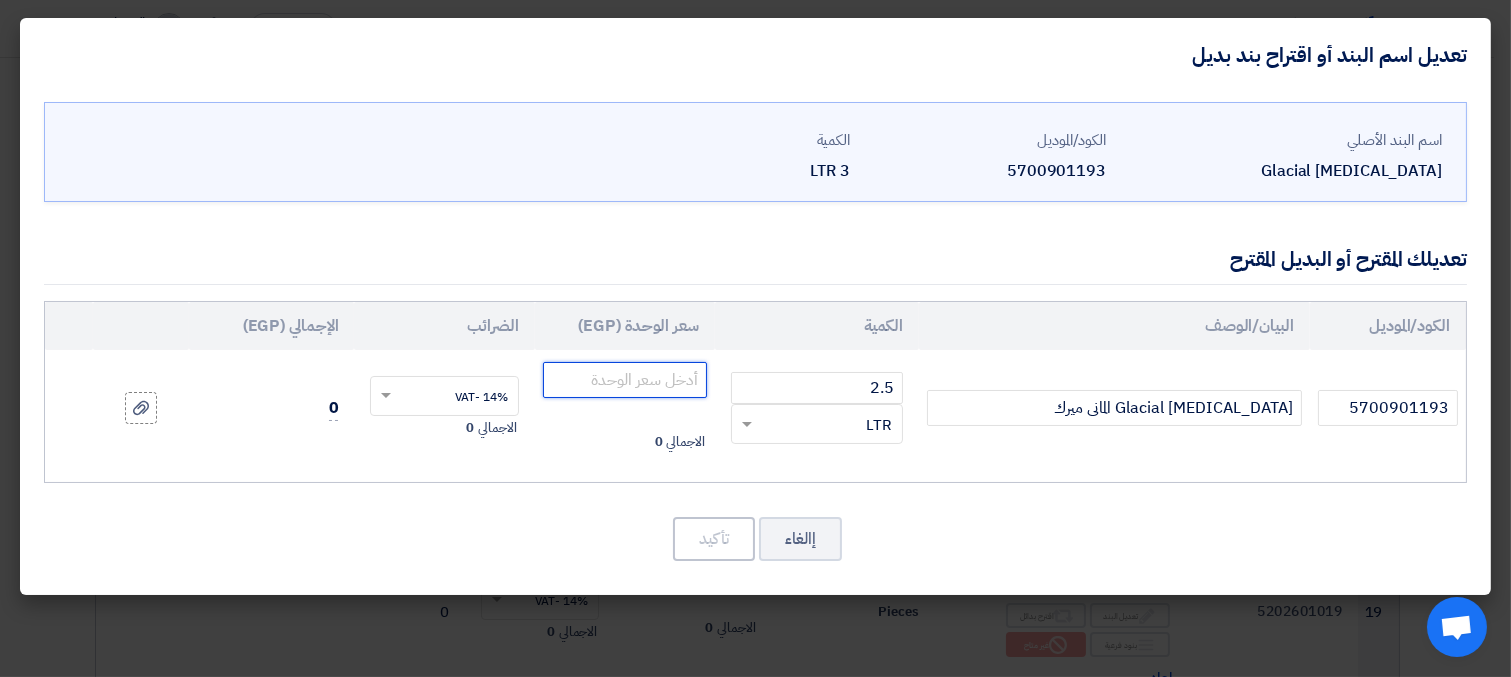 click 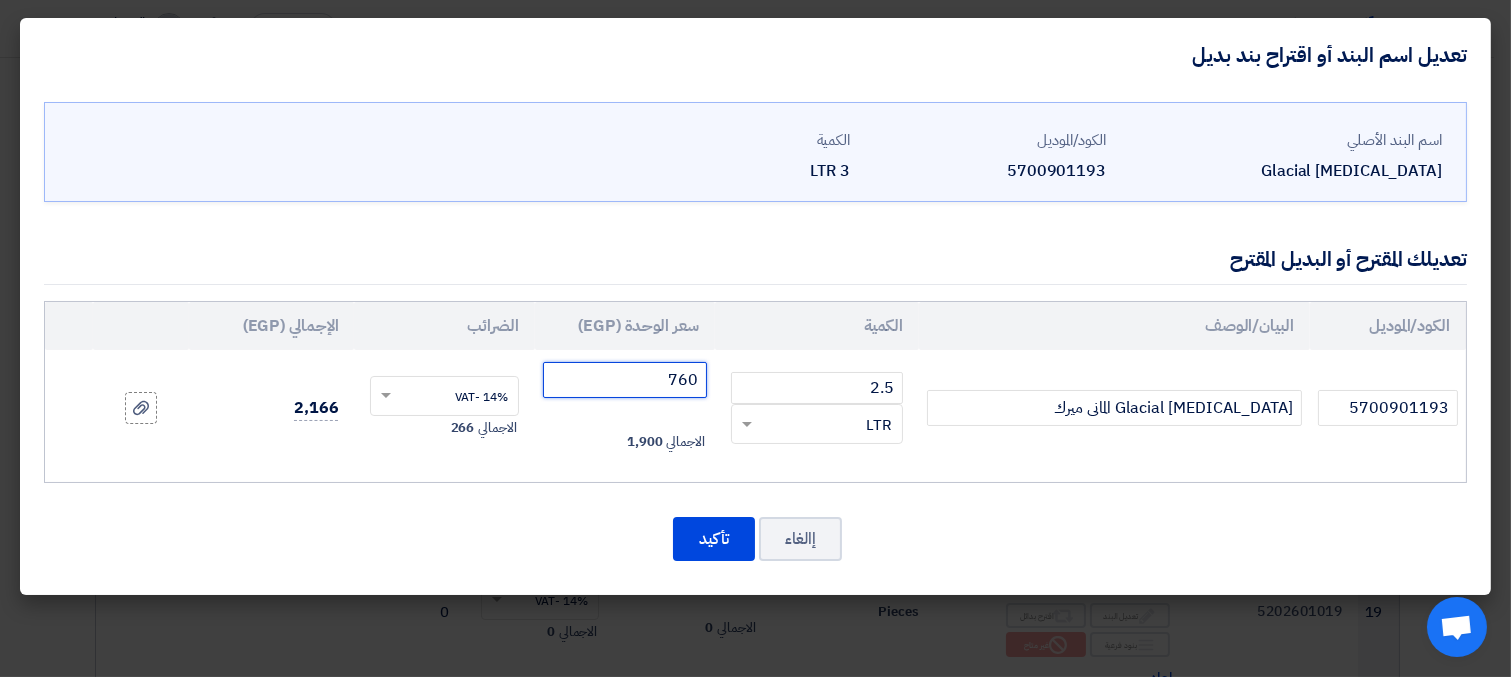 click on "760" 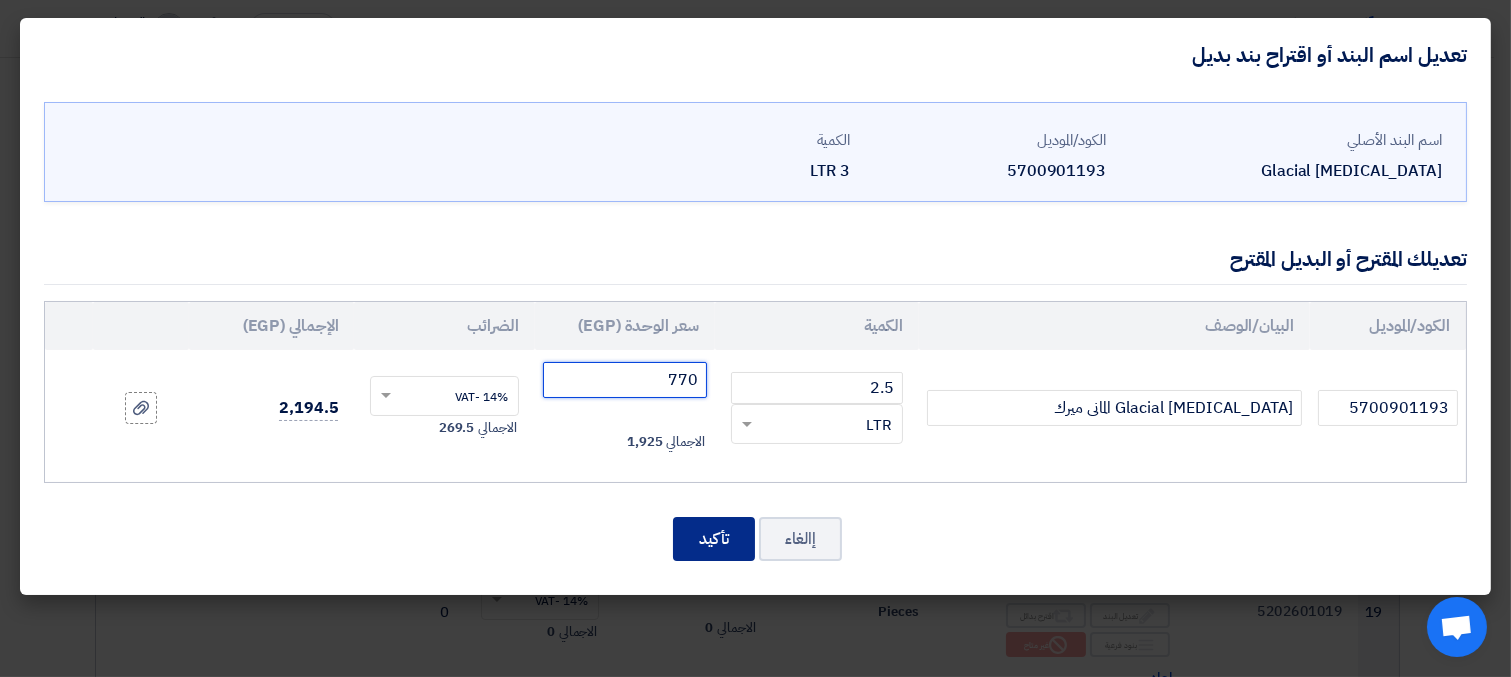 type on "770" 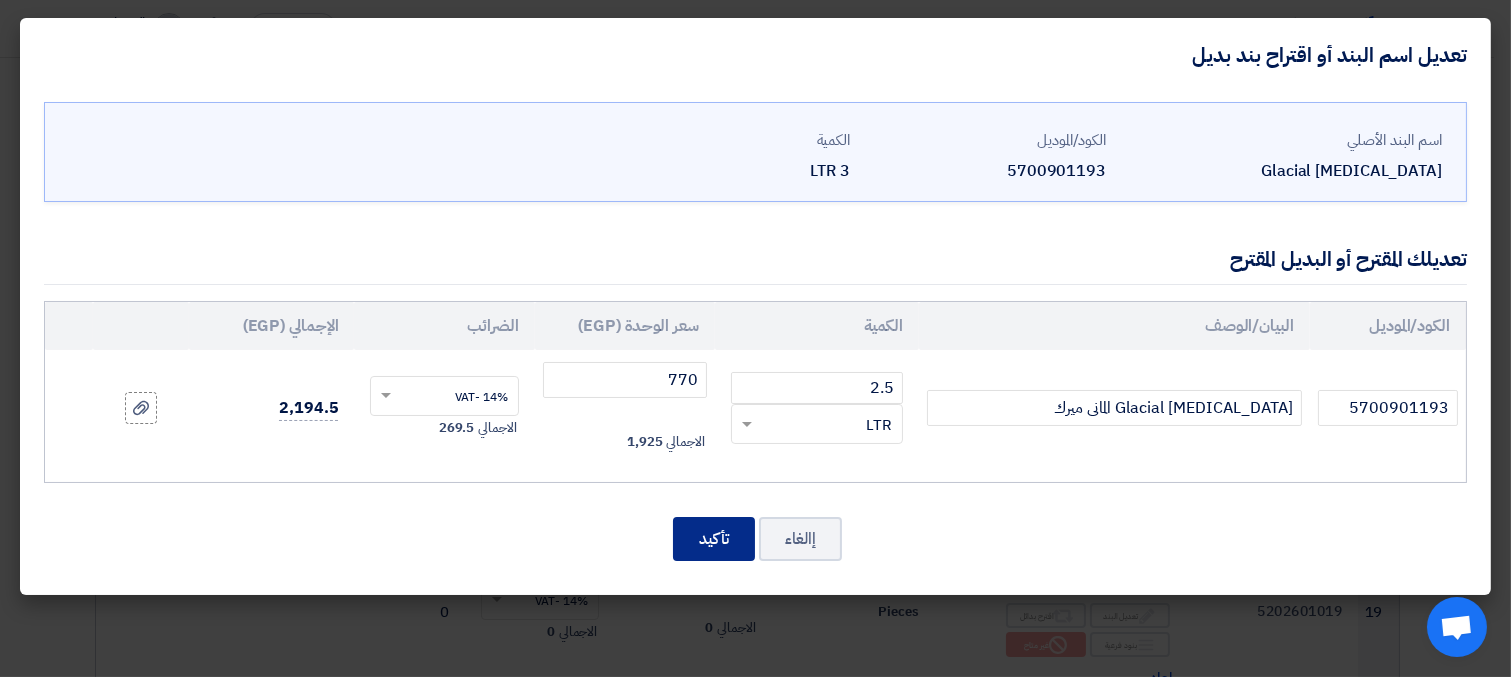 click on "تأكيد" 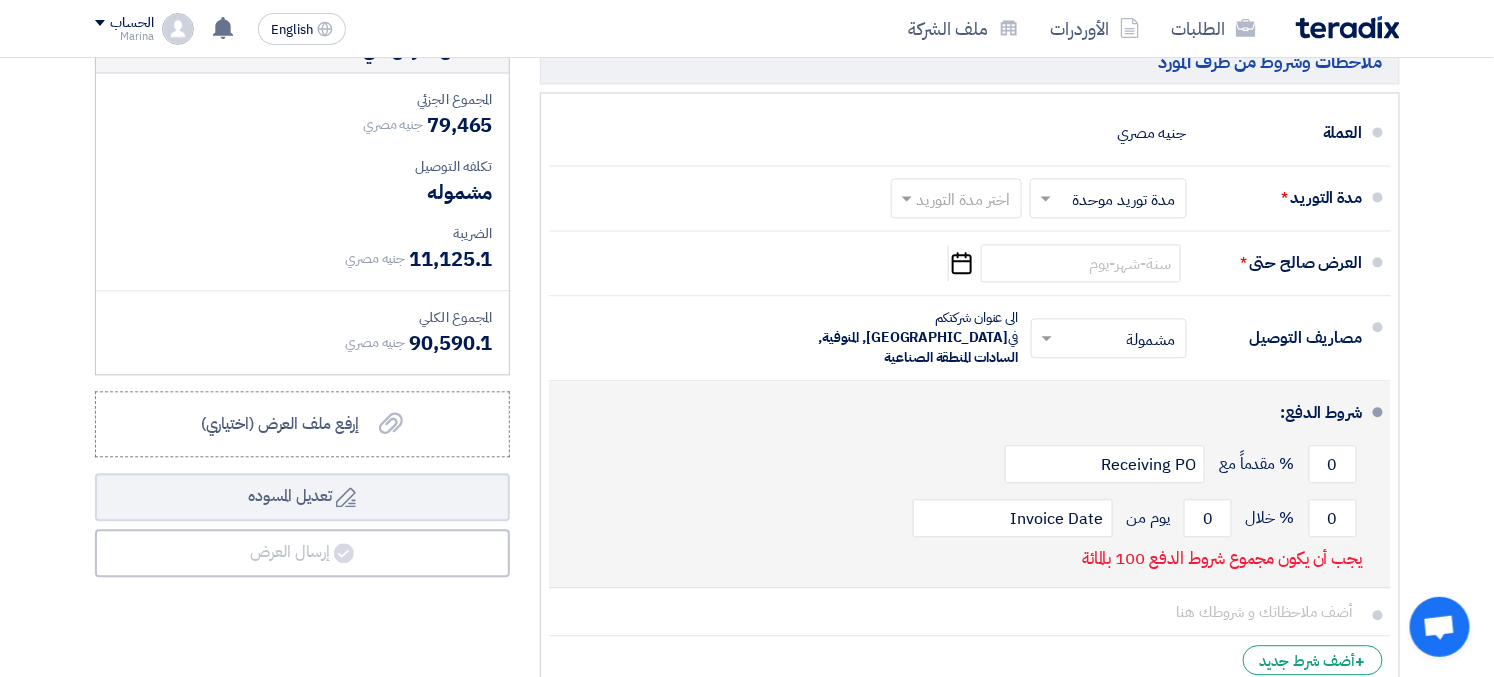 scroll, scrollTop: 3889, scrollLeft: 0, axis: vertical 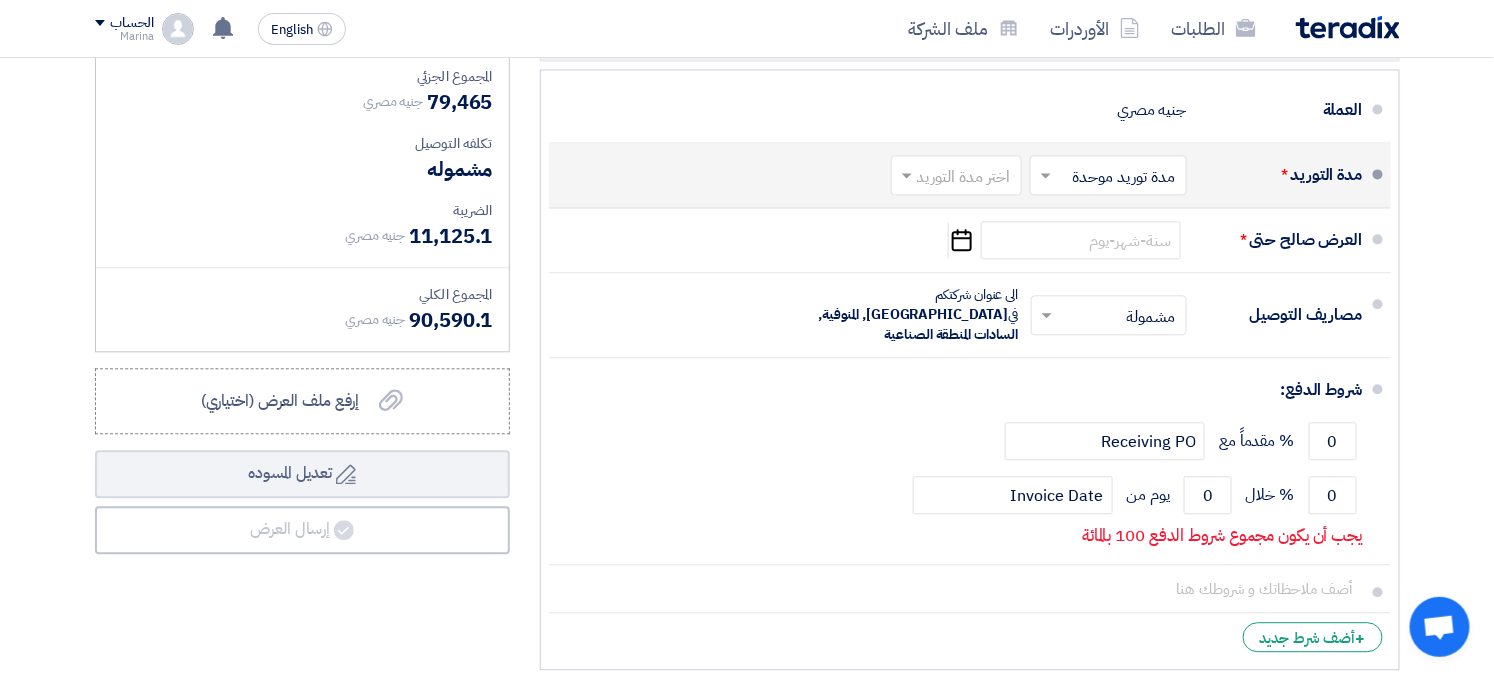 click 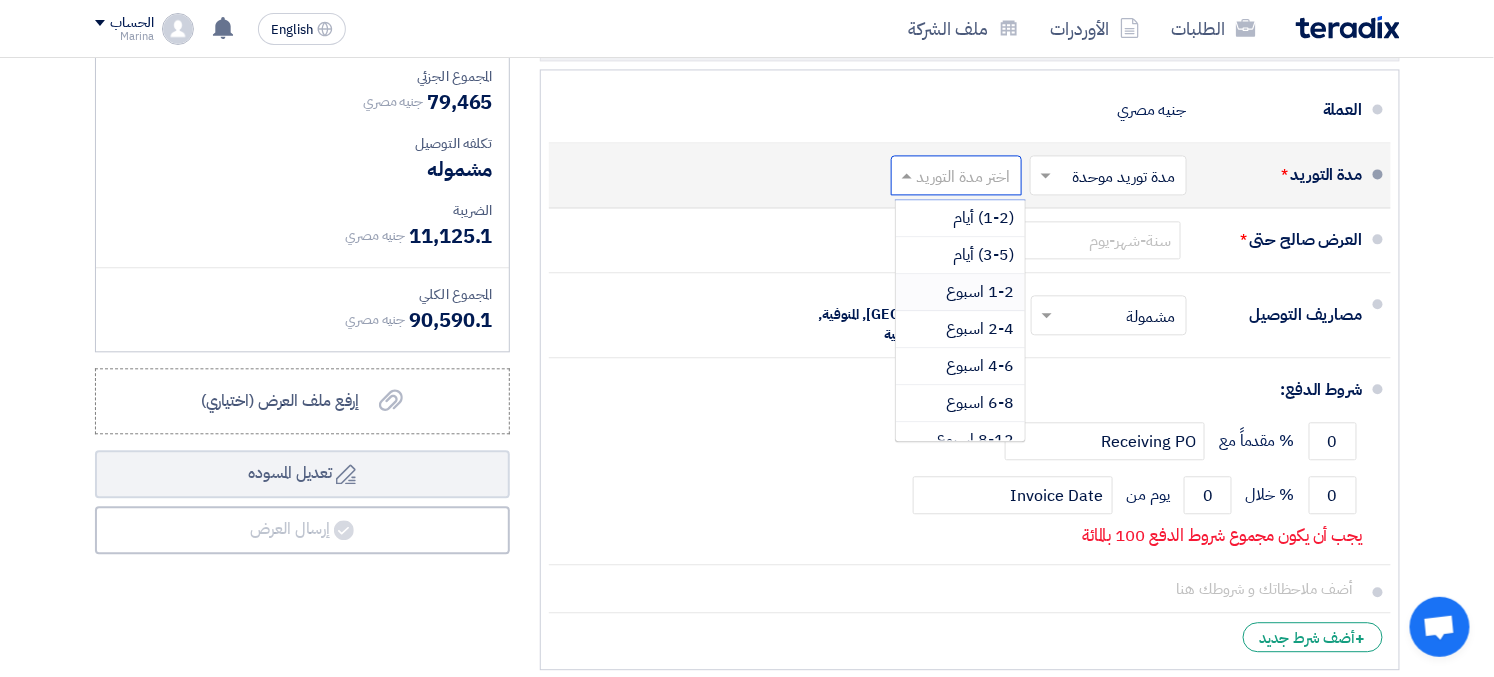 click on "1-2 اسبوع" at bounding box center (981, 292) 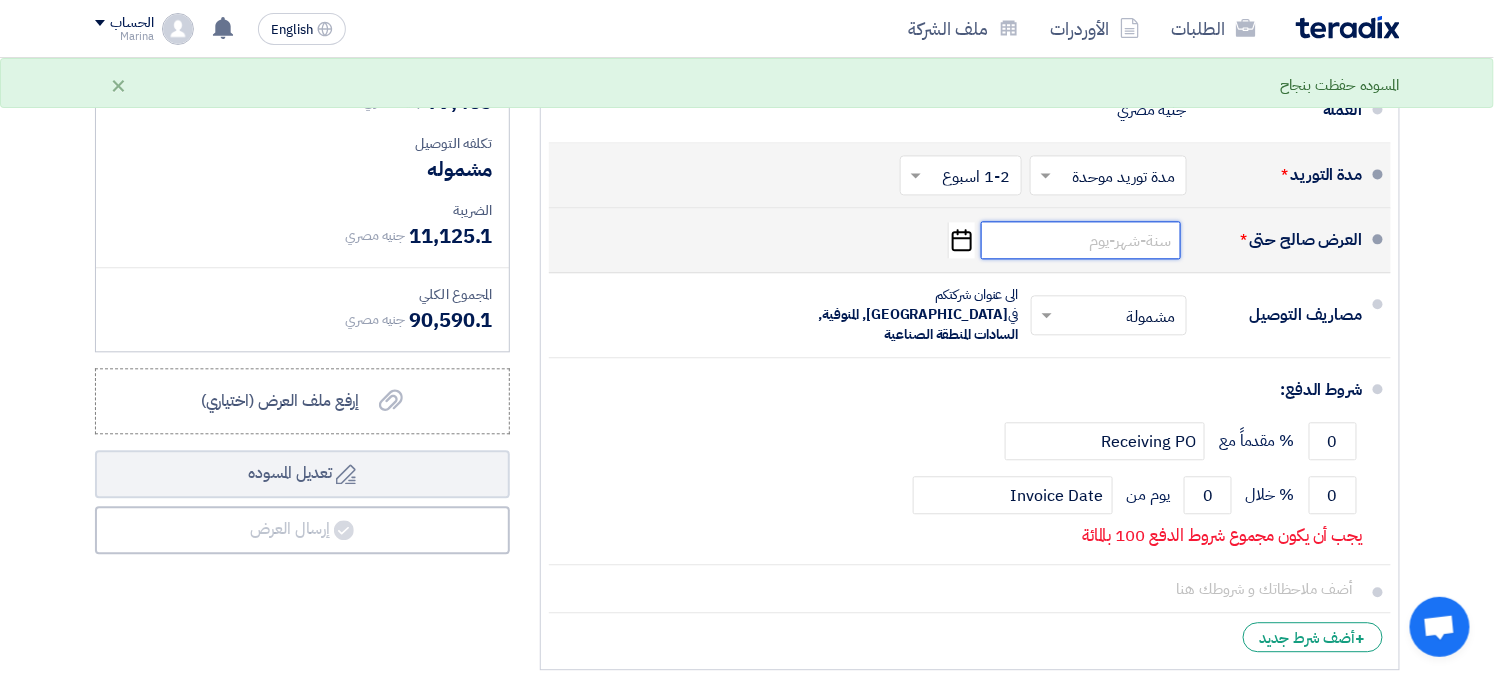 click 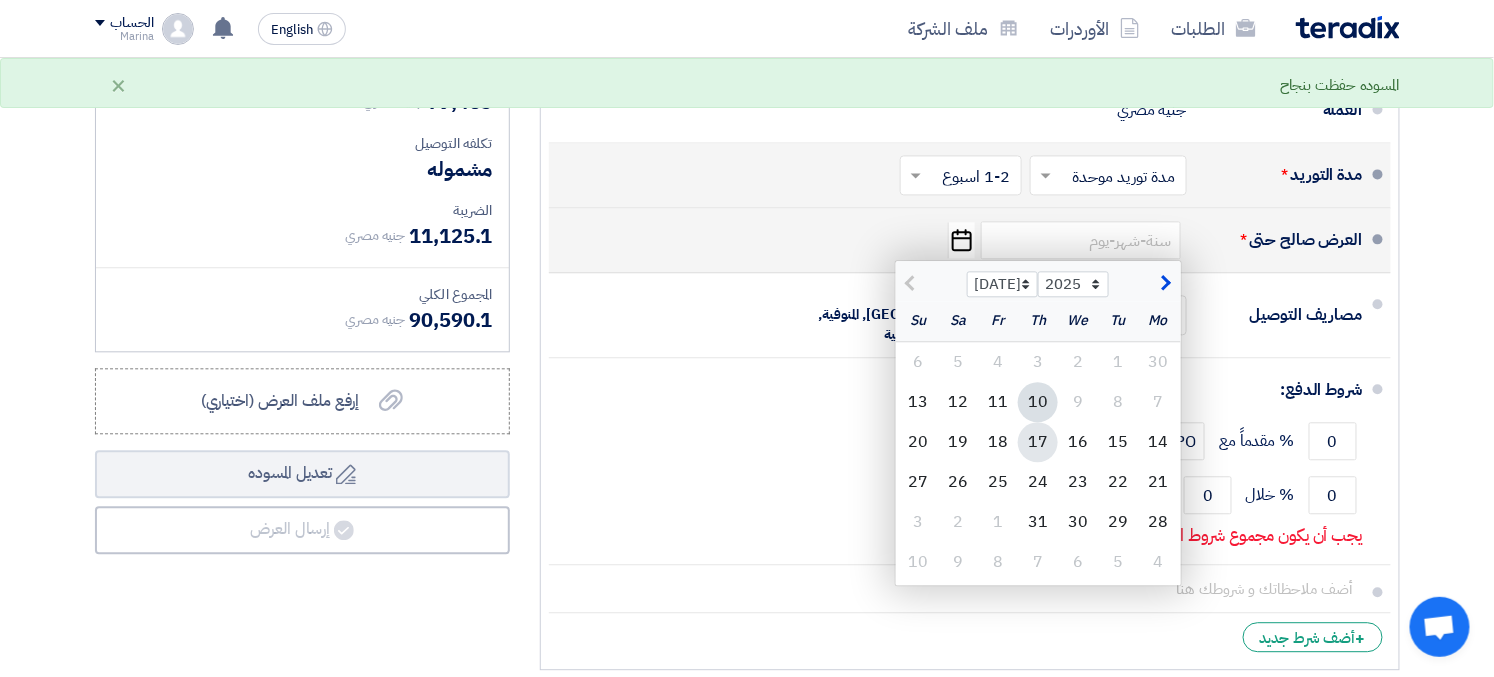 click on "17" 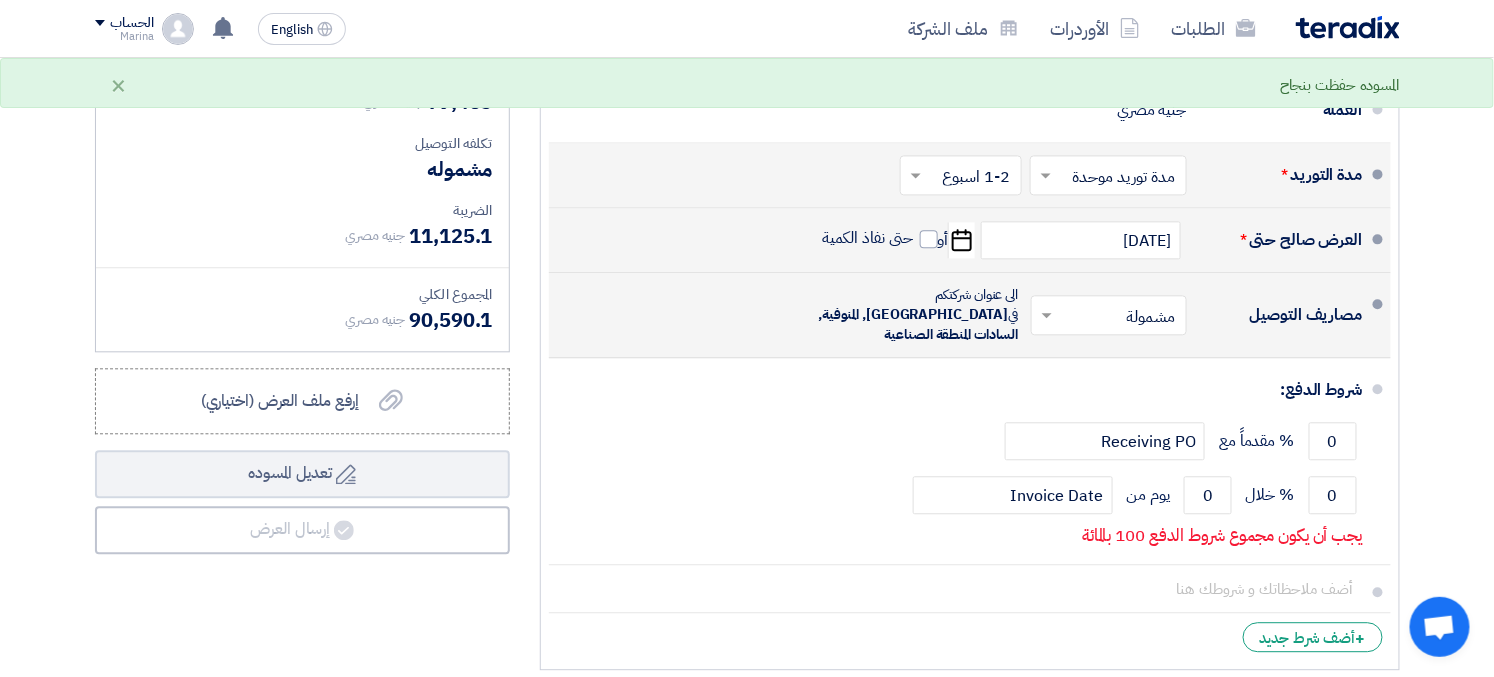 click 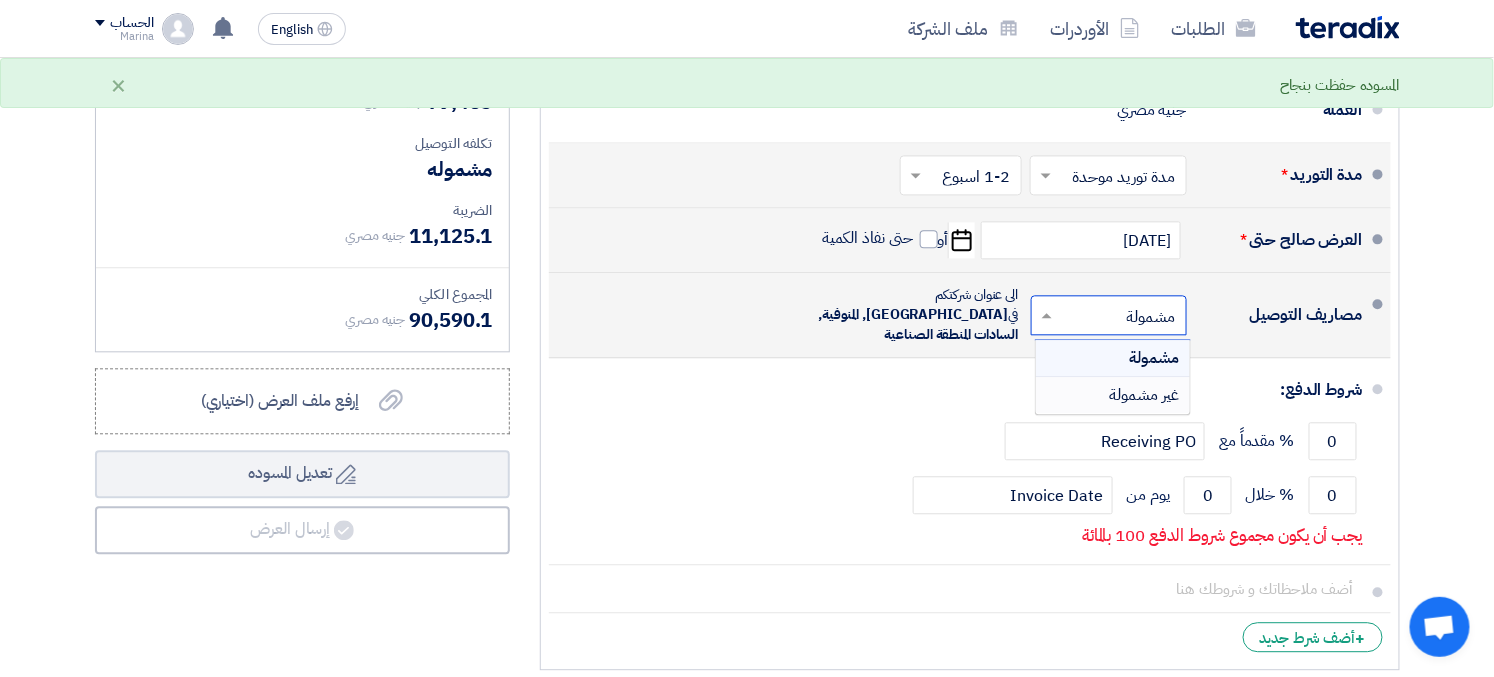 click on "غير مشمولة" at bounding box center (1145, 395) 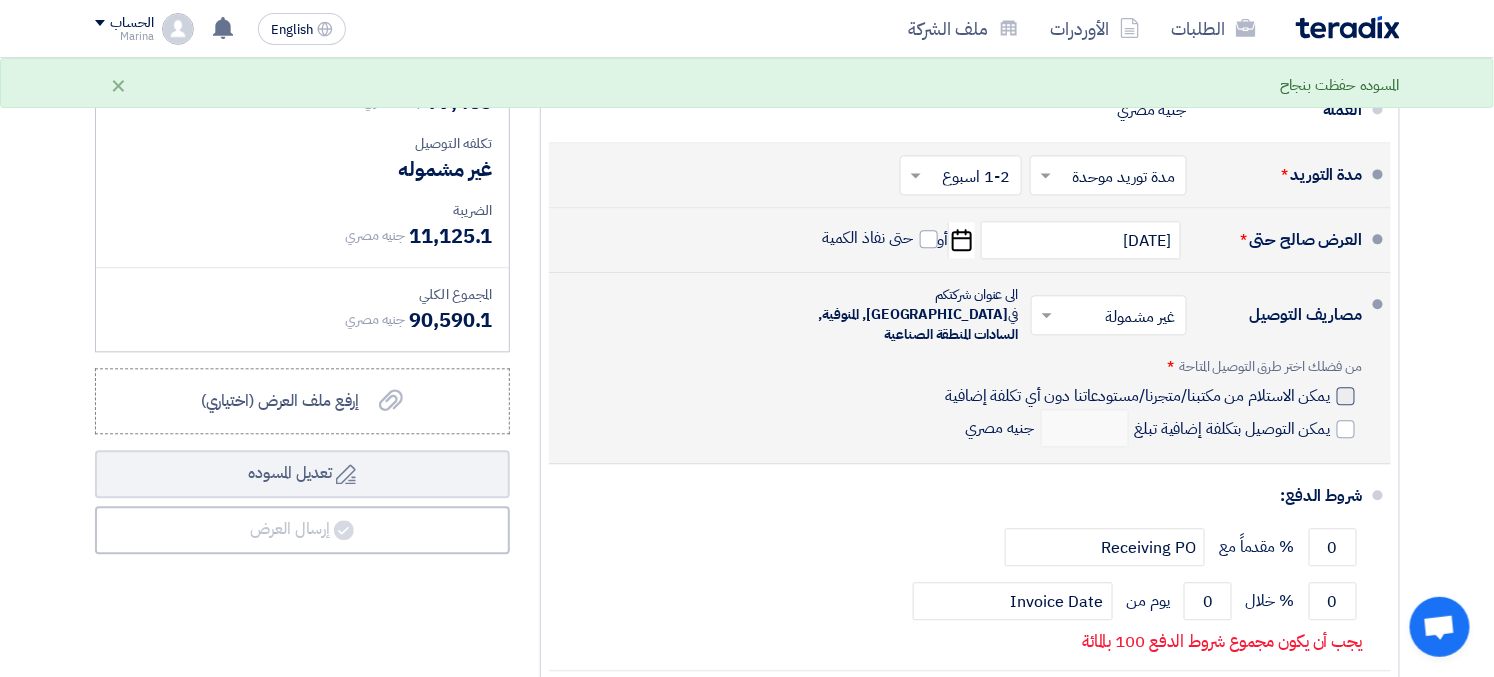 click 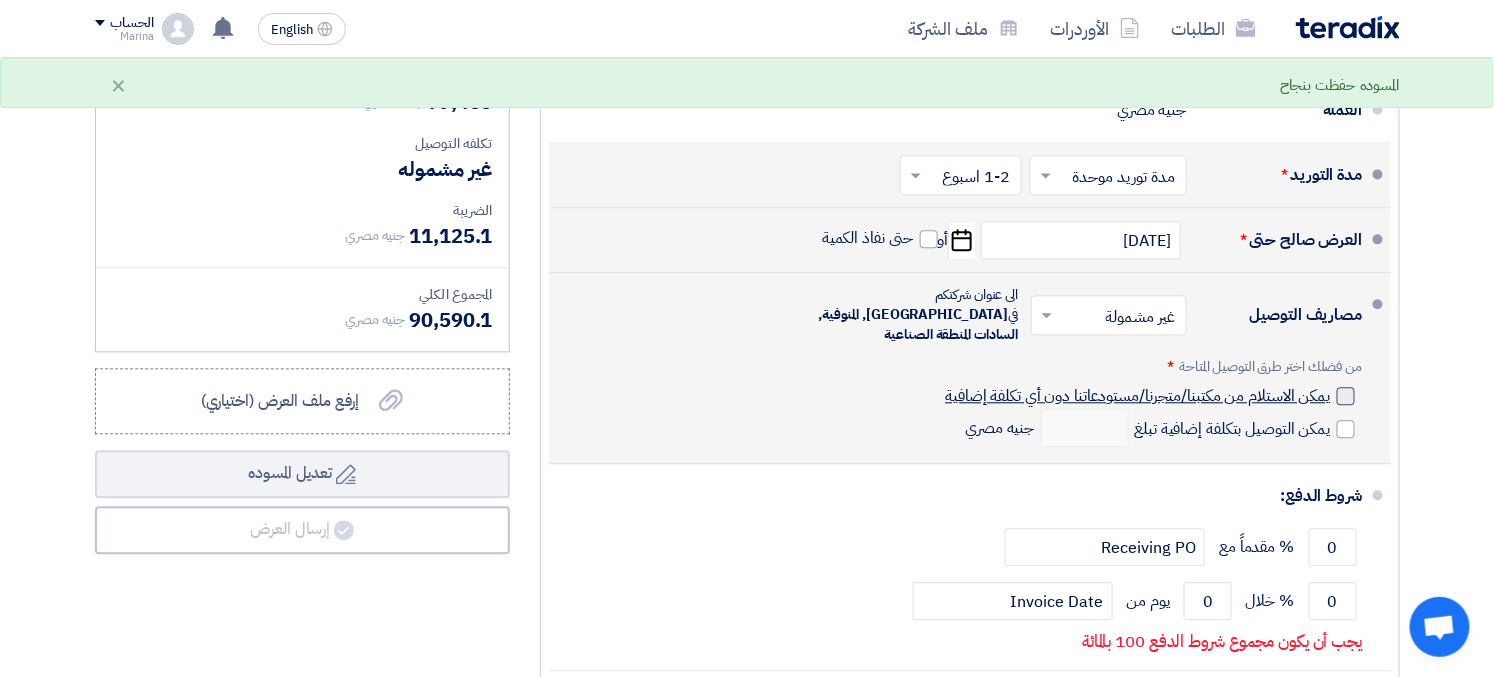 click on "يمكن الاستلام من مكتبنا/متجرنا/مستودعاتنا دون أي تكلفة إضافية" 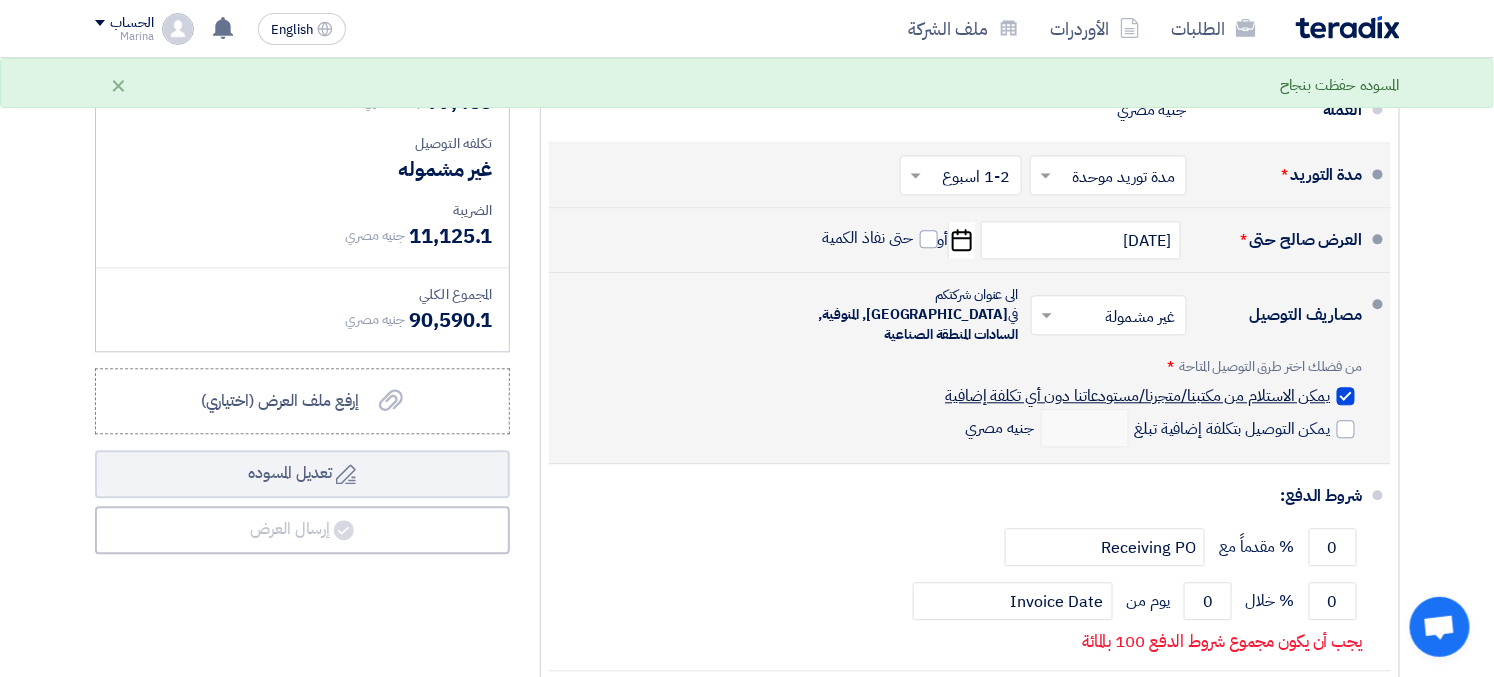 checkbox on "true" 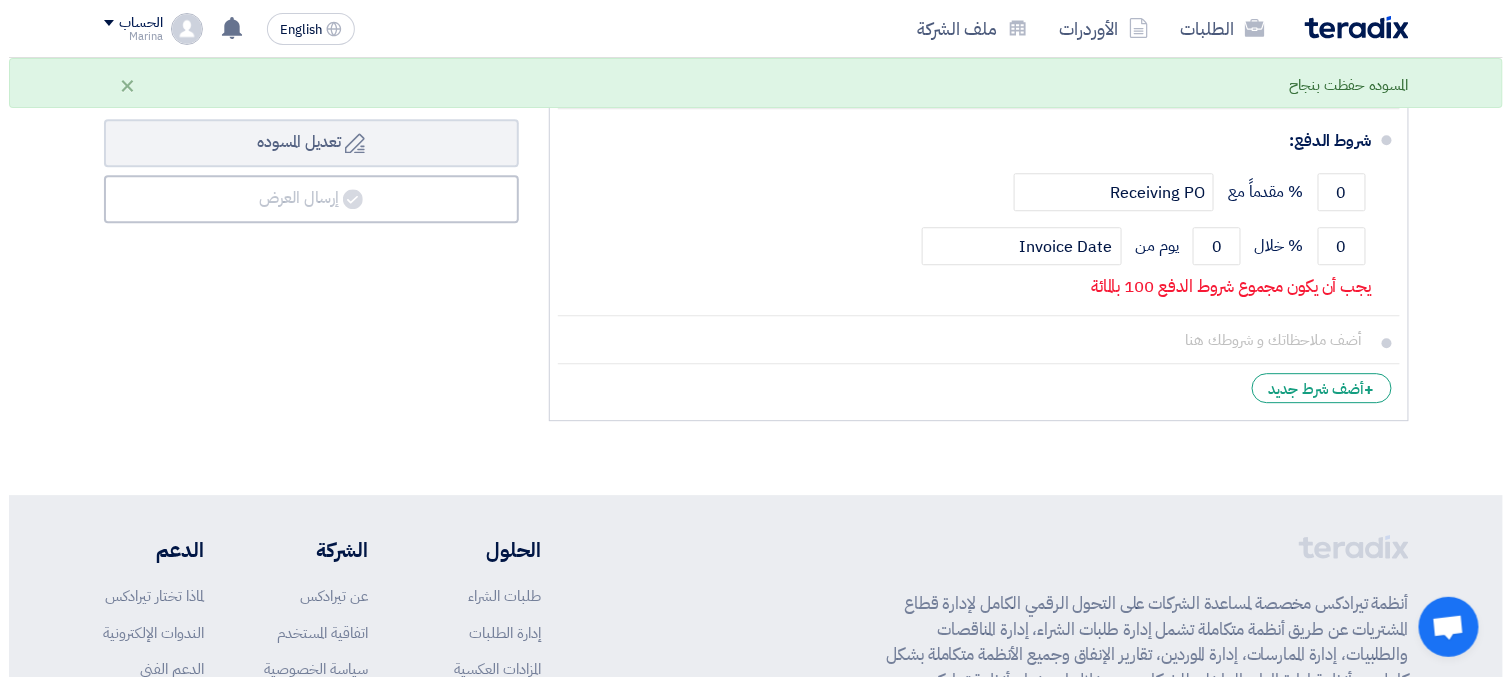 scroll, scrollTop: 4222, scrollLeft: 0, axis: vertical 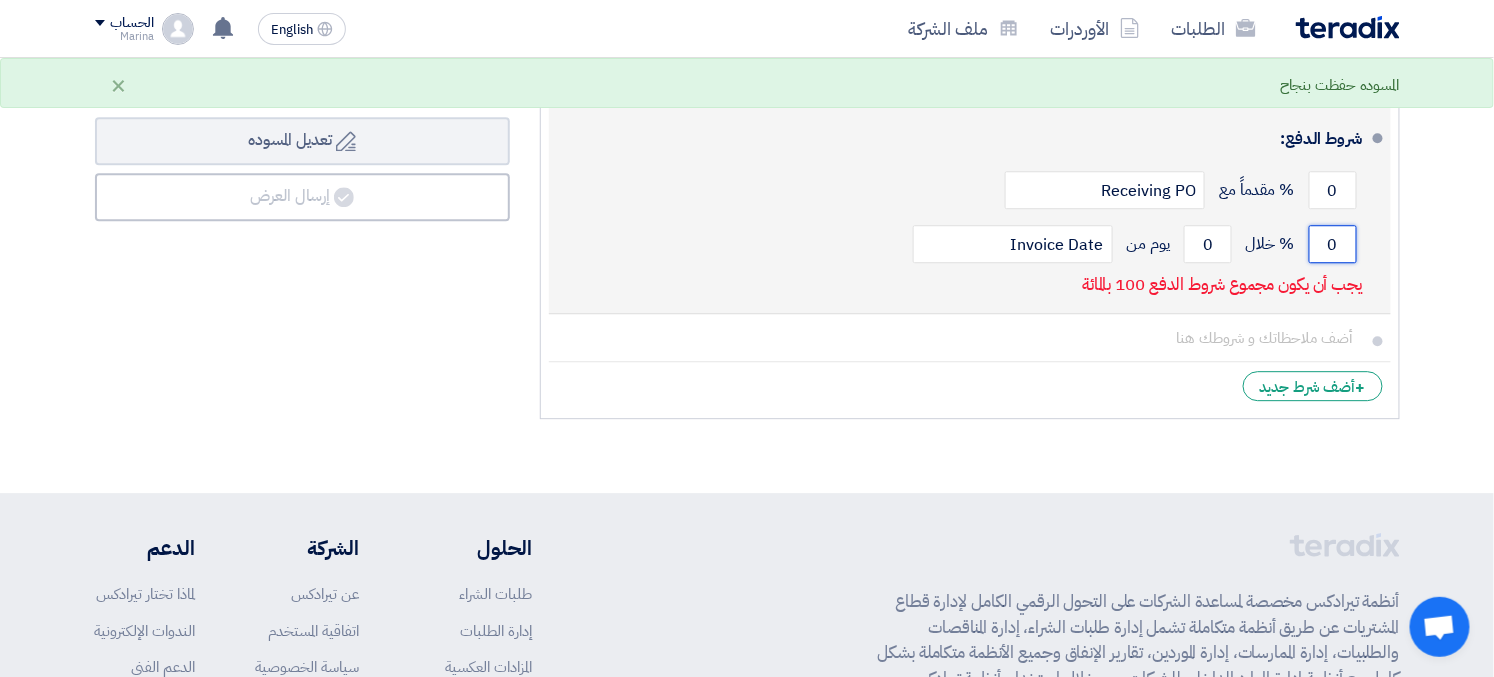 drag, startPoint x: 1338, startPoint y: 217, endPoint x: 1360, endPoint y: 217, distance: 22 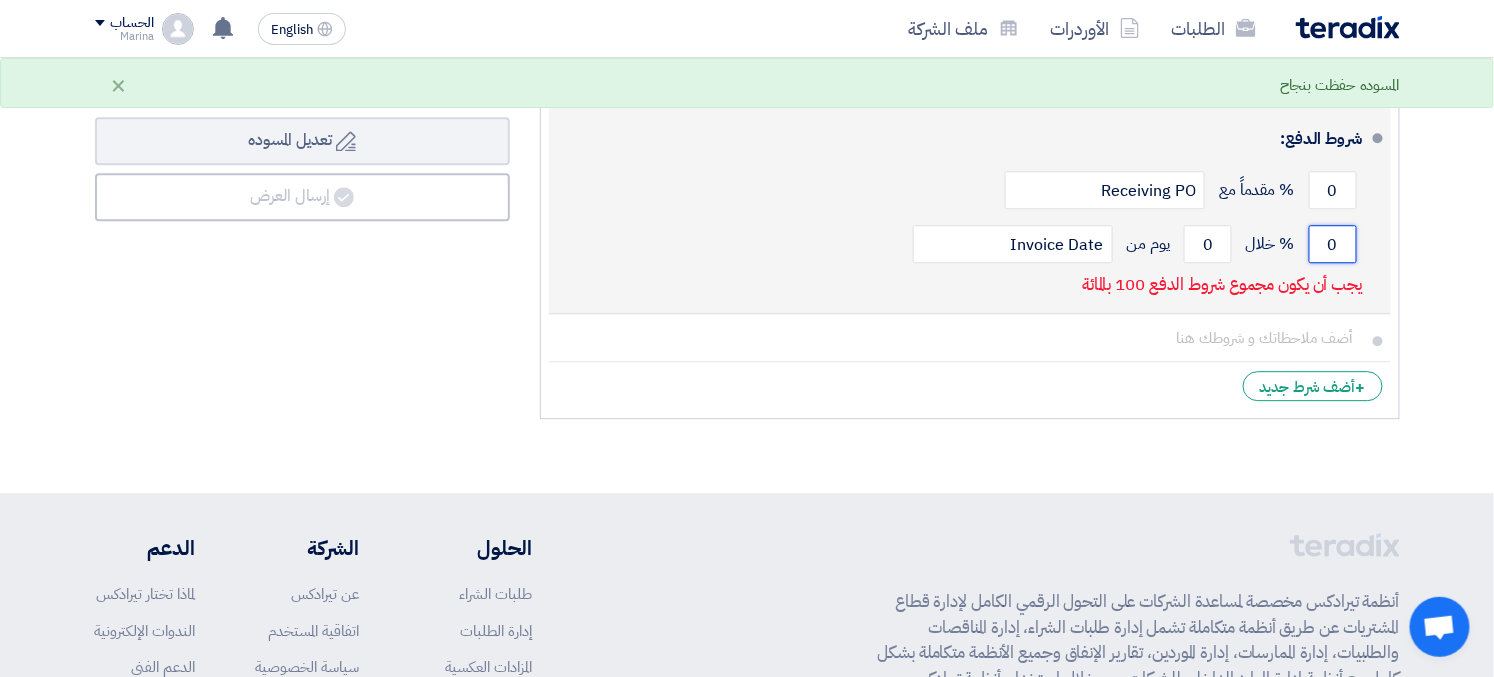 click on "0
% خلال
0
يوم من
Invoice Date" 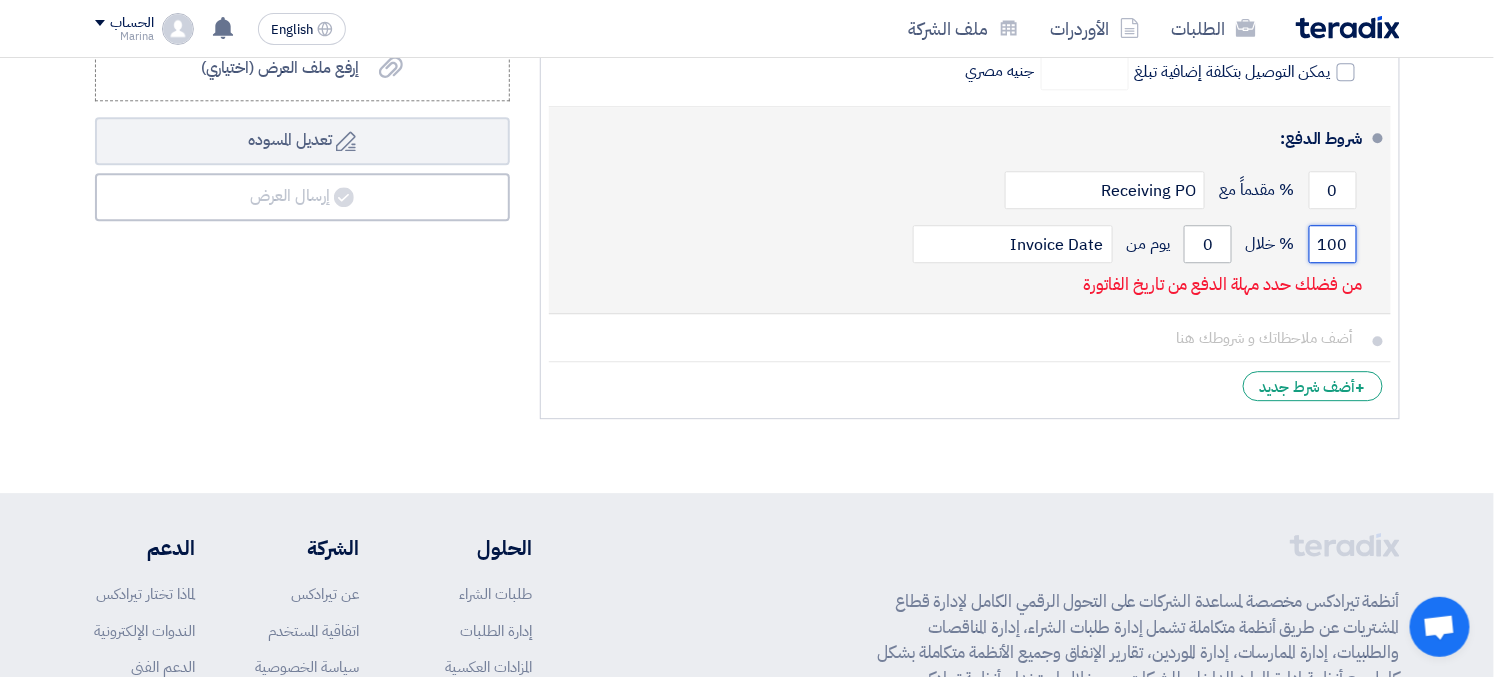type on "100" 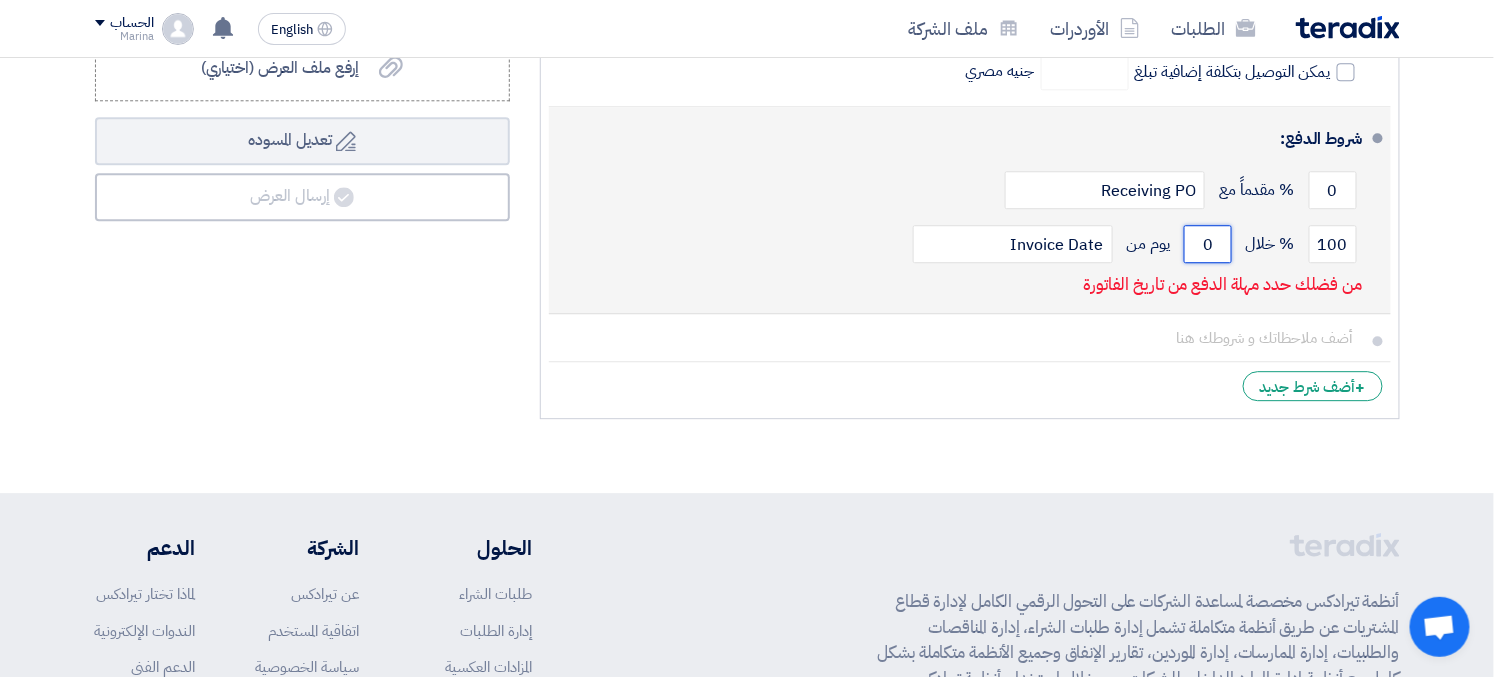 drag, startPoint x: 1201, startPoint y: 217, endPoint x: 1226, endPoint y: 221, distance: 25.317978 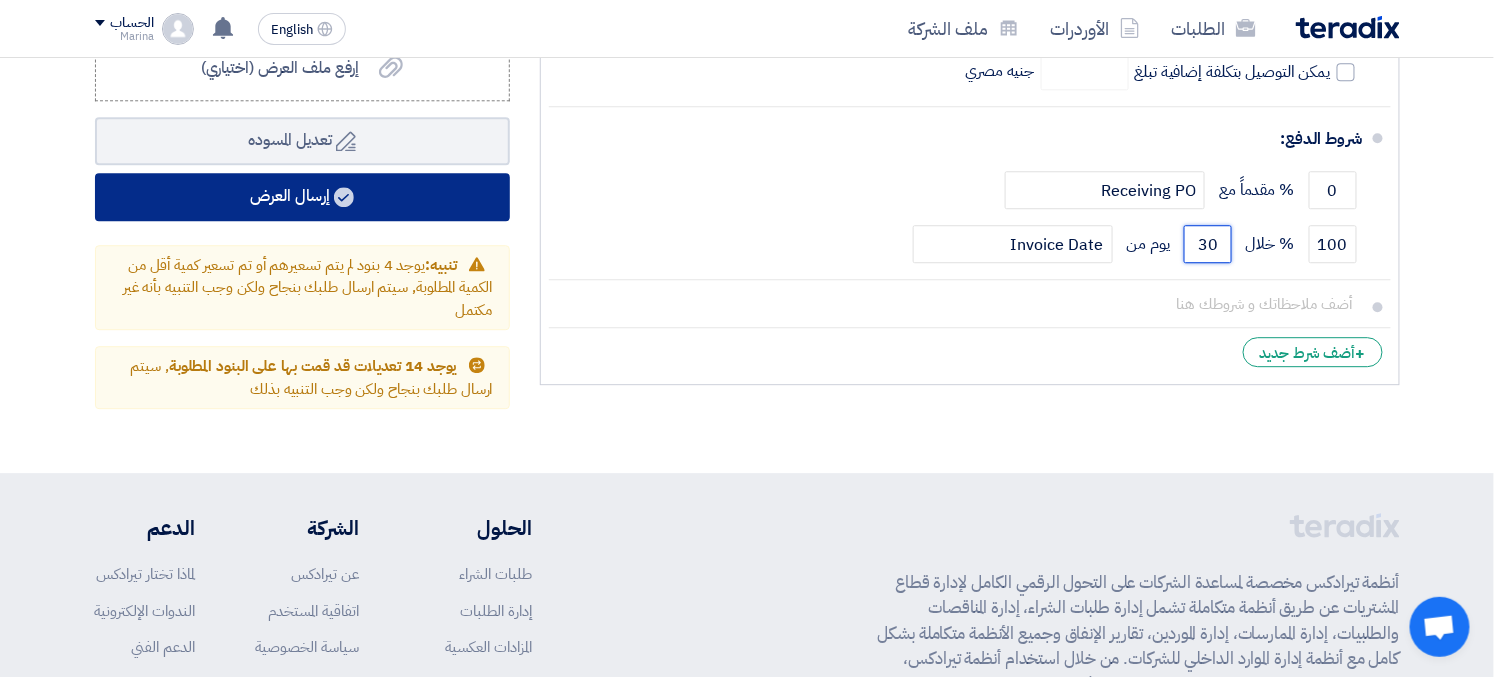 type on "30" 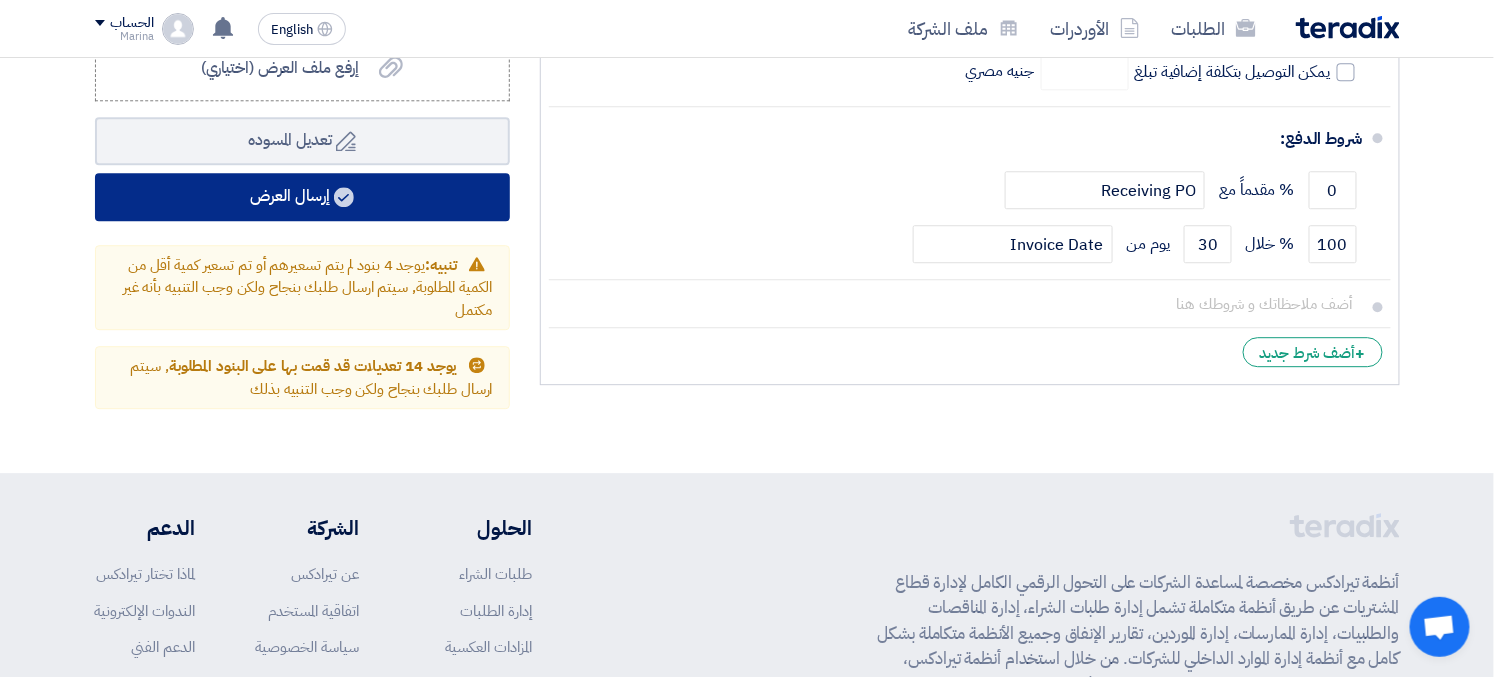 click on "إرسال العرض" 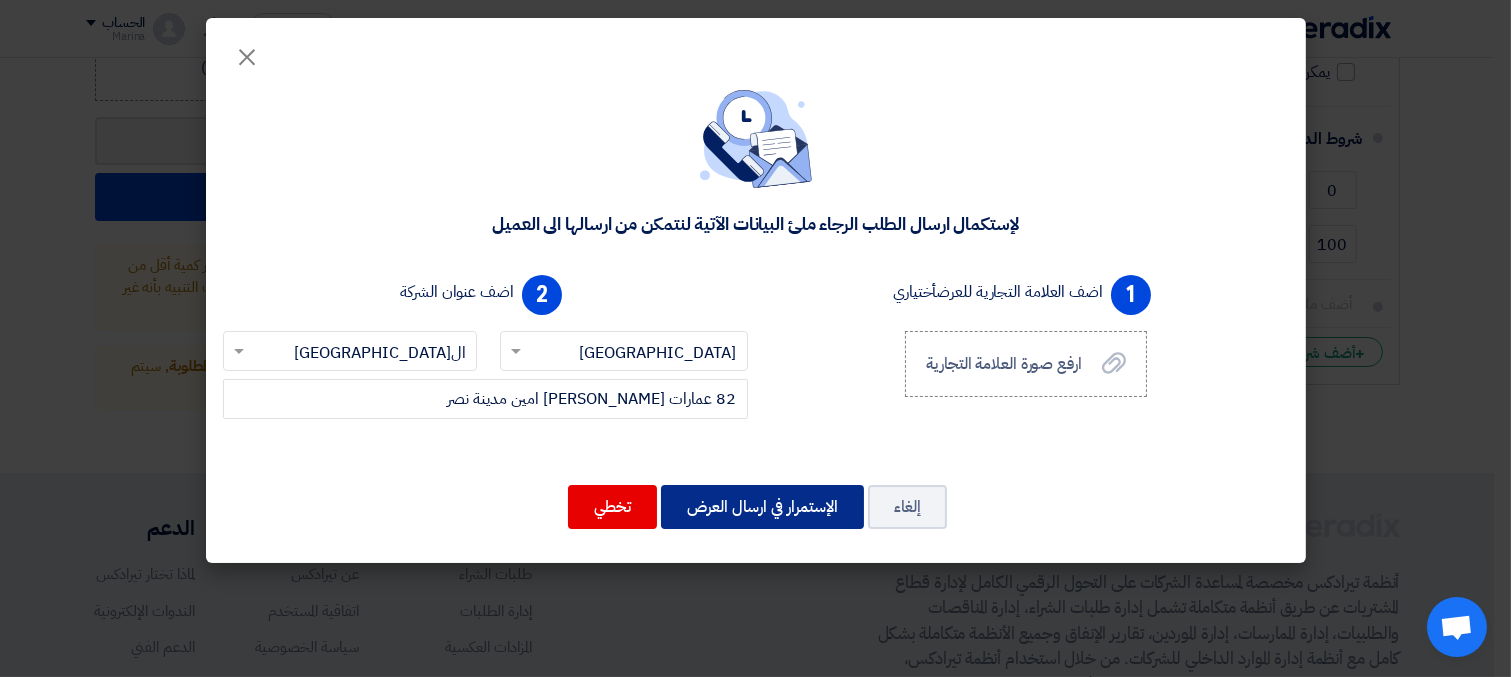click on "الإستمرار في ارسال العرض" 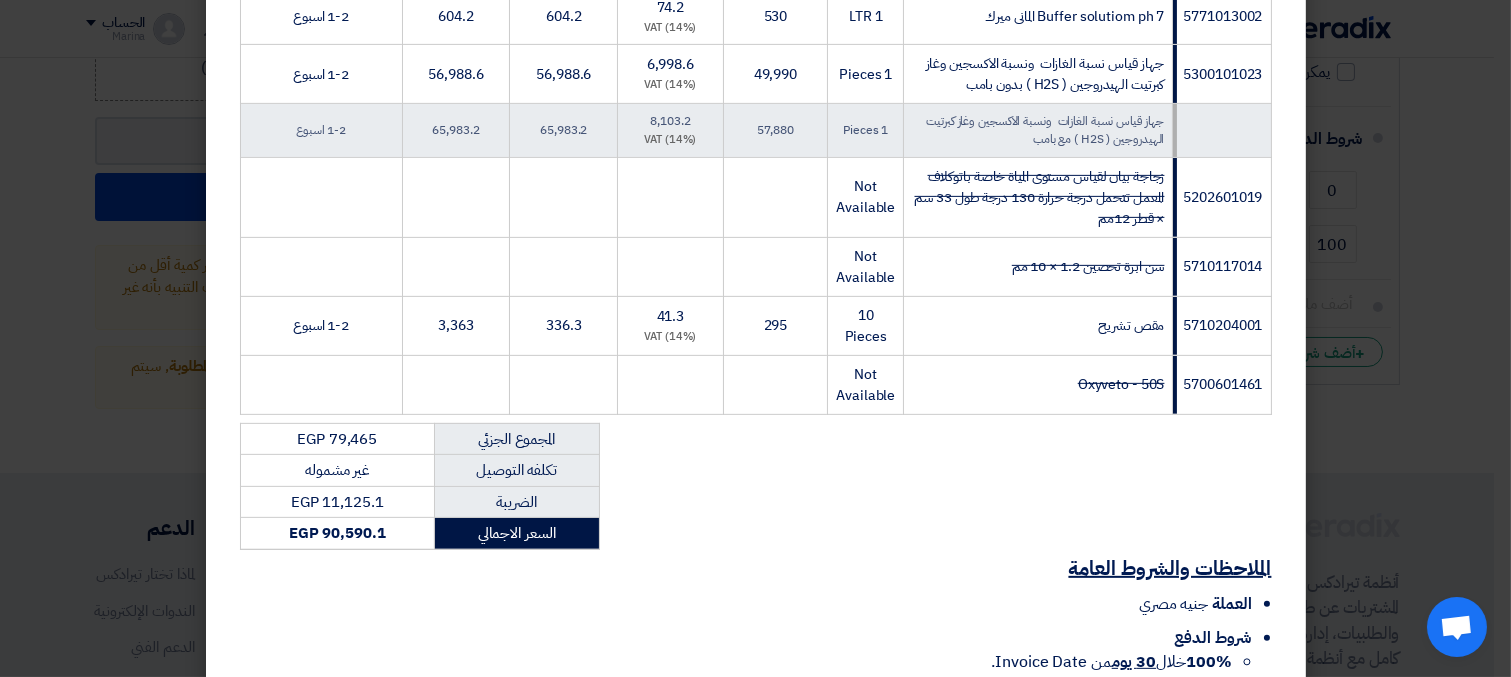 scroll, scrollTop: 1666, scrollLeft: 0, axis: vertical 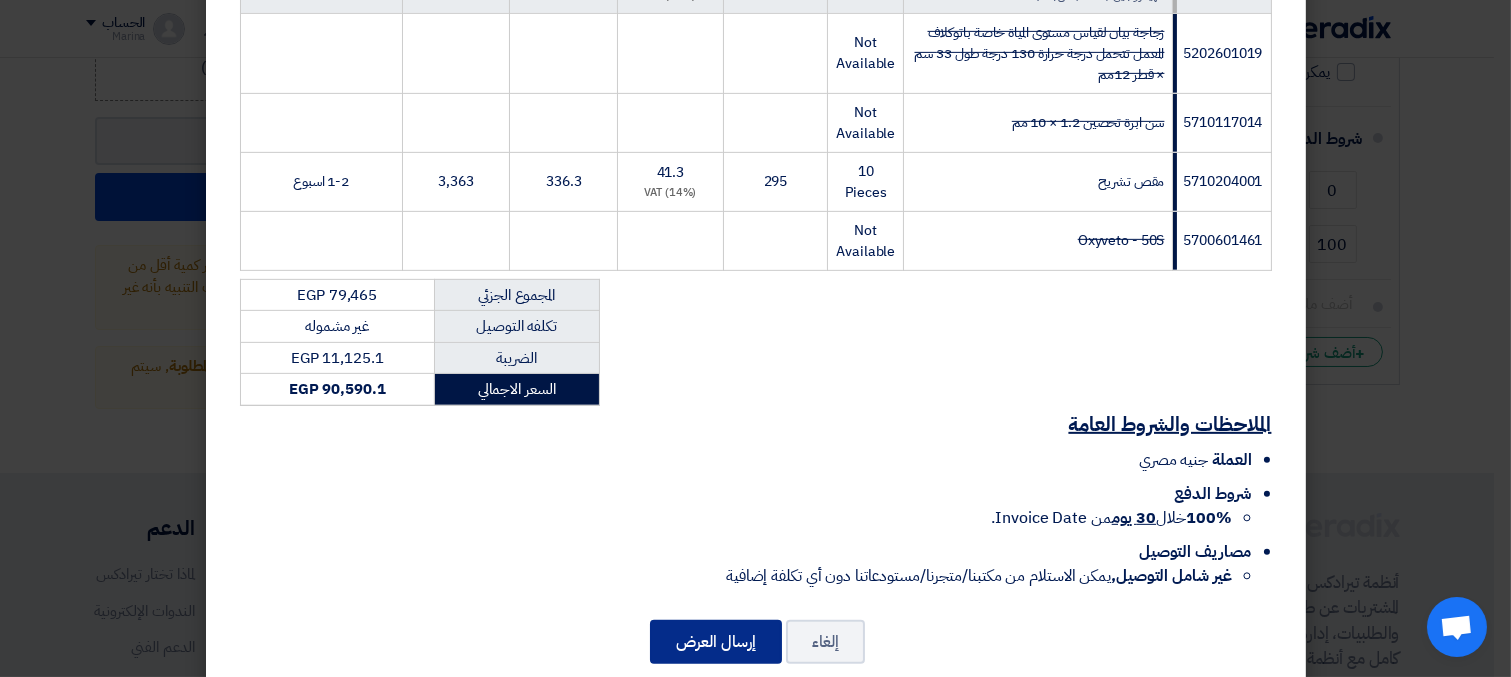 click on "إرسال العرض" 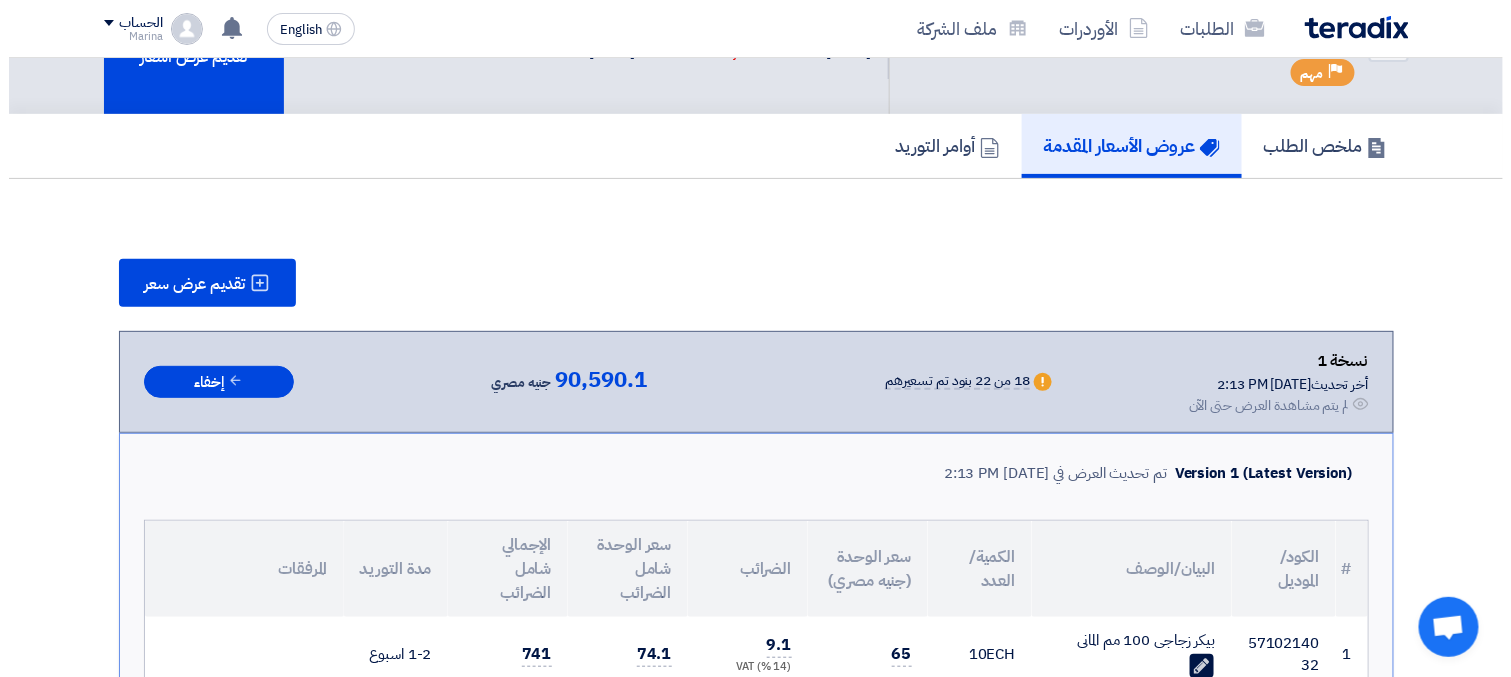 scroll, scrollTop: 0, scrollLeft: 0, axis: both 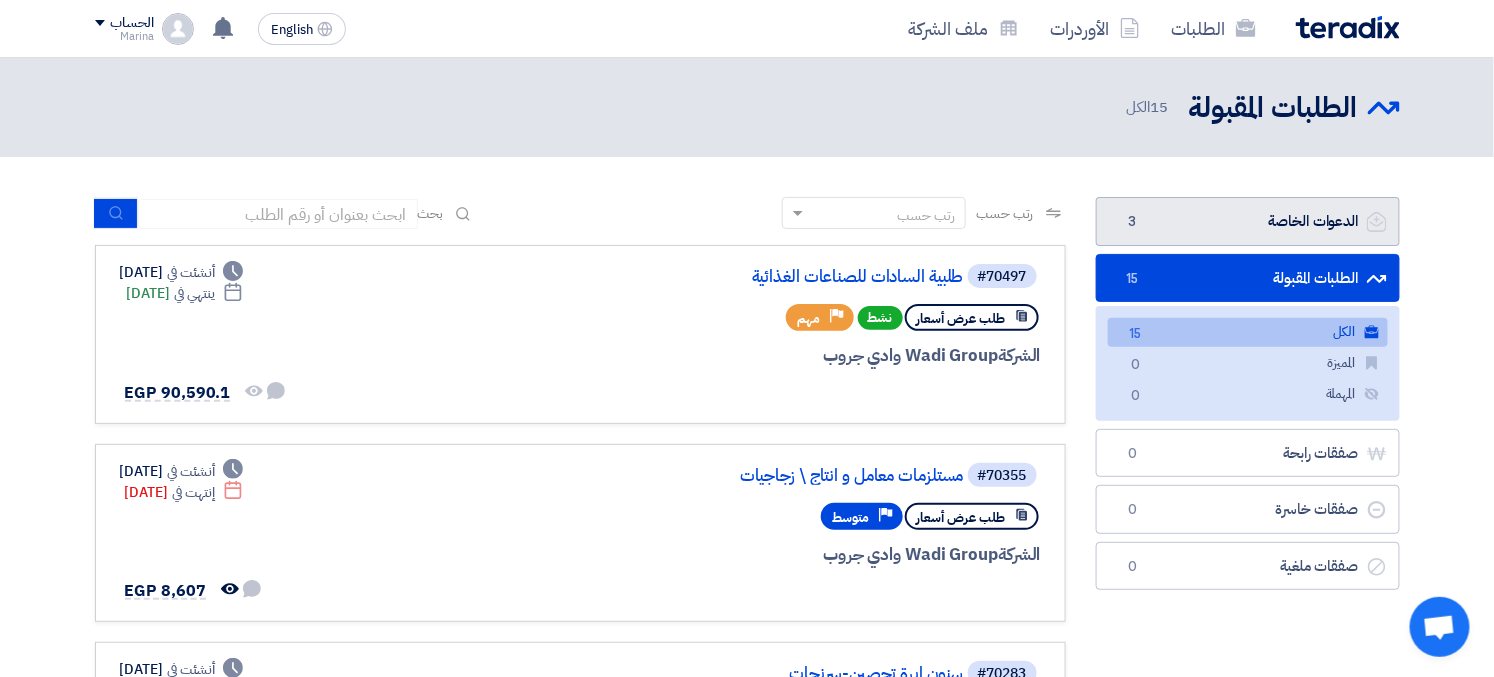 click on "الدعوات الخاصة
الدعوات الخاصة
3" 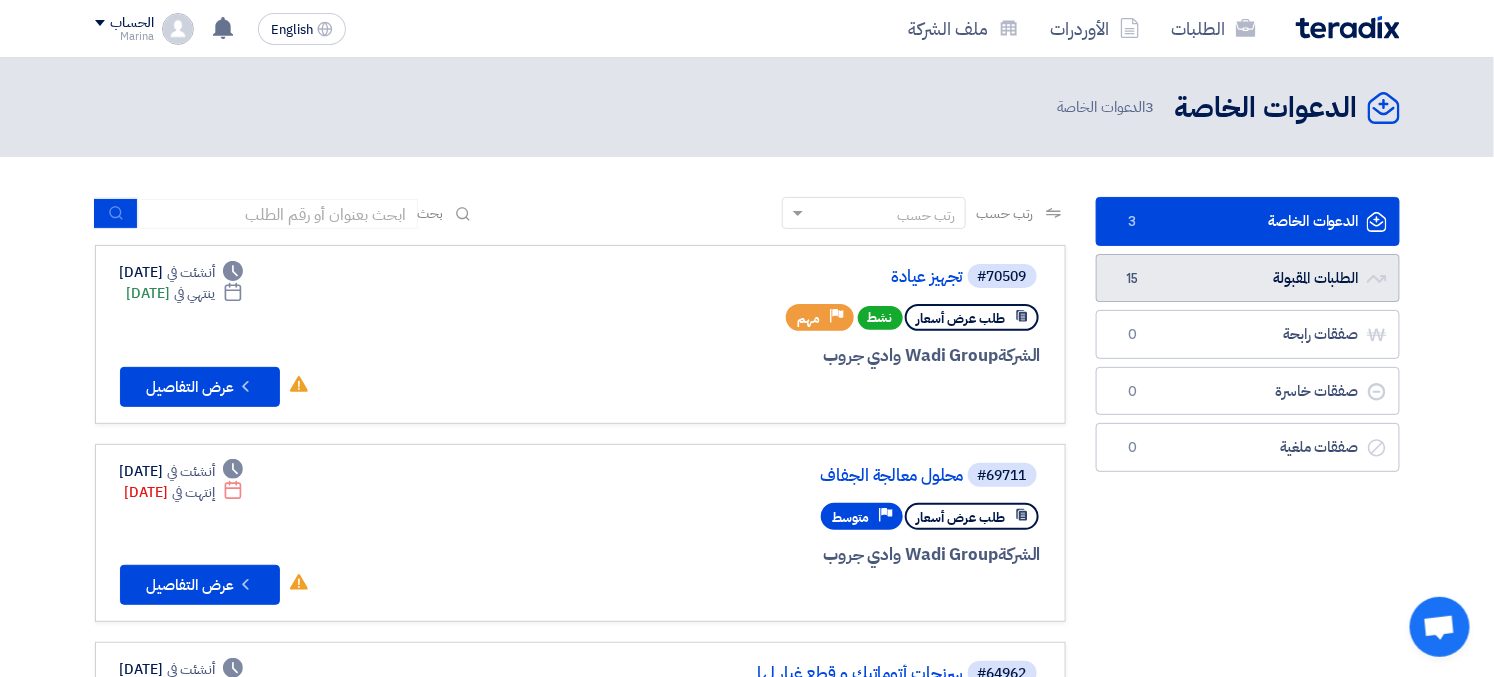 click on "15" 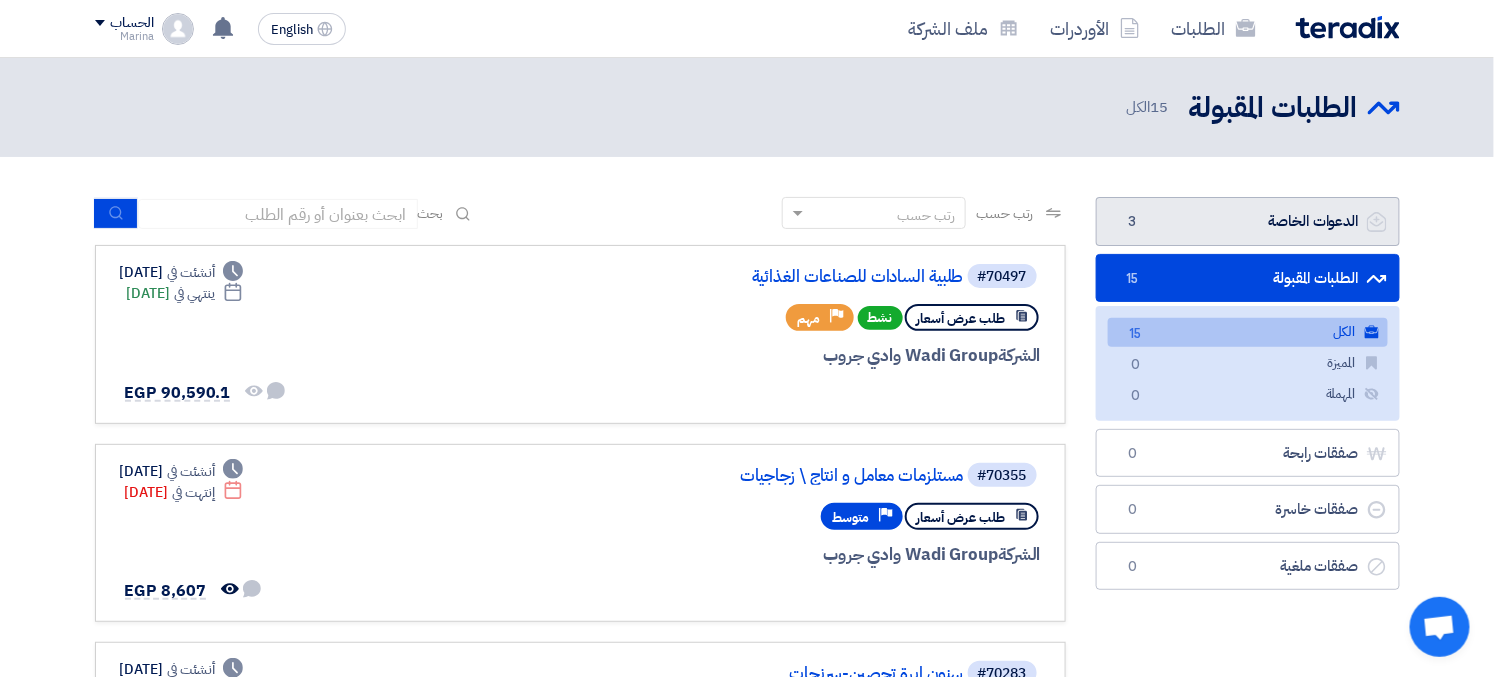 click on "الدعوات الخاصة
الدعوات الخاصة
3" 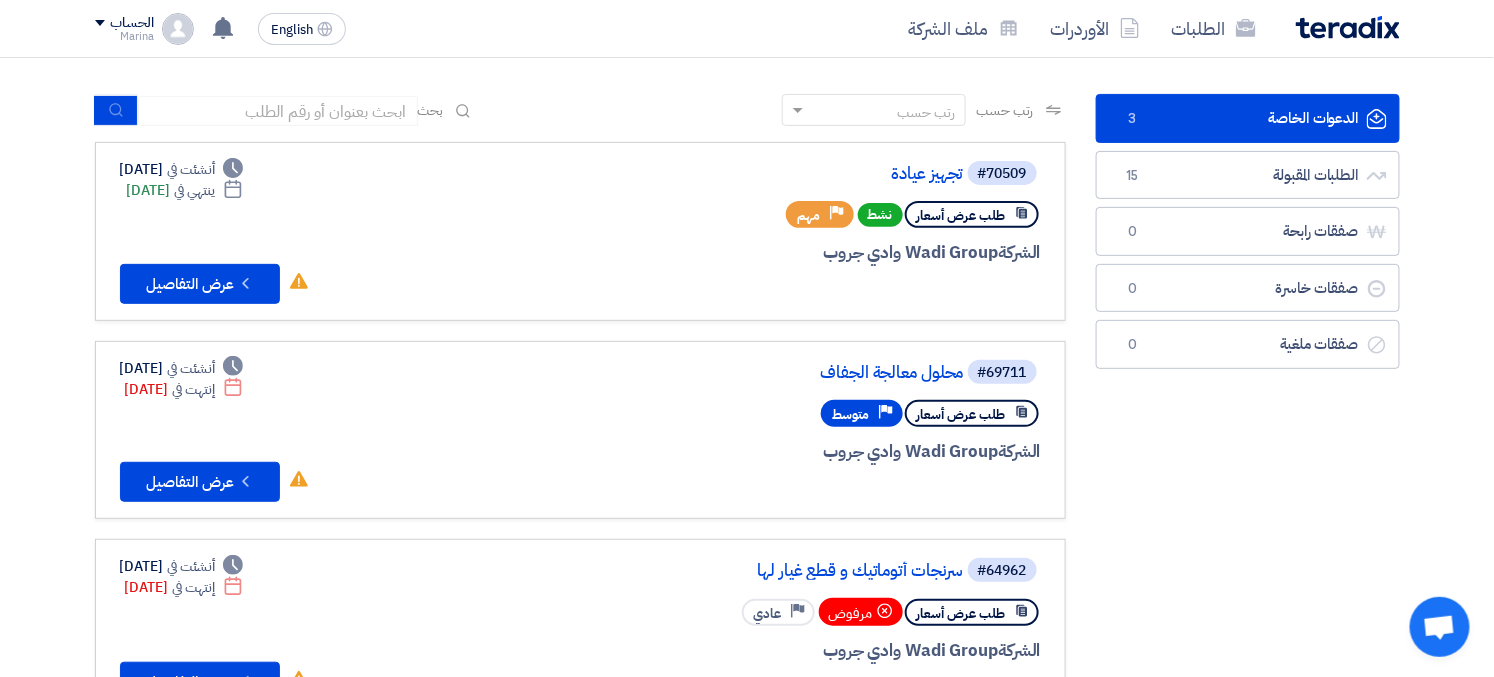 scroll, scrollTop: 0, scrollLeft: 0, axis: both 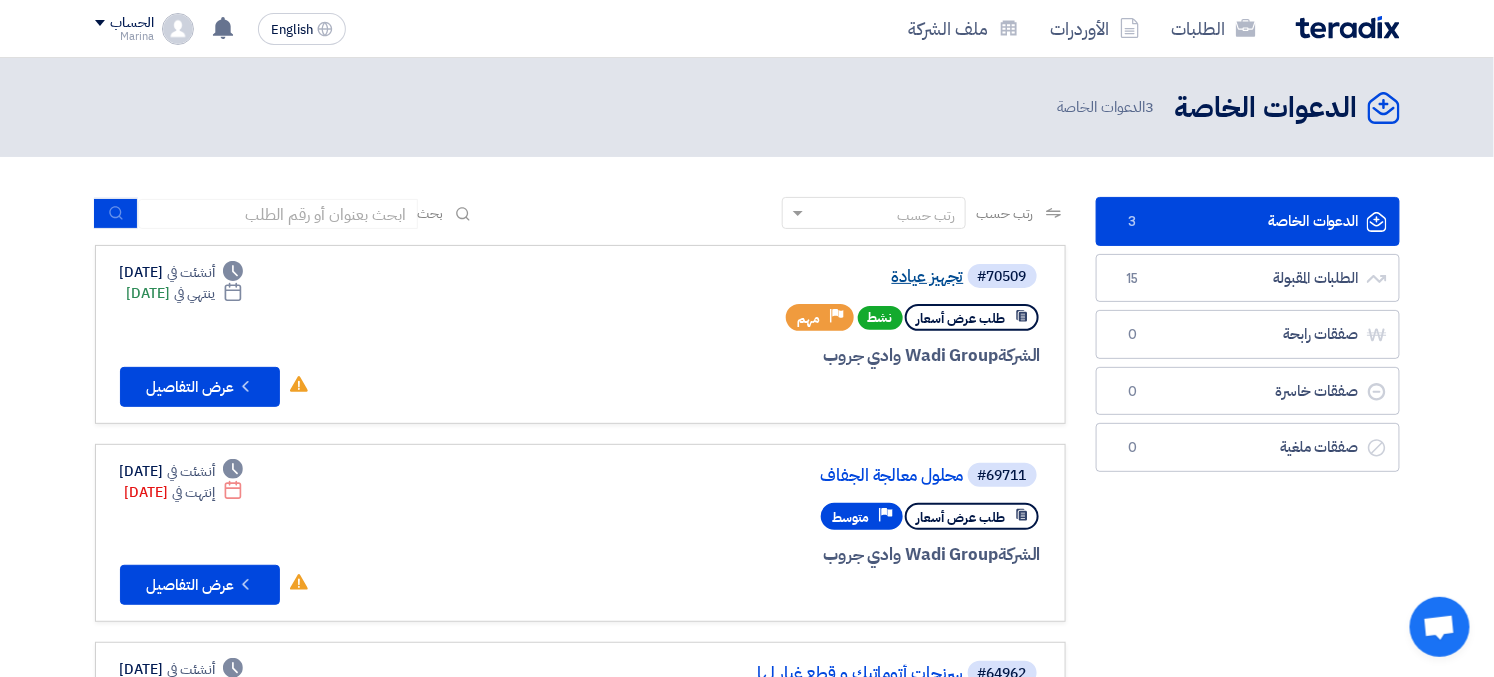 click on "تجهيز عيادة" 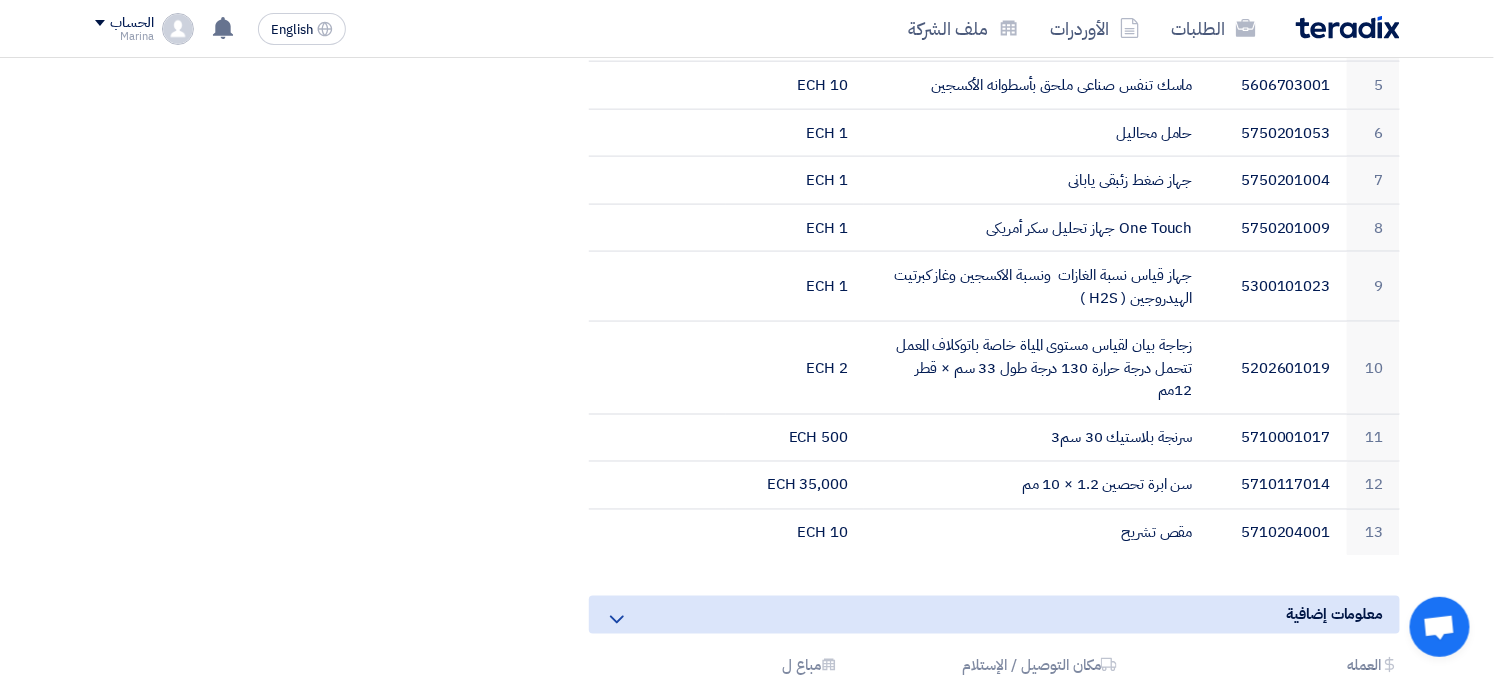 scroll, scrollTop: 888, scrollLeft: 0, axis: vertical 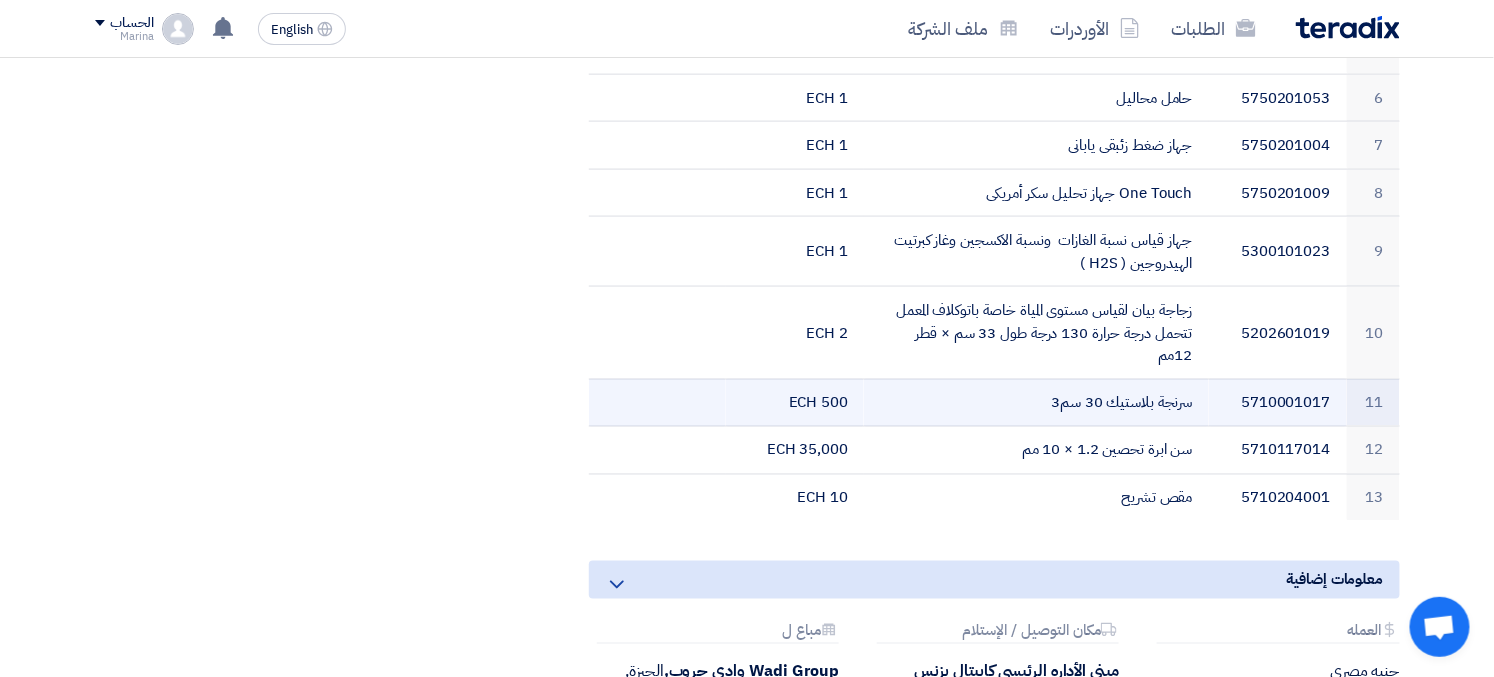 drag, startPoint x: 1057, startPoint y: 377, endPoint x: 1198, endPoint y: 373, distance: 141.05673 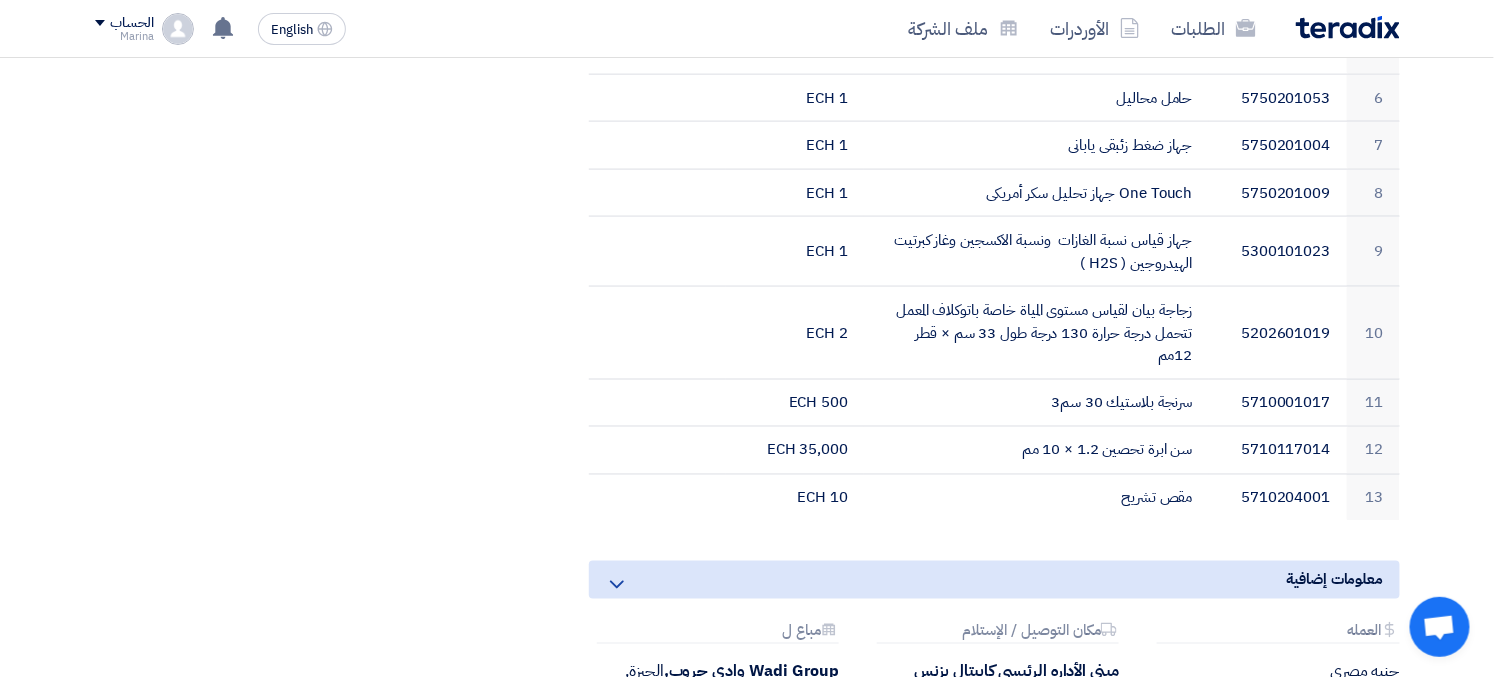 click on "مواعيد الطلب
الموعد النهائي للرد
Time Remaining
2
يوم
:
19
ساعة
:
16
دقيقة
الأسئلة والأجوبة
لم تطرح أي أسئلة حتى الآن
اذا كانت لديك أي اسئلة بخصوص الطلب, من فضلك اطرحها هنا بعد قبولك للطلب" 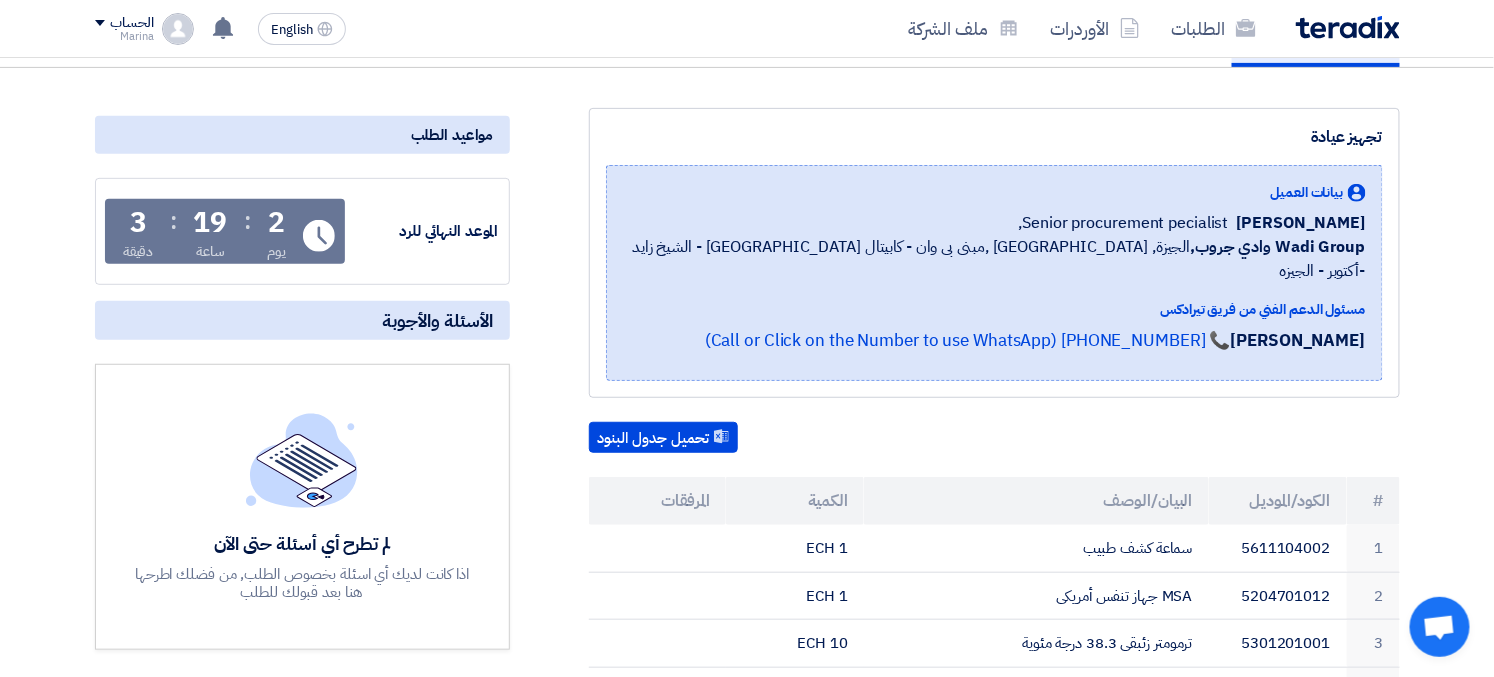 scroll, scrollTop: 0, scrollLeft: 0, axis: both 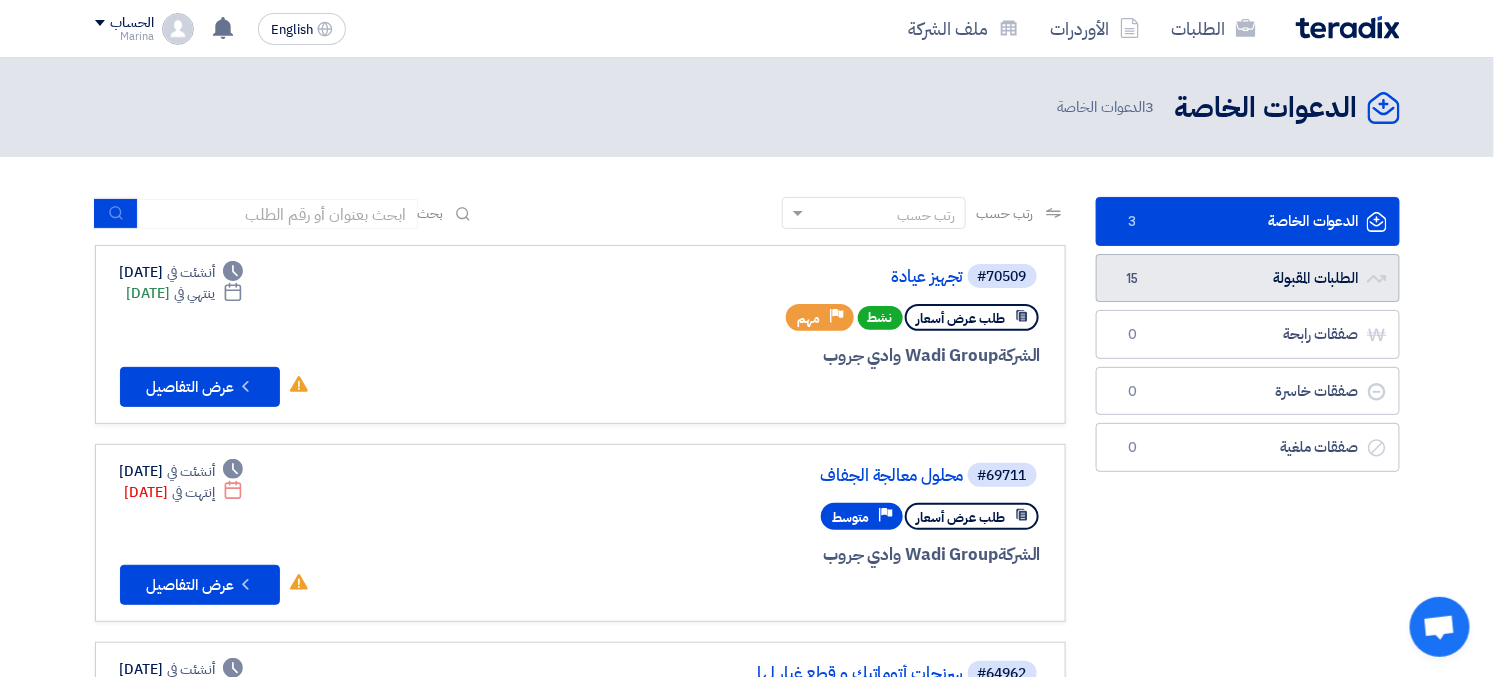 click on "الطلبات المقبولة
الطلبات المقبولة
15" 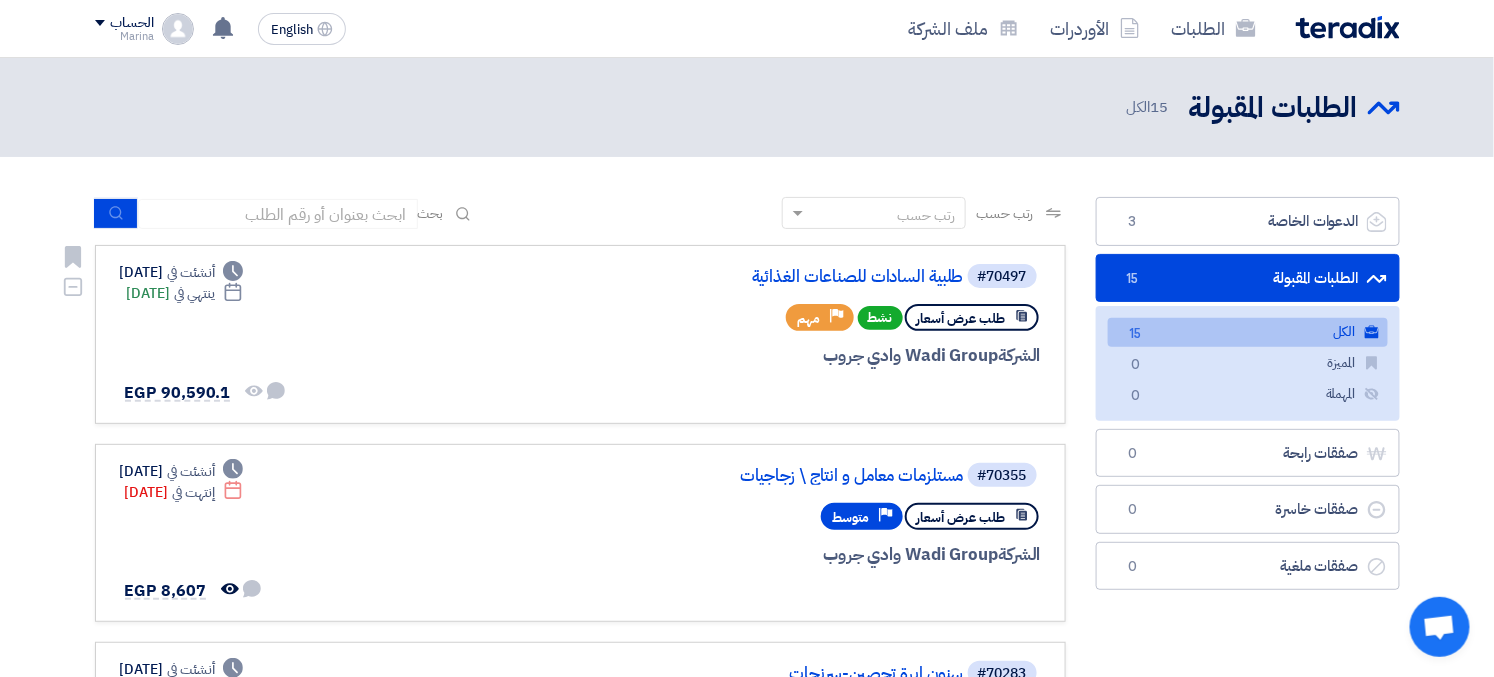 click on "#70497
طلبية السادات للصناعات الغذائية
طلب عرض أسعار
نشط
Priority
مهم
الشركة  Wadi Group وادي جروب
Deadline" 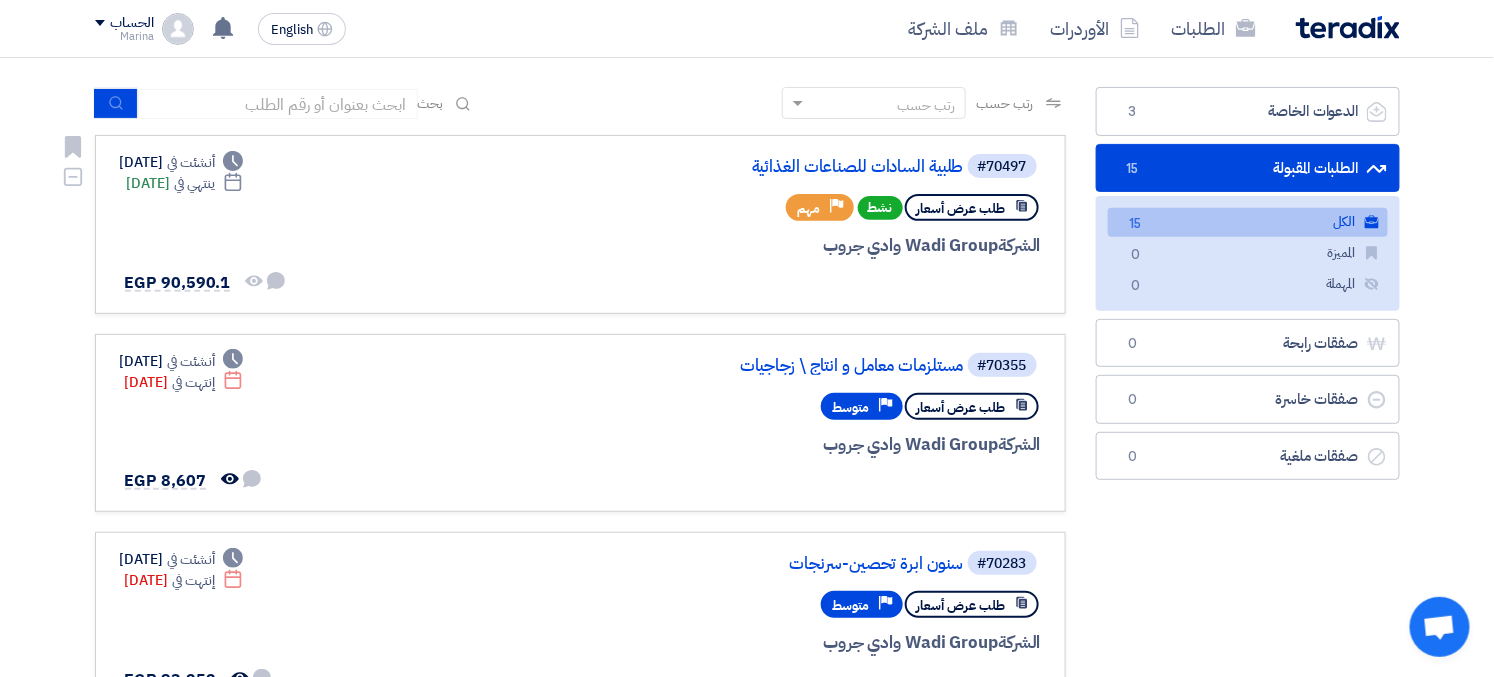 scroll, scrollTop: 0, scrollLeft: 0, axis: both 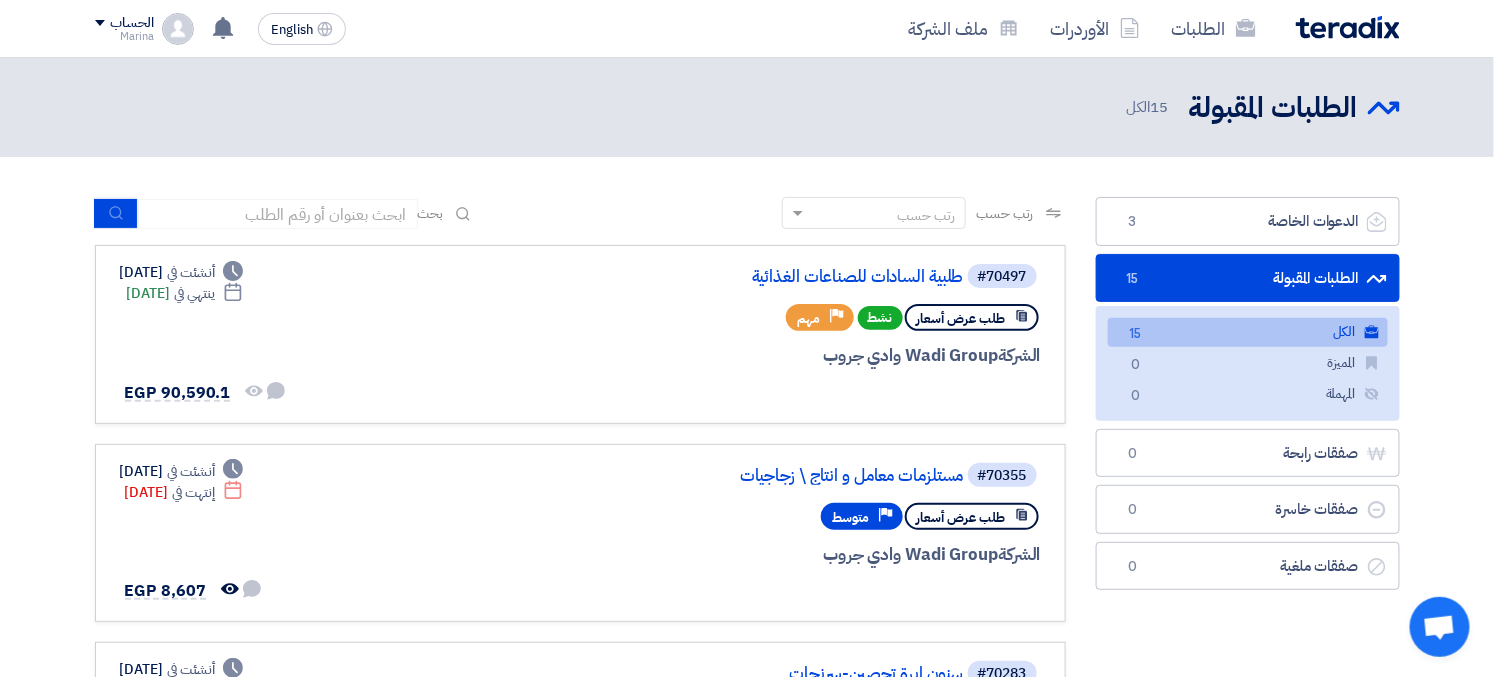 click on "الدعوات الخاصة
الدعوات الخاصة
3
الطلبات المقبولة
الطلبات المقبولة
15
الكل
الكل
15
المميزة
المميزة
0
المهملة" 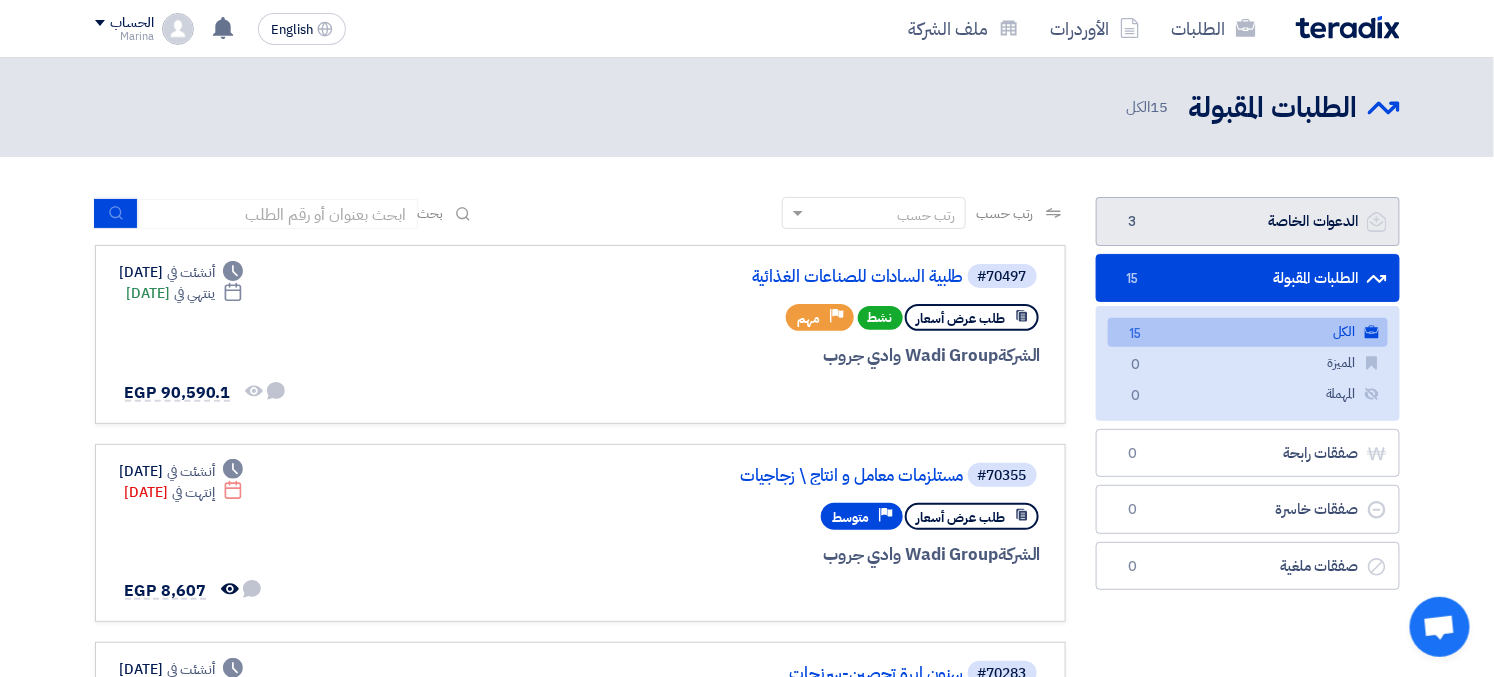 click on "الدعوات الخاصة
الدعوات الخاصة
3" 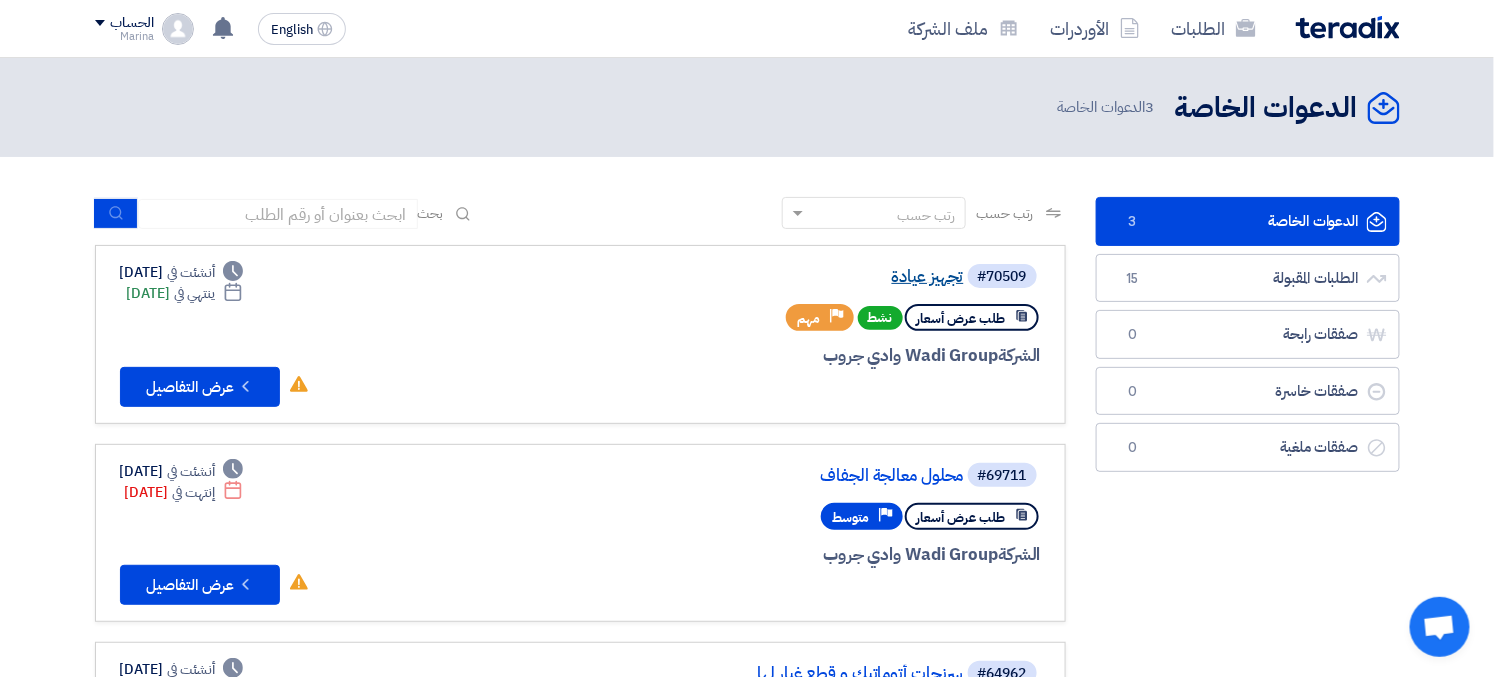 click on "تجهيز عيادة" 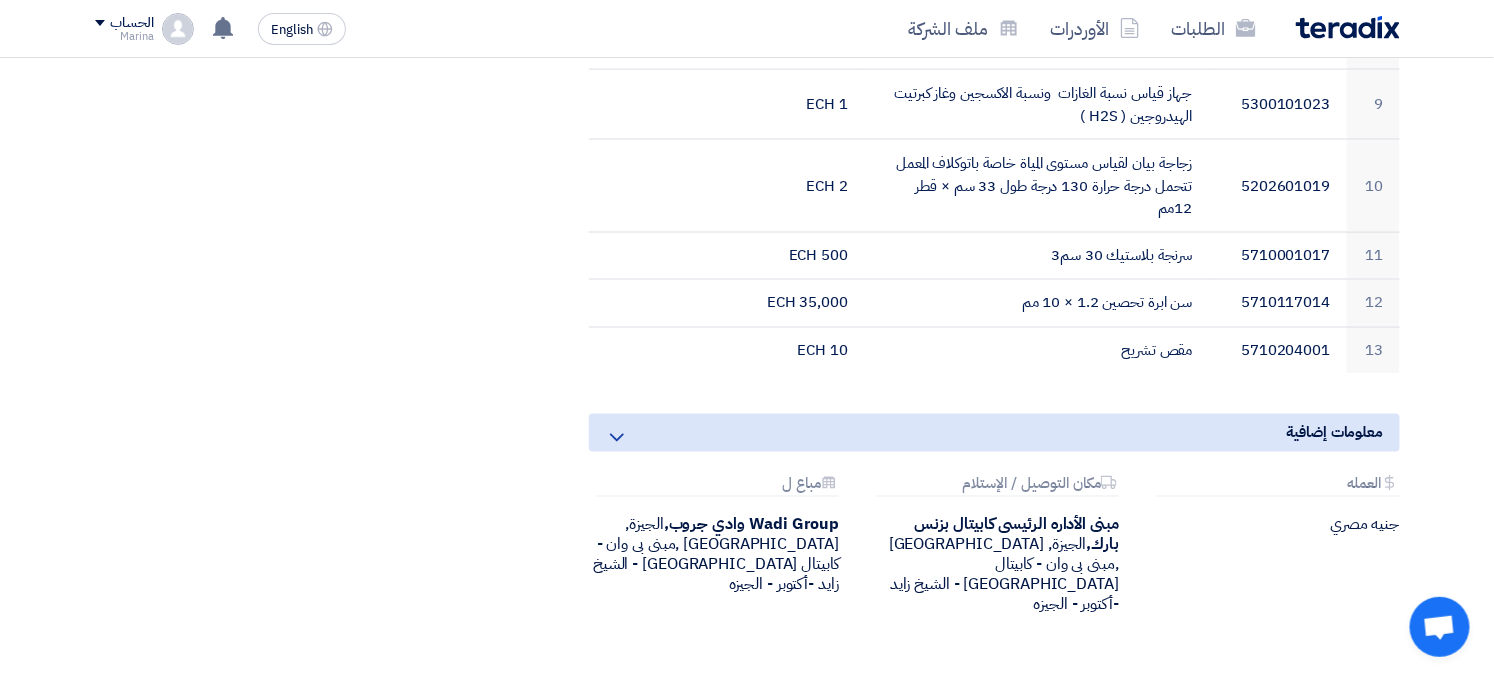 scroll, scrollTop: 999, scrollLeft: 0, axis: vertical 